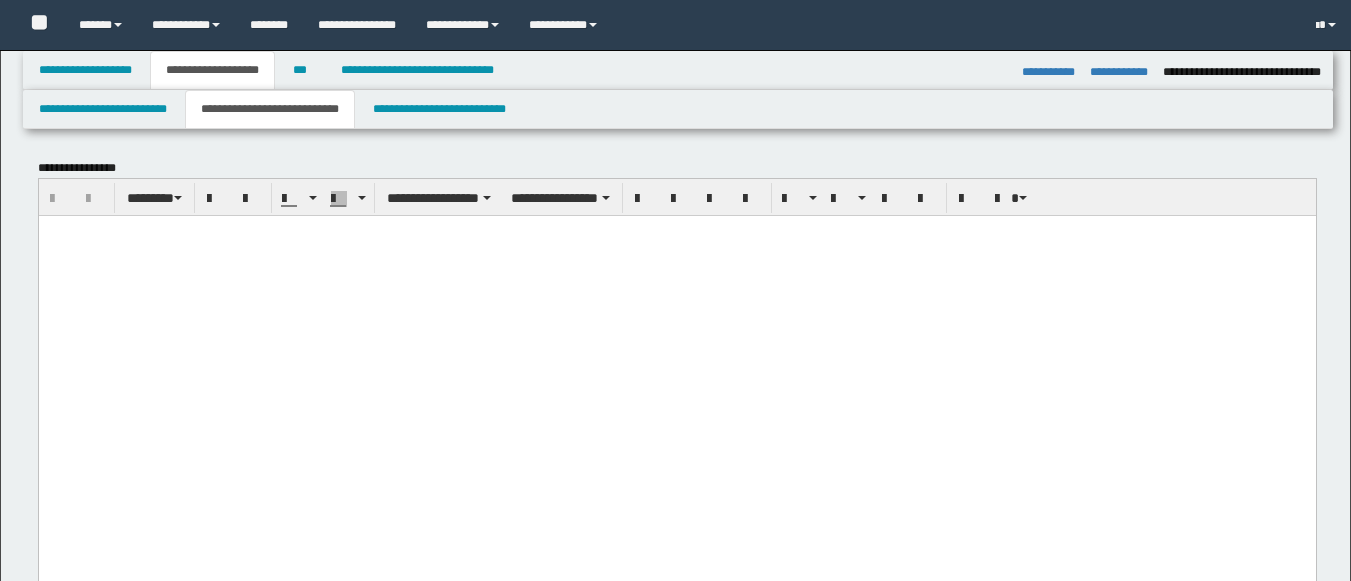 select on "*" 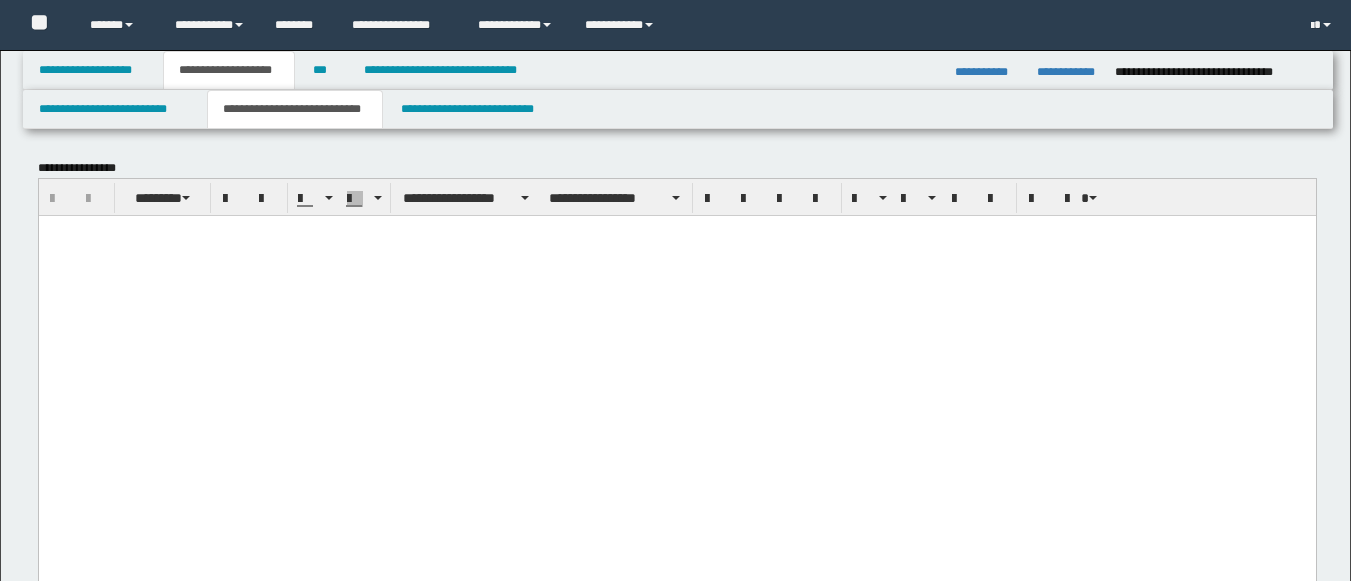 scroll, scrollTop: 0, scrollLeft: 0, axis: both 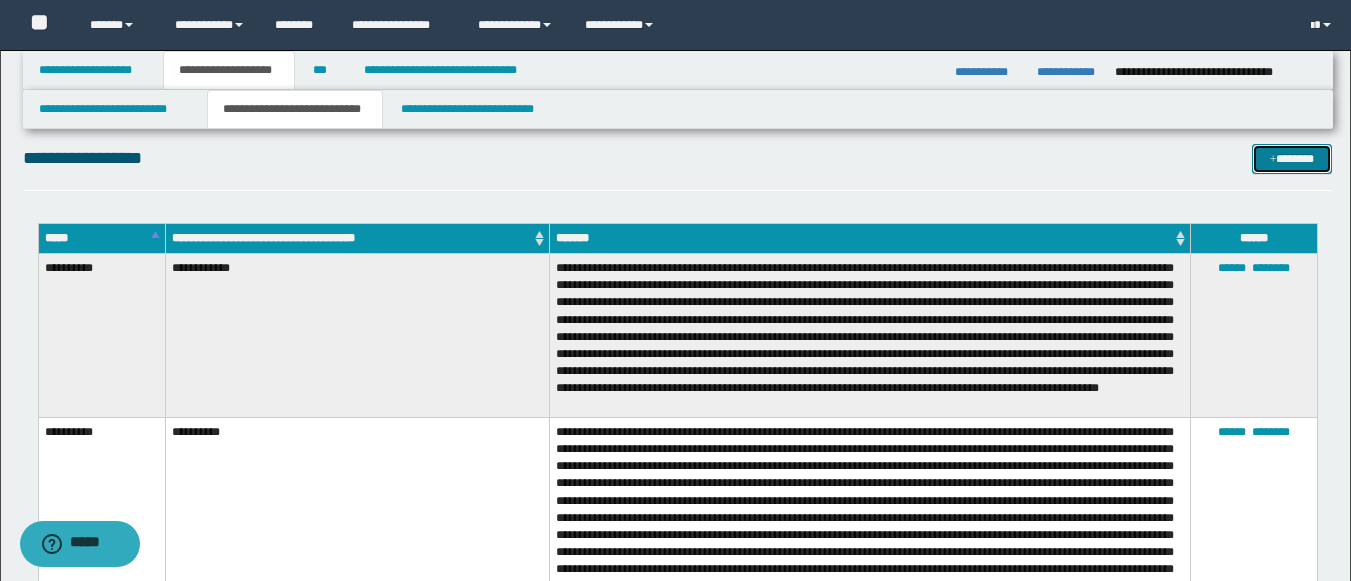 click on "*******" at bounding box center [1292, 159] 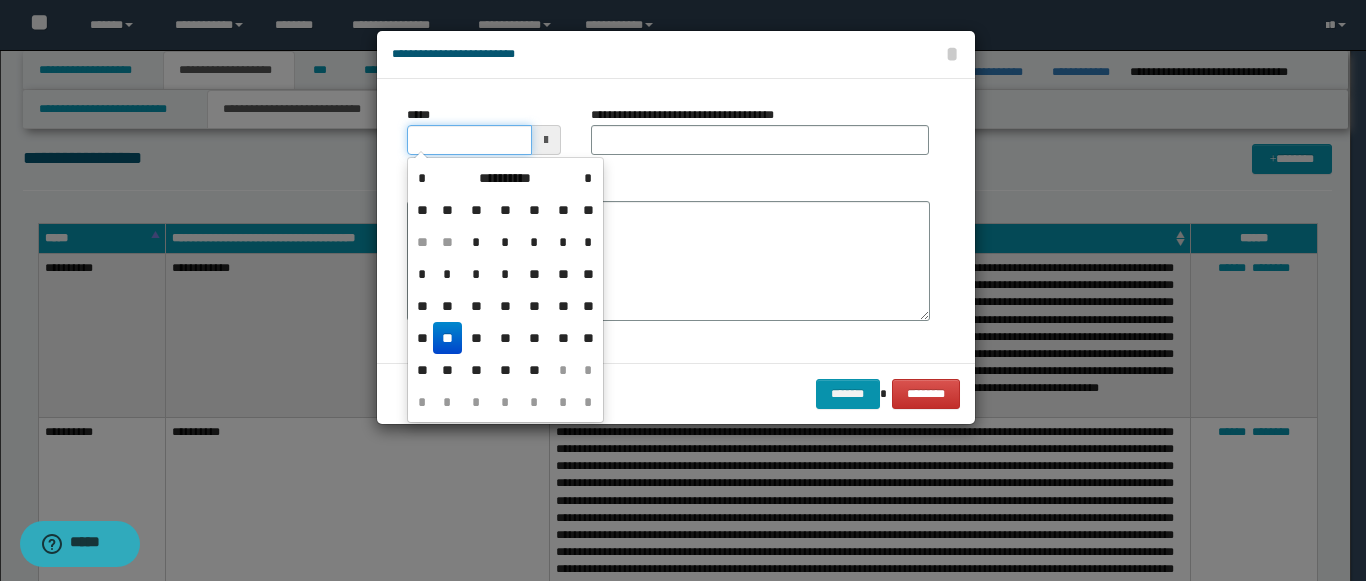 click on "*****" at bounding box center [469, 140] 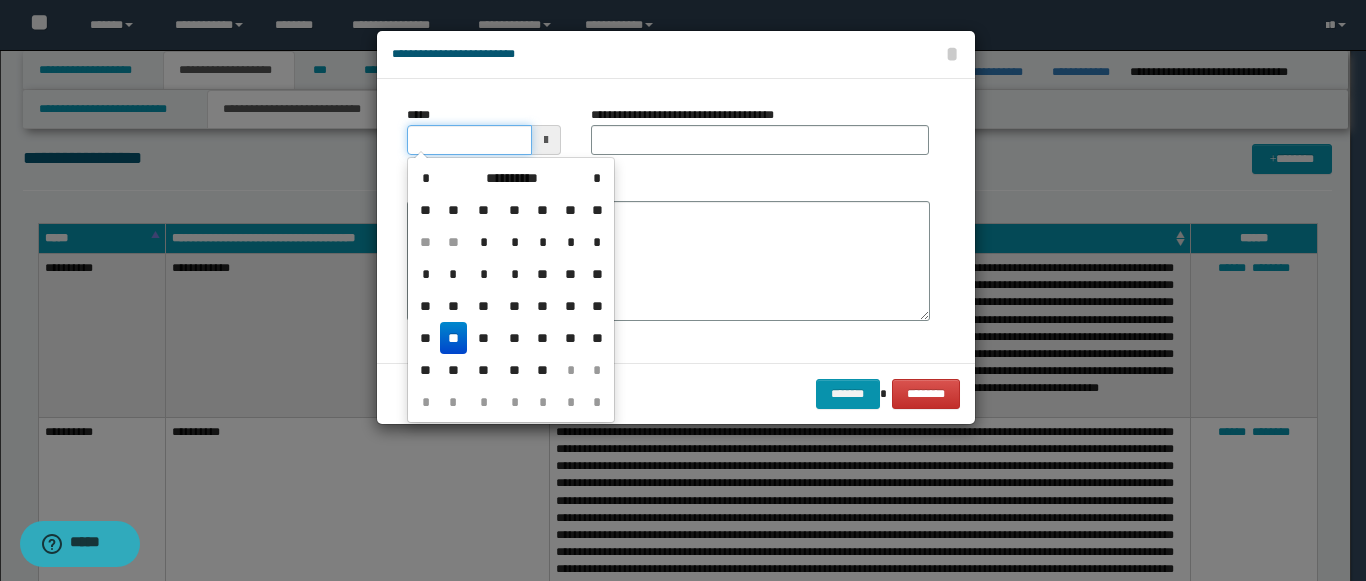 type on "**********" 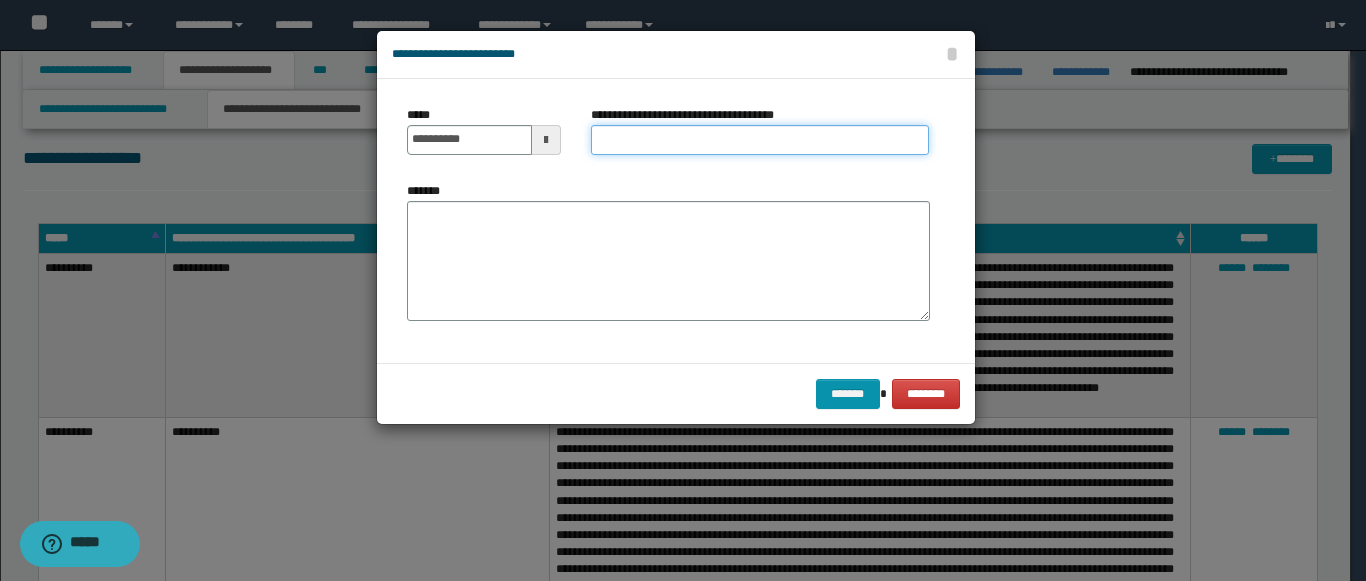paste on "**********" 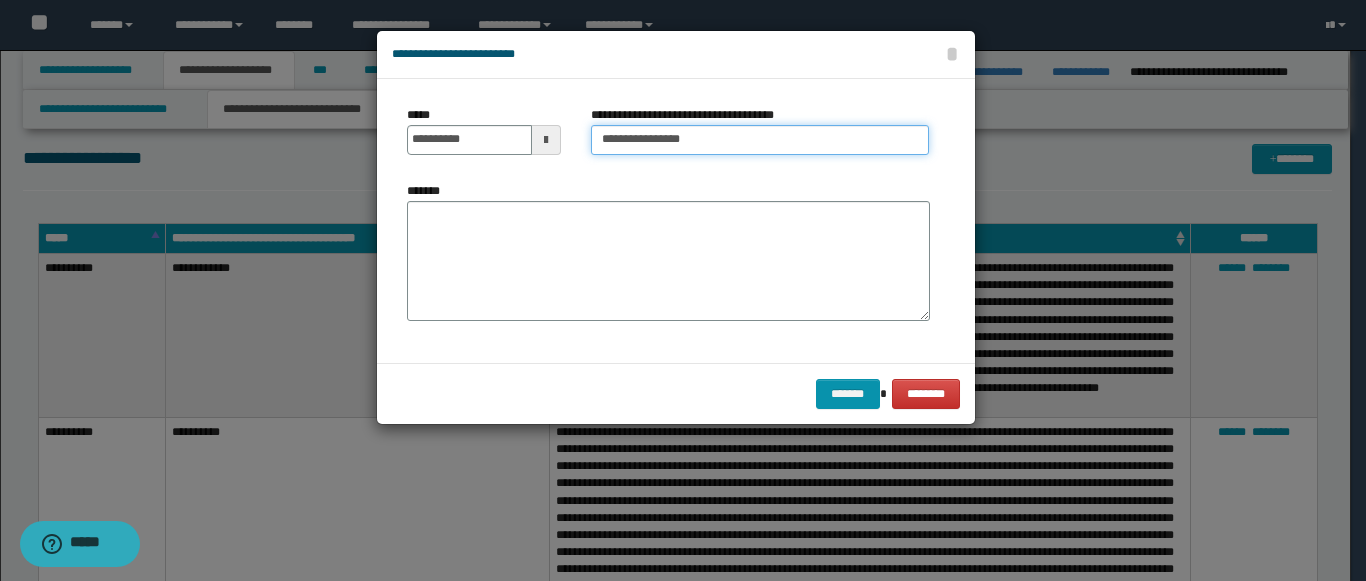 type on "**********" 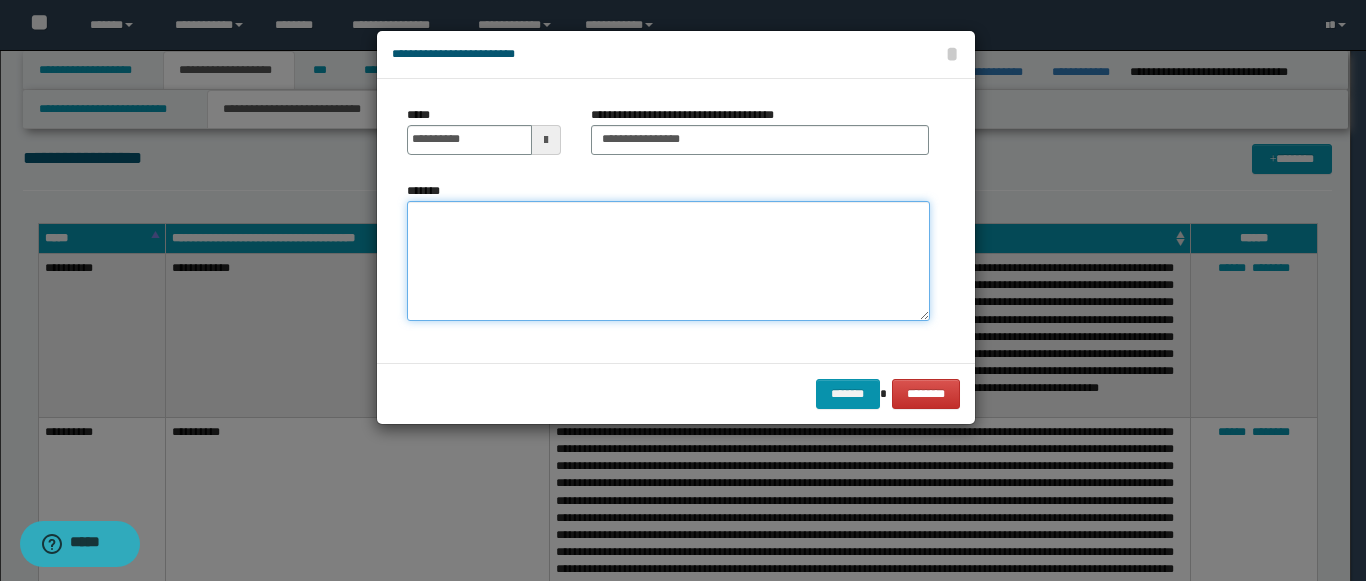 paste on "**********" 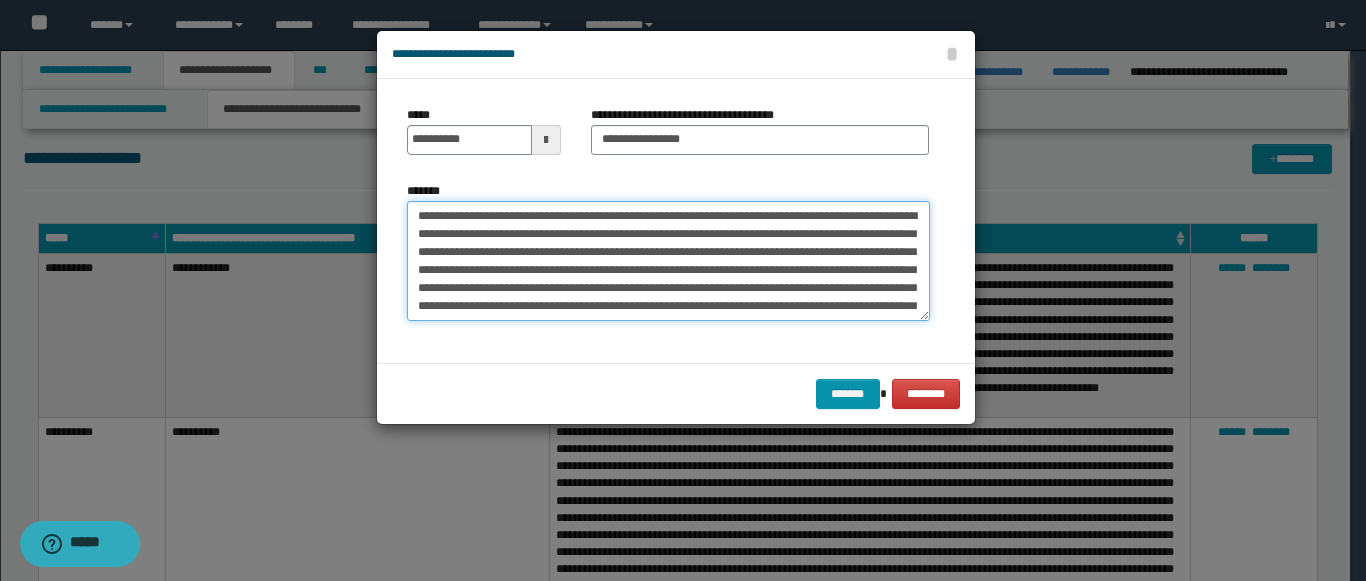 scroll, scrollTop: 1092, scrollLeft: 0, axis: vertical 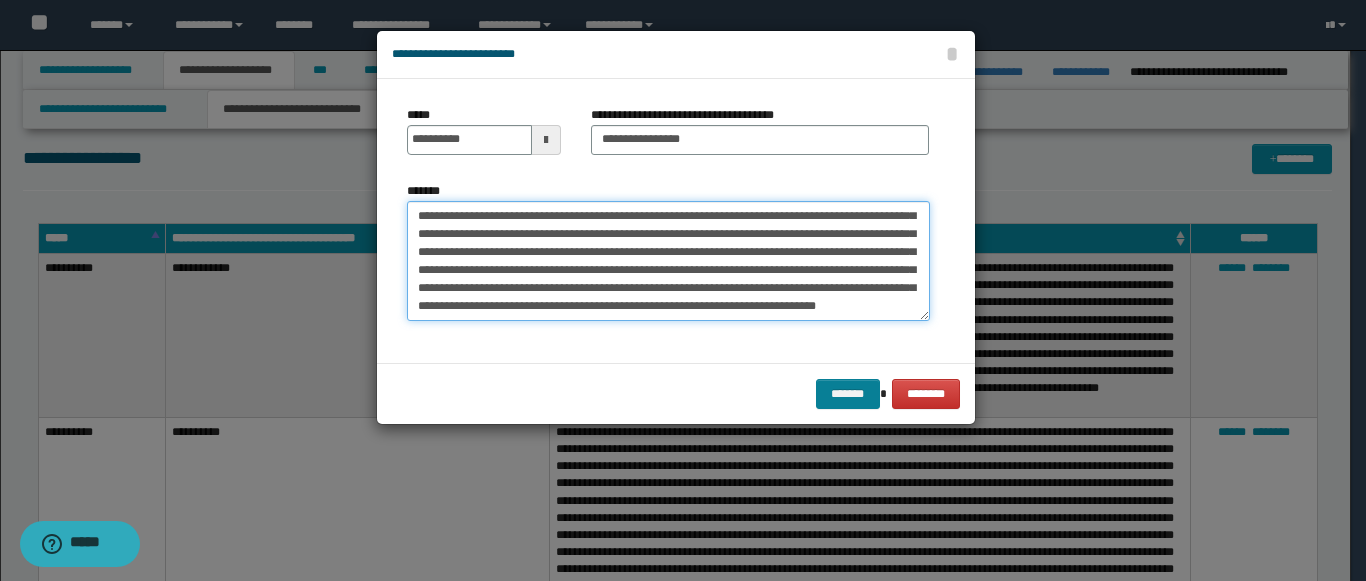 type on "**********" 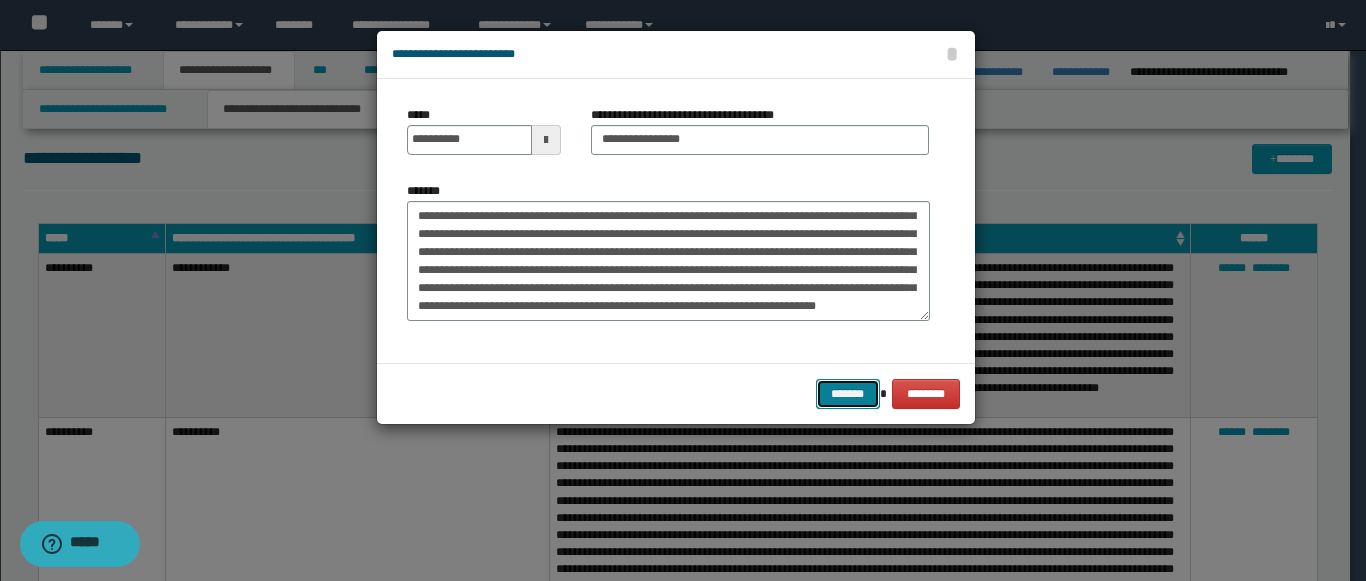 click on "*******" at bounding box center [848, 394] 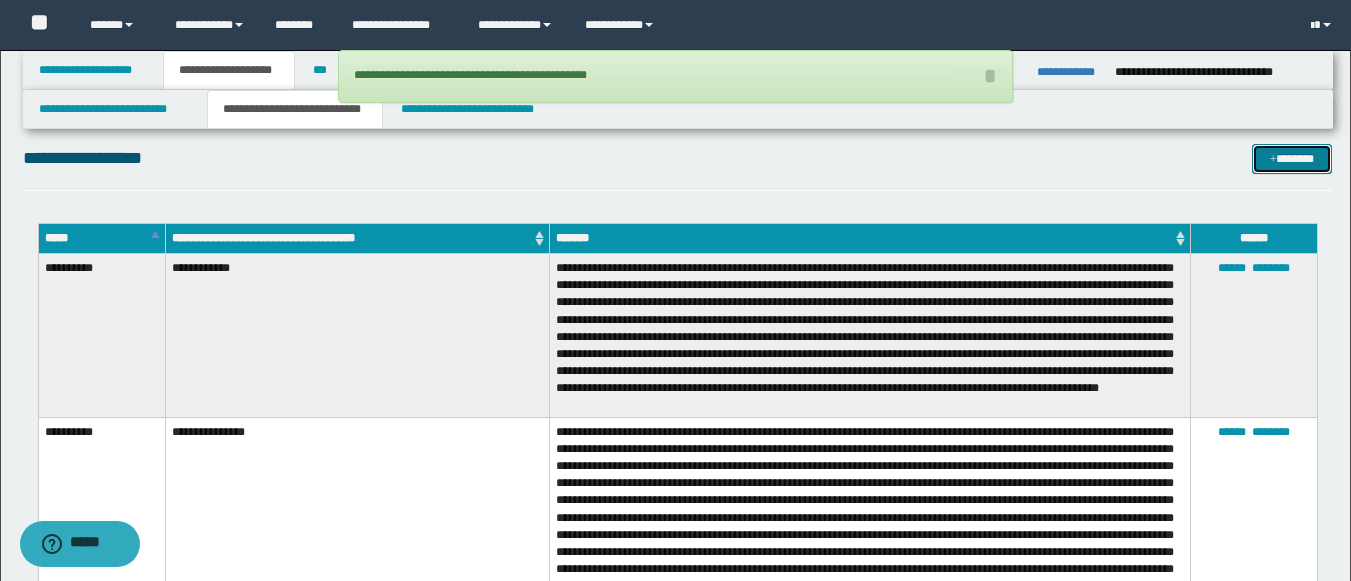 click at bounding box center (1273, 160) 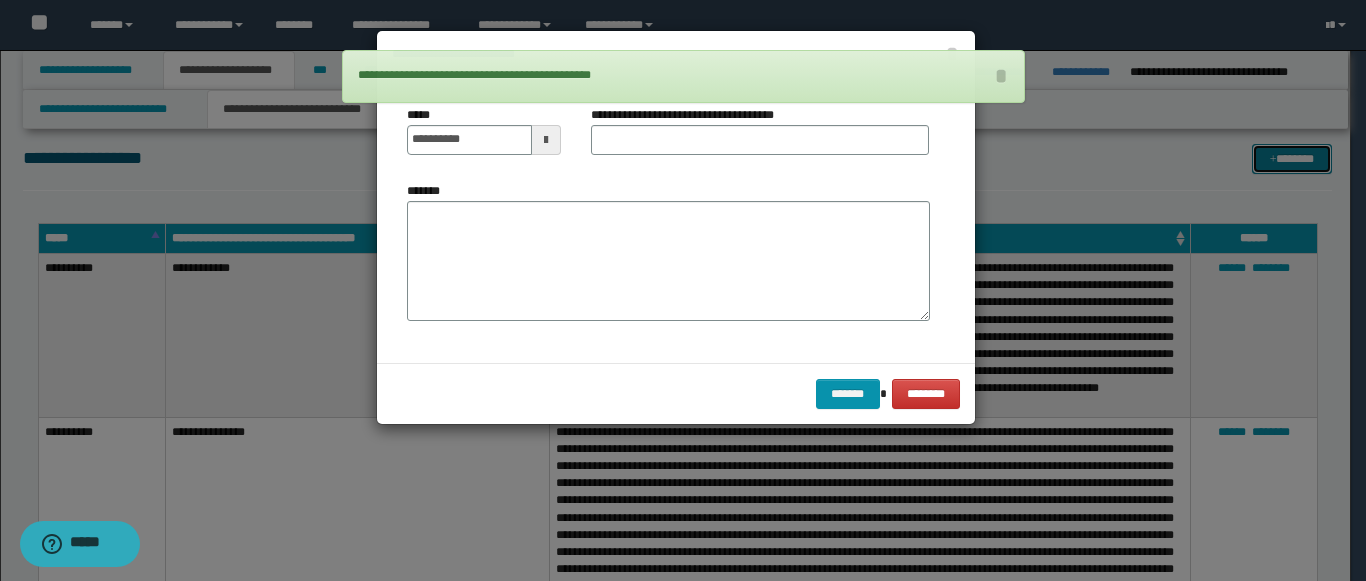 scroll, scrollTop: 0, scrollLeft: 0, axis: both 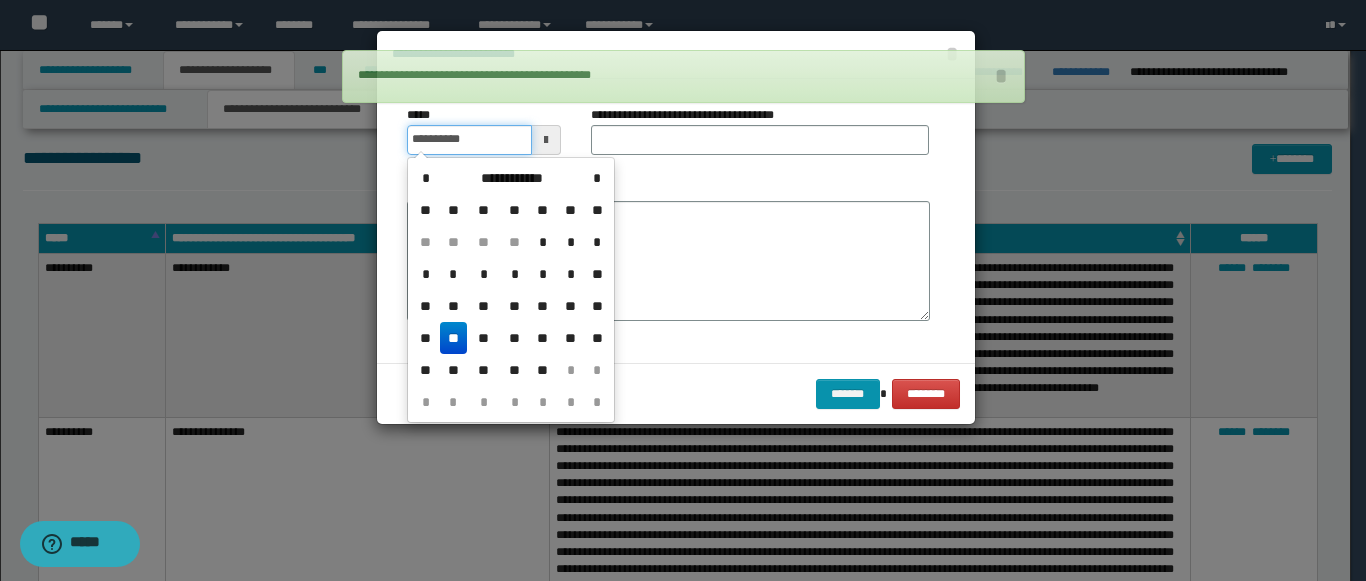 click on "**********" at bounding box center [469, 140] 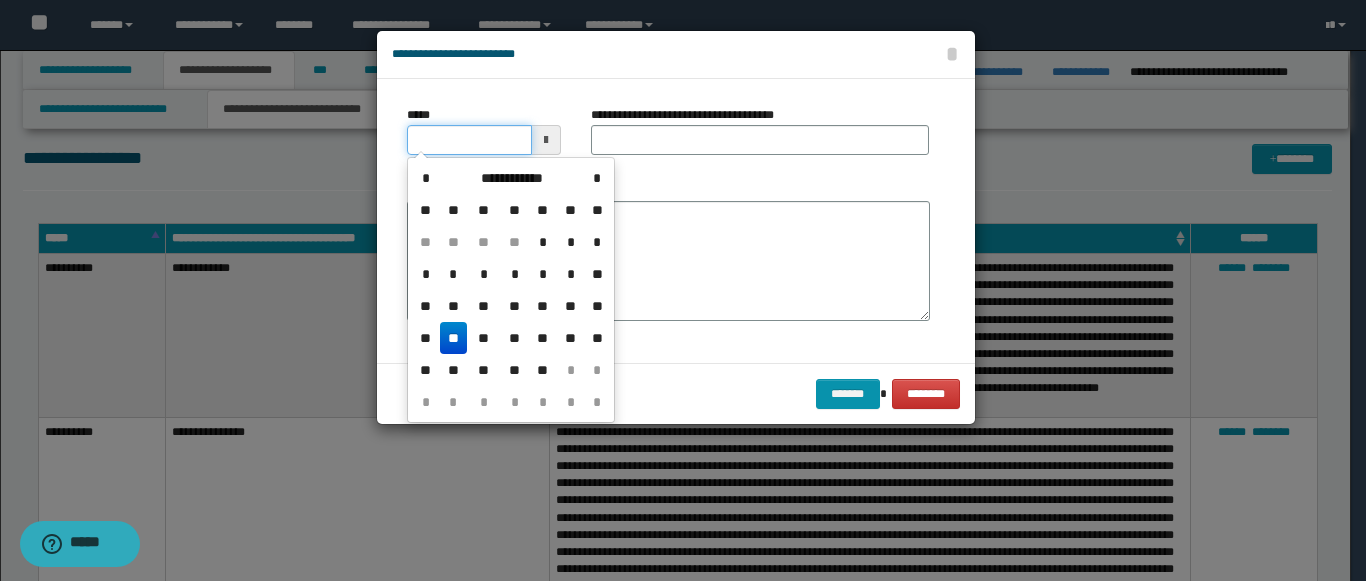 type on "**********" 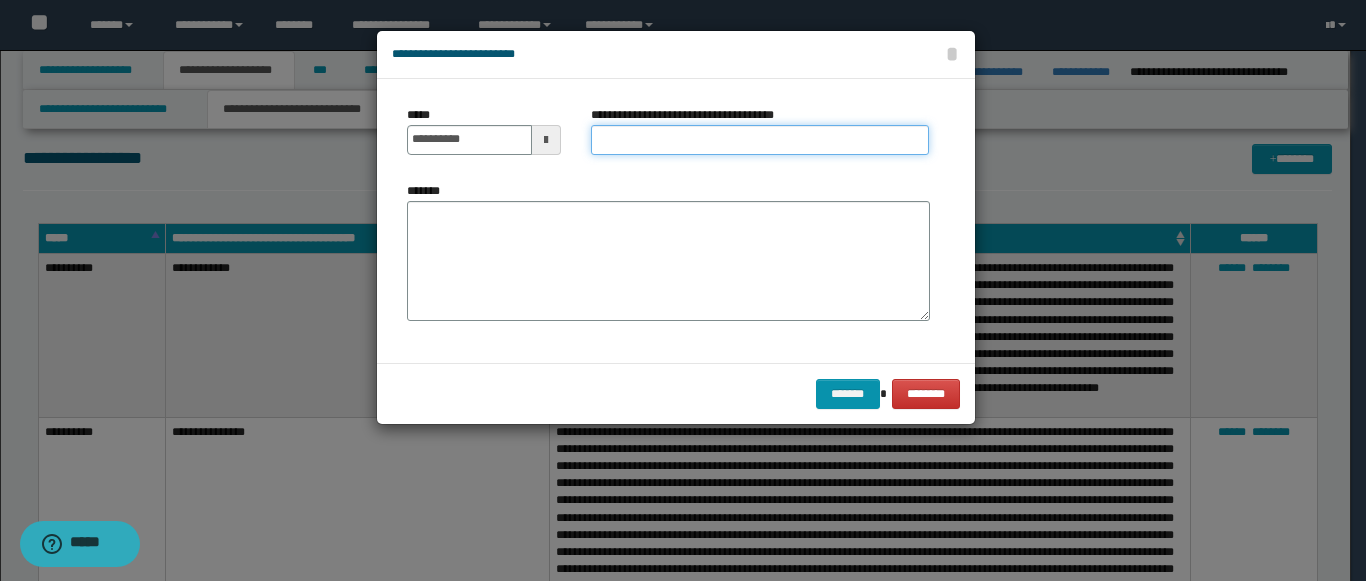 paste on "*********" 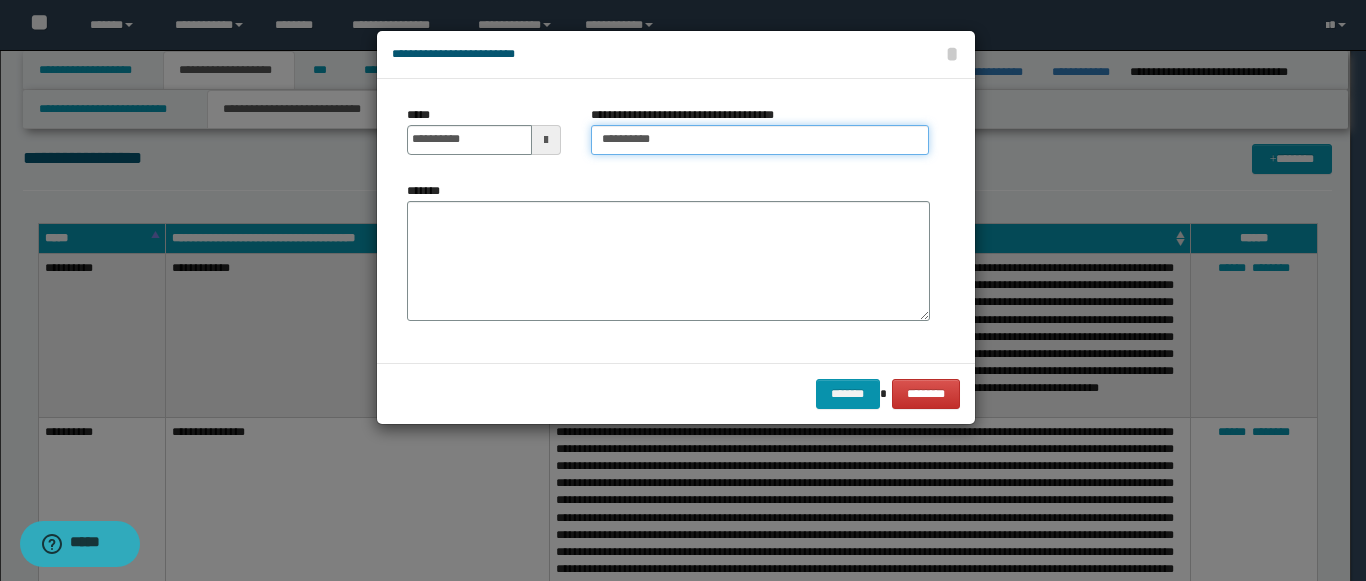 type on "*********" 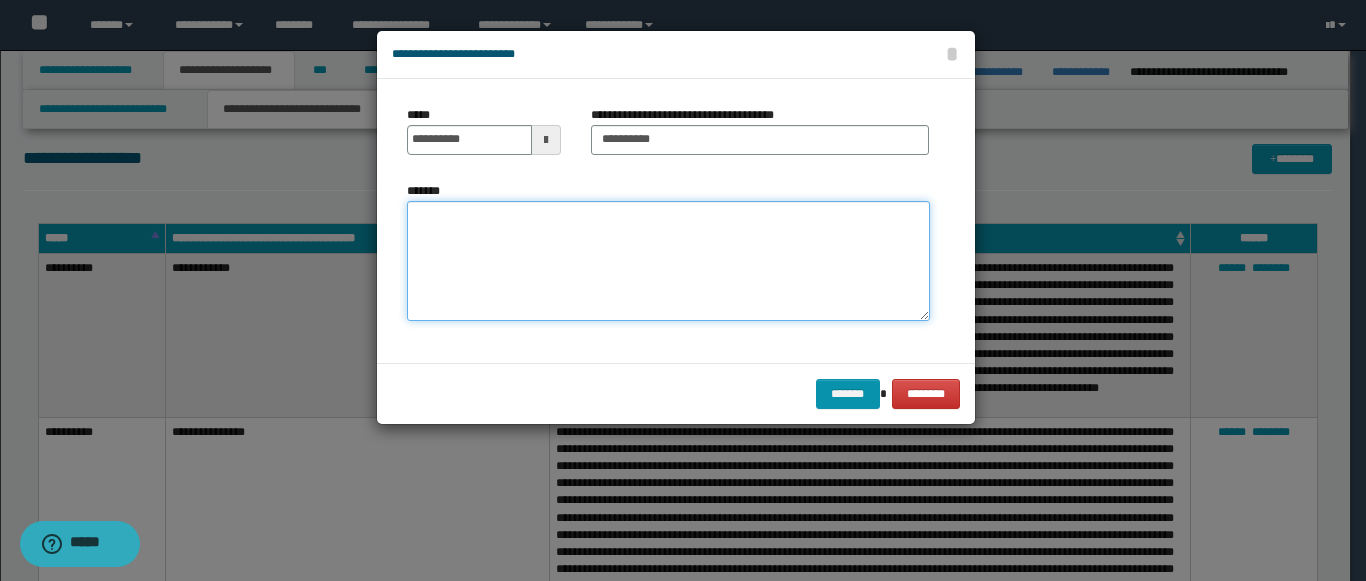 paste on "**********" 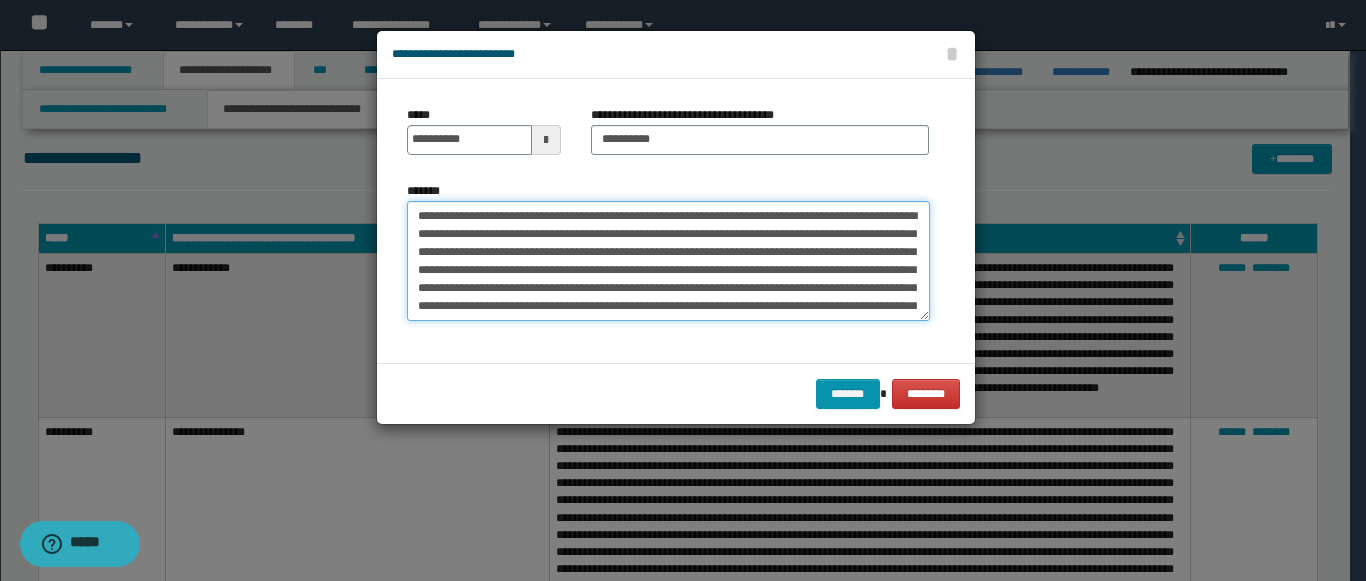 scroll, scrollTop: 480, scrollLeft: 0, axis: vertical 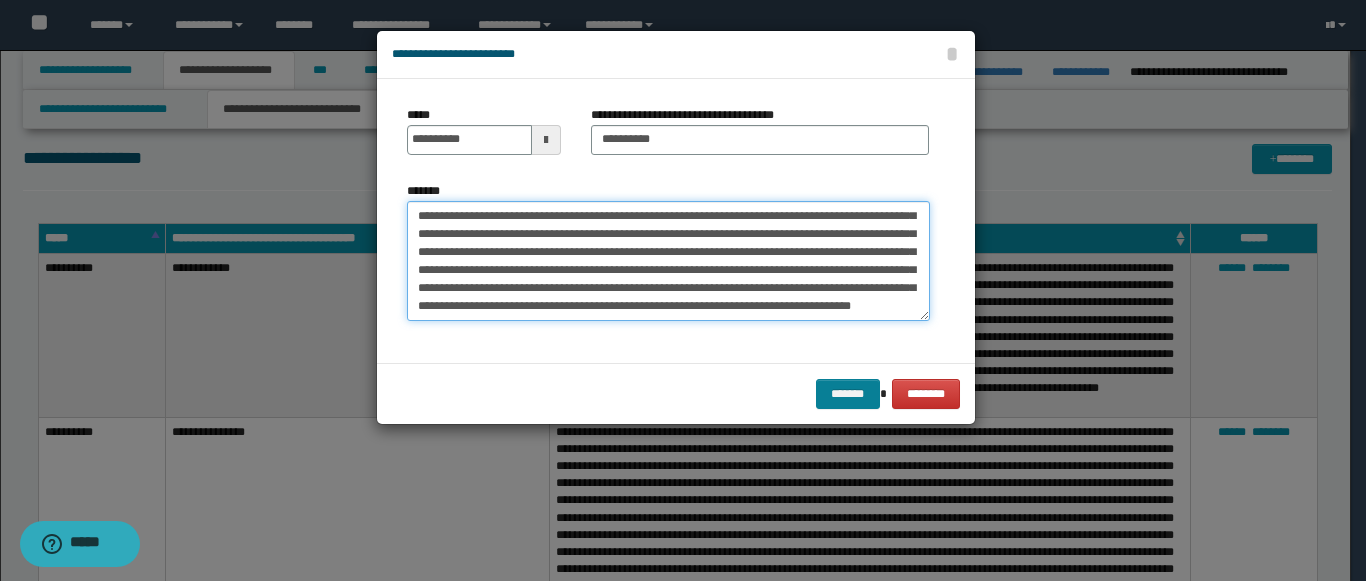 type on "**********" 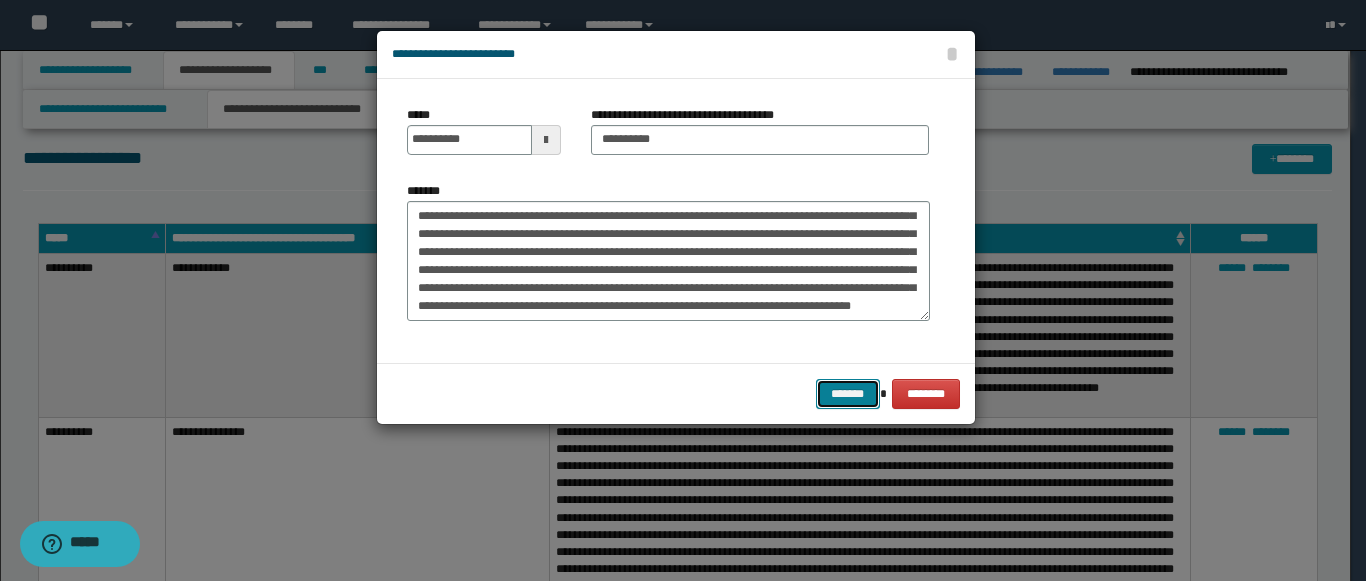 click on "*******" at bounding box center [848, 394] 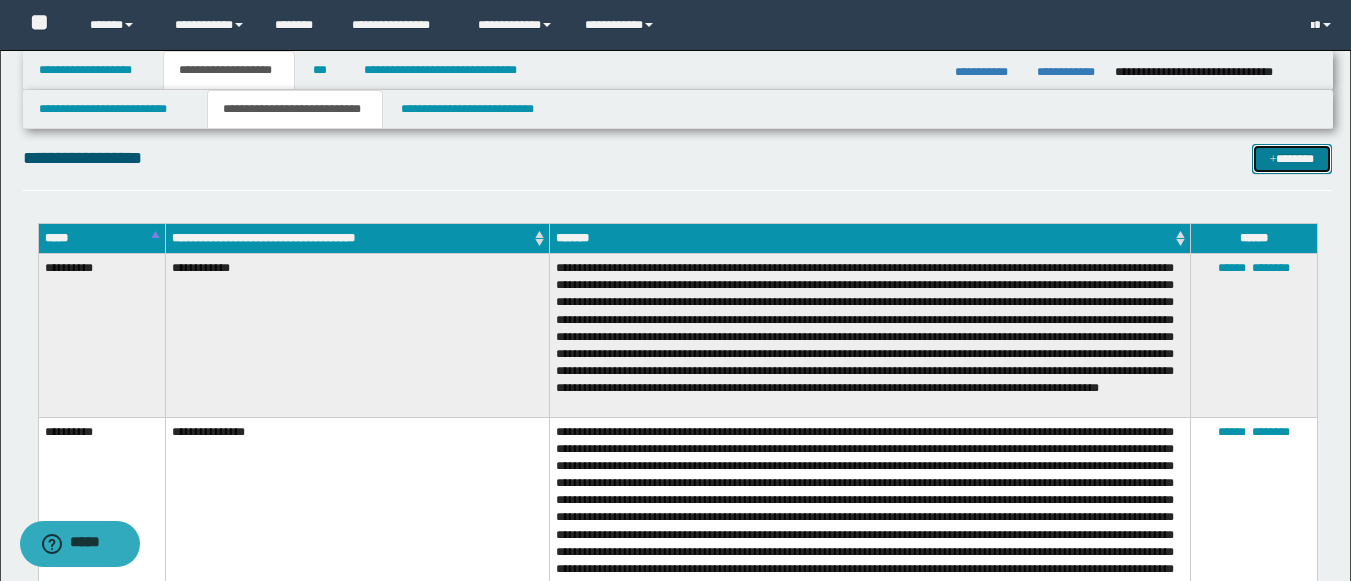click on "*******" at bounding box center [1292, 159] 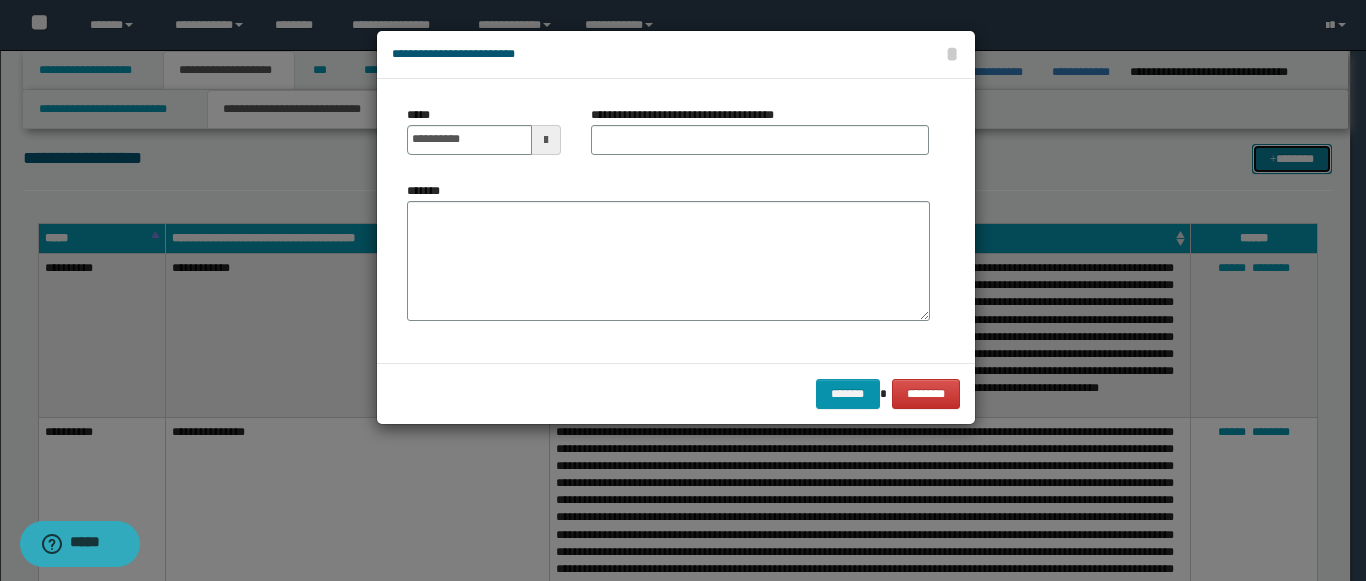 scroll, scrollTop: 0, scrollLeft: 0, axis: both 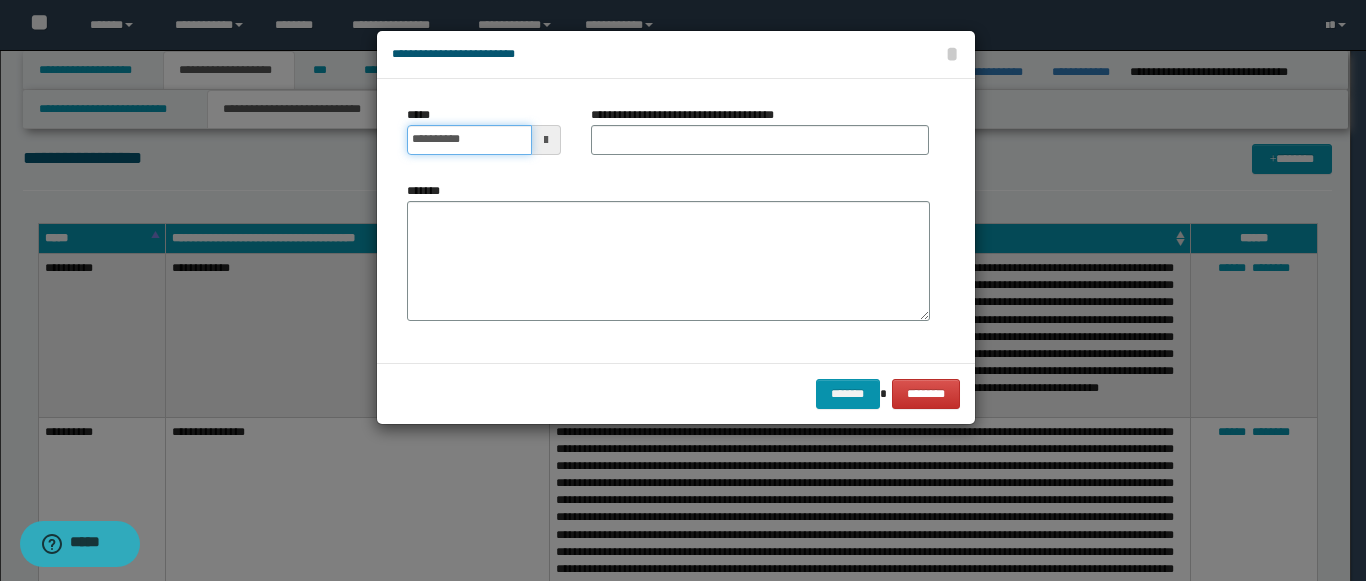 click on "**********" at bounding box center (469, 140) 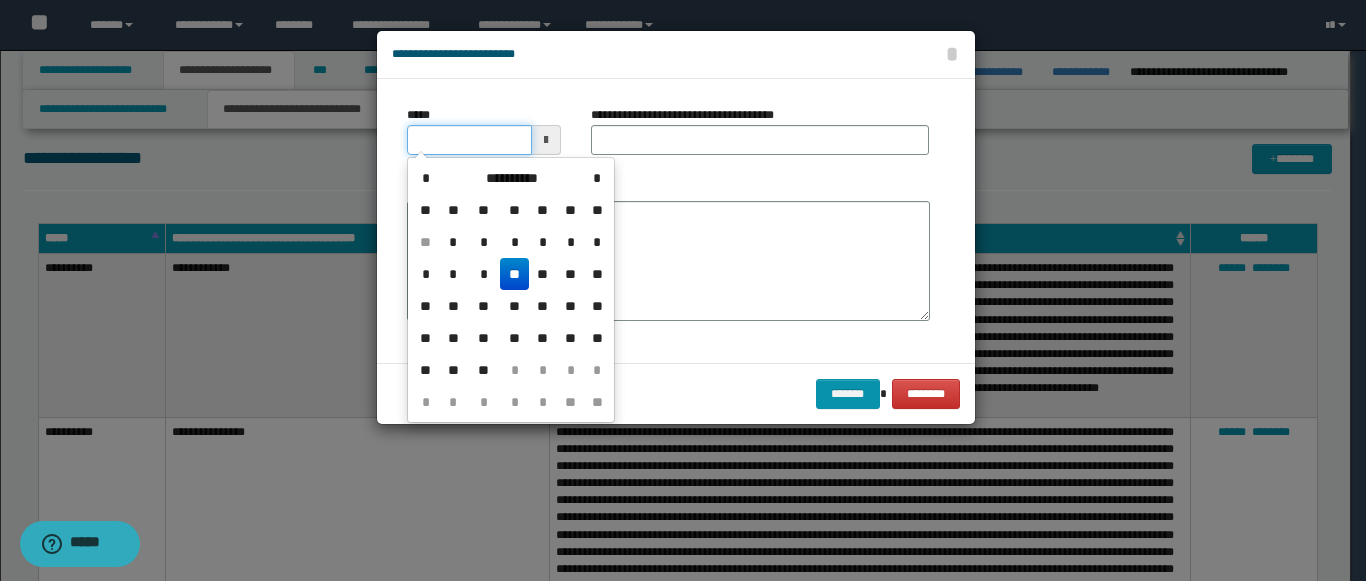 type on "**********" 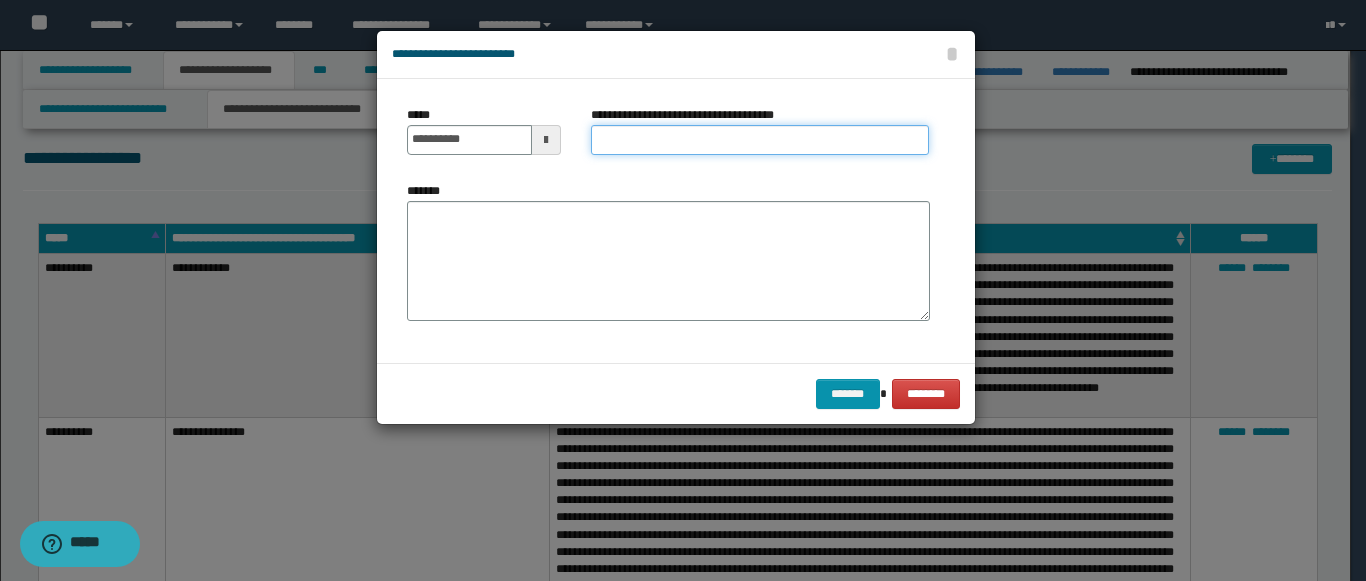 paste on "**********" 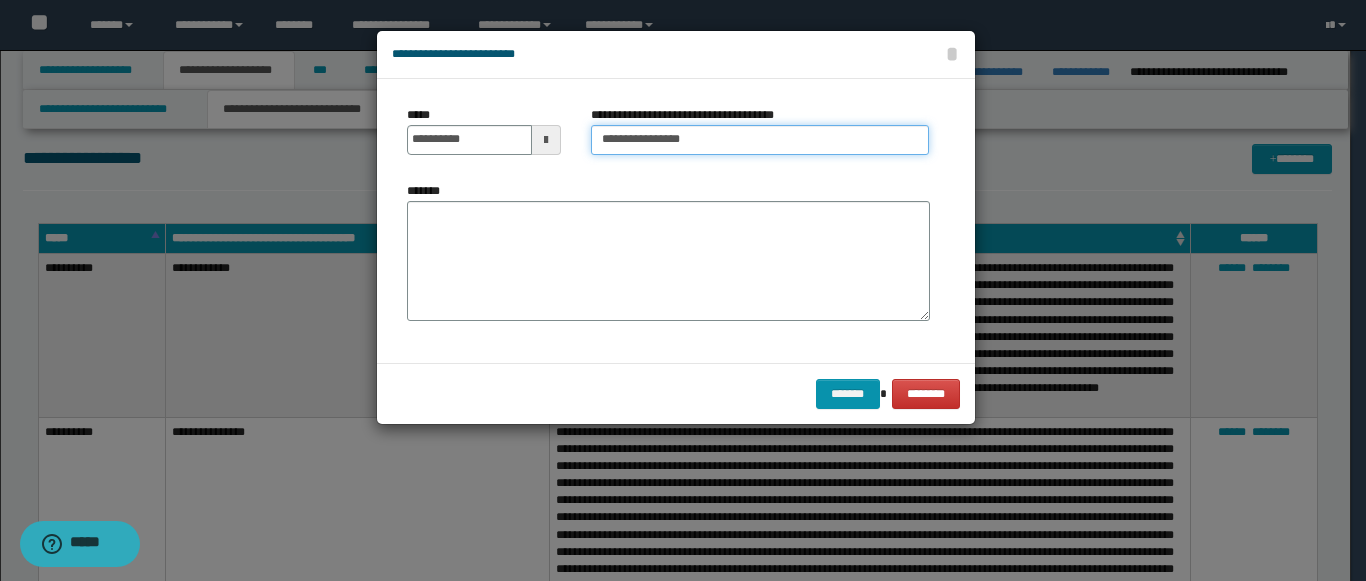 type on "**********" 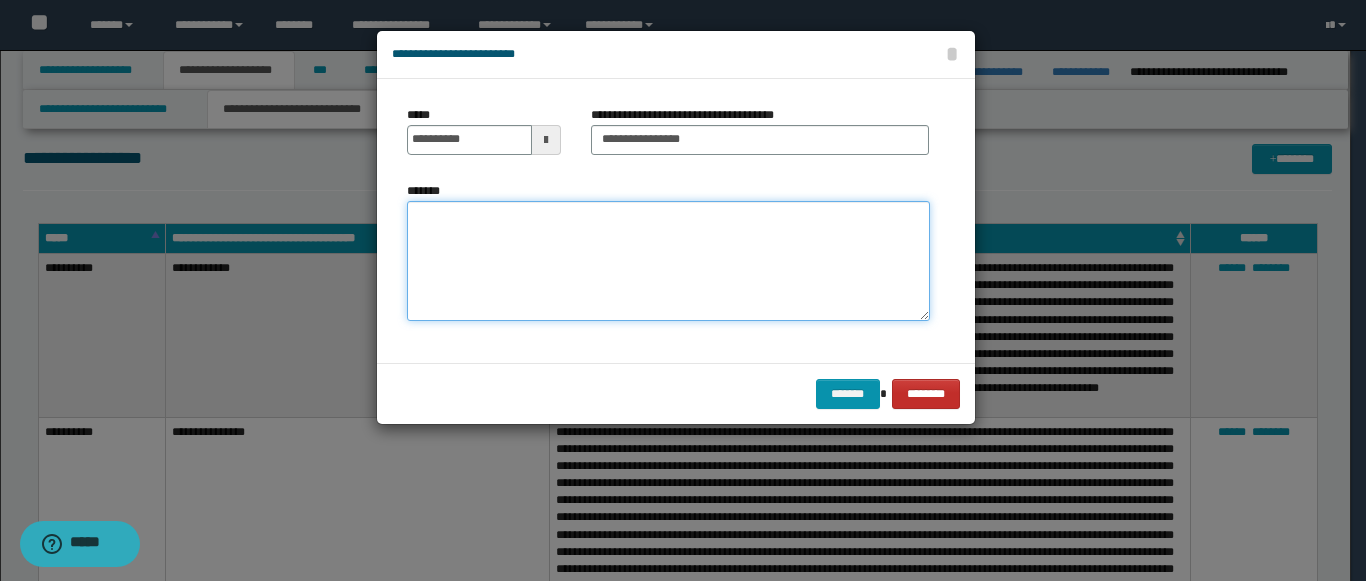 paste on "**********" 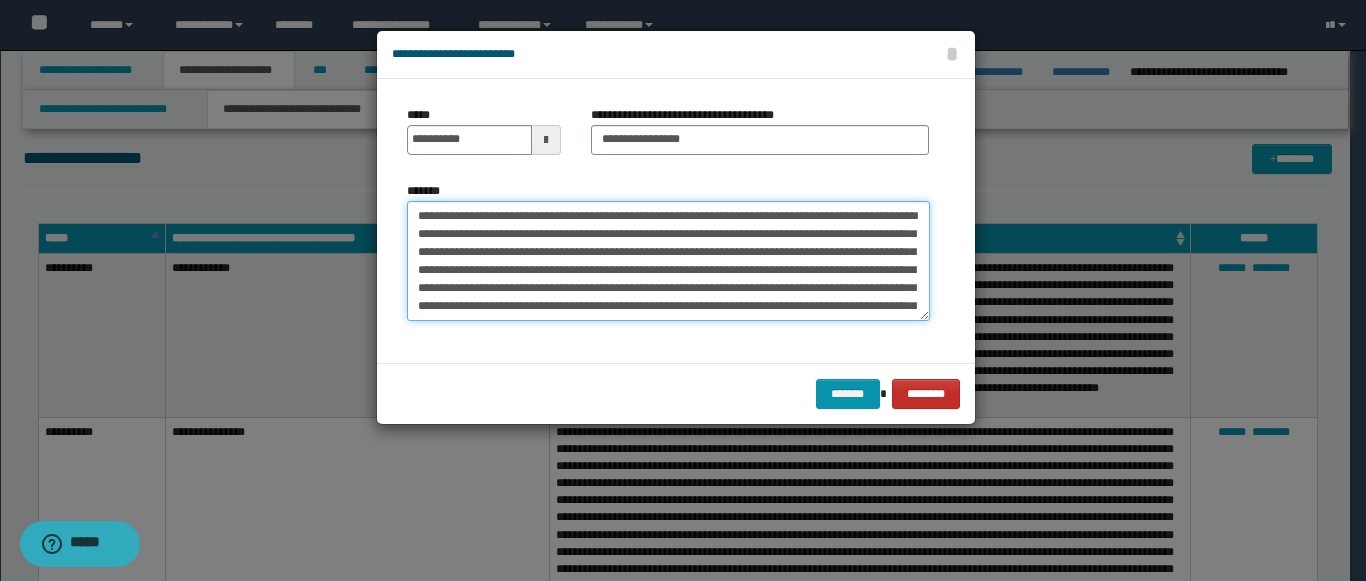 scroll, scrollTop: 930, scrollLeft: 0, axis: vertical 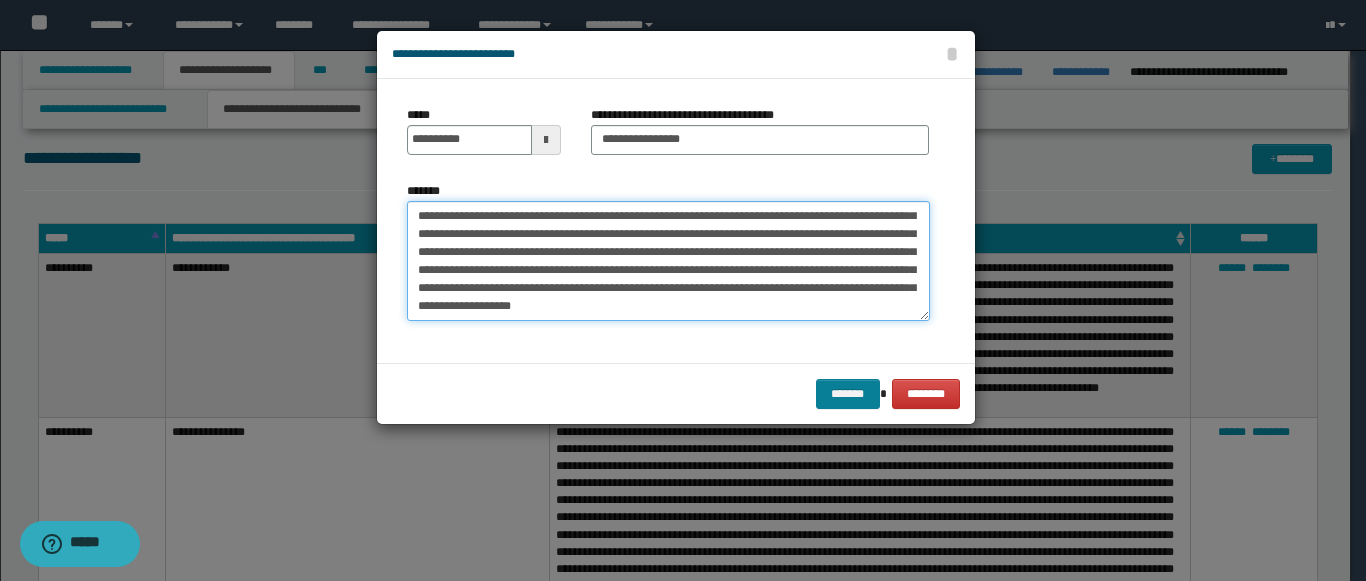 type on "**********" 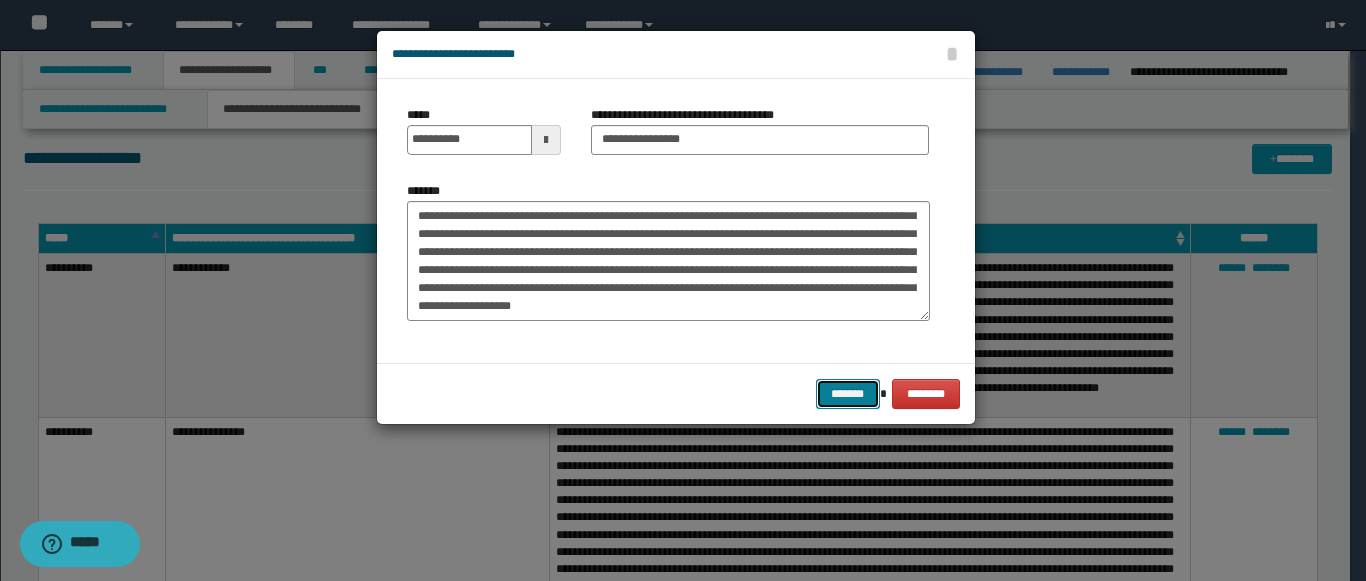 click on "*******" at bounding box center (848, 394) 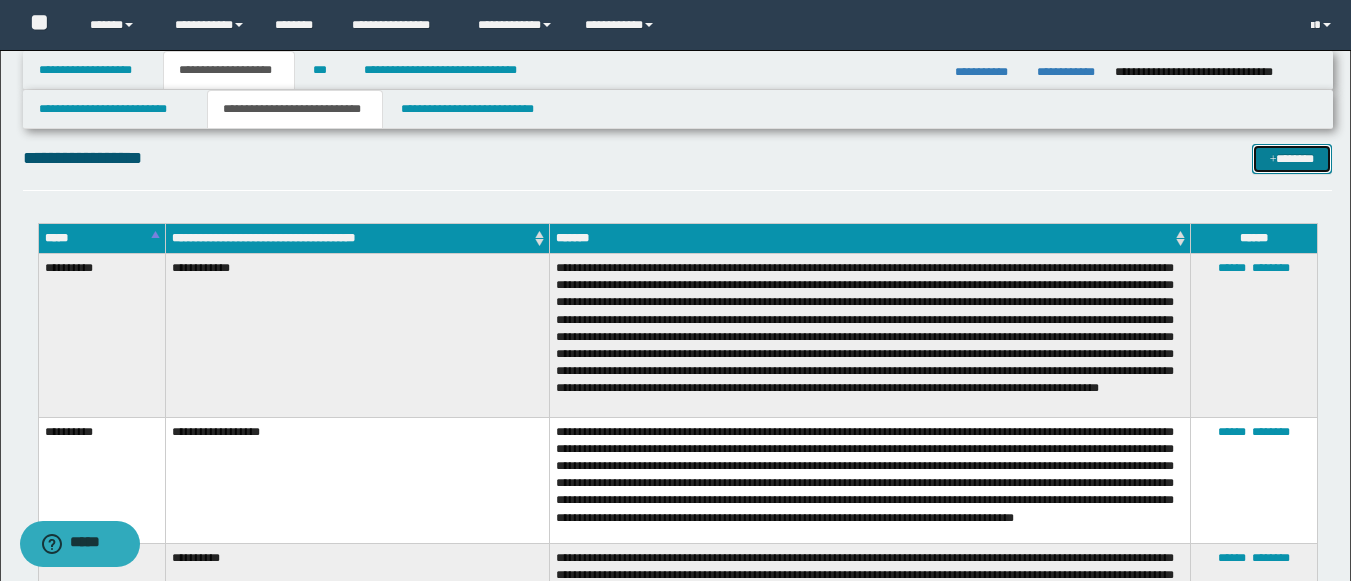 click on "*******" at bounding box center (1292, 159) 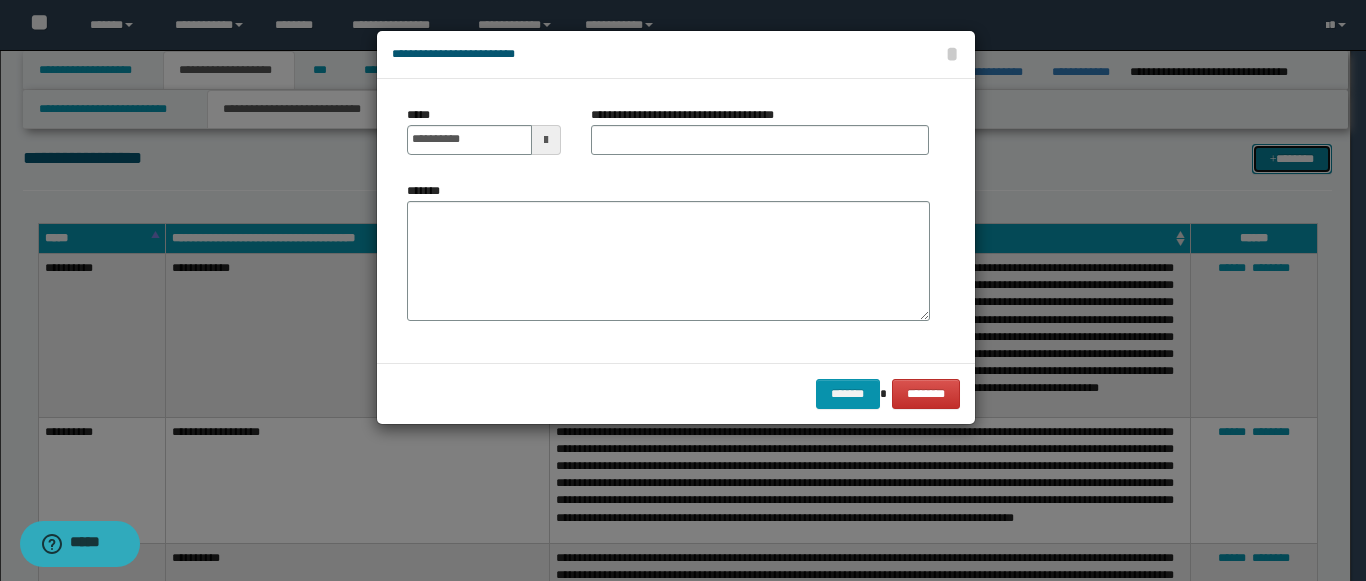scroll, scrollTop: 0, scrollLeft: 0, axis: both 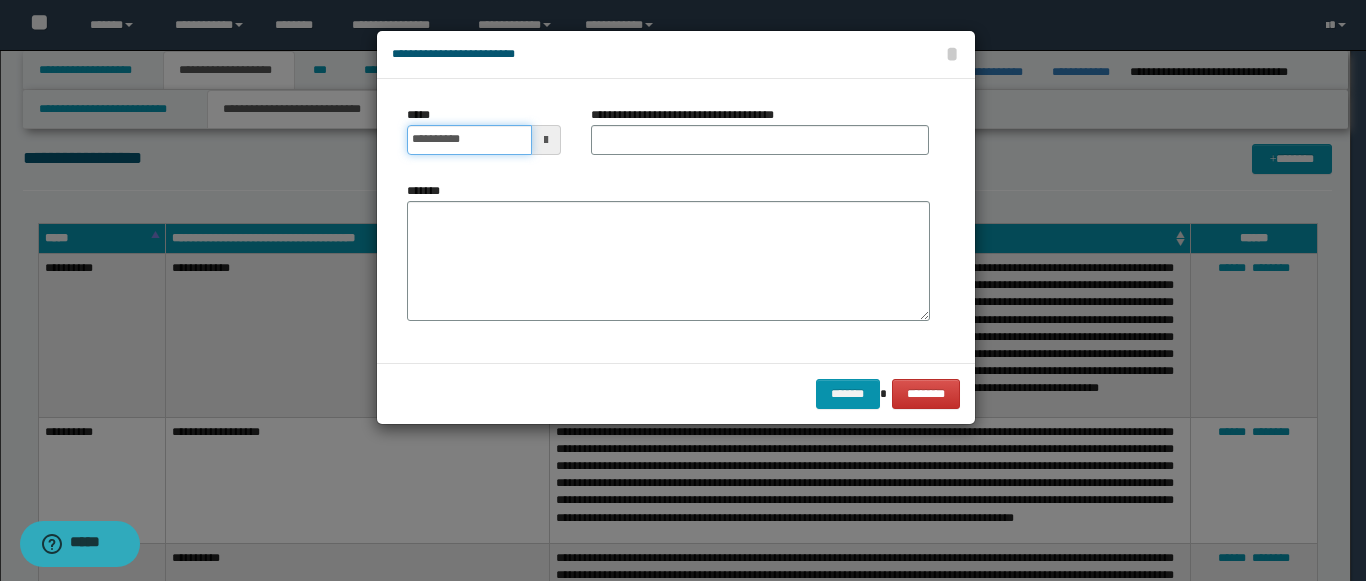 click on "**********" at bounding box center (469, 140) 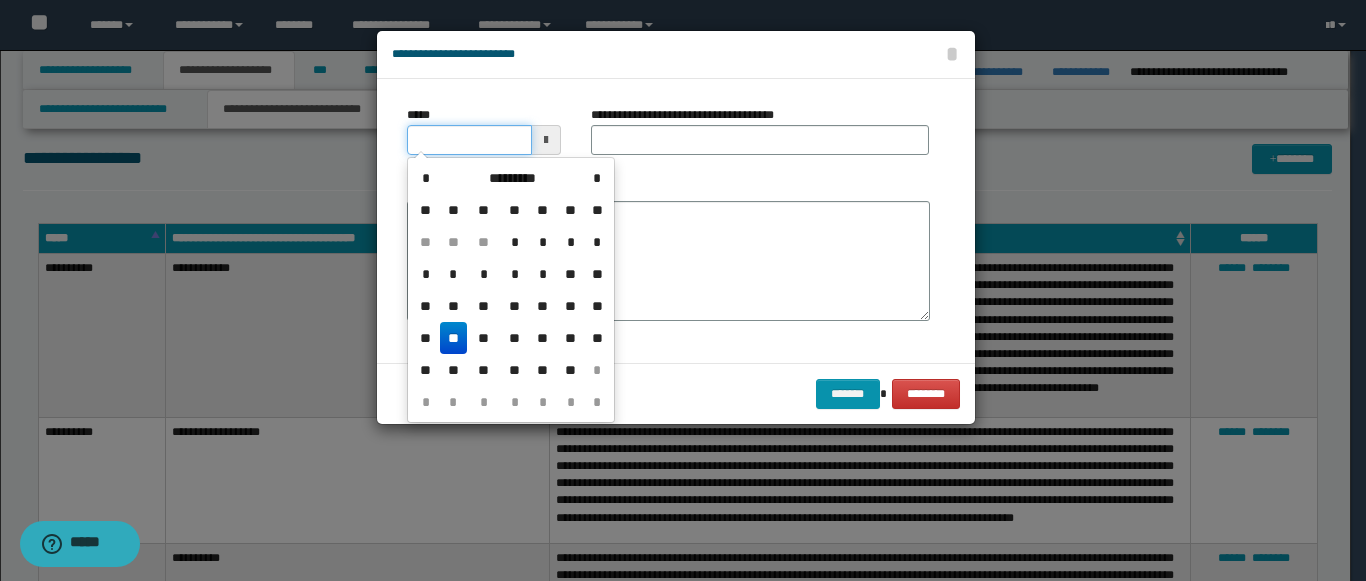 type on "**********" 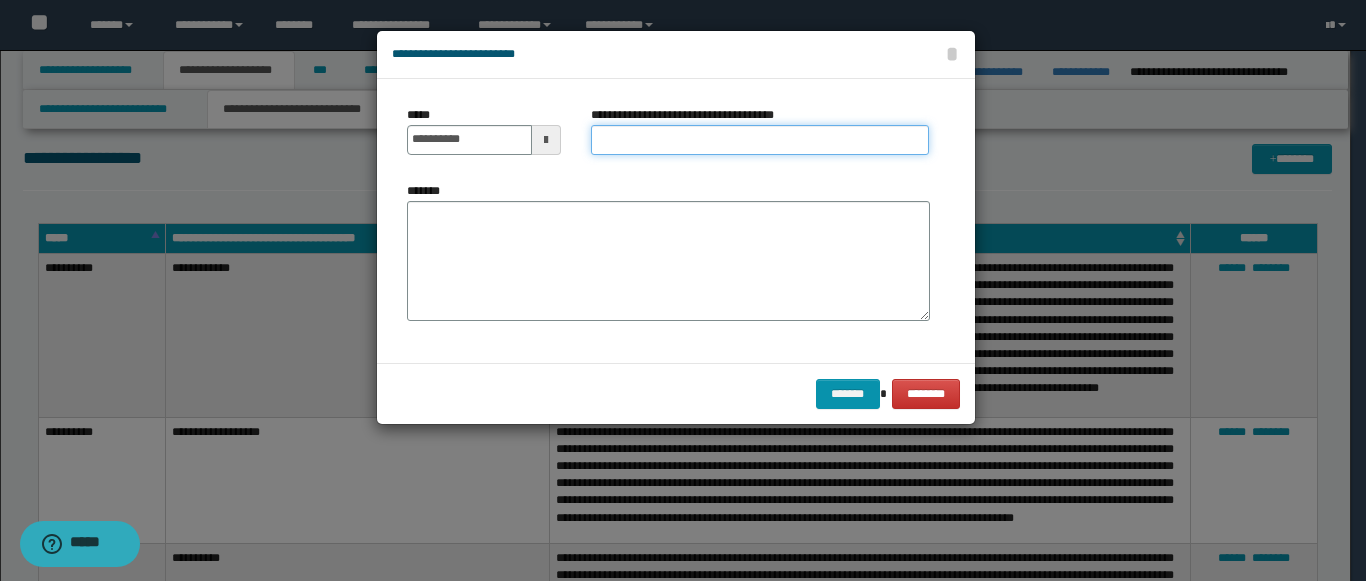 paste on "**********" 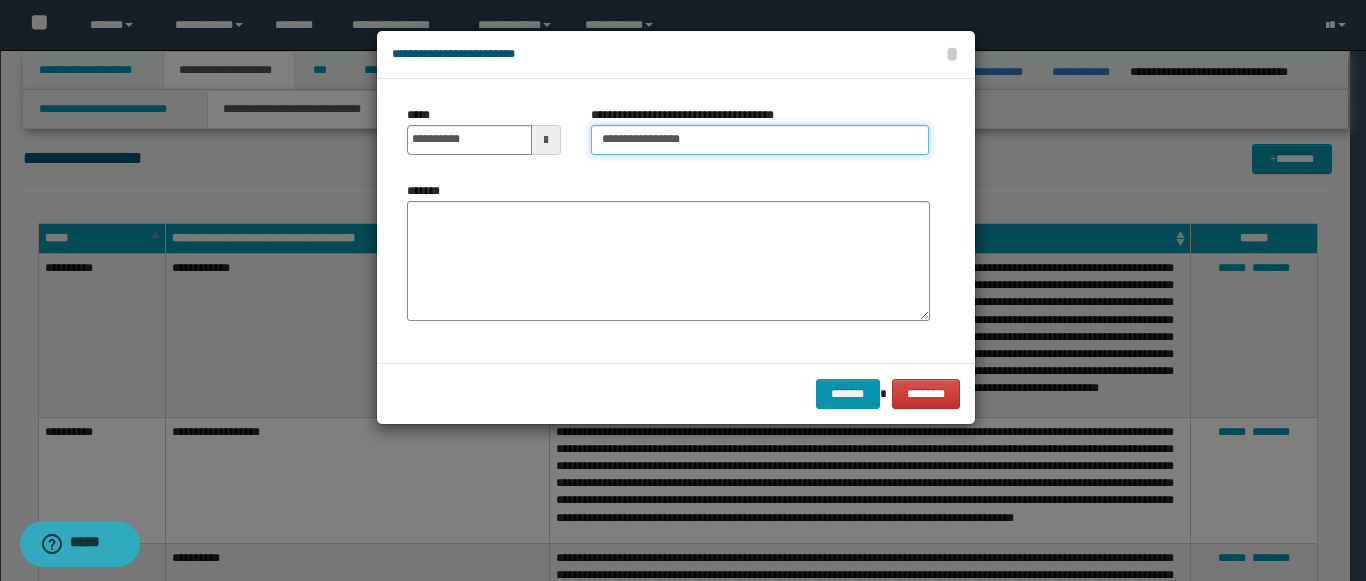 type on "**********" 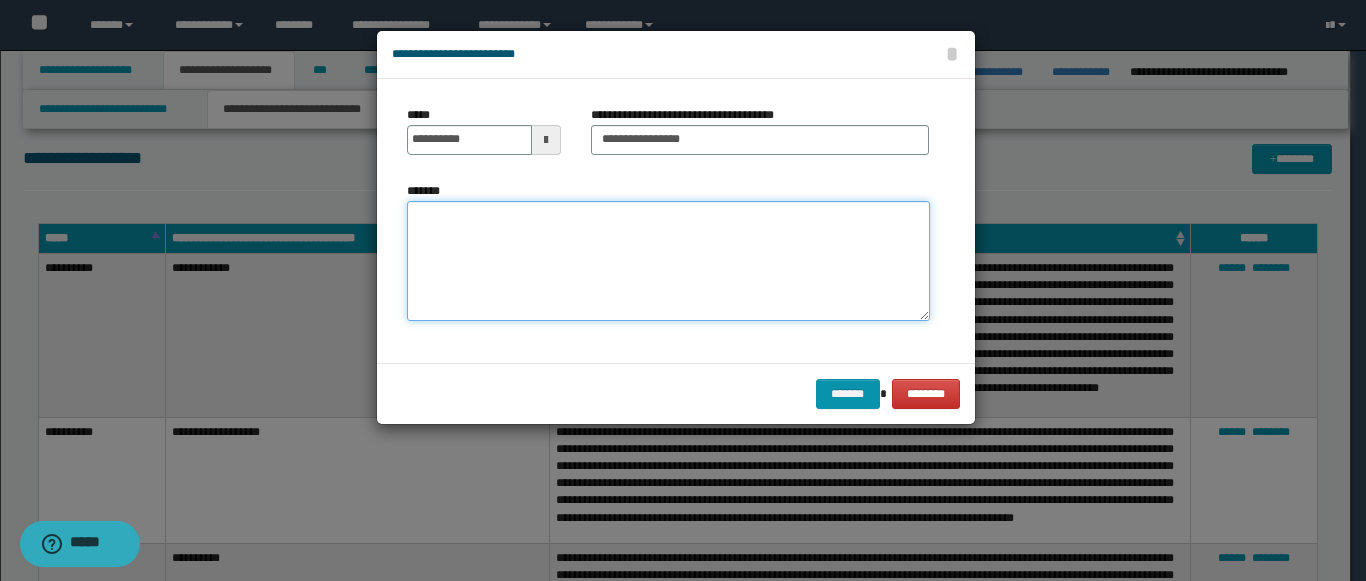 paste on "**********" 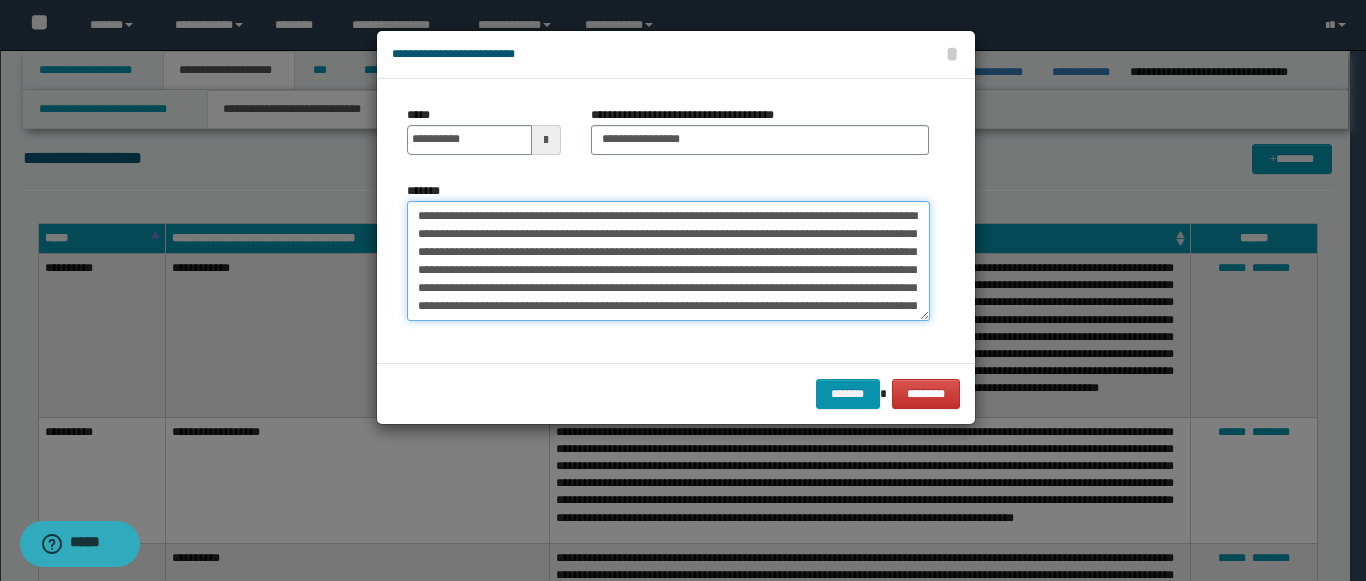 scroll, scrollTop: 1416, scrollLeft: 0, axis: vertical 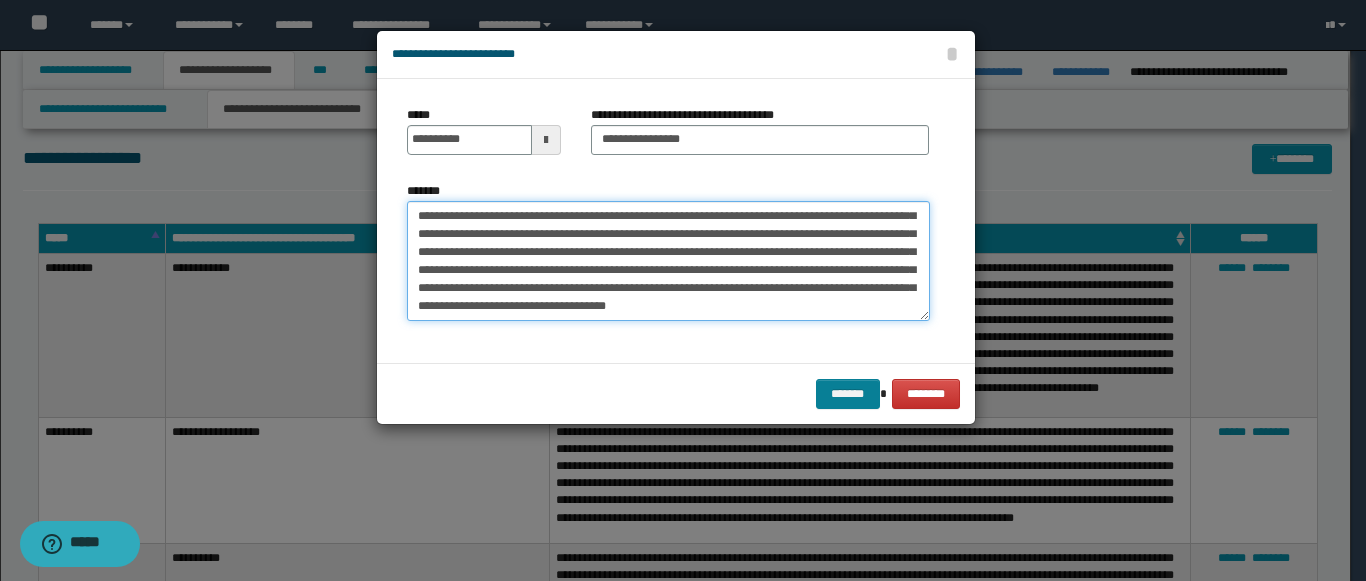 type on "**********" 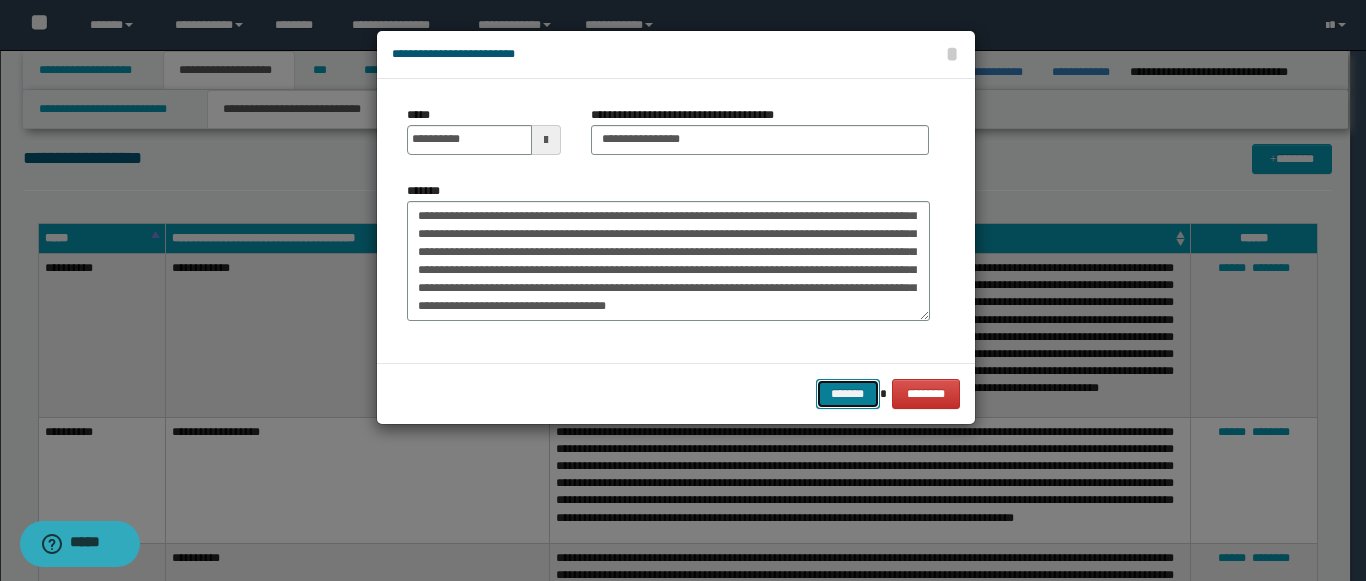click on "*******" at bounding box center [848, 394] 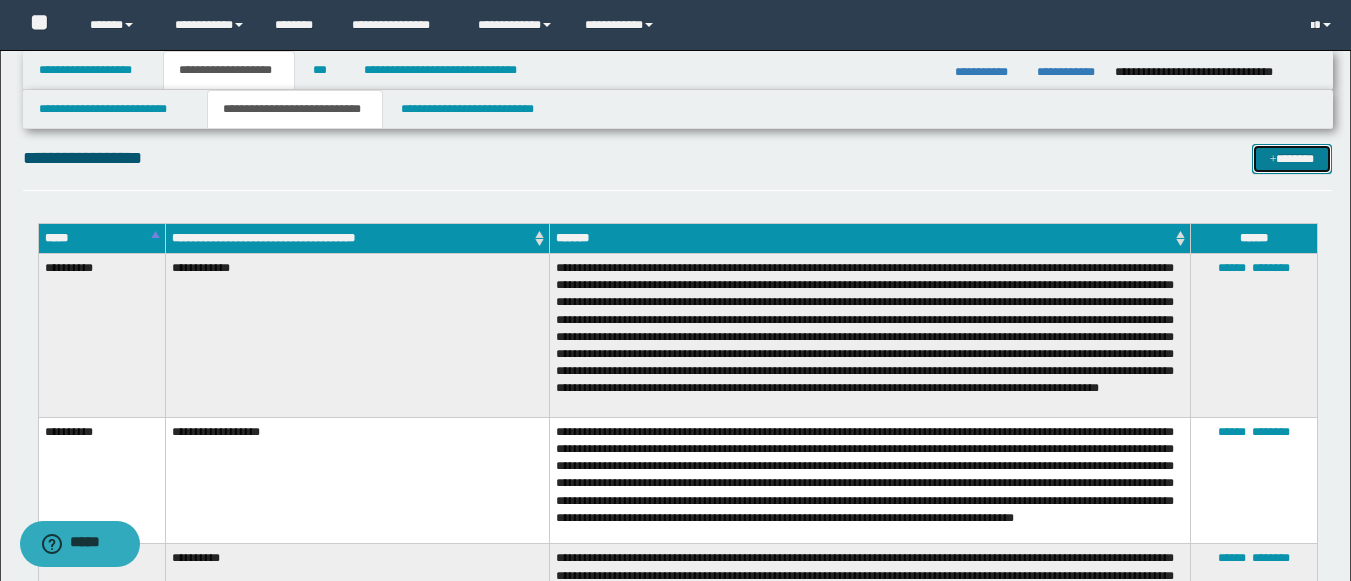 click on "*******" at bounding box center (1292, 159) 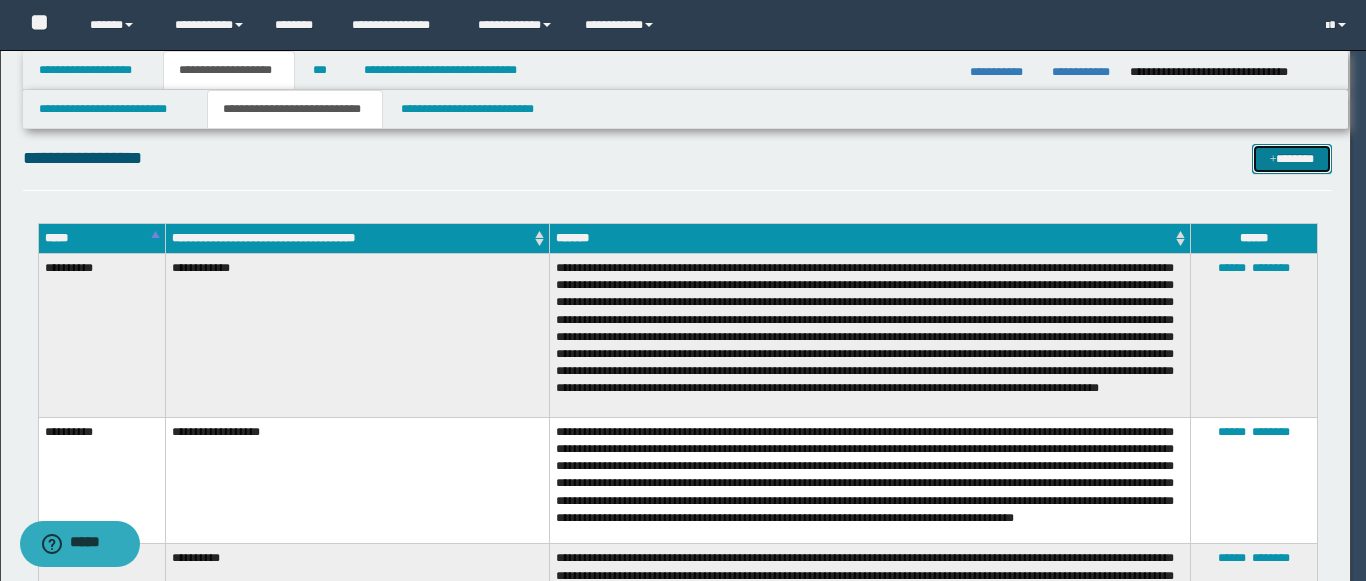 scroll, scrollTop: 0, scrollLeft: 0, axis: both 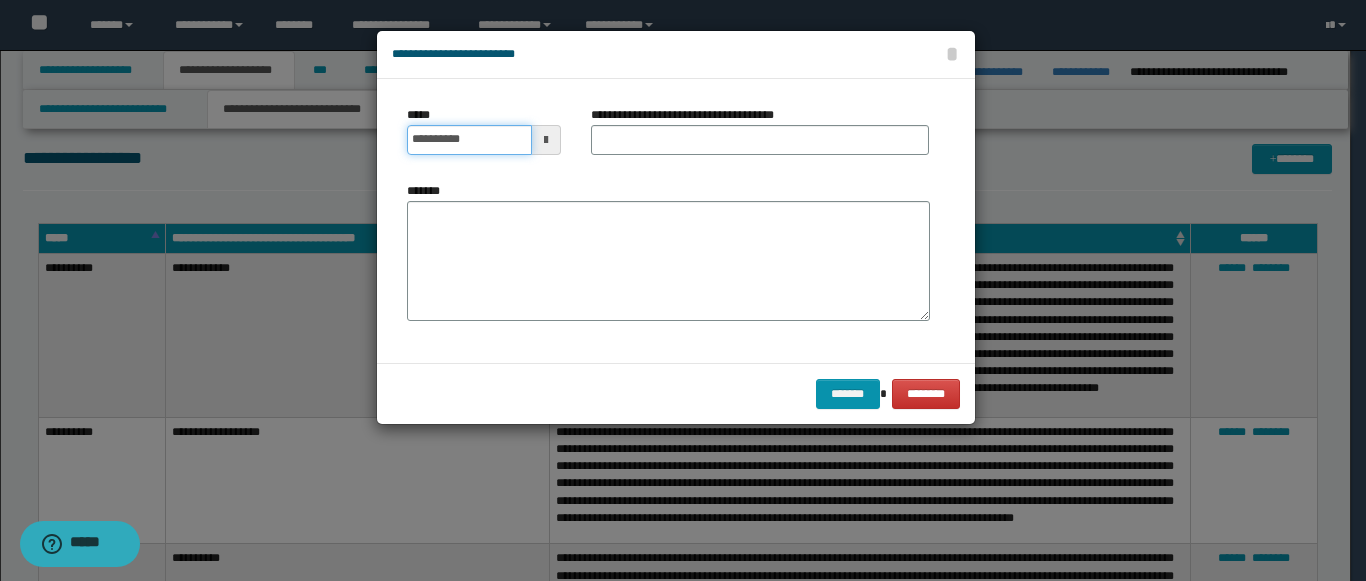 click on "**********" at bounding box center (469, 140) 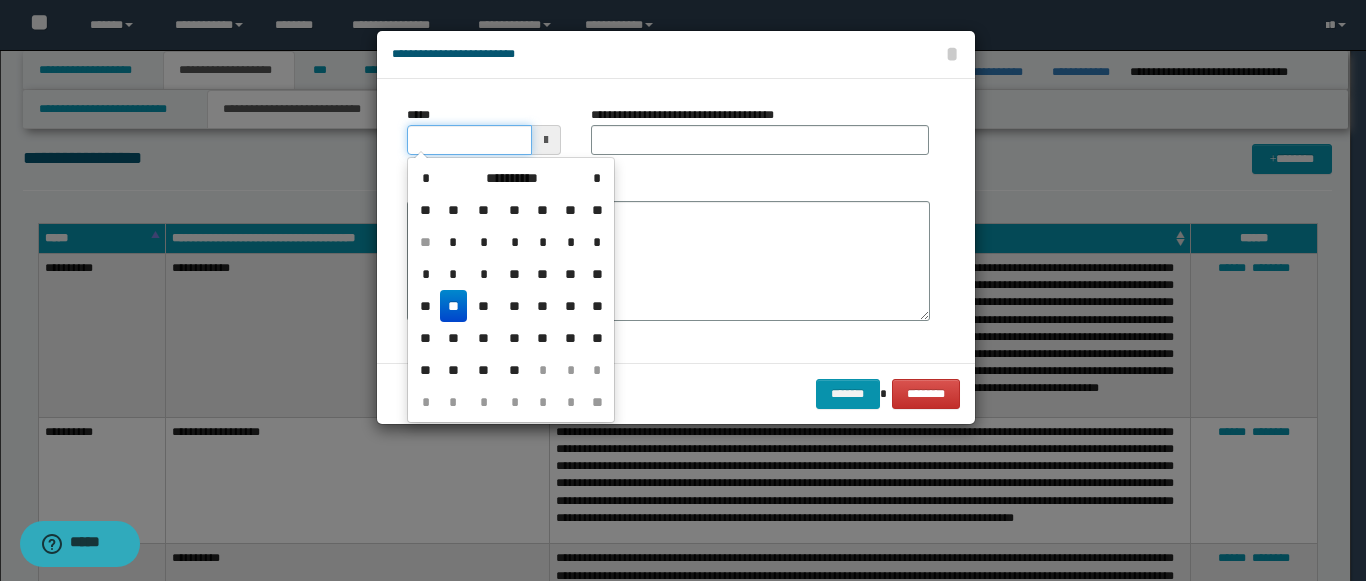 type on "**********" 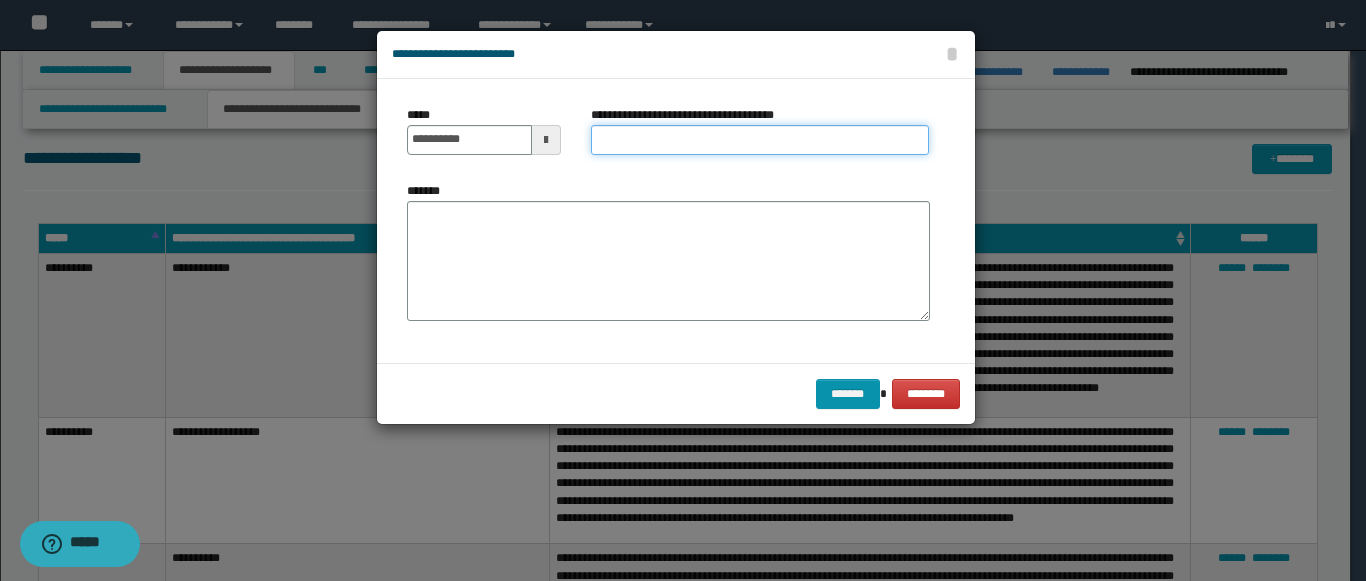paste on "**********" 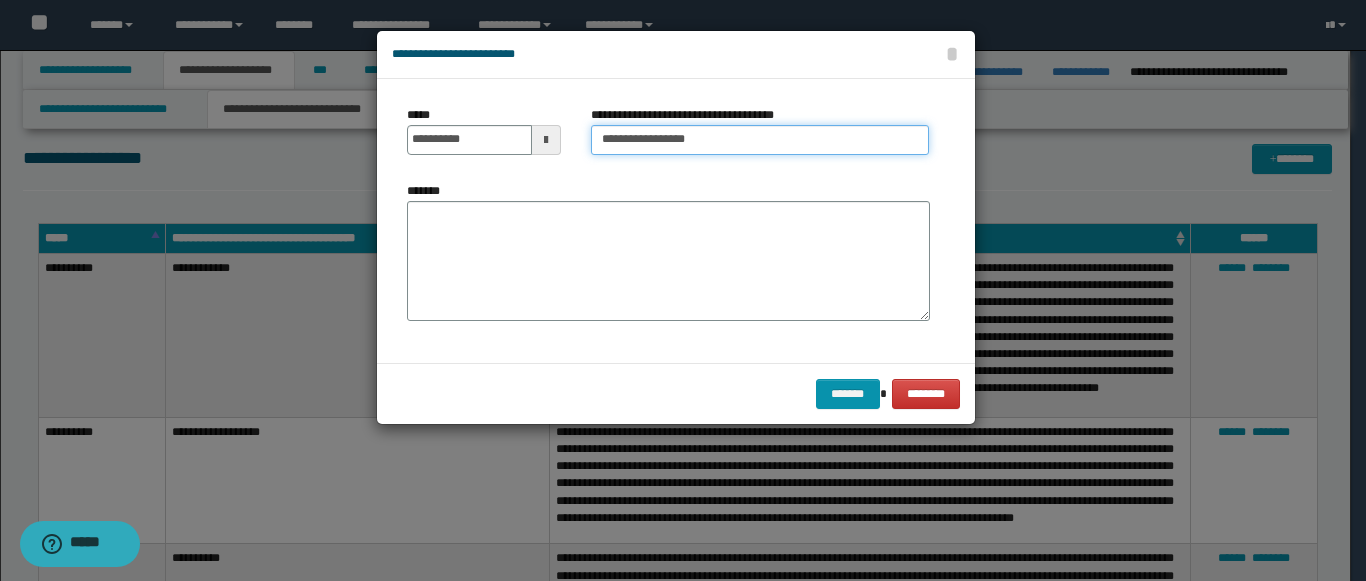 type on "**********" 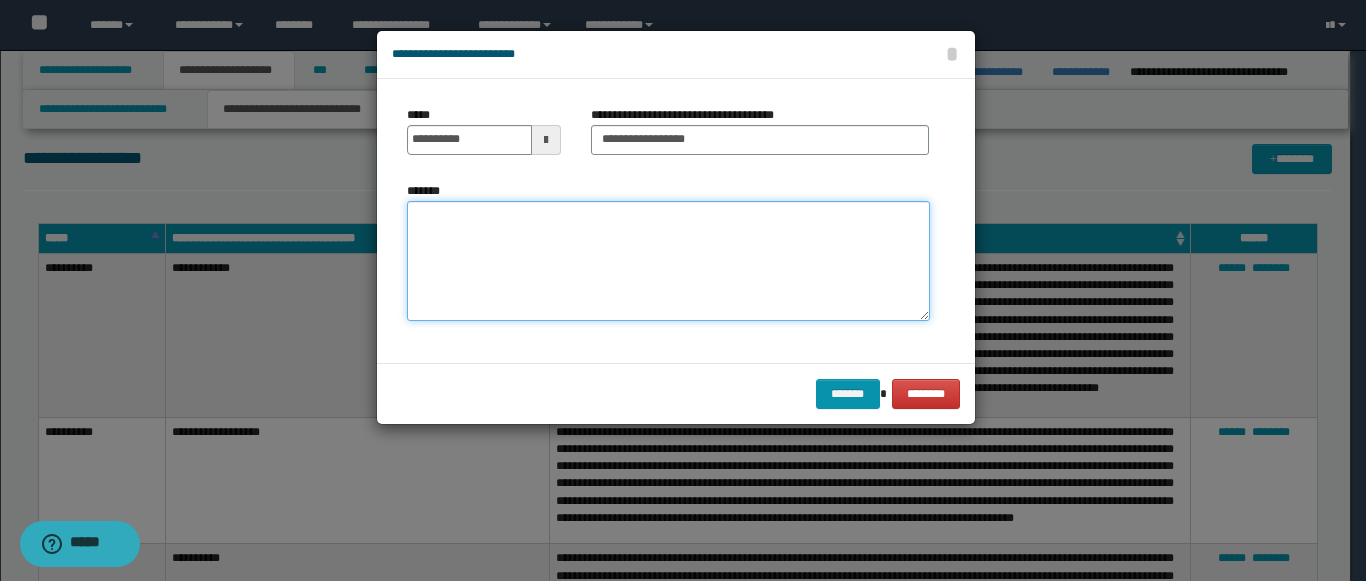 paste on "**********" 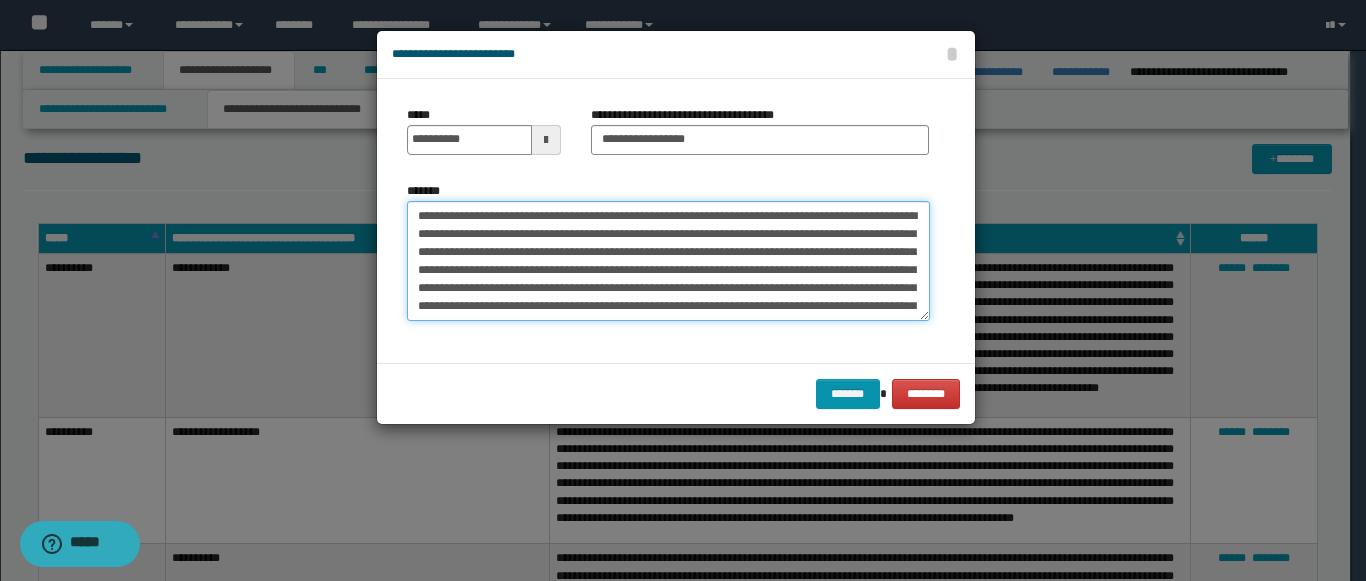 scroll, scrollTop: 84, scrollLeft: 0, axis: vertical 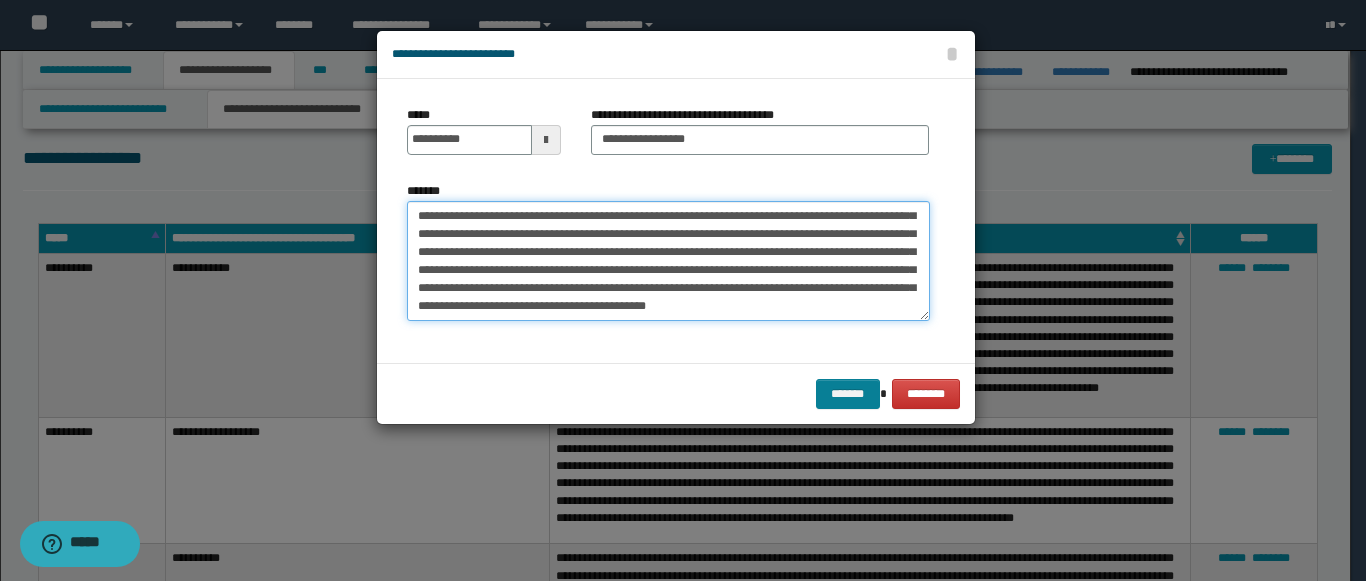 type on "**********" 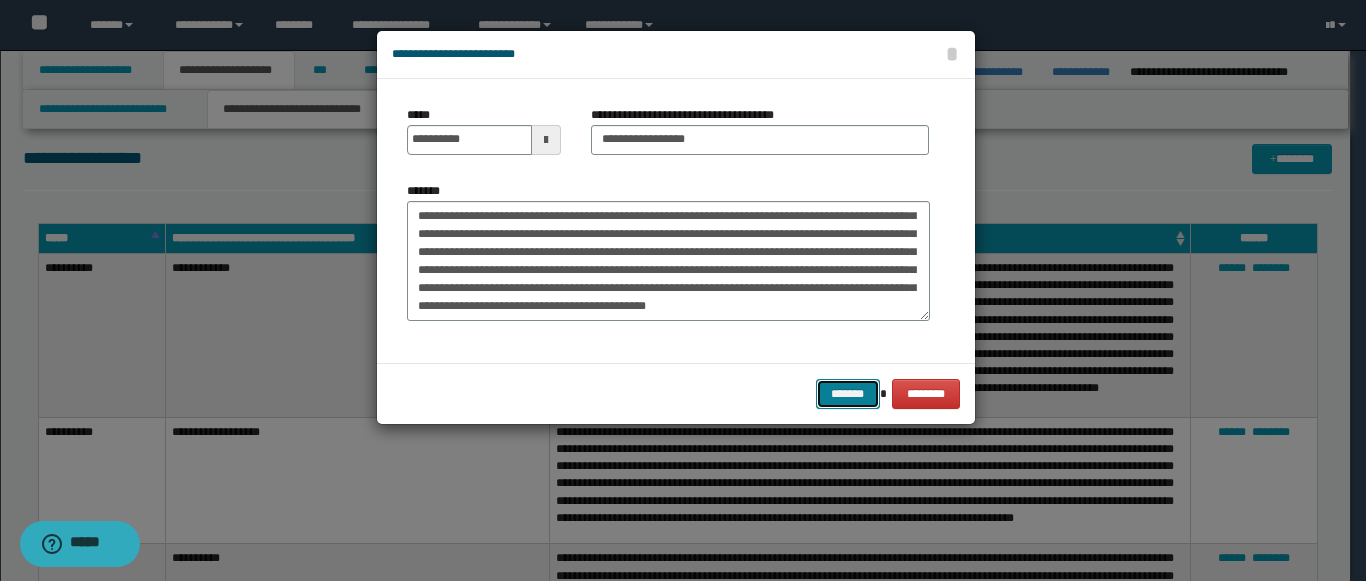 click on "*******" at bounding box center (848, 394) 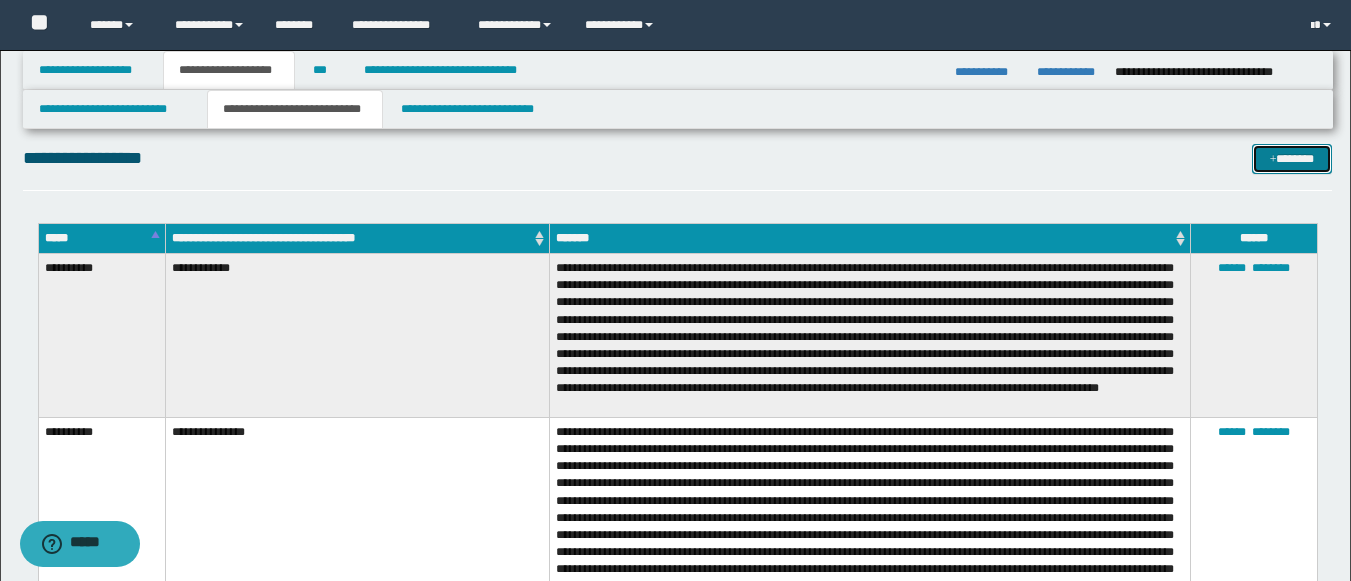 click at bounding box center [1273, 160] 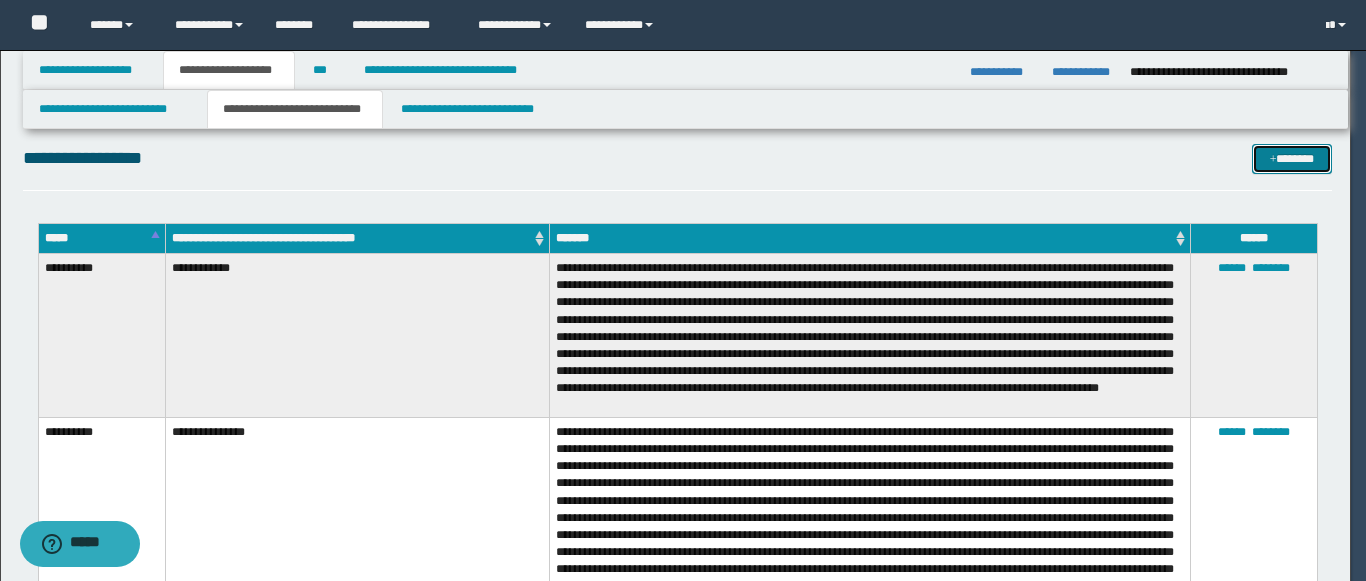 scroll, scrollTop: 0, scrollLeft: 0, axis: both 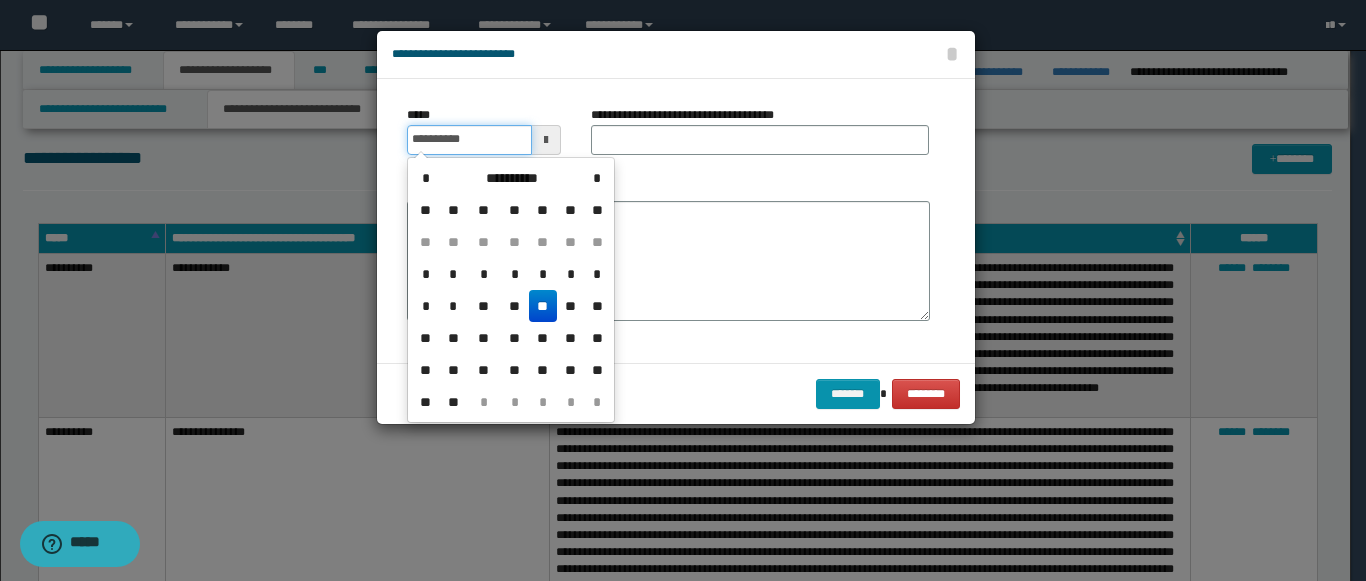 click on "**********" at bounding box center (469, 140) 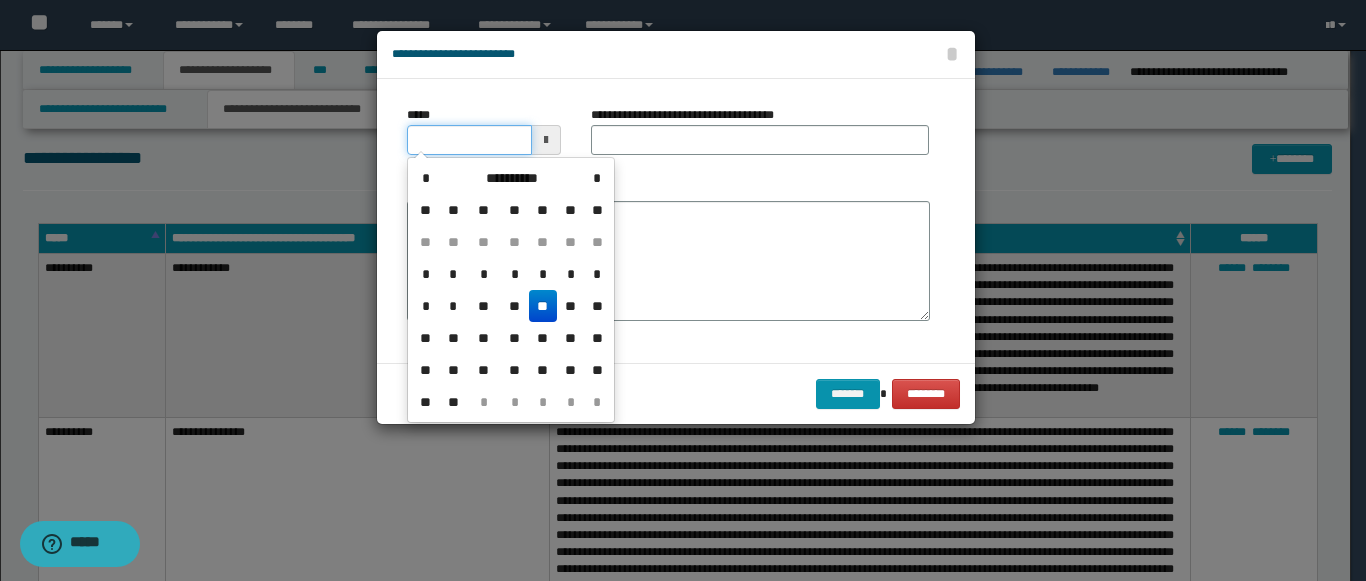 type on "**********" 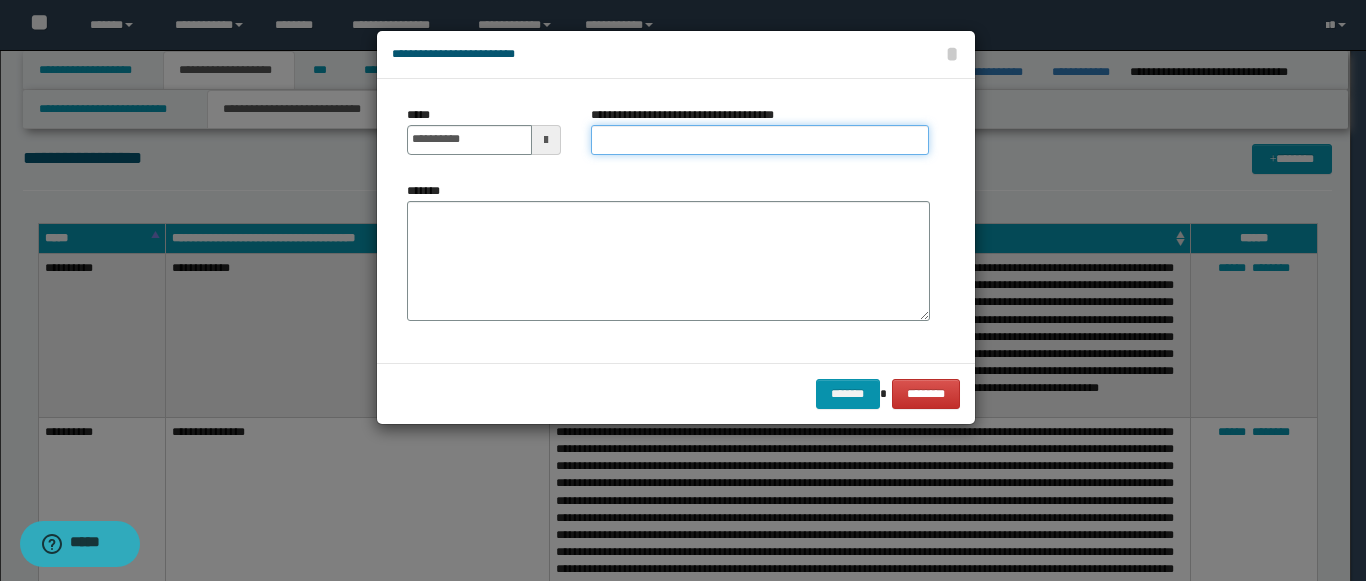 paste on "**********" 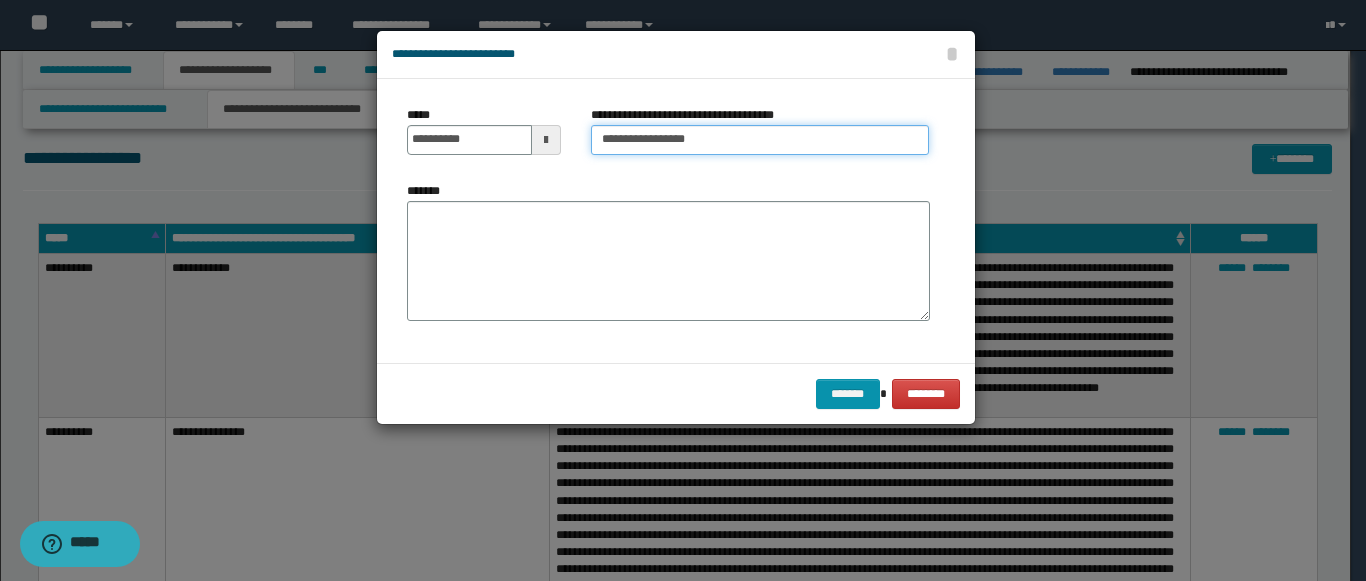 type on "**********" 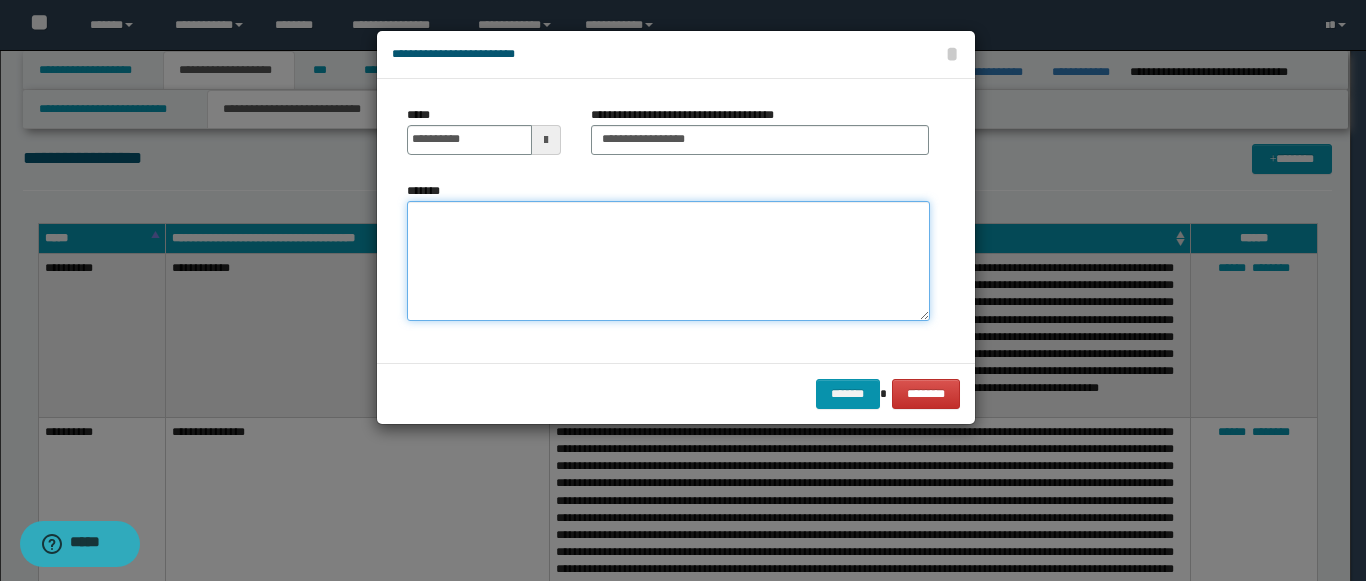 paste on "**********" 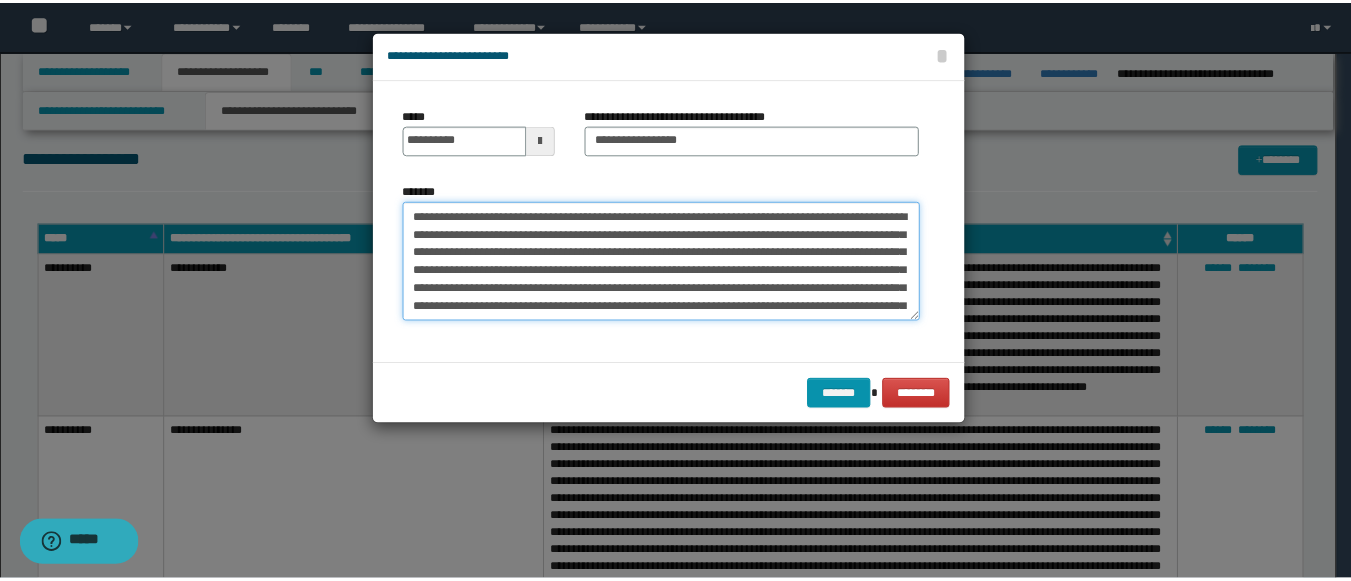 scroll, scrollTop: 174, scrollLeft: 0, axis: vertical 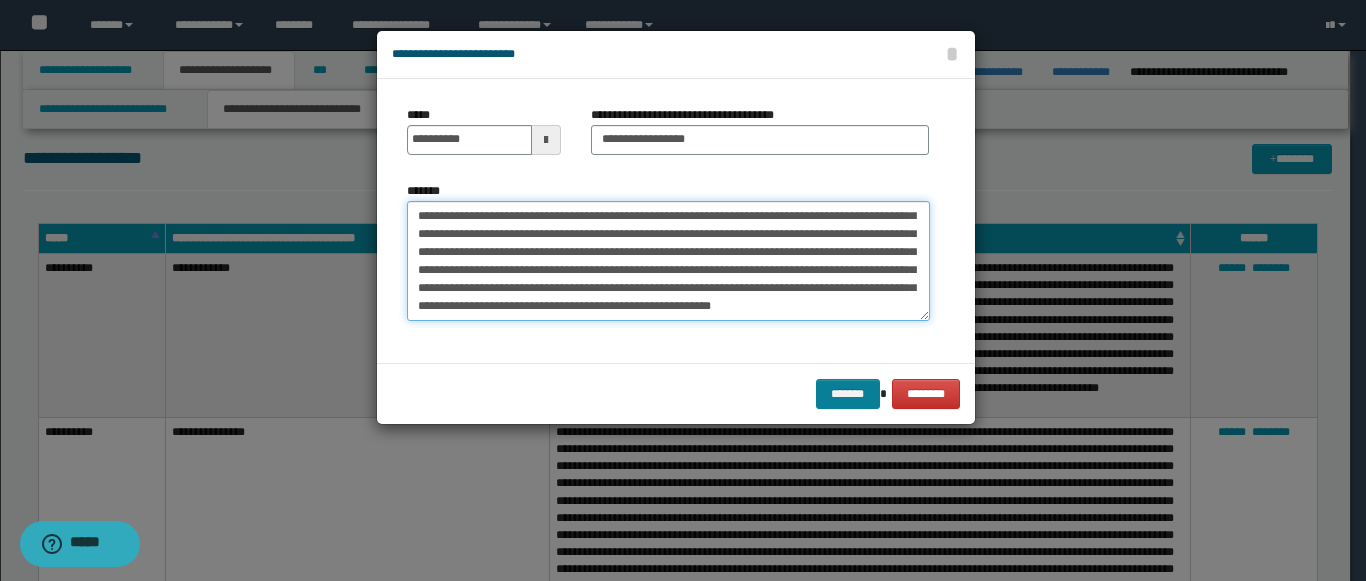 type on "**********" 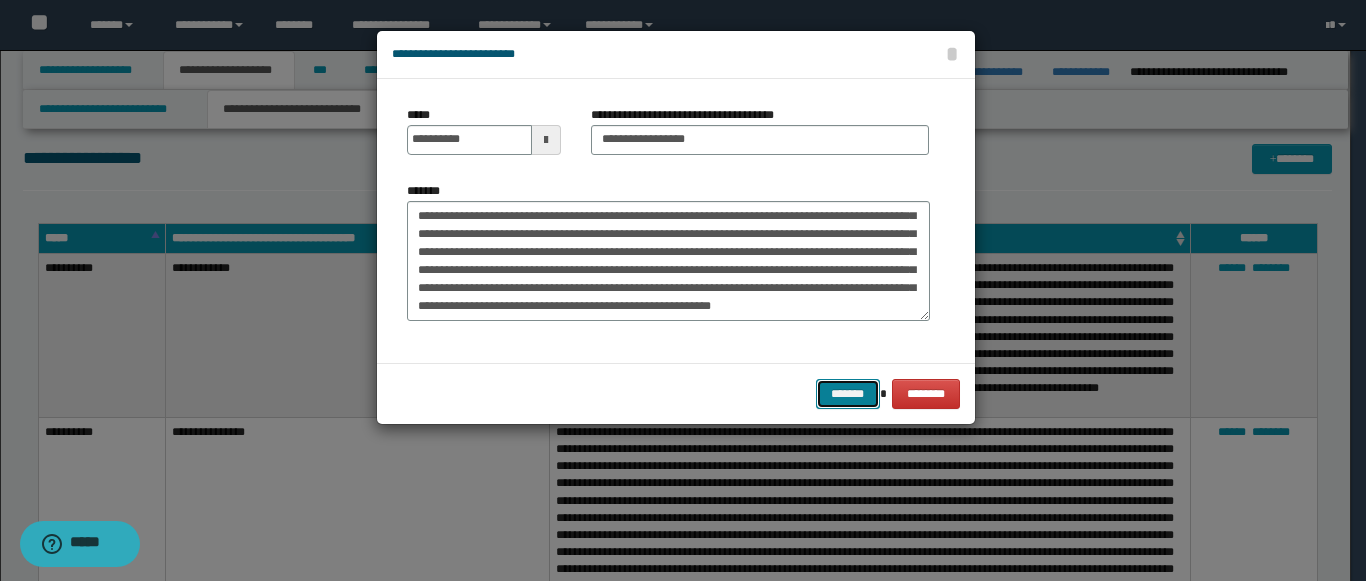 click on "*******" at bounding box center (848, 394) 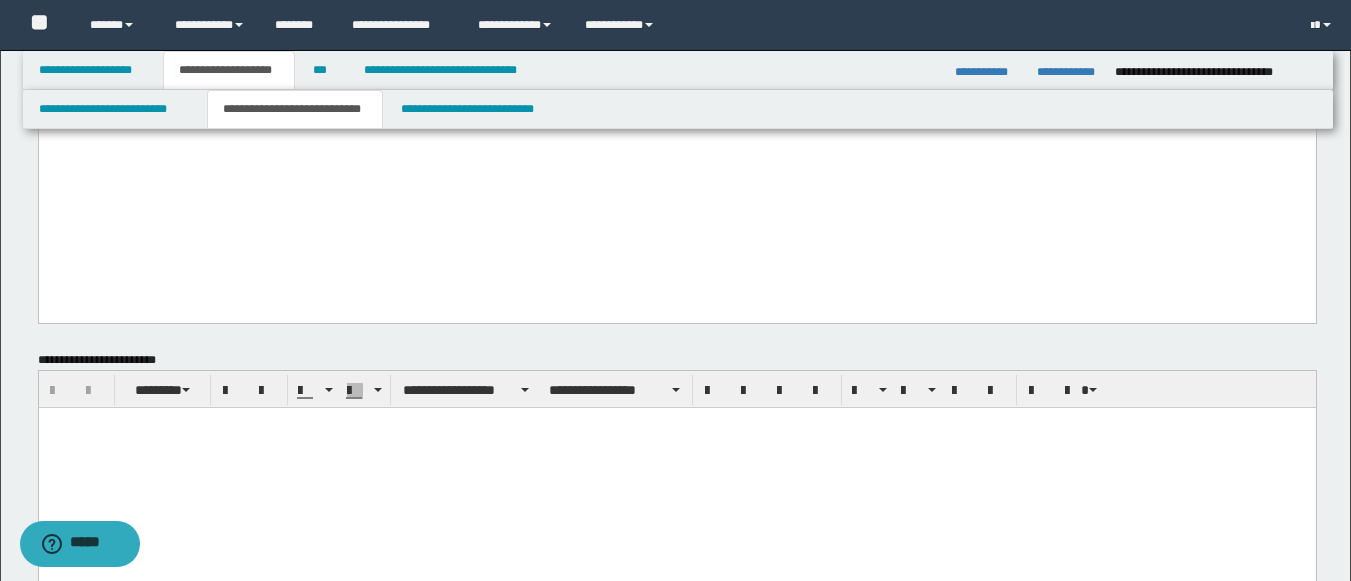 scroll, scrollTop: 2329, scrollLeft: 0, axis: vertical 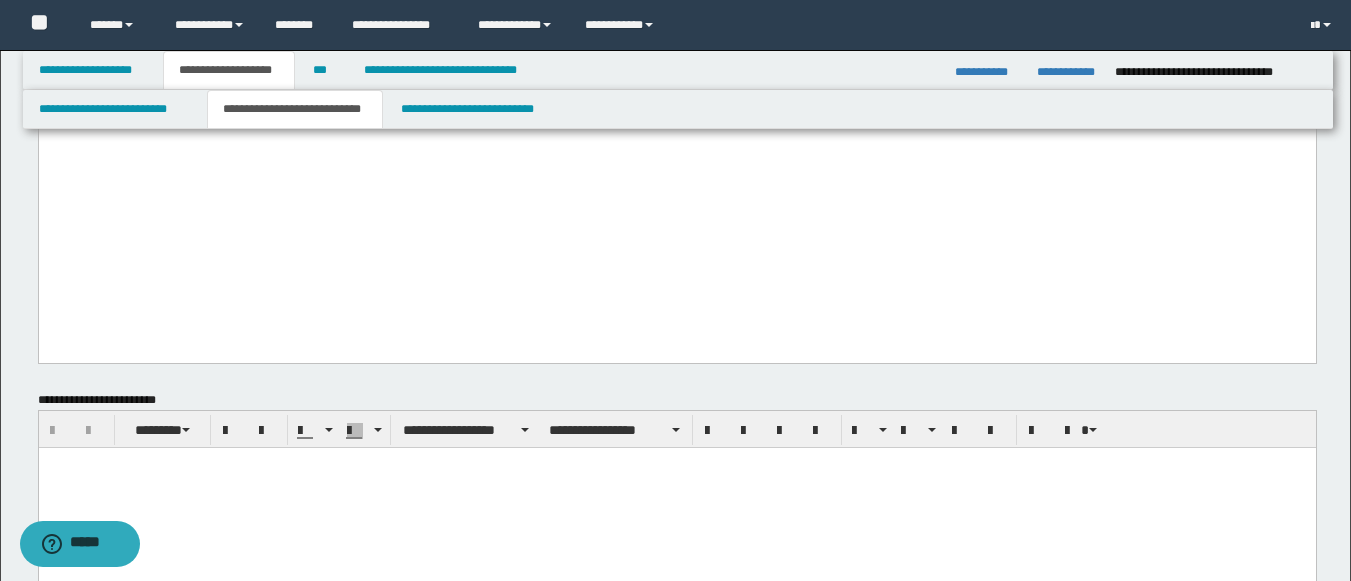 click on "**********" at bounding box center (676, -1090) 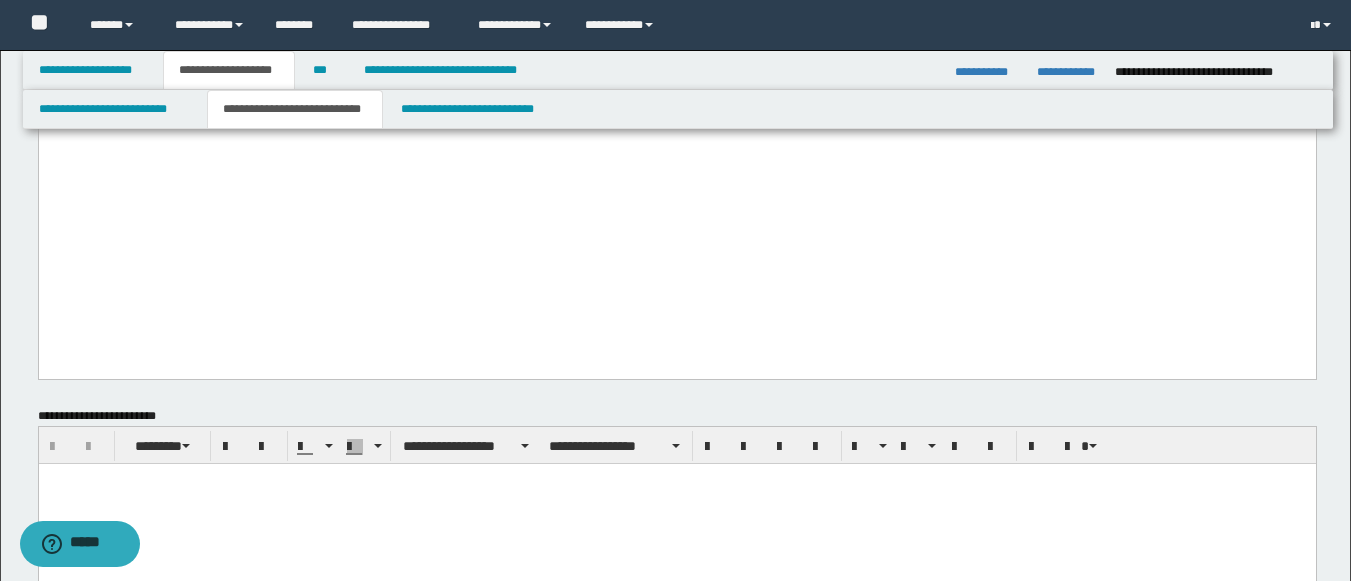 type 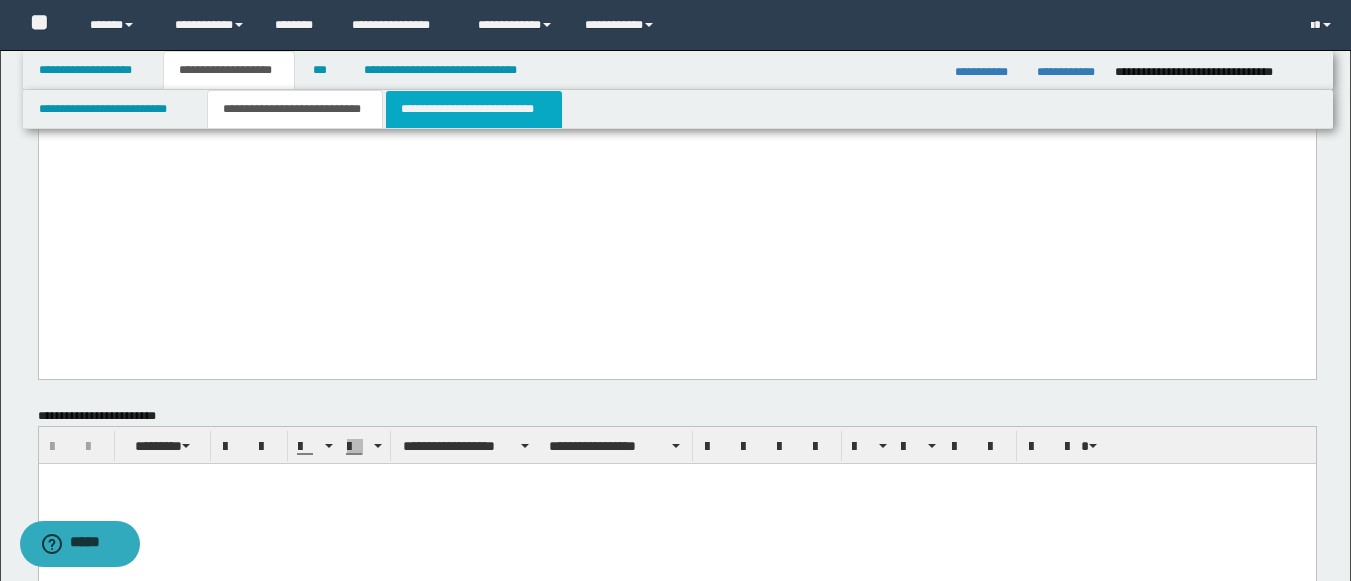 click on "**********" at bounding box center (474, 109) 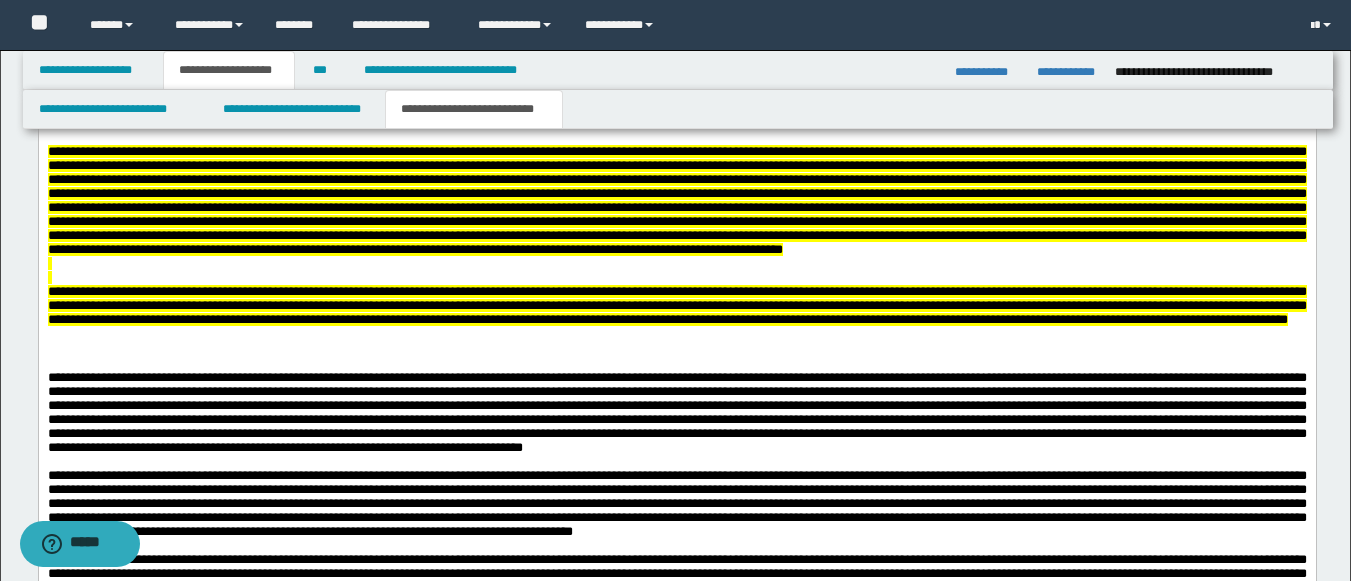 scroll, scrollTop: 2770, scrollLeft: 0, axis: vertical 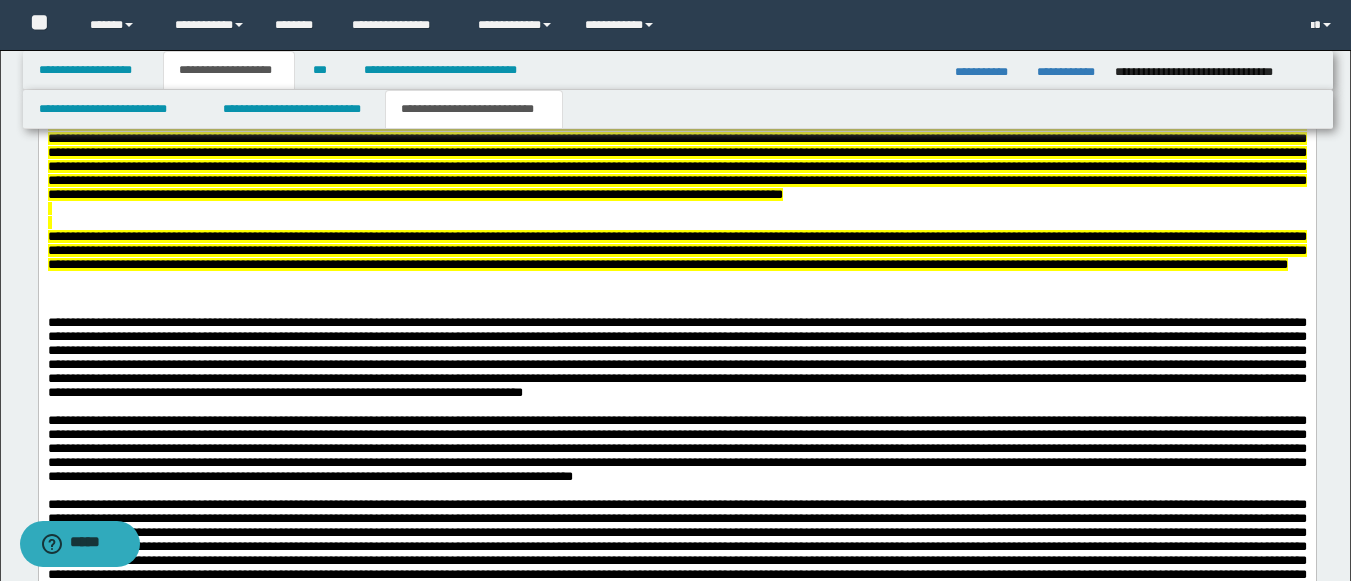 click at bounding box center [676, 146] 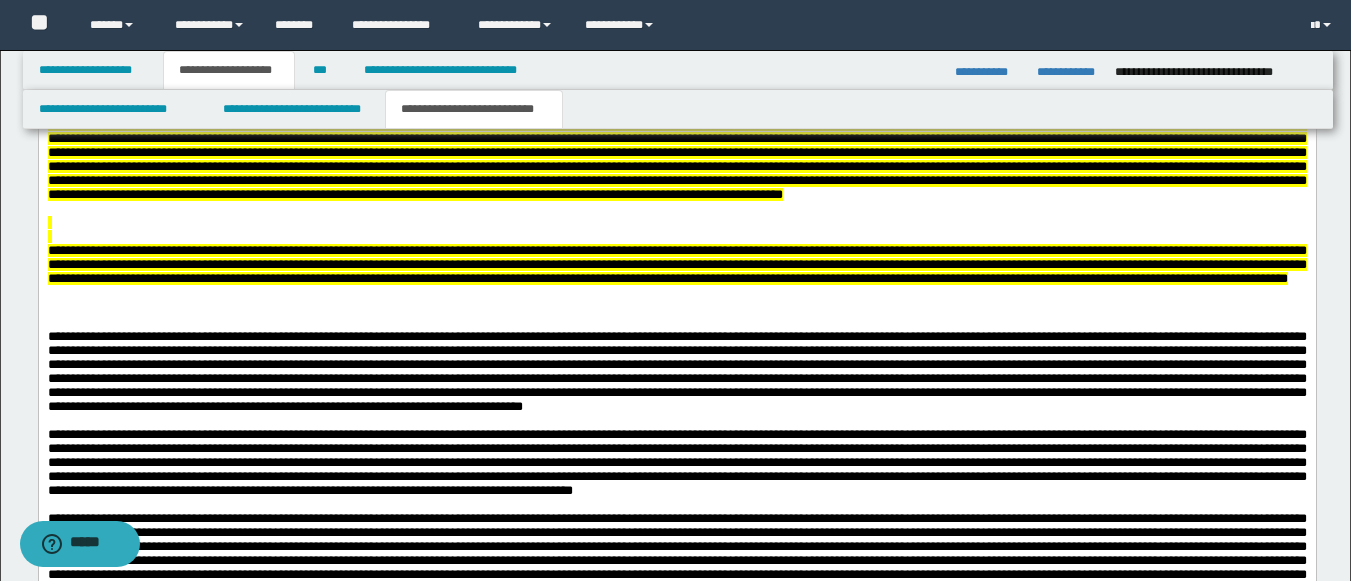 type 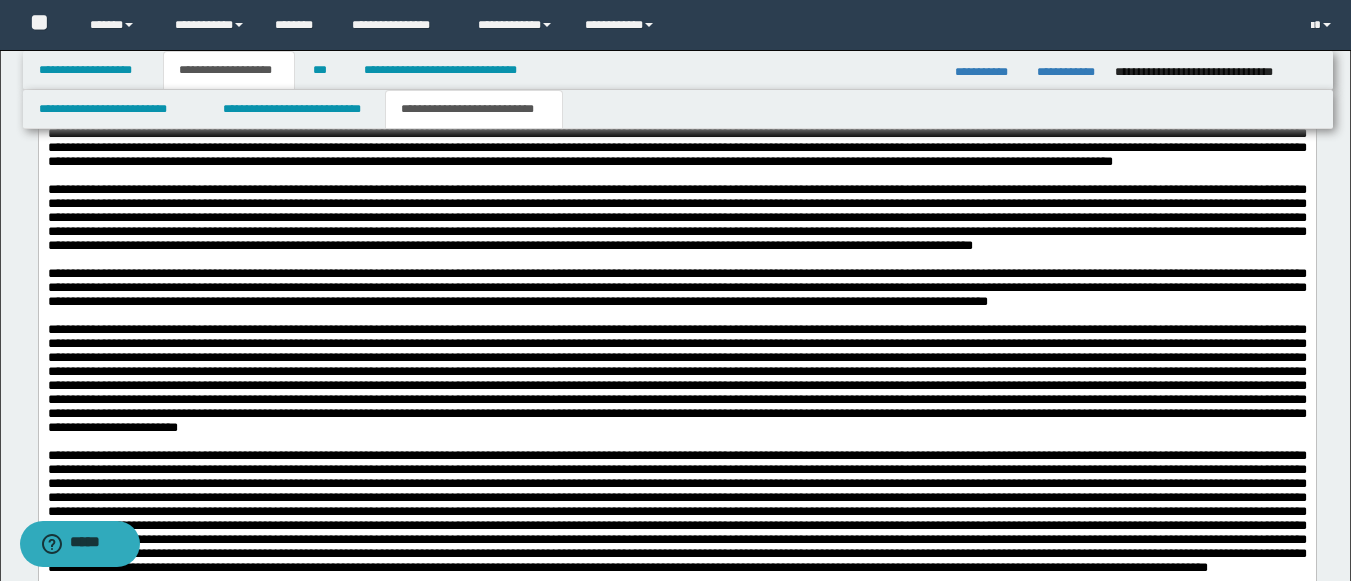 scroll, scrollTop: 5224, scrollLeft: 0, axis: vertical 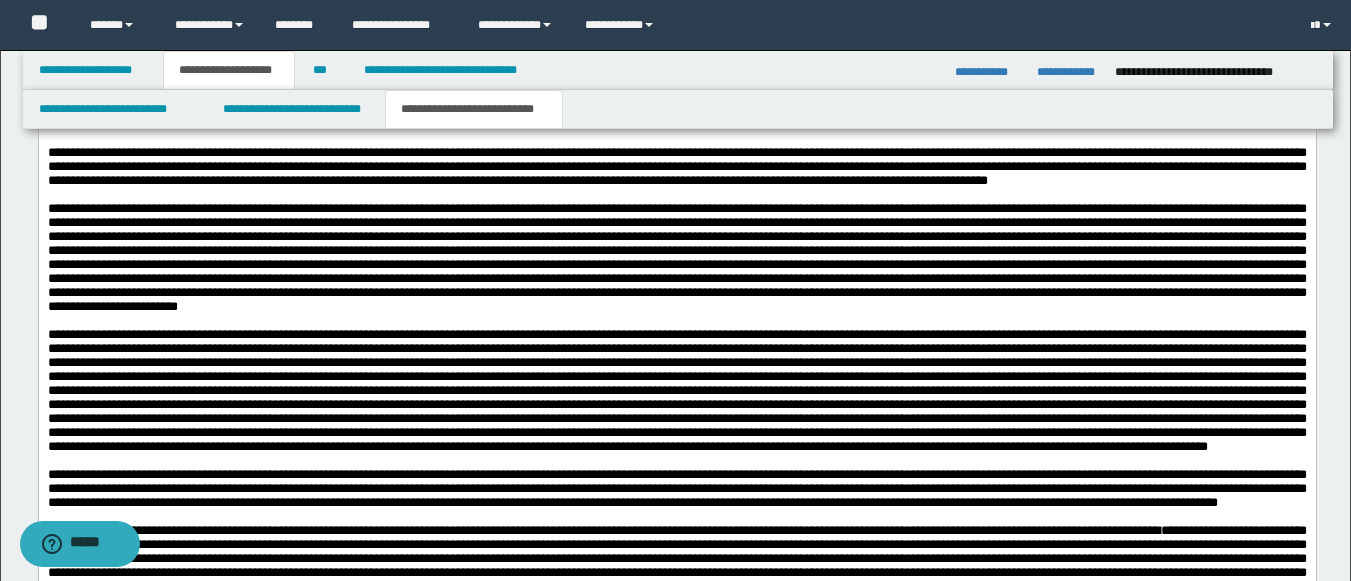 click on "**********" at bounding box center [676, -323] 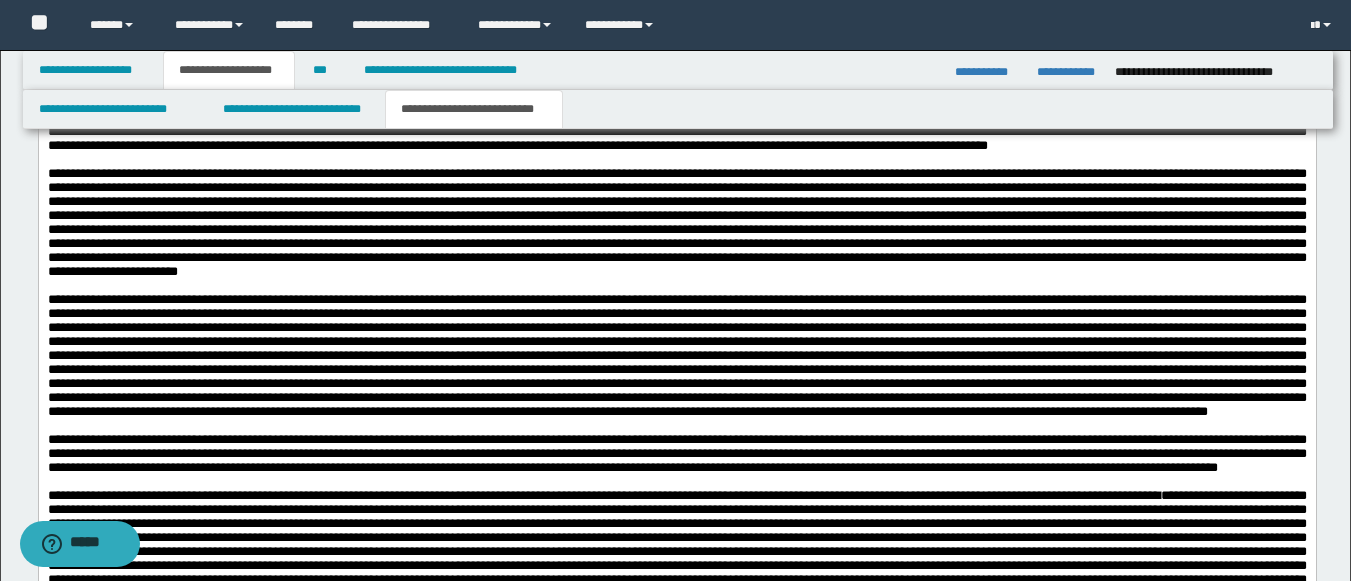 scroll, scrollTop: 5461, scrollLeft: 0, axis: vertical 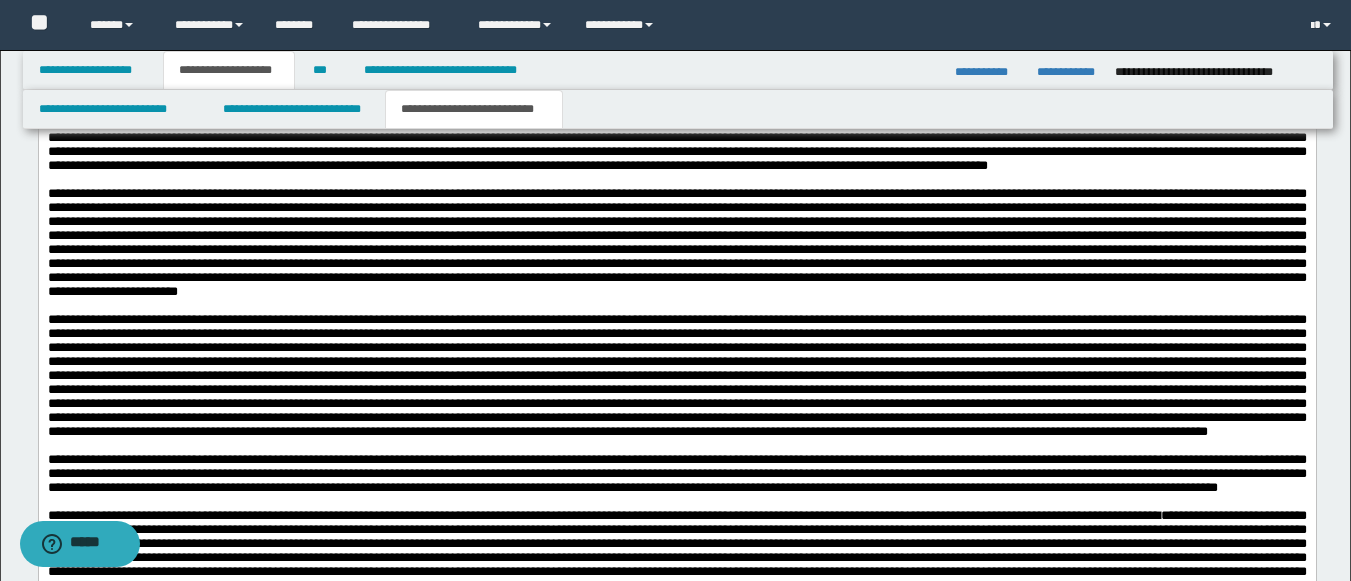 click at bounding box center [676, -142] 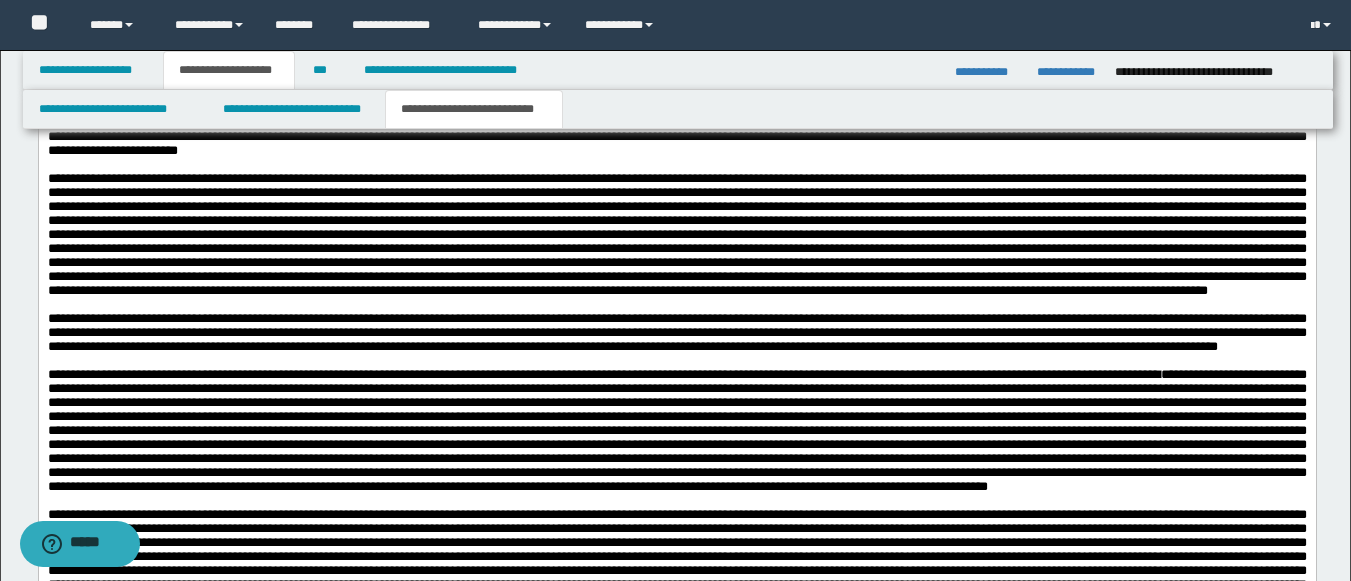 scroll, scrollTop: 6139, scrollLeft: 0, axis: vertical 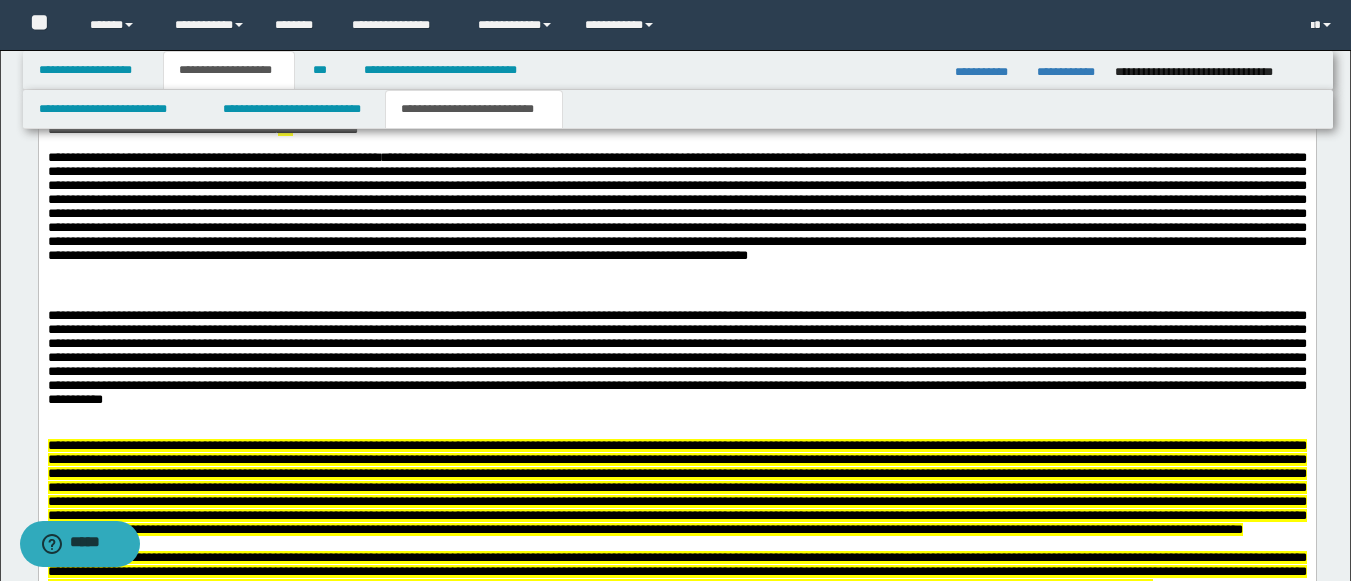 click at bounding box center [676, -395] 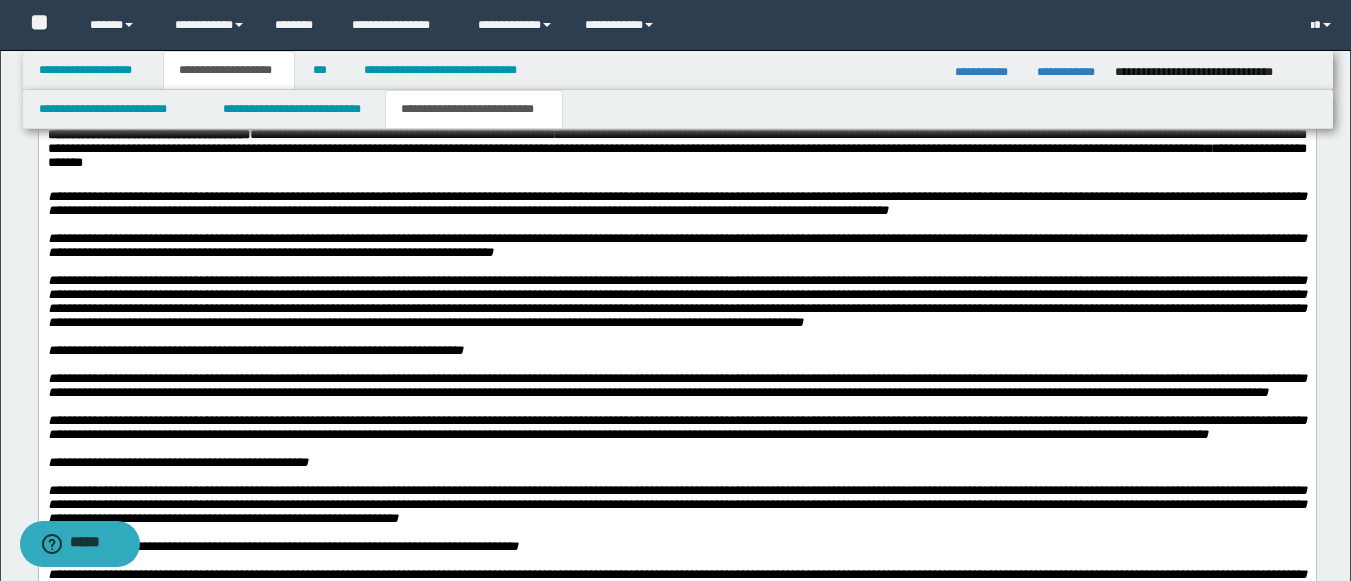 scroll, scrollTop: 8291, scrollLeft: 0, axis: vertical 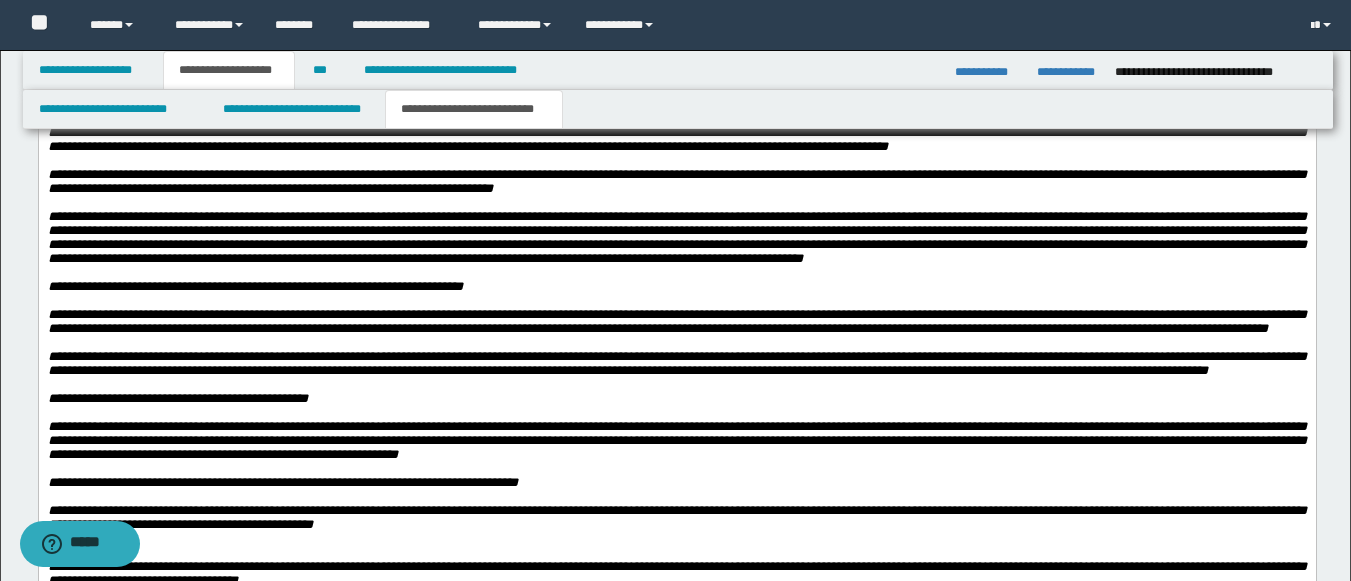 click at bounding box center (676, -480) 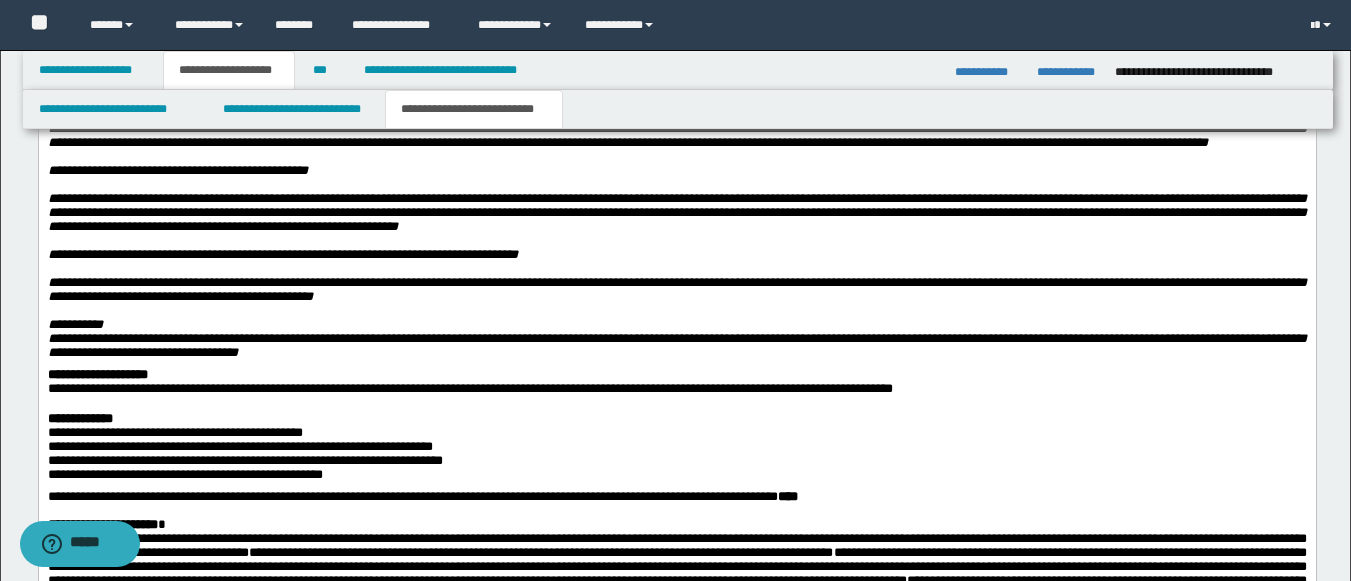 scroll, scrollTop: 8551, scrollLeft: 0, axis: vertical 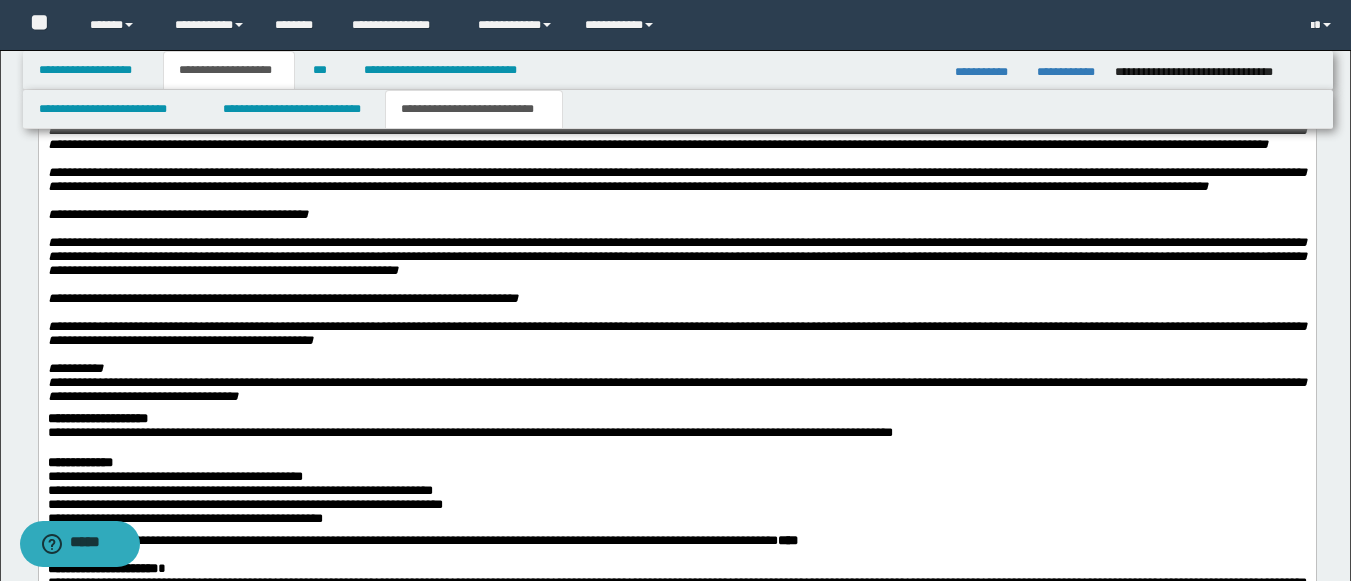click at bounding box center [676, -572] 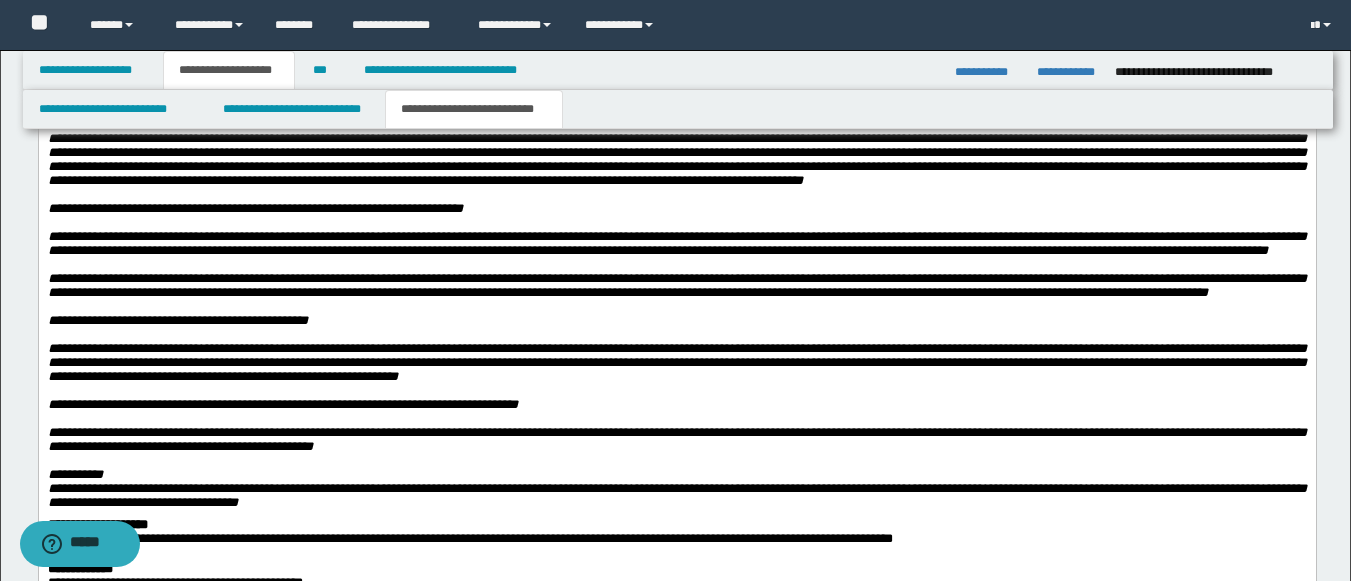 drag, startPoint x: 311, startPoint y: 409, endPoint x: 69, endPoint y: -6003, distance: 6416.565 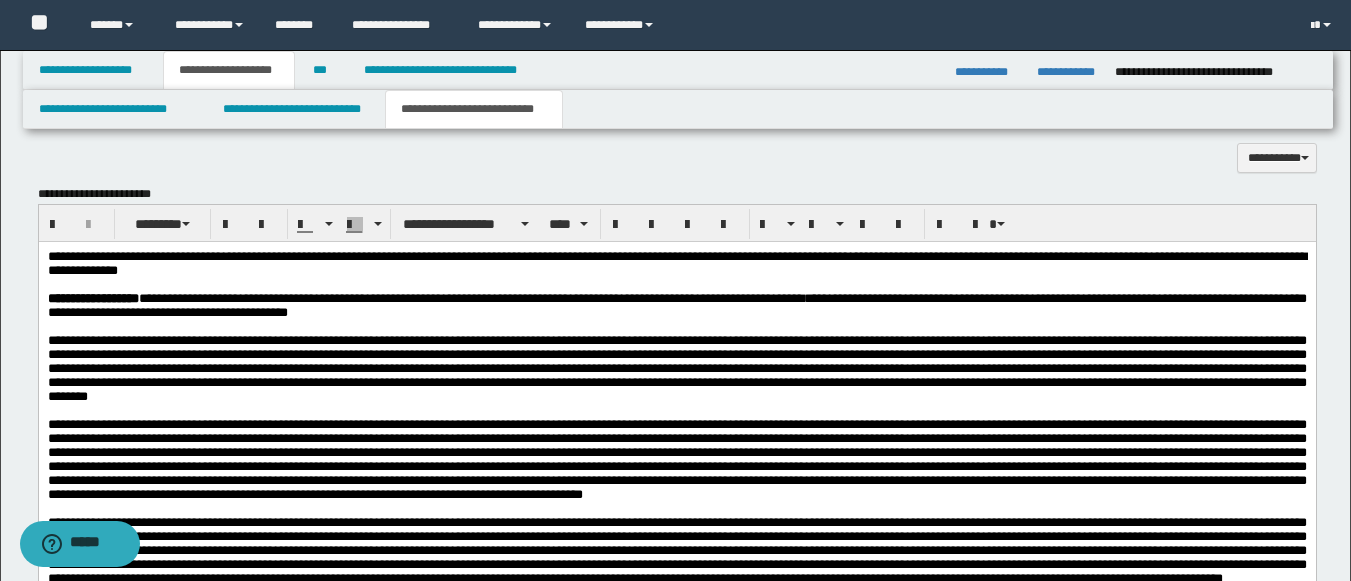 scroll, scrollTop: 2110, scrollLeft: 0, axis: vertical 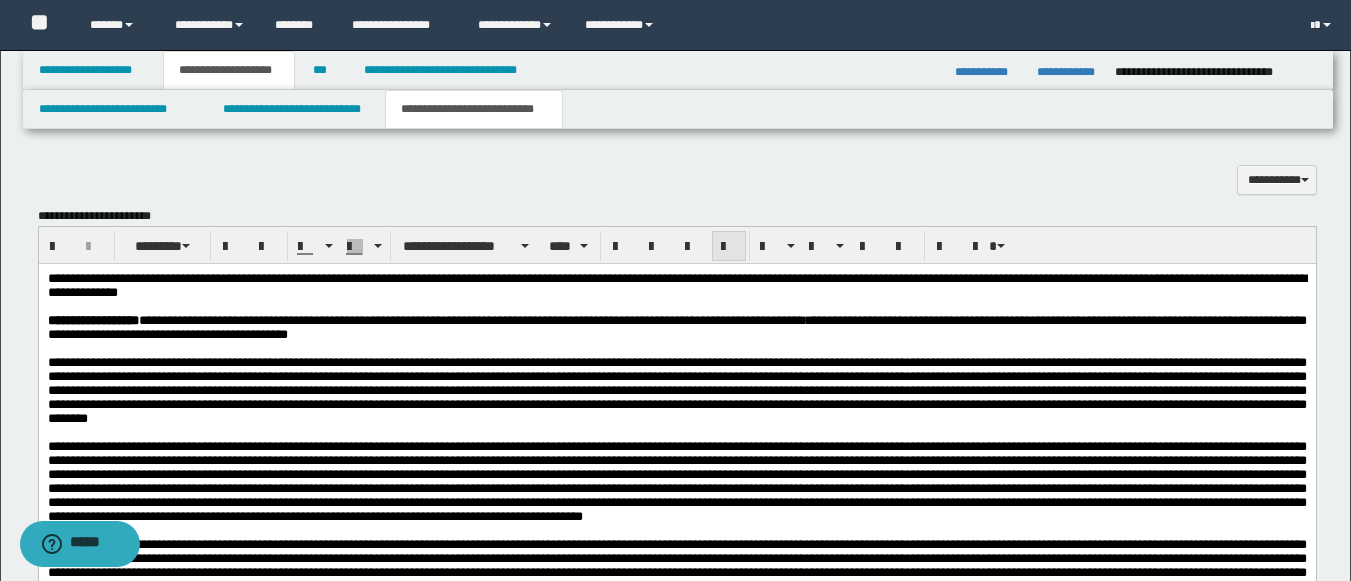 click at bounding box center [729, 247] 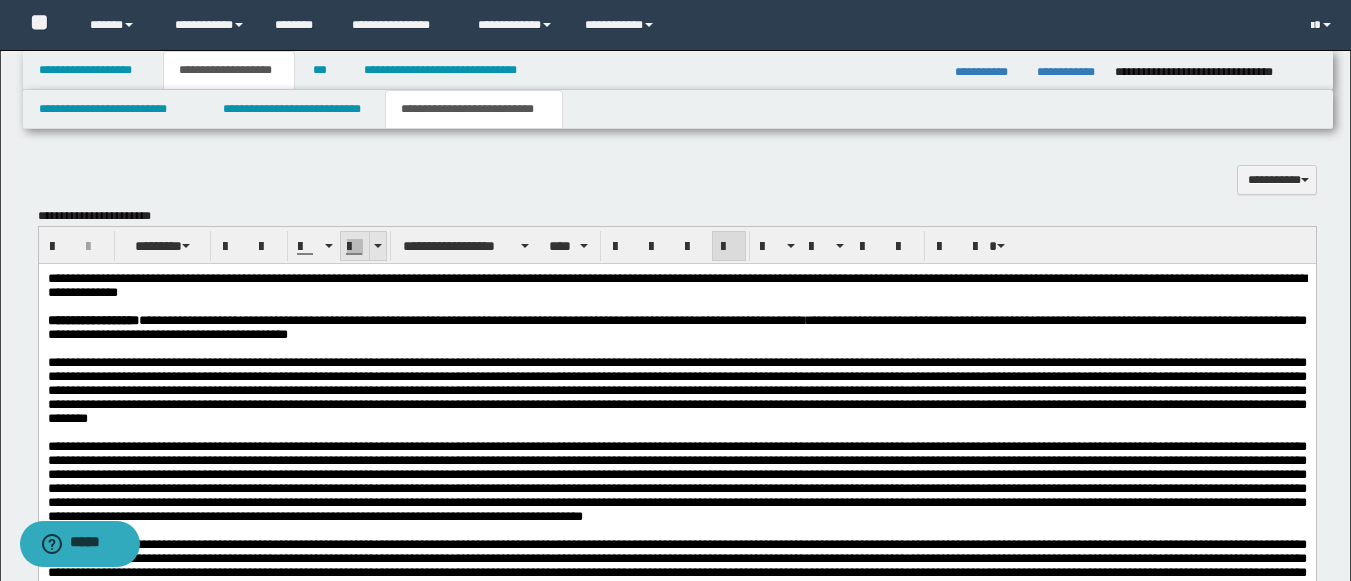 click at bounding box center (377, 246) 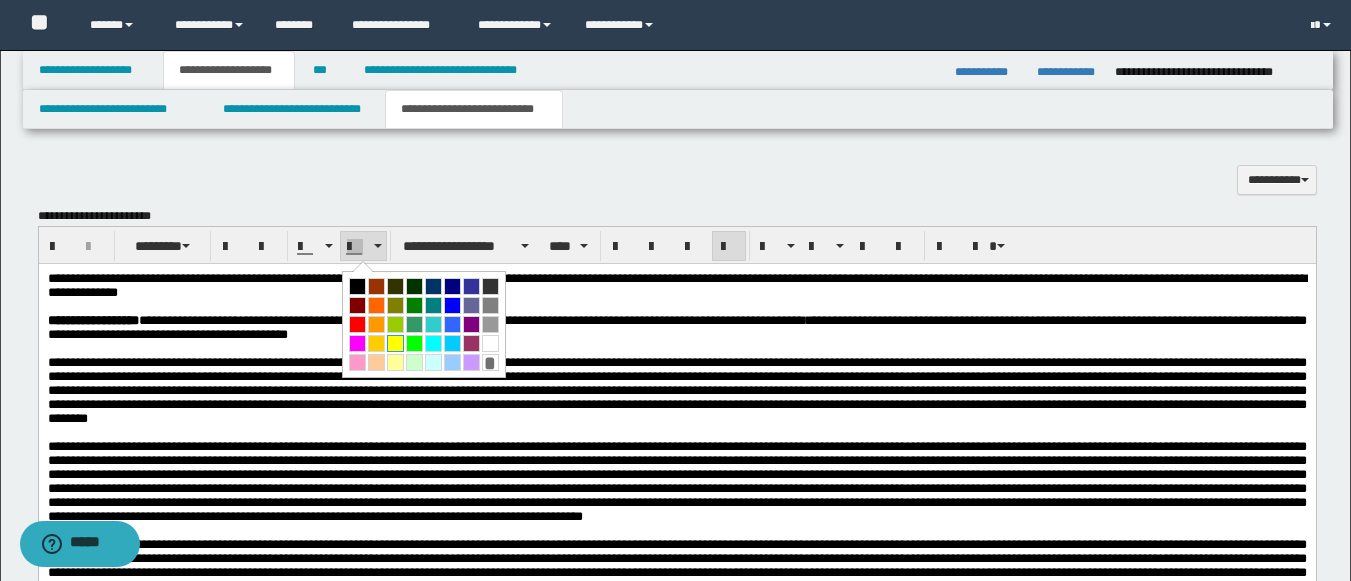 drag, startPoint x: 394, startPoint y: 342, endPoint x: 403, endPoint y: 76, distance: 266.15222 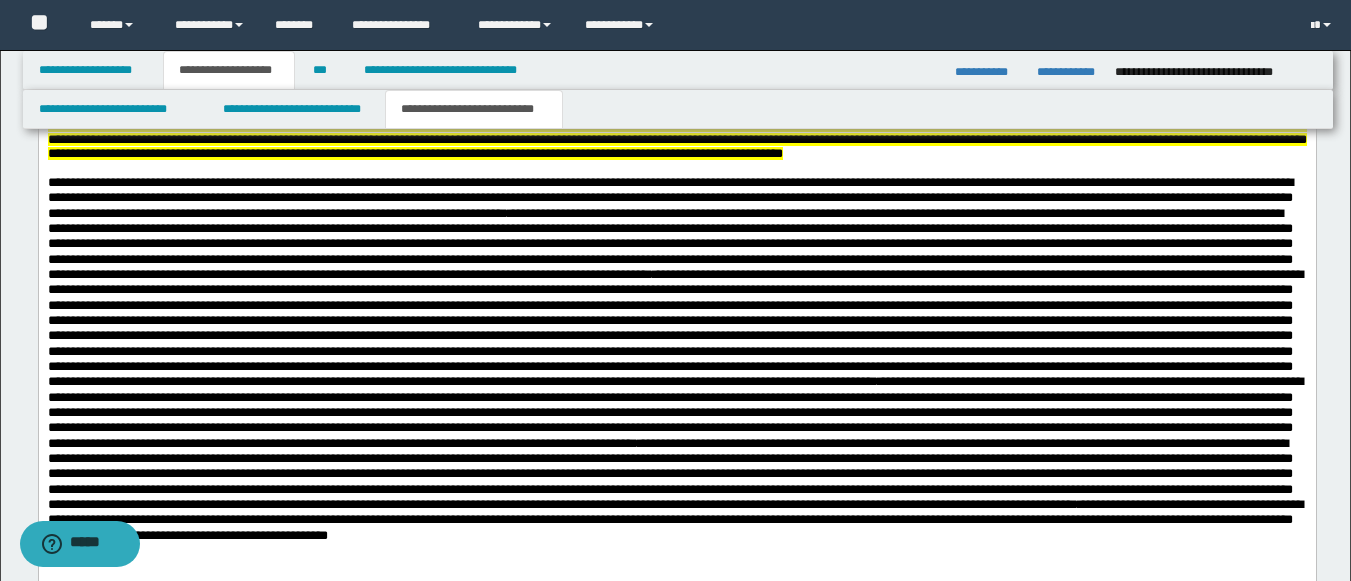 scroll, scrollTop: 2833, scrollLeft: 0, axis: vertical 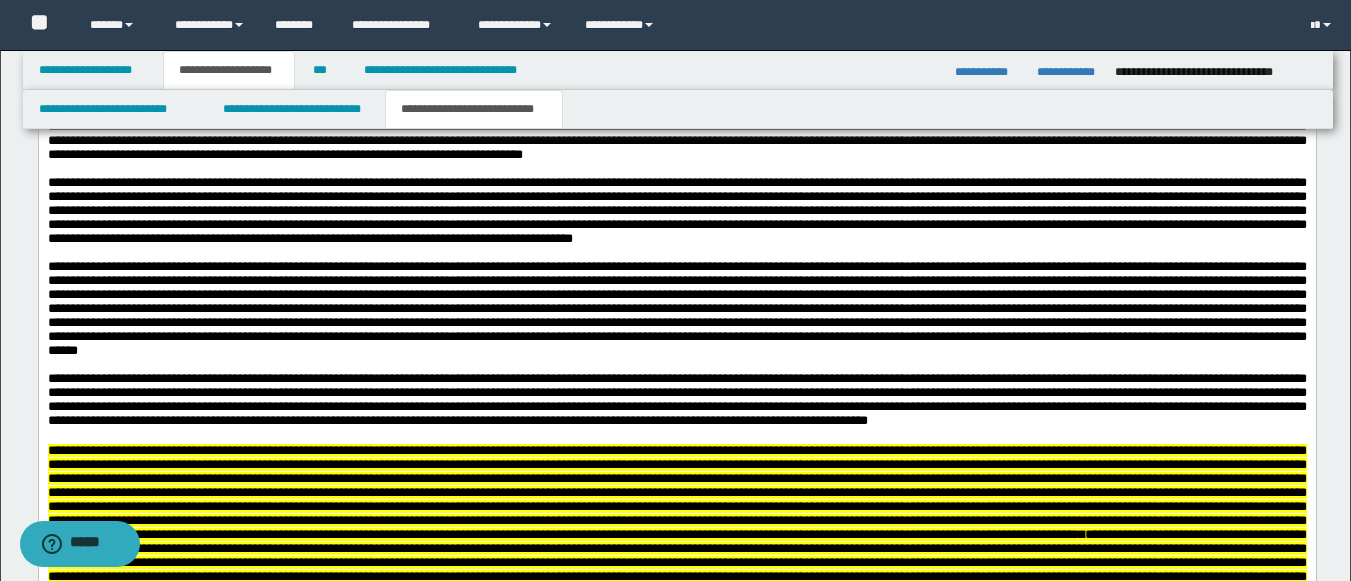 drag, startPoint x: 51, startPoint y: -297, endPoint x: 475, endPoint y: 209, distance: 660.1606 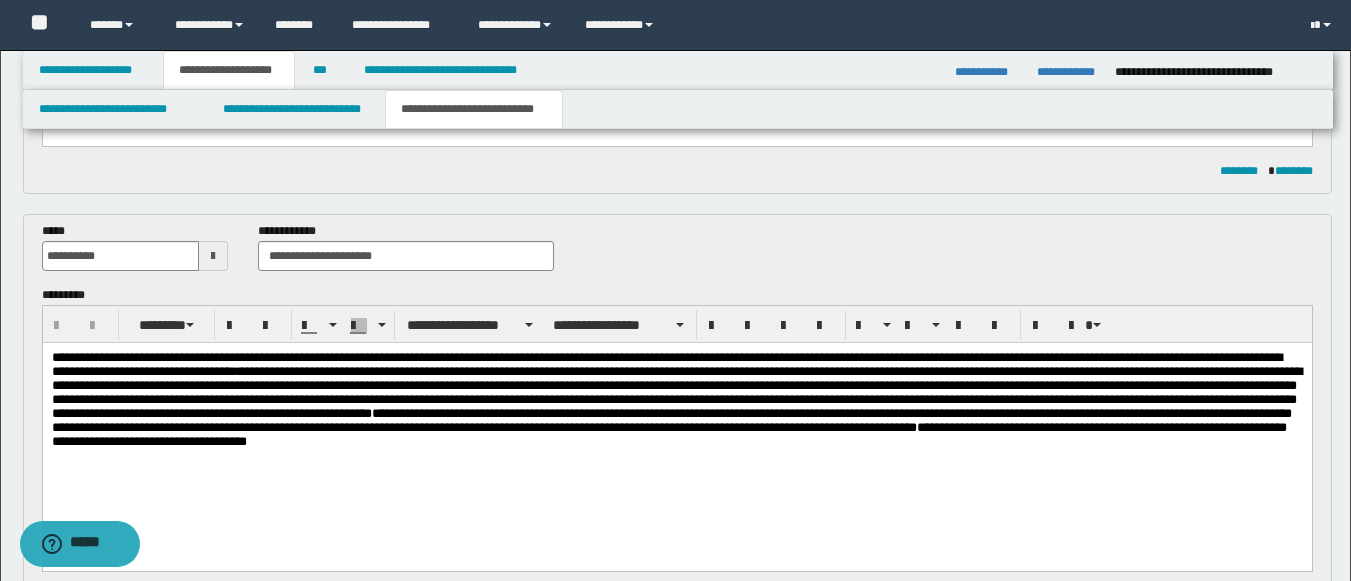 scroll, scrollTop: 1181, scrollLeft: 0, axis: vertical 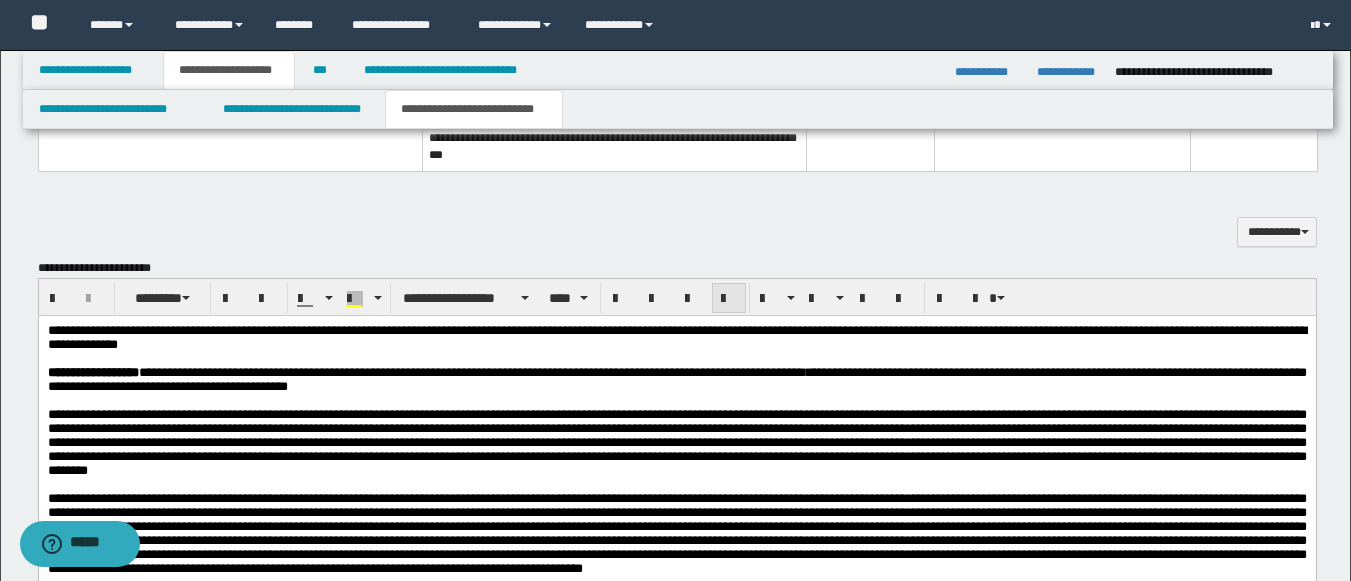 click at bounding box center (729, 298) 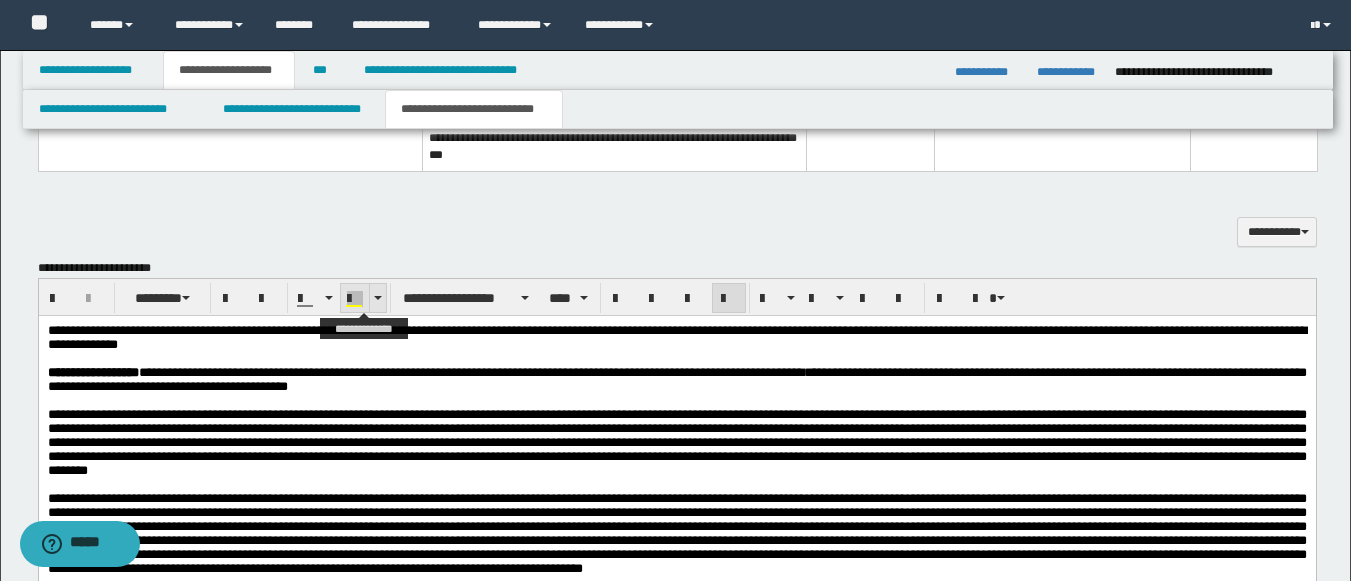 click at bounding box center [355, 299] 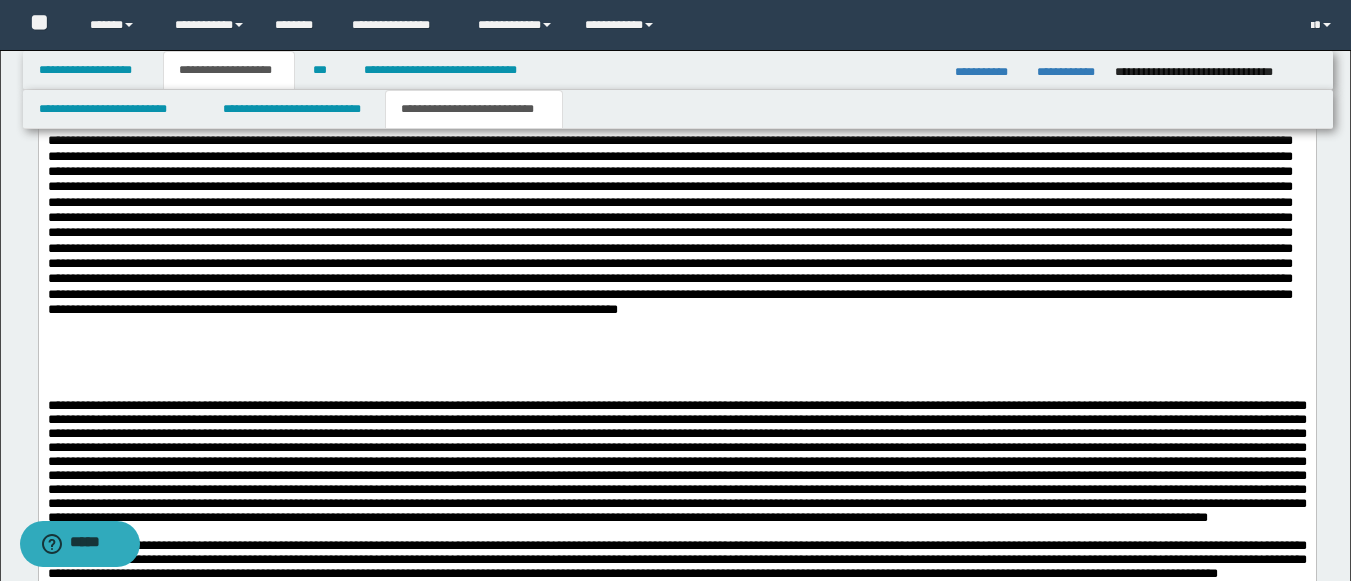 scroll, scrollTop: 6640, scrollLeft: 0, axis: vertical 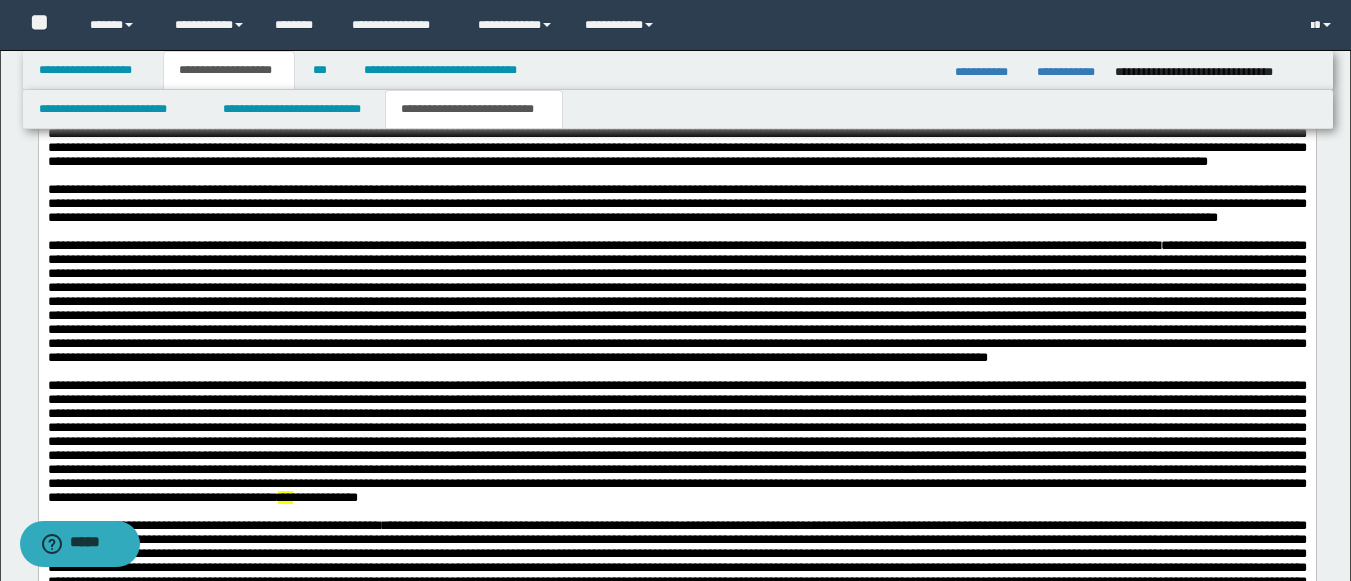 drag, startPoint x: 46, startPoint y: -794, endPoint x: 679, endPoint y: 135, distance: 1124.1575 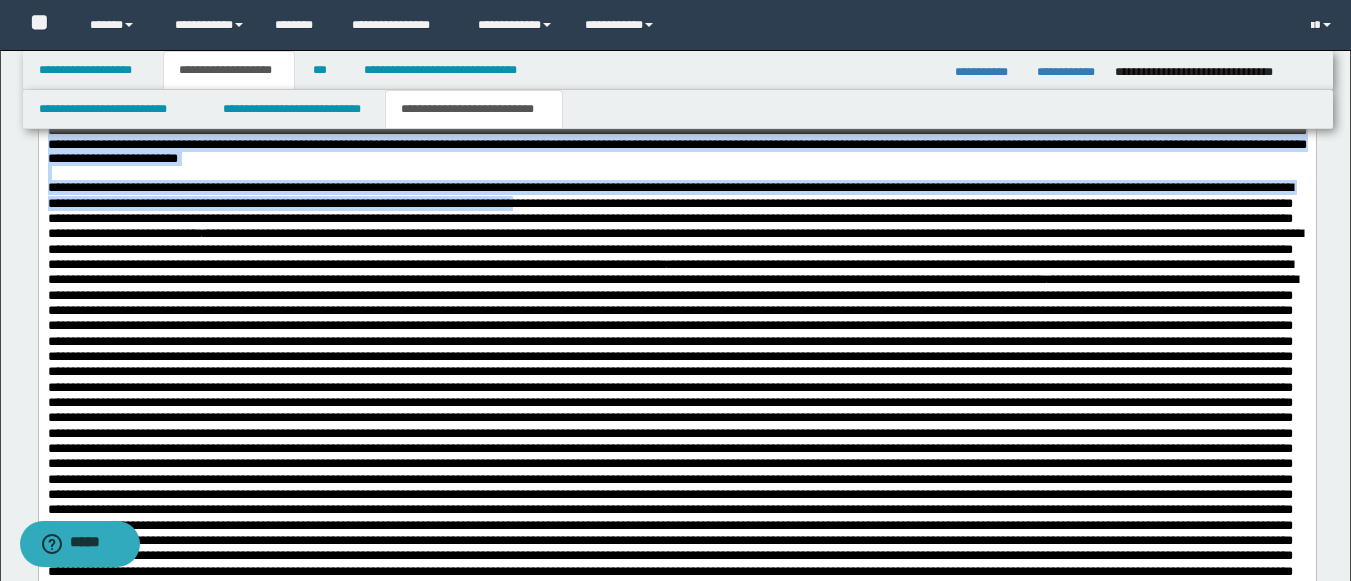 scroll, scrollTop: 6246, scrollLeft: 0, axis: vertical 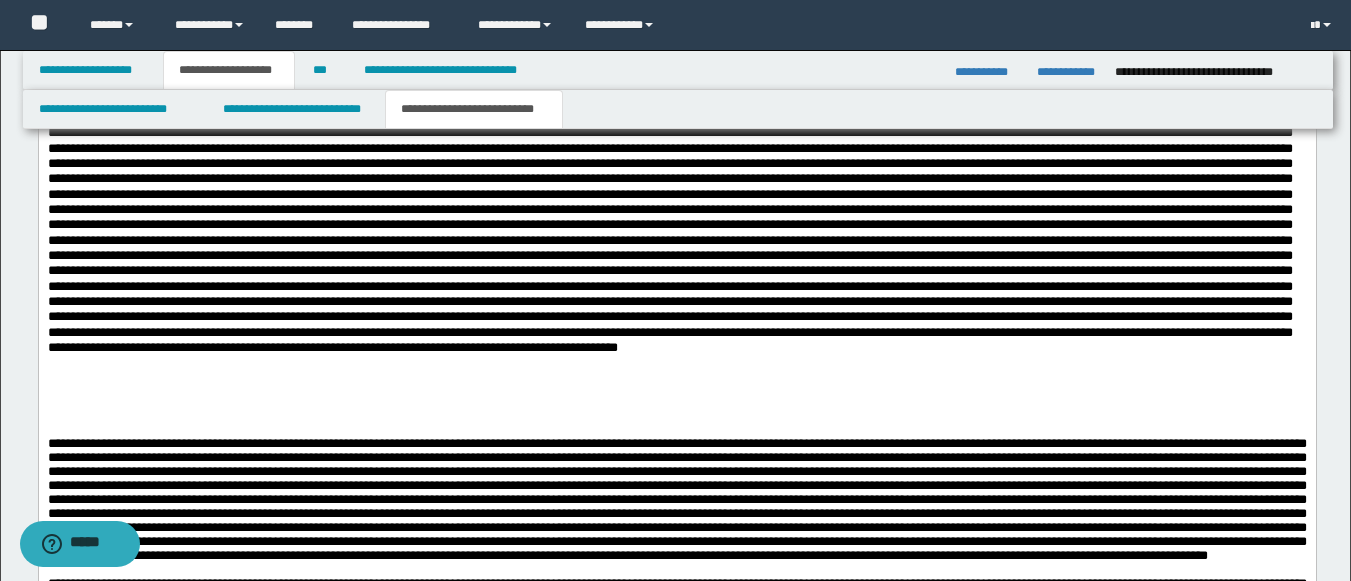 click at bounding box center [676, -176] 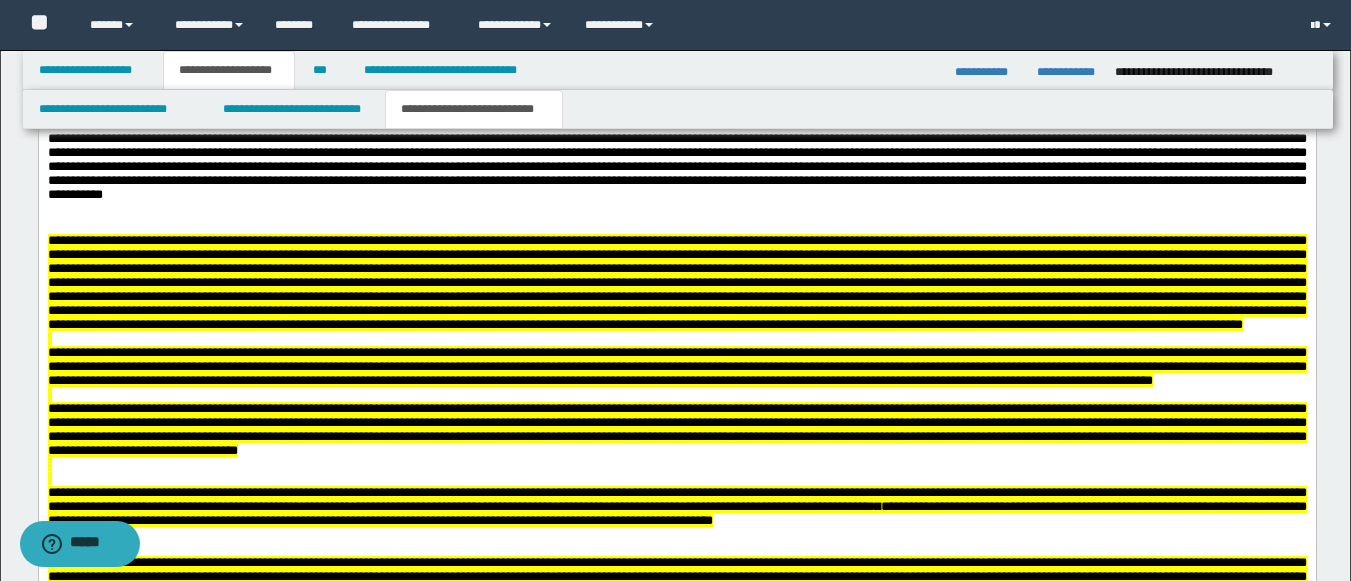 scroll, scrollTop: 7423, scrollLeft: 0, axis: vertical 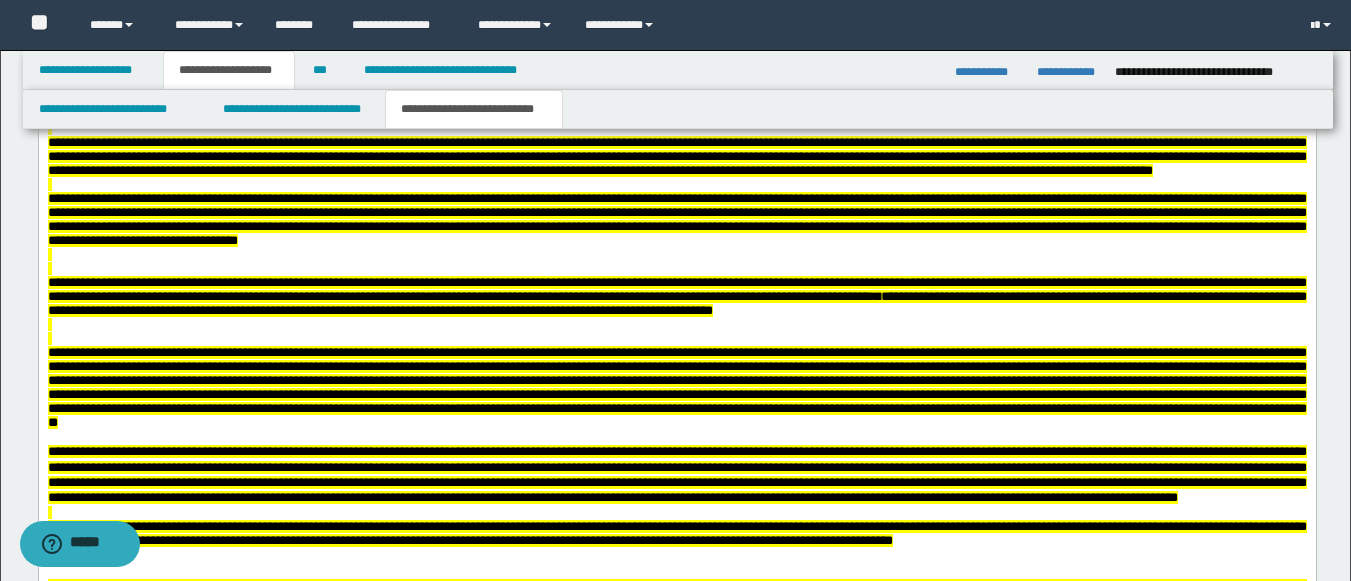 drag, startPoint x: 51, startPoint y: -669, endPoint x: 624, endPoint y: 108, distance: 965.4315 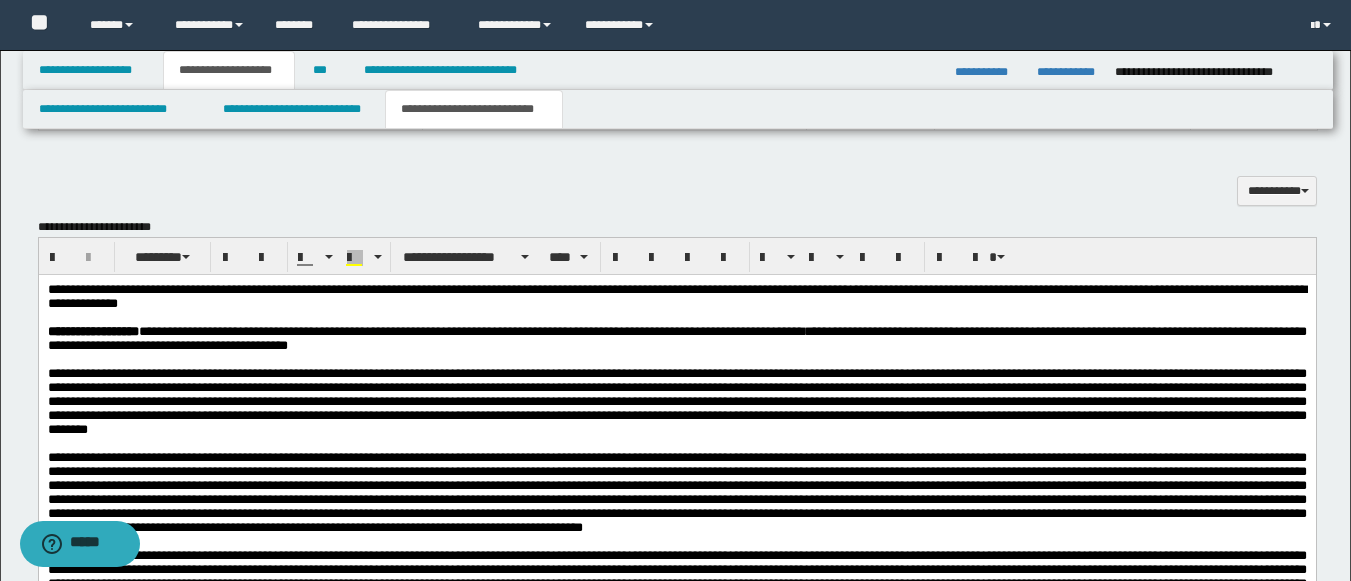scroll, scrollTop: 2055, scrollLeft: 0, axis: vertical 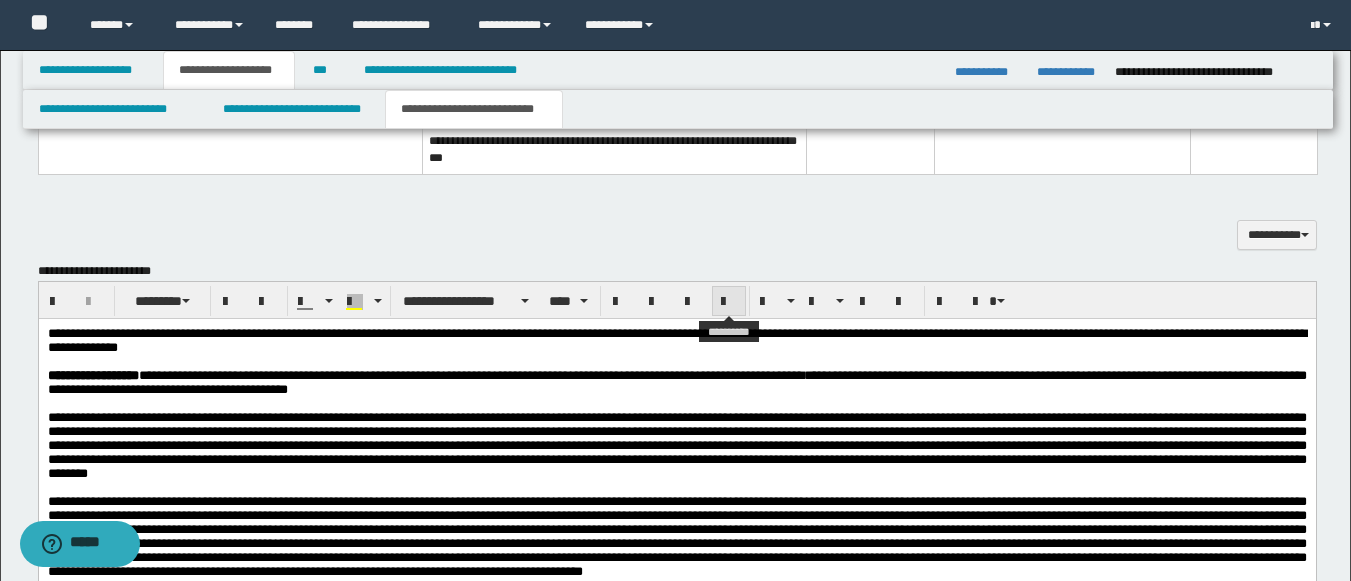 click at bounding box center (729, 302) 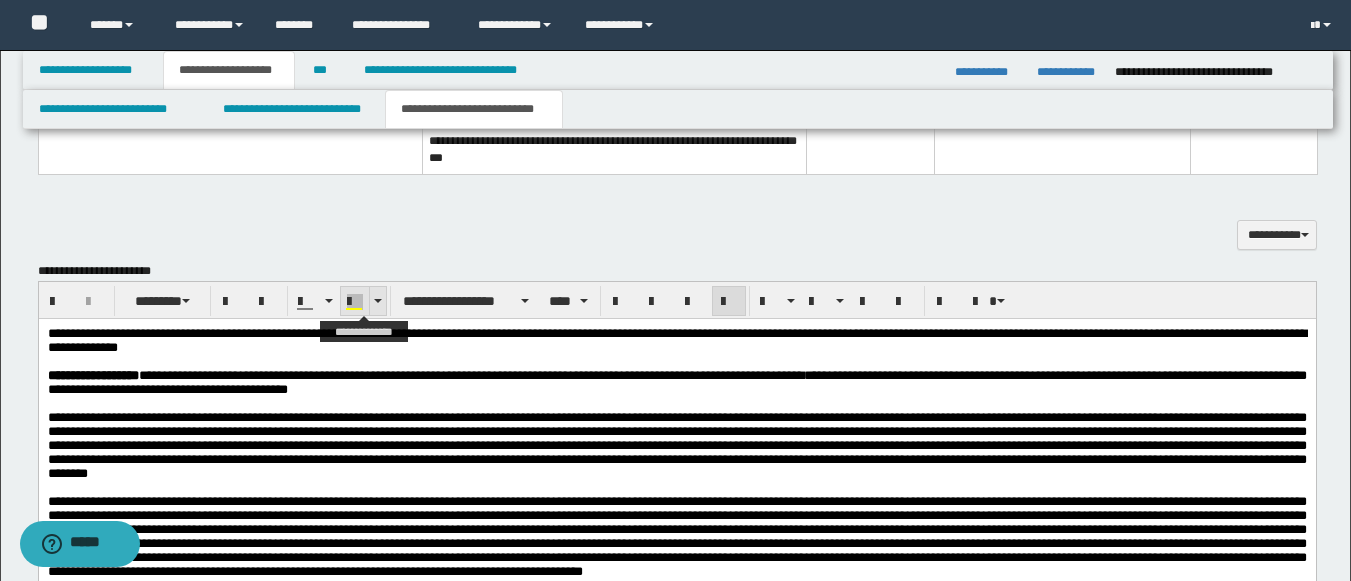 click at bounding box center [355, 302] 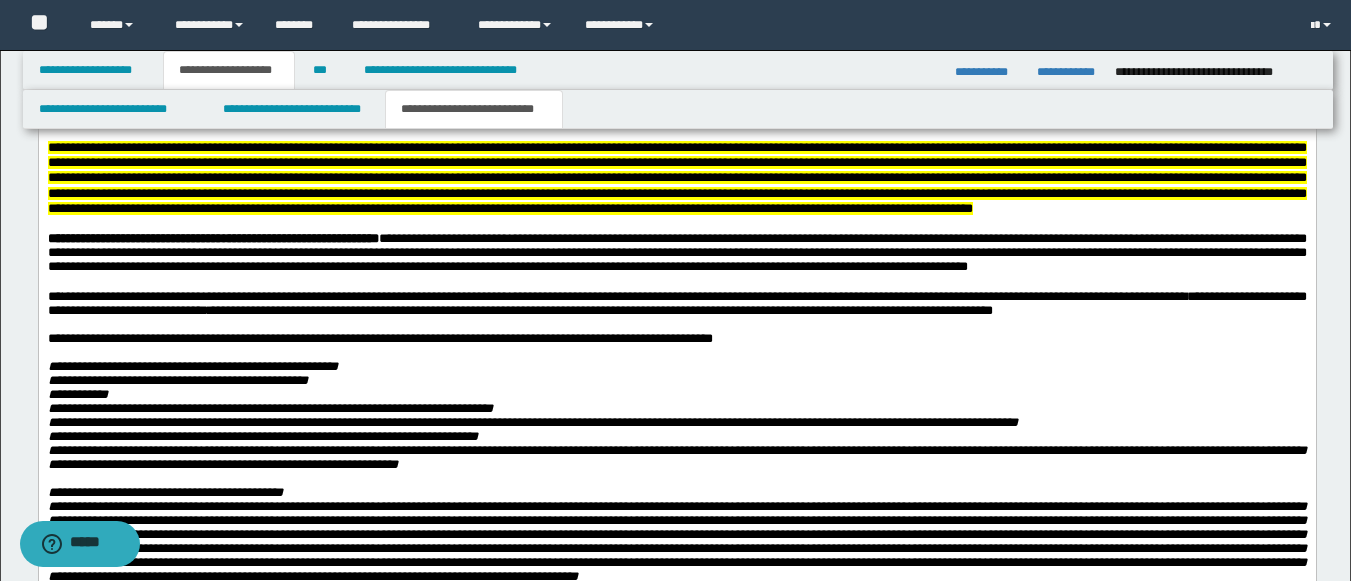 scroll, scrollTop: 7840, scrollLeft: 0, axis: vertical 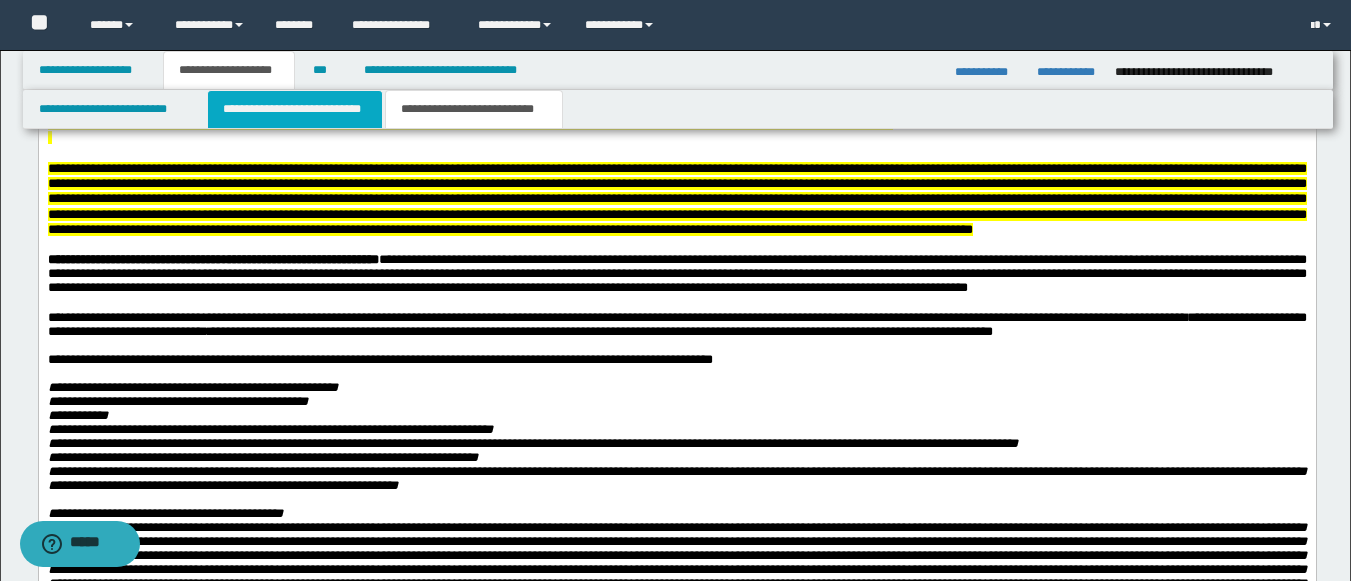 click on "**********" at bounding box center [295, 109] 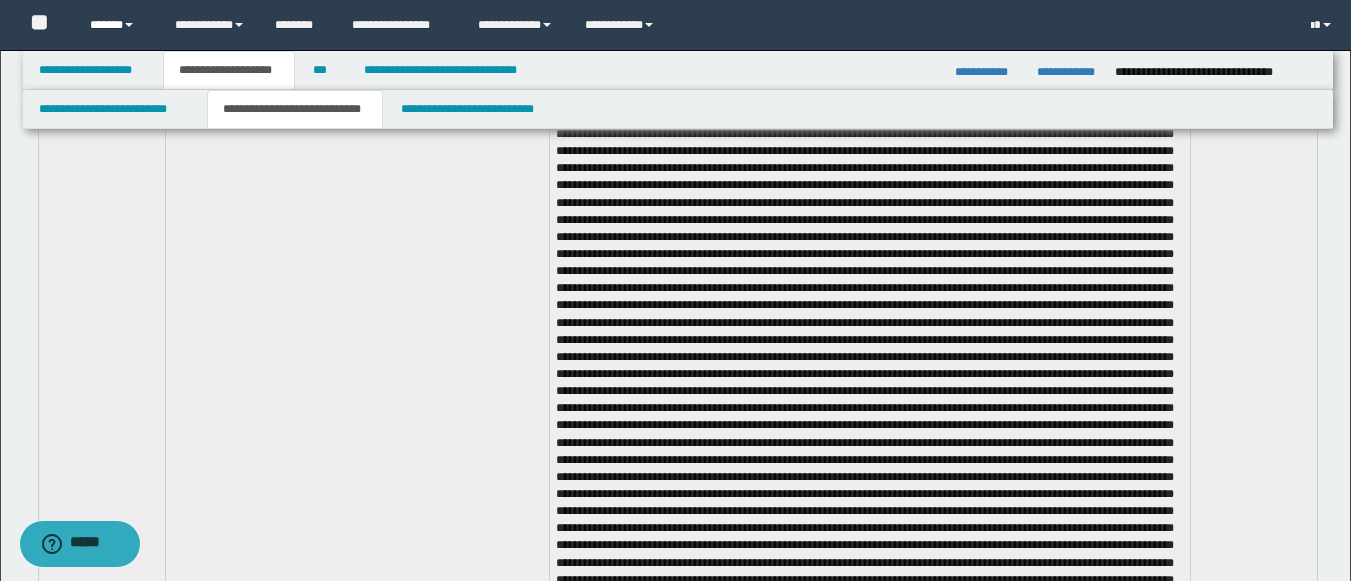 click on "******" at bounding box center [117, 25] 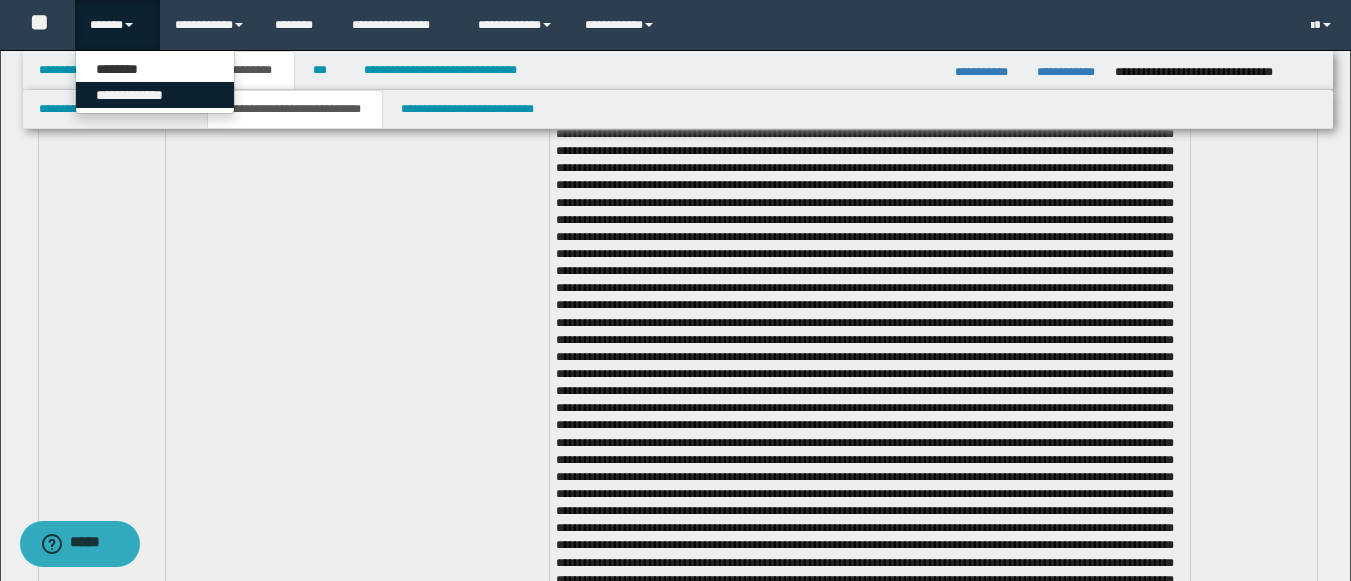 click on "**********" at bounding box center (155, 95) 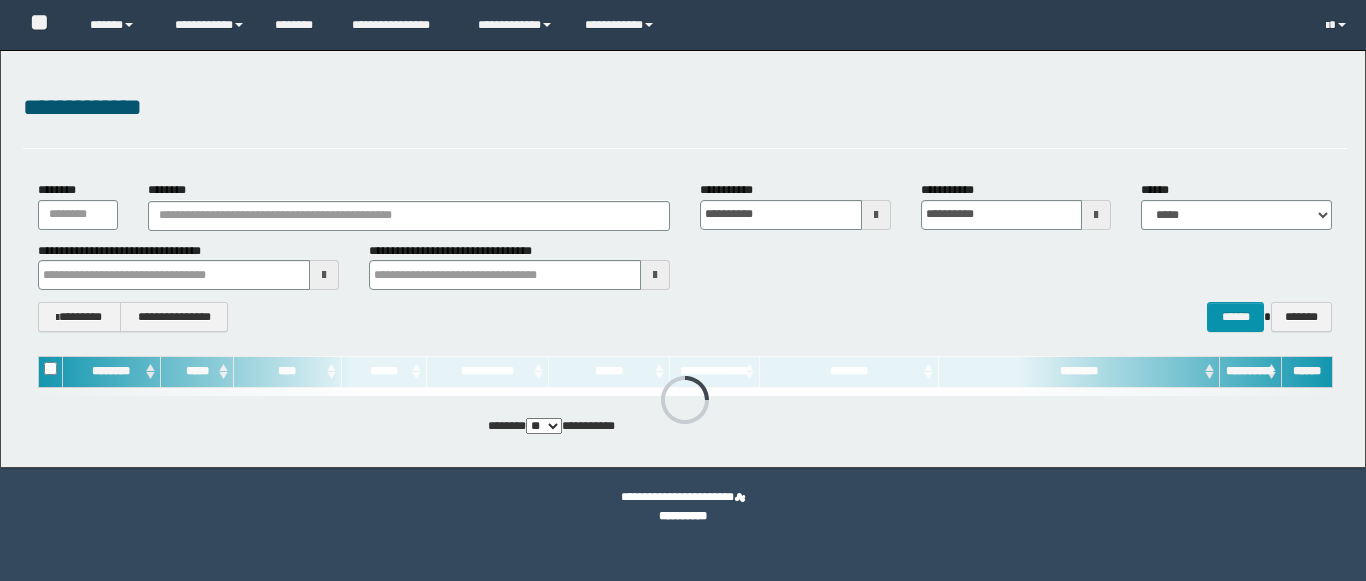 scroll, scrollTop: 0, scrollLeft: 0, axis: both 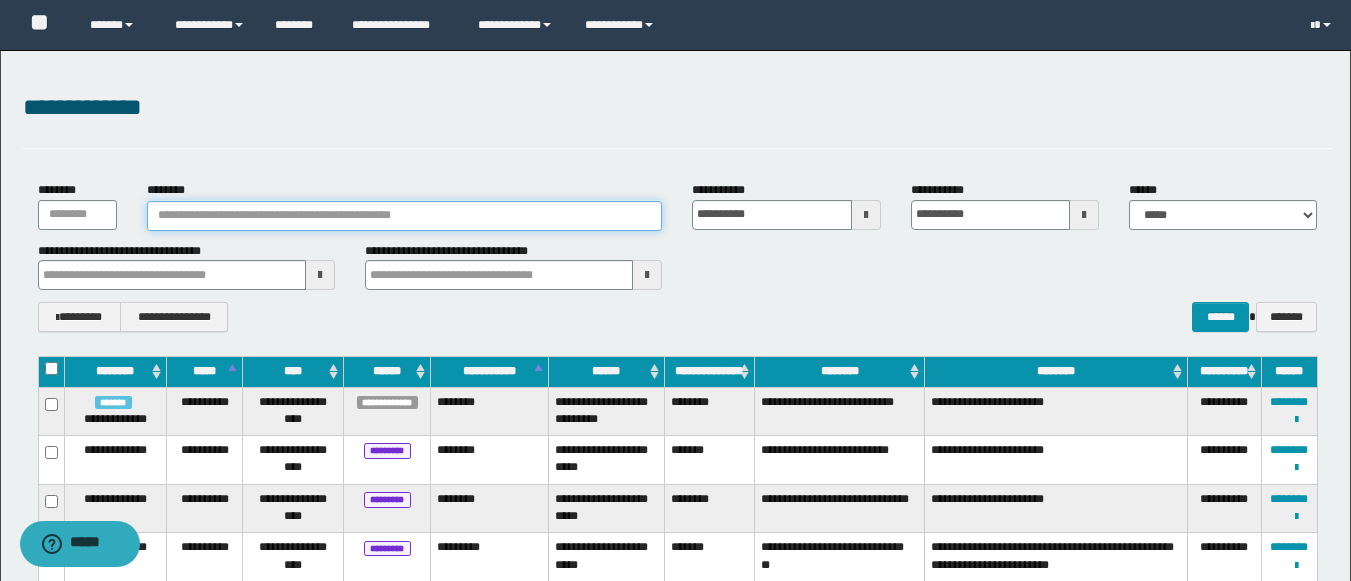 click on "********" at bounding box center [405, 216] 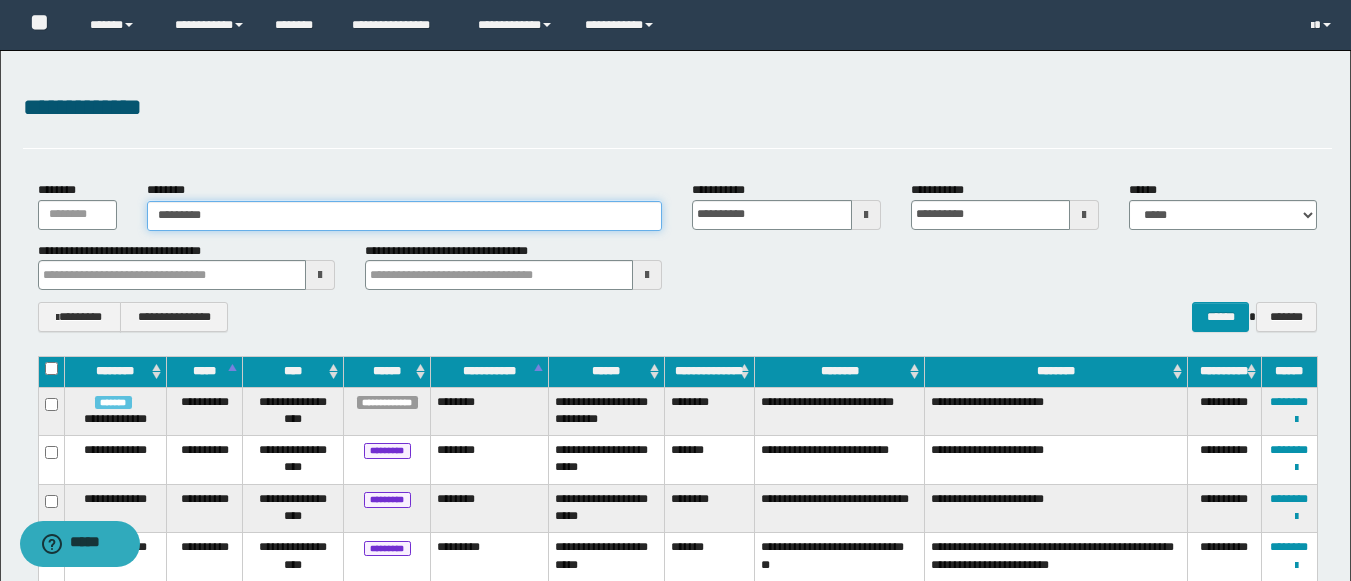 type on "********" 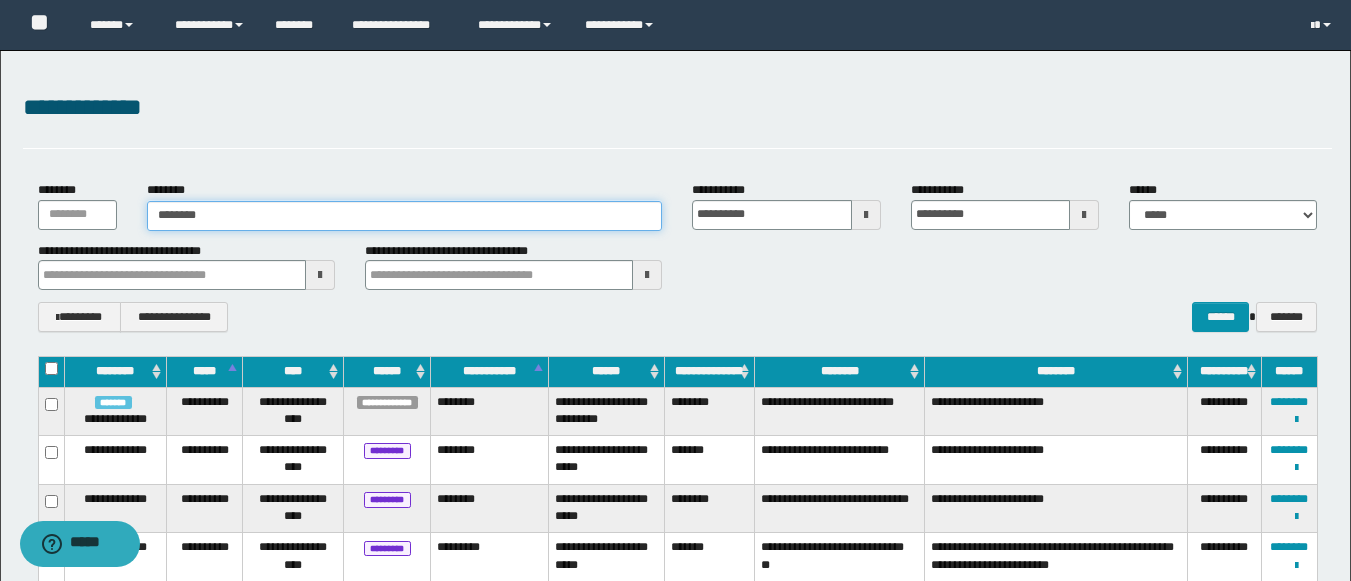 type on "********" 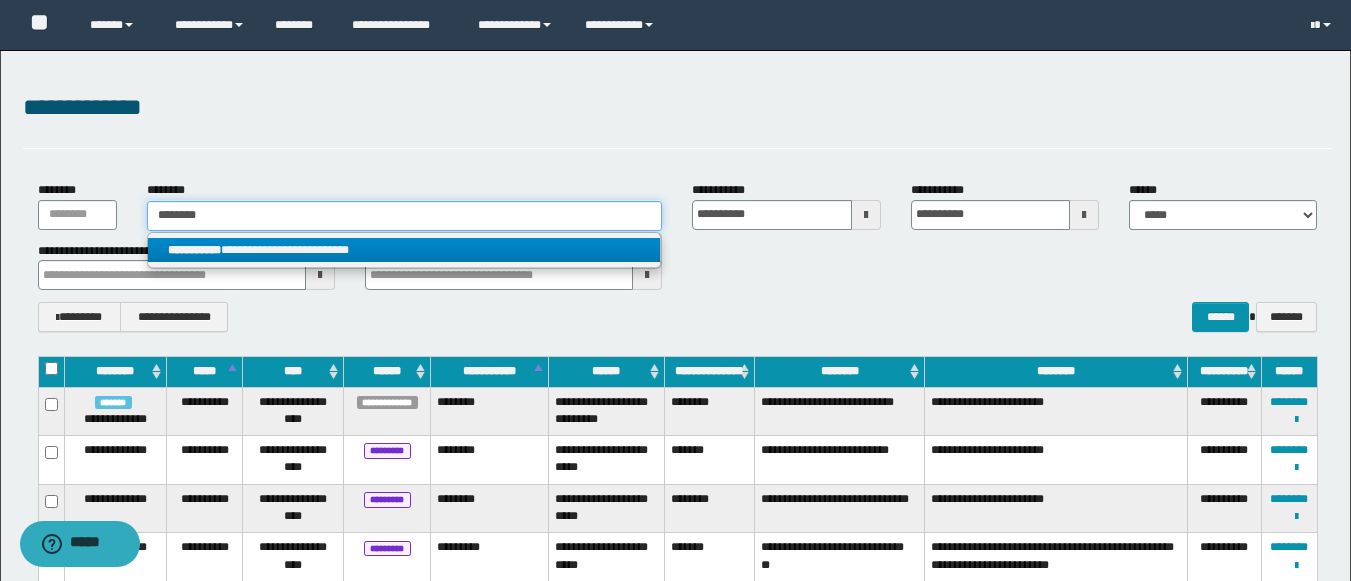 type on "********" 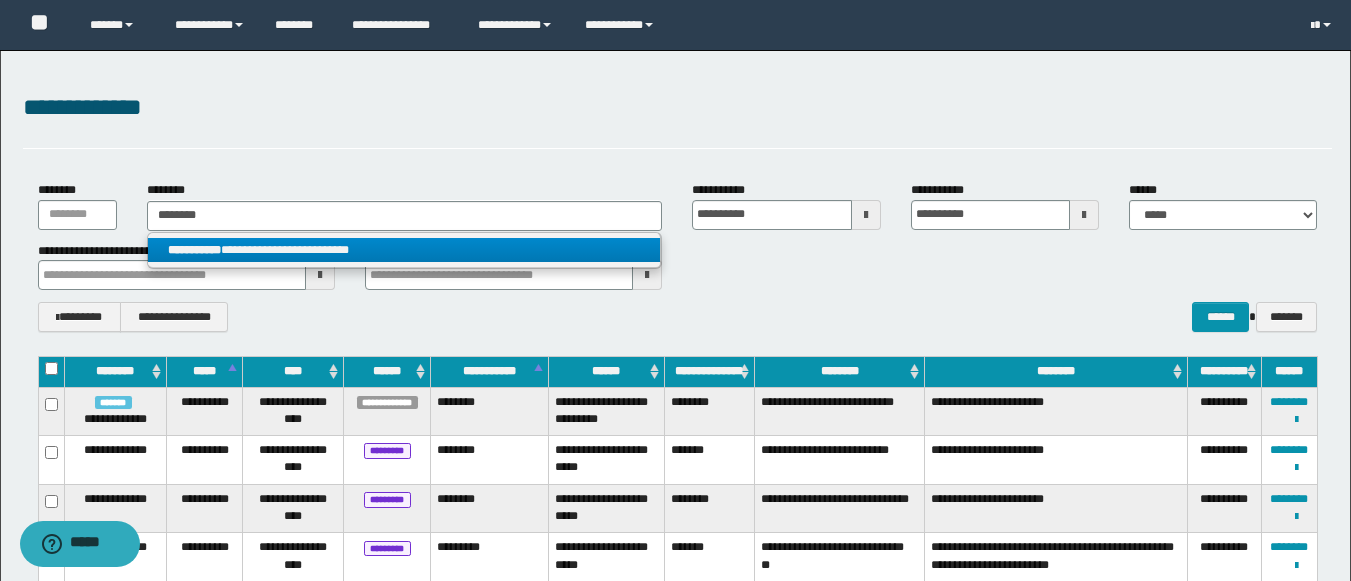 click on "**********" at bounding box center (404, 250) 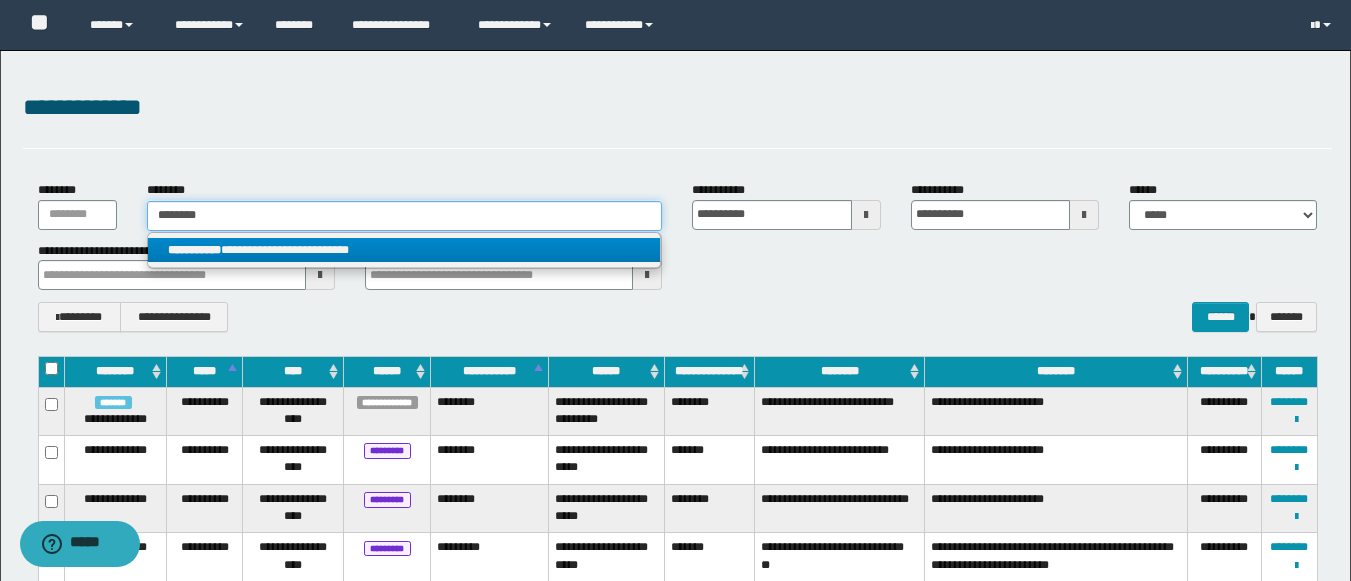 type 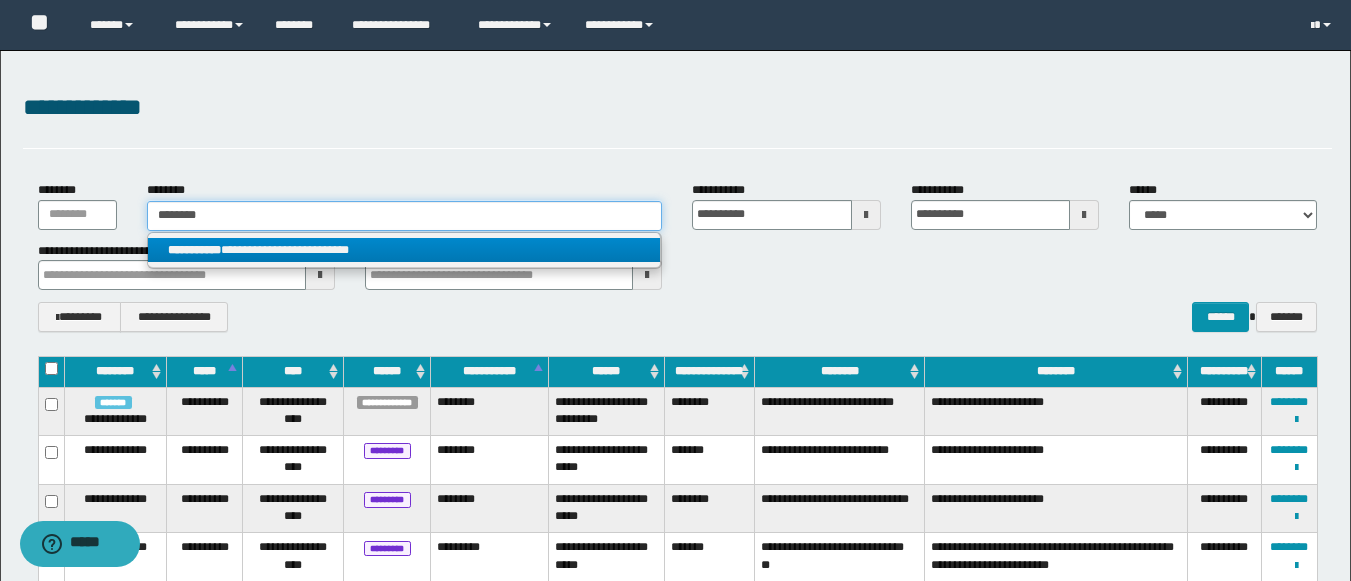type on "**********" 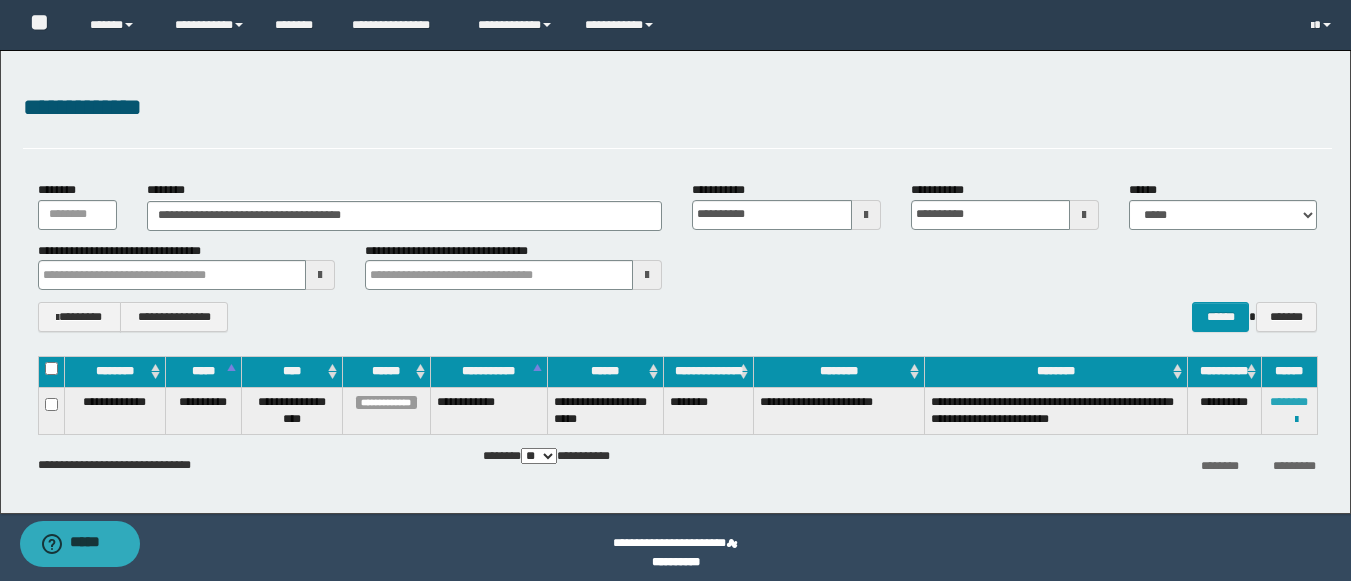 click on "********" at bounding box center (1289, 402) 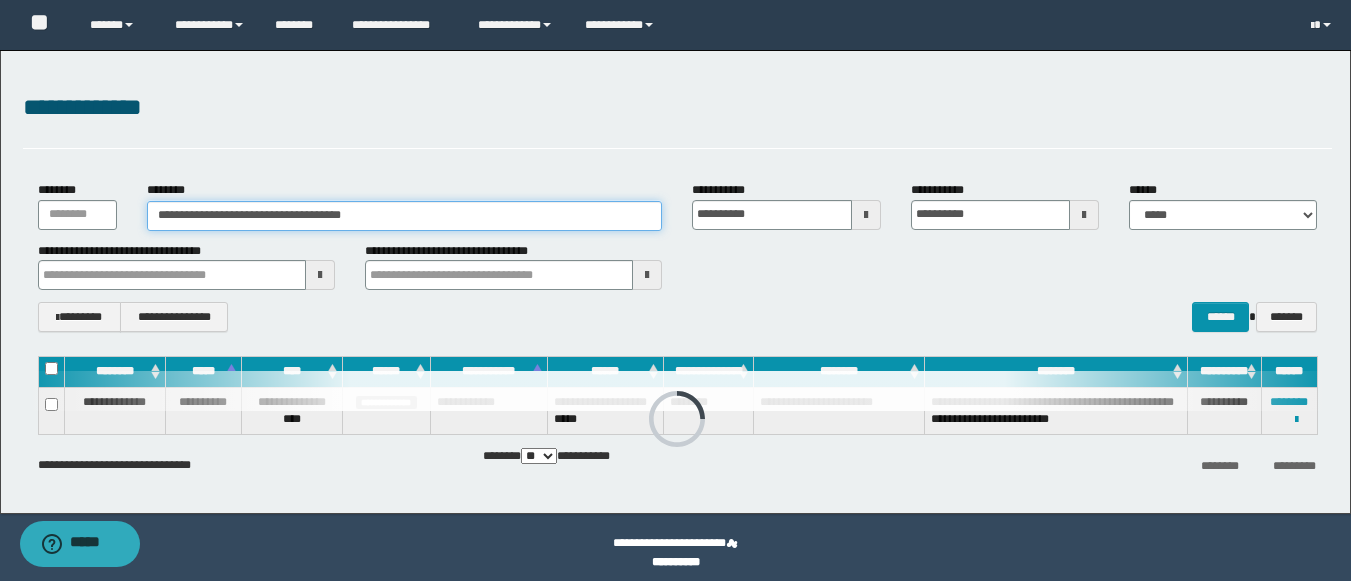 drag, startPoint x: 451, startPoint y: 200, endPoint x: 49, endPoint y: 213, distance: 402.21014 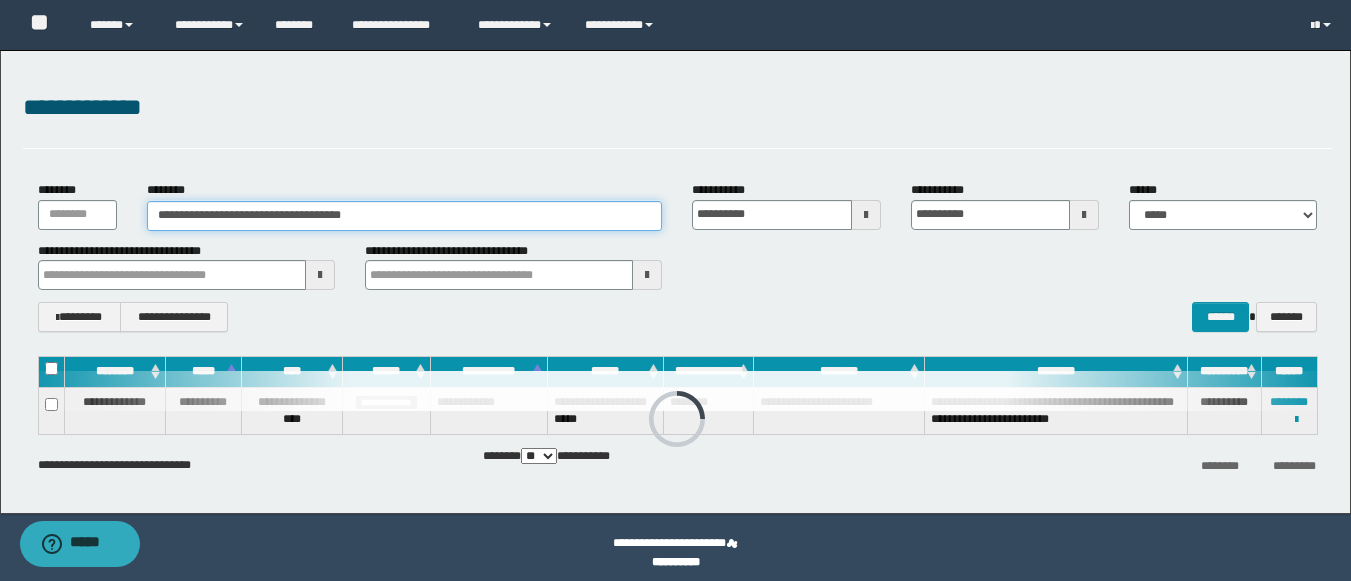 click on "**********" at bounding box center [677, 205] 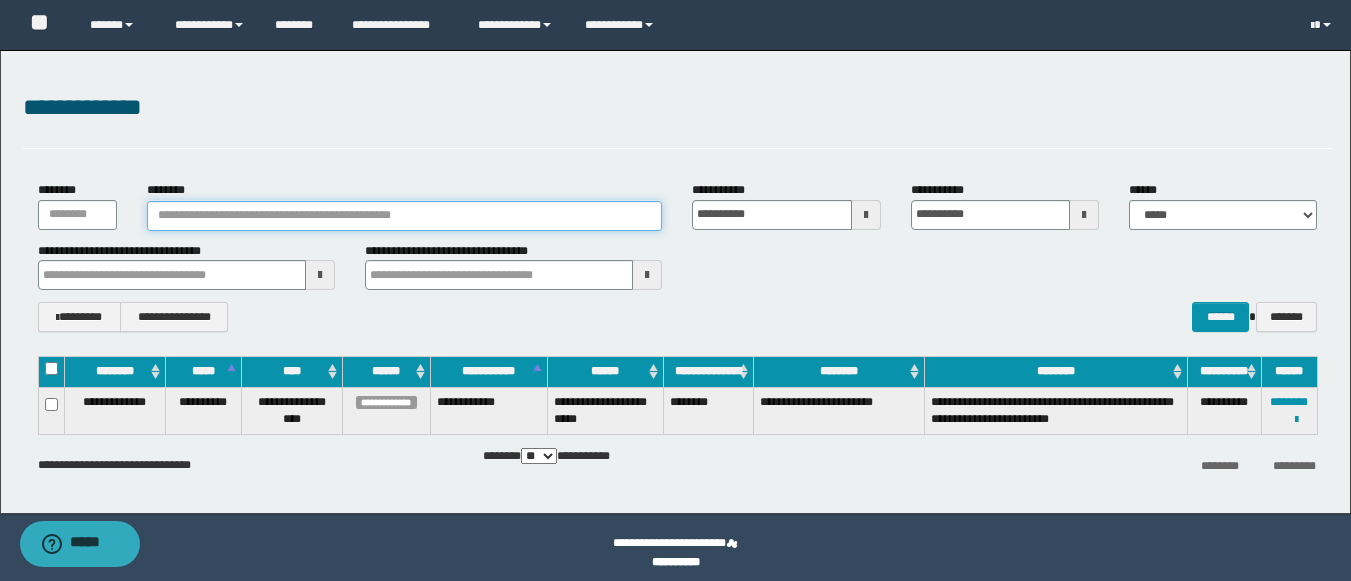 paste on "********" 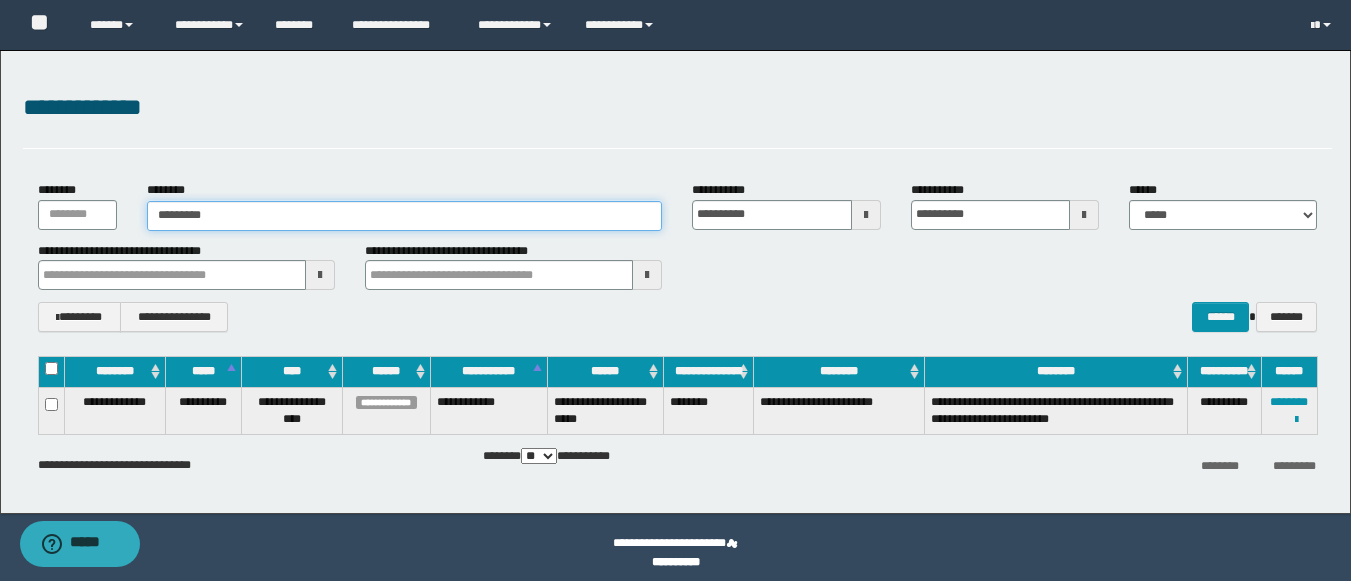 type on "********" 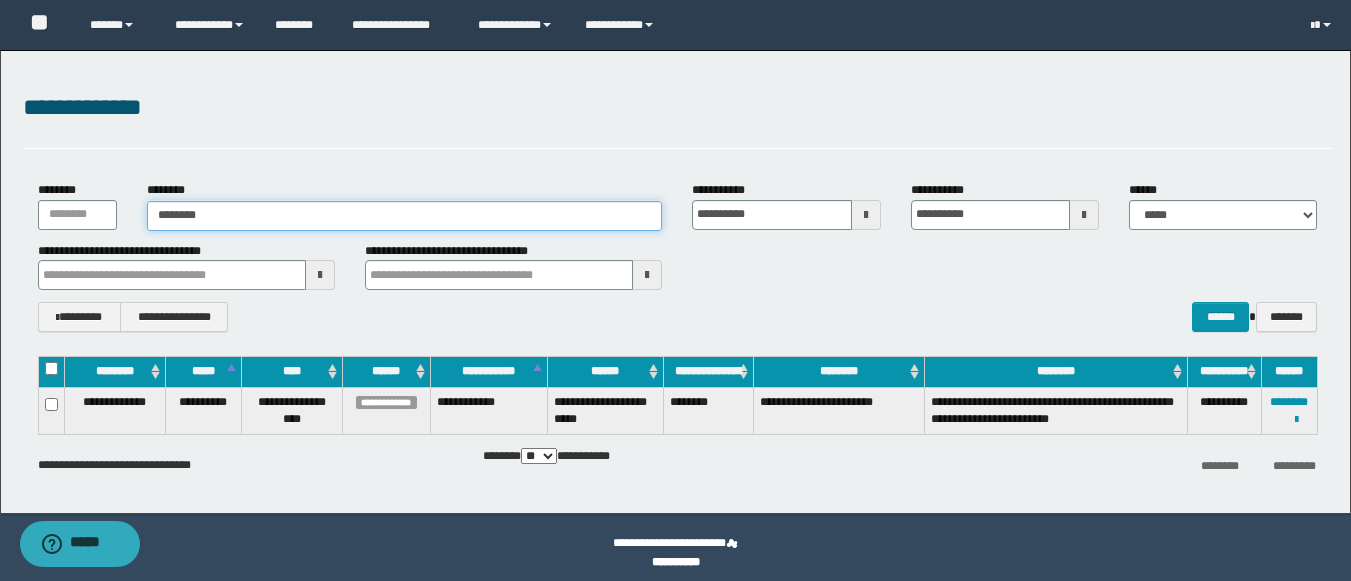 type on "********" 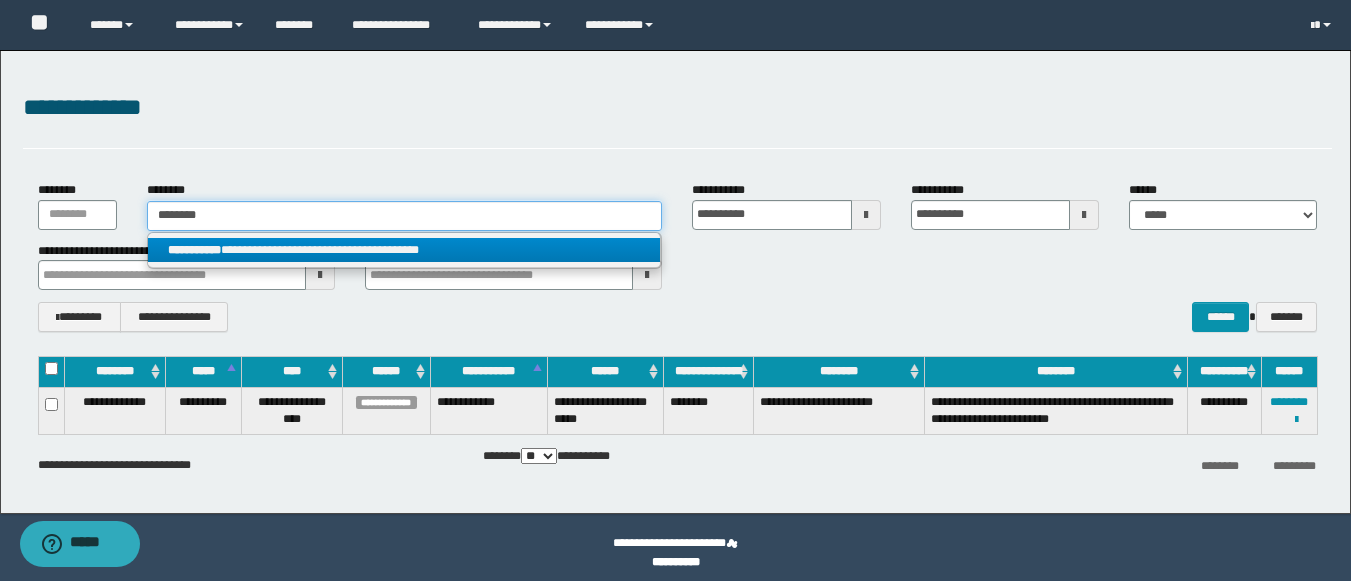 type on "********" 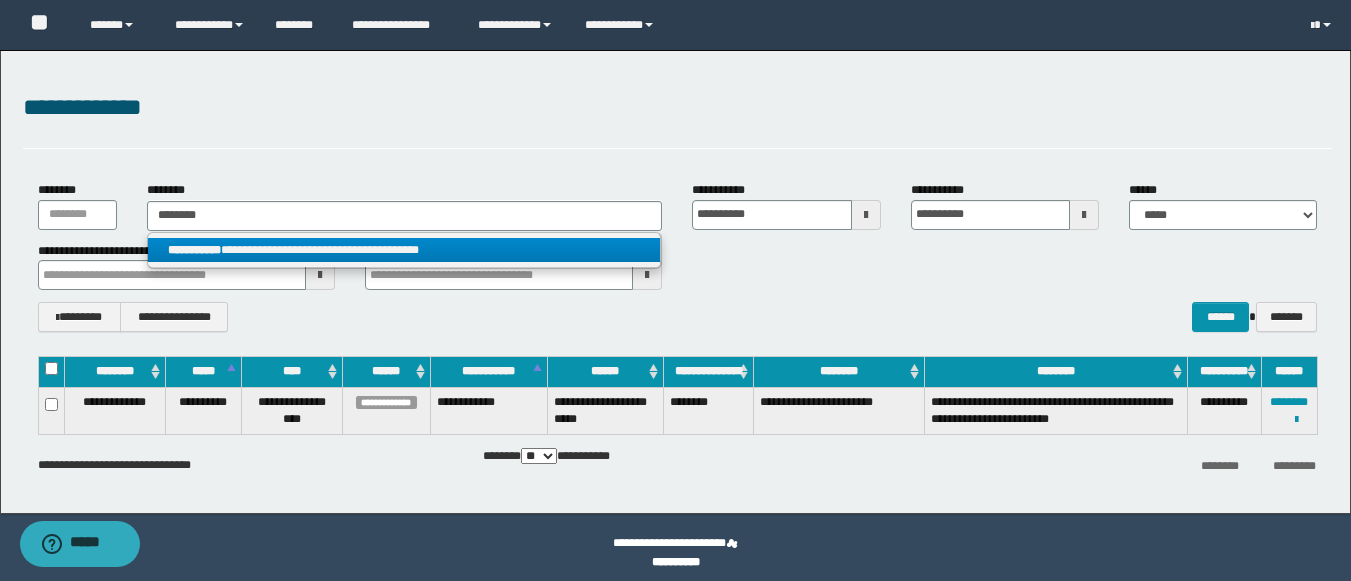 click on "**********" at bounding box center (404, 250) 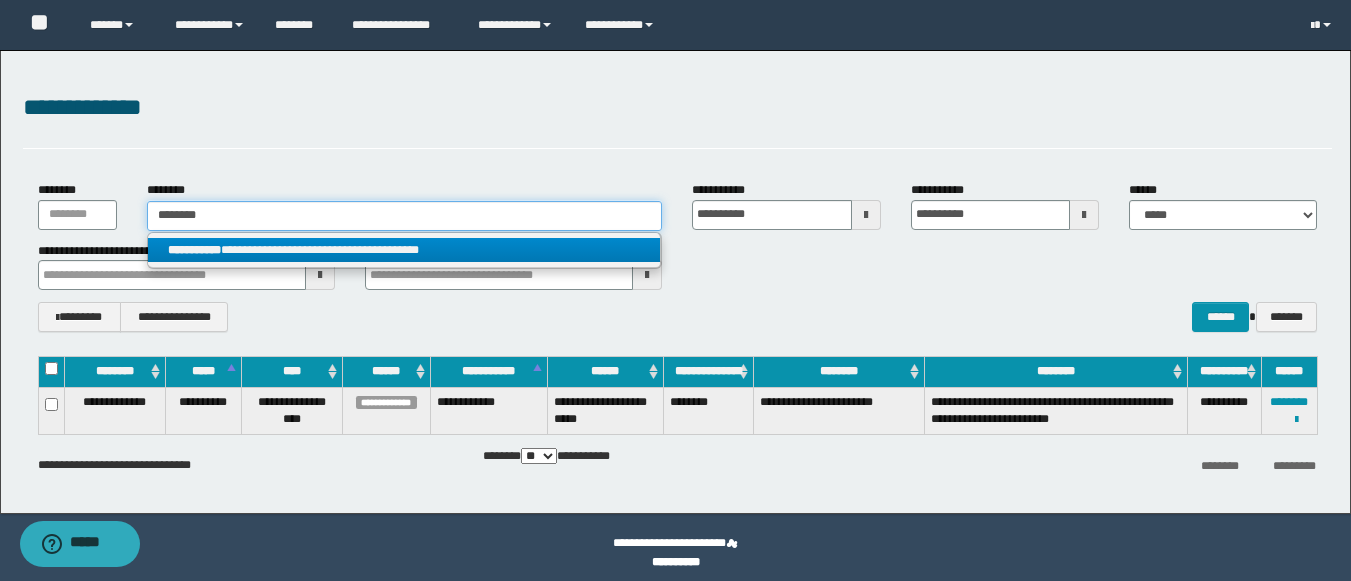 type 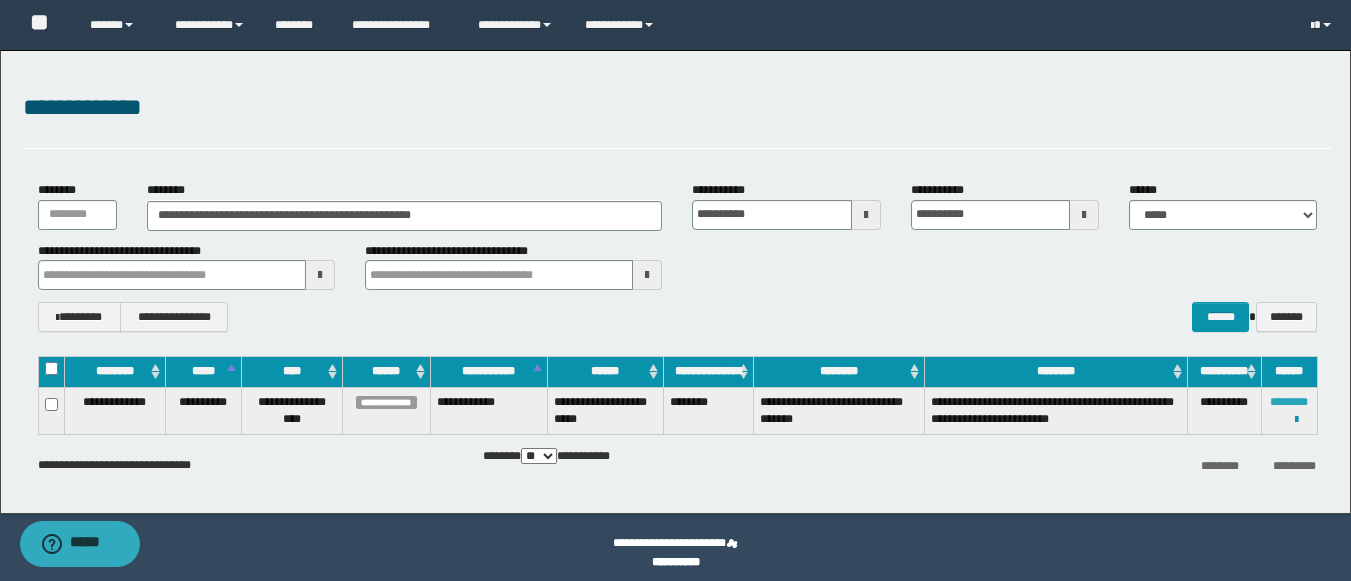 click on "********" at bounding box center (1289, 402) 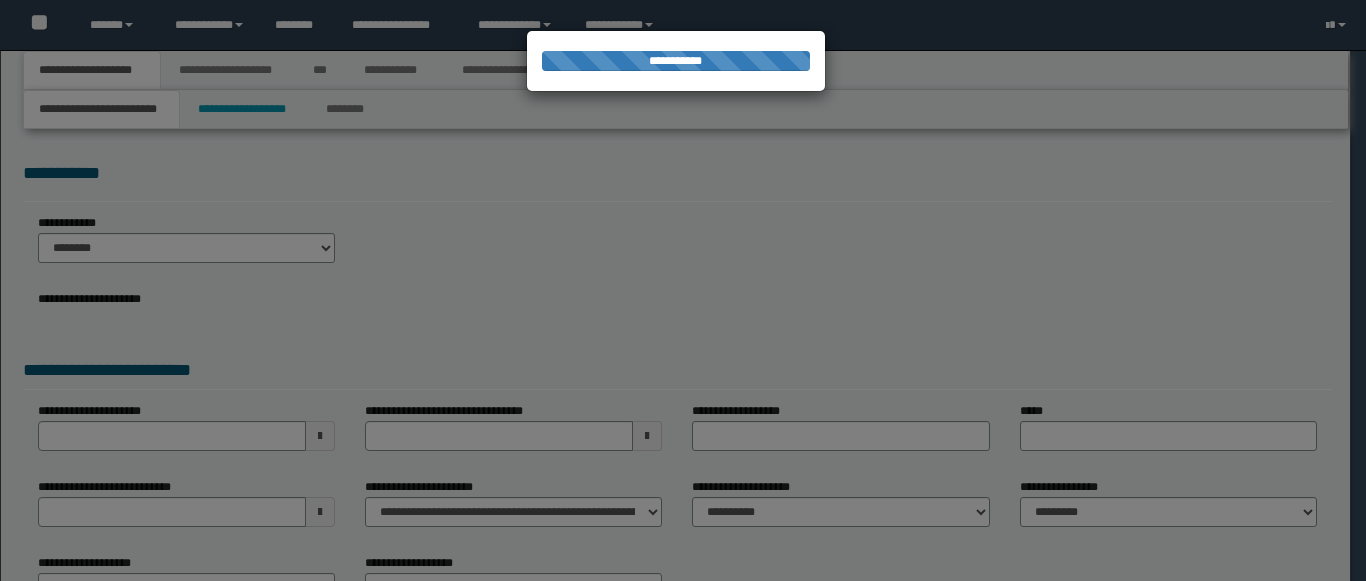 scroll, scrollTop: 0, scrollLeft: 0, axis: both 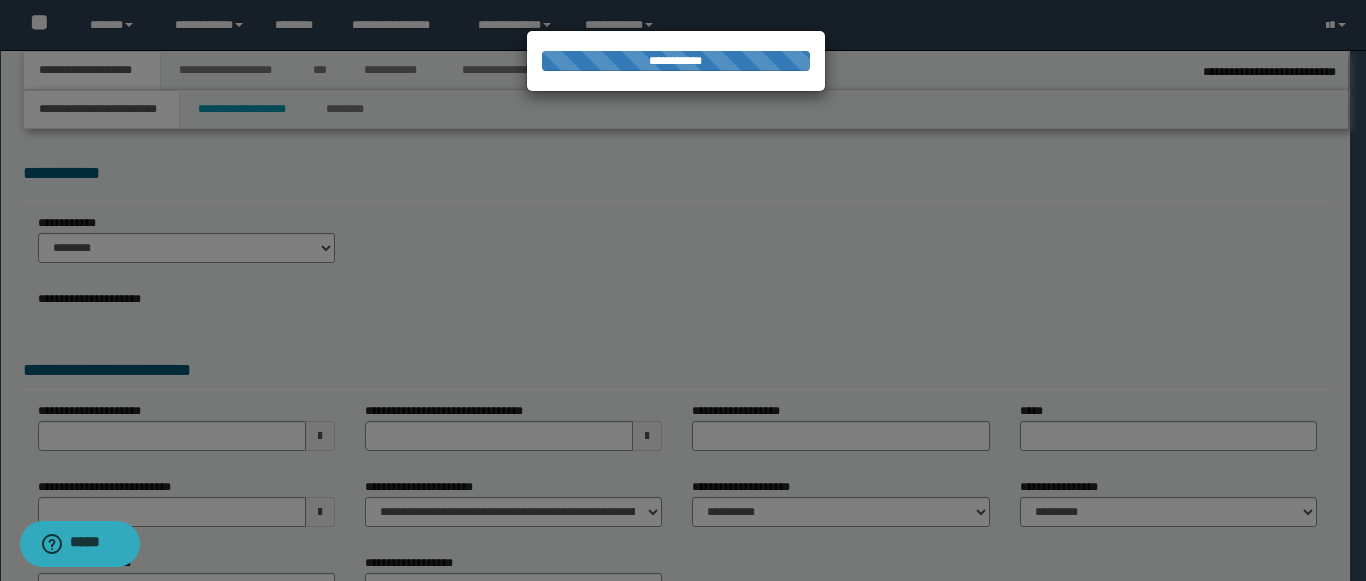 select on "*" 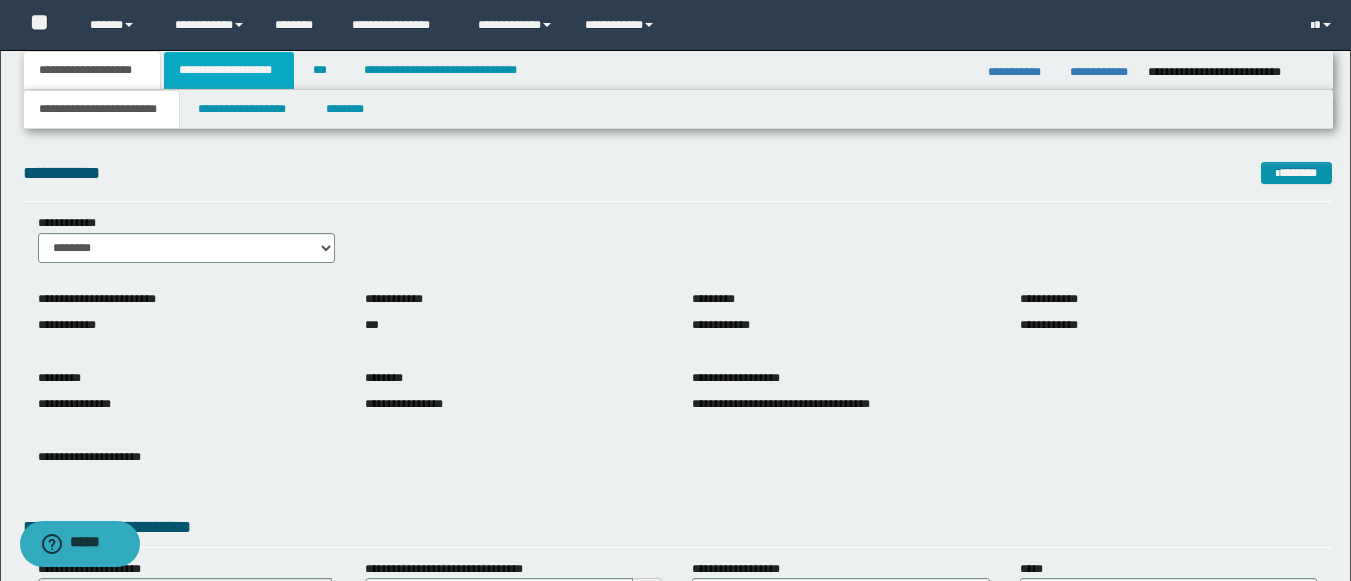 click on "**********" at bounding box center [229, 70] 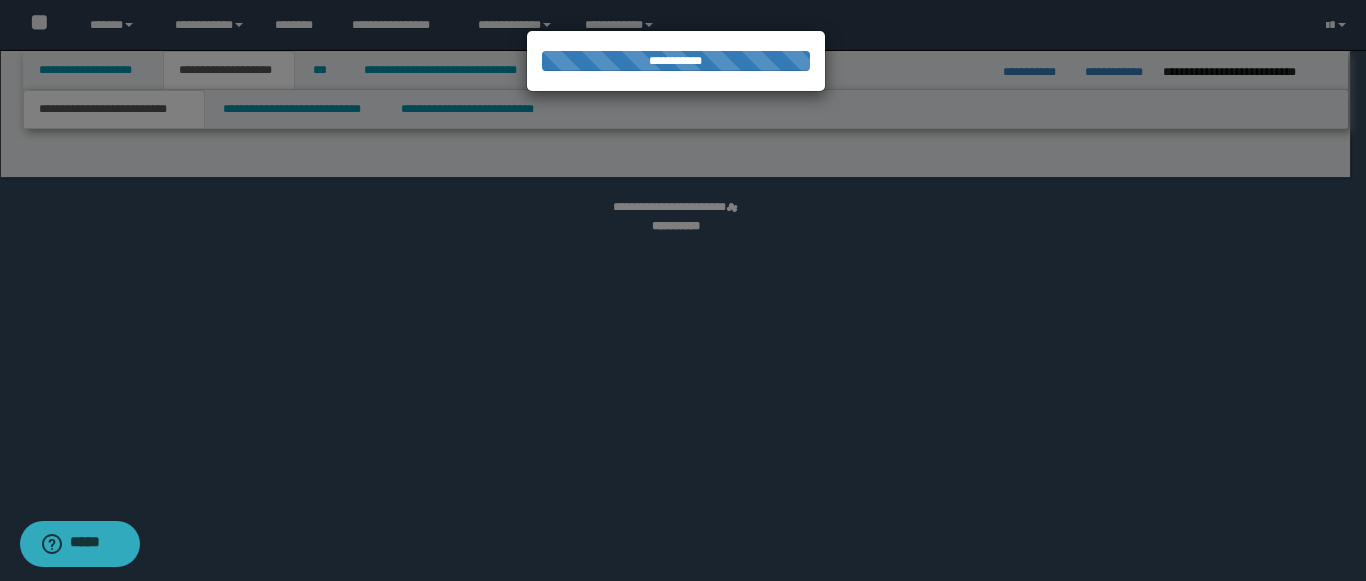 click at bounding box center (683, 290) 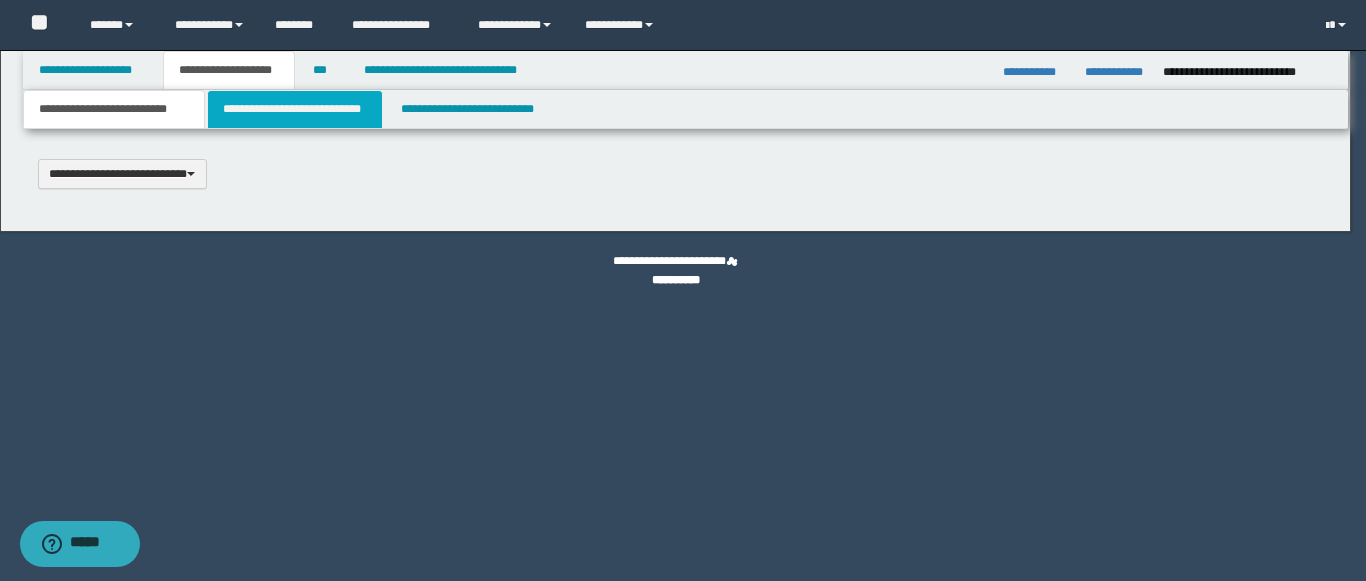 scroll, scrollTop: 0, scrollLeft: 0, axis: both 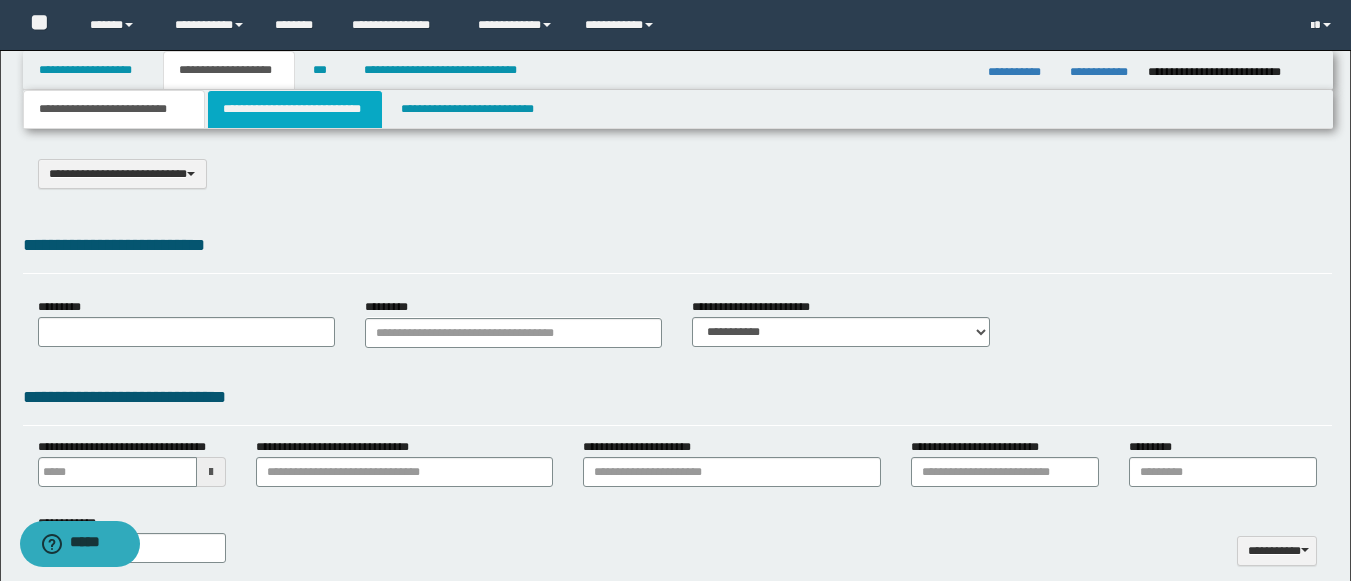 select on "*" 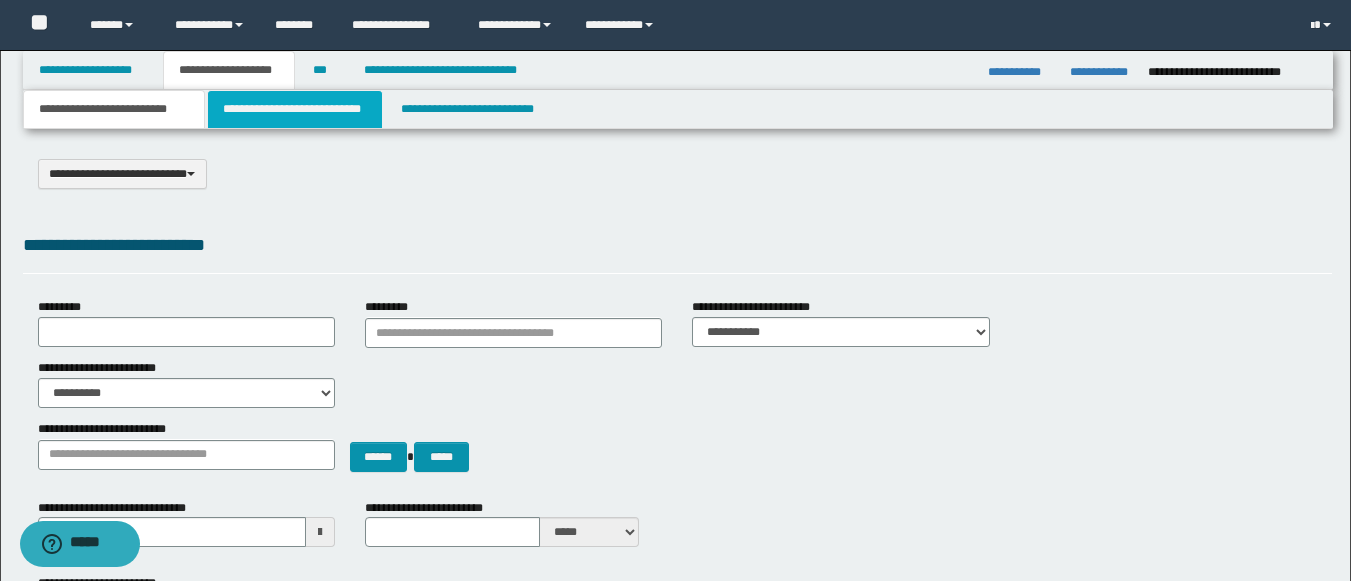 click on "**********" at bounding box center [295, 109] 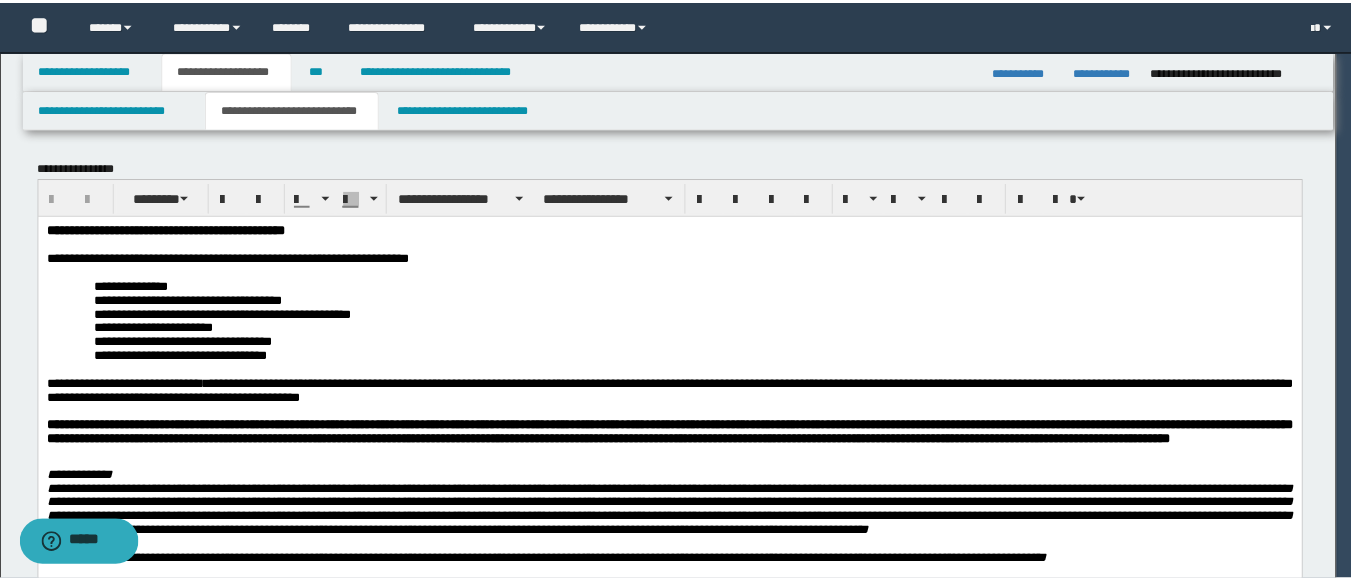 scroll, scrollTop: 0, scrollLeft: 0, axis: both 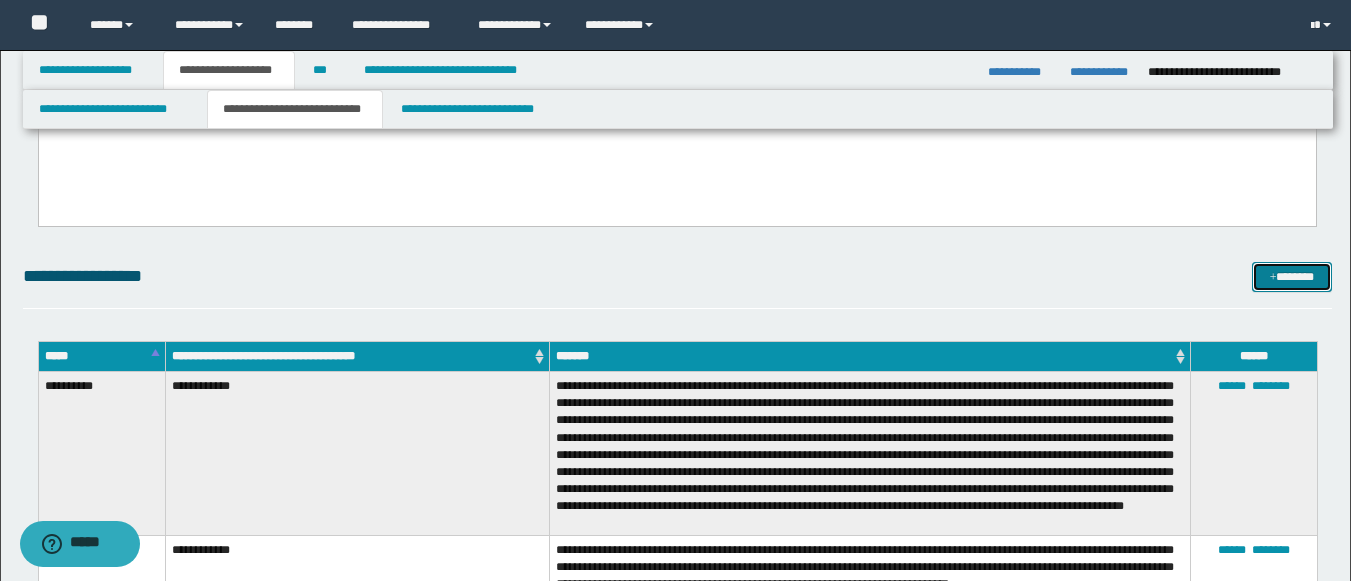click on "*******" at bounding box center (1292, 277) 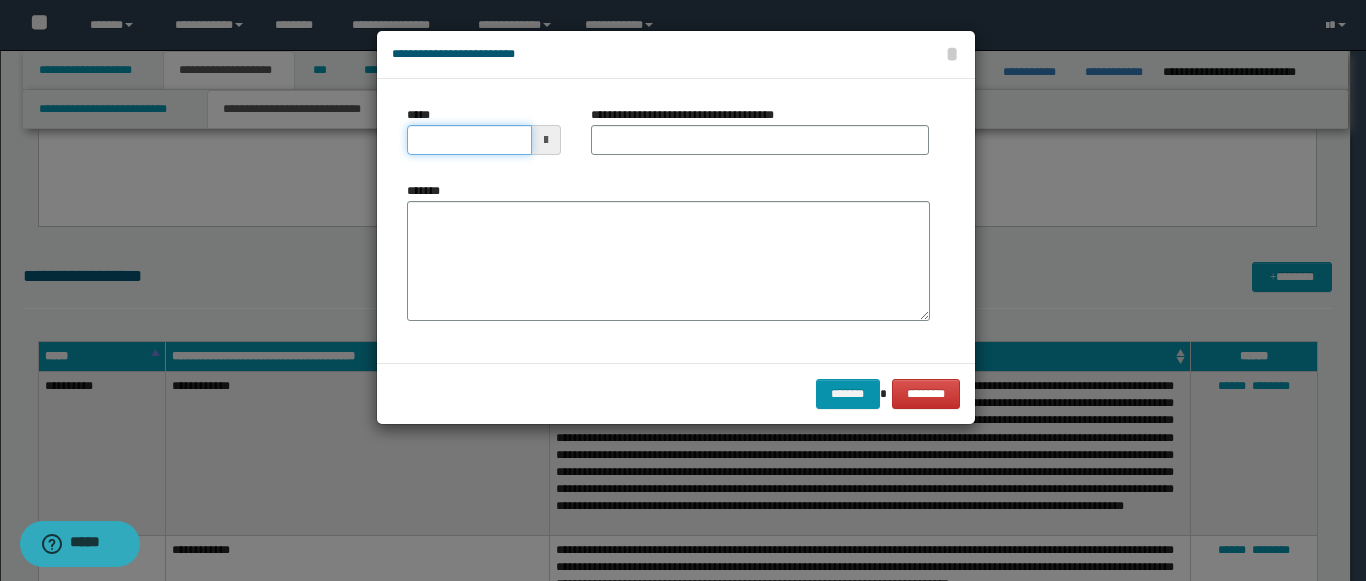click on "*****" at bounding box center [469, 140] 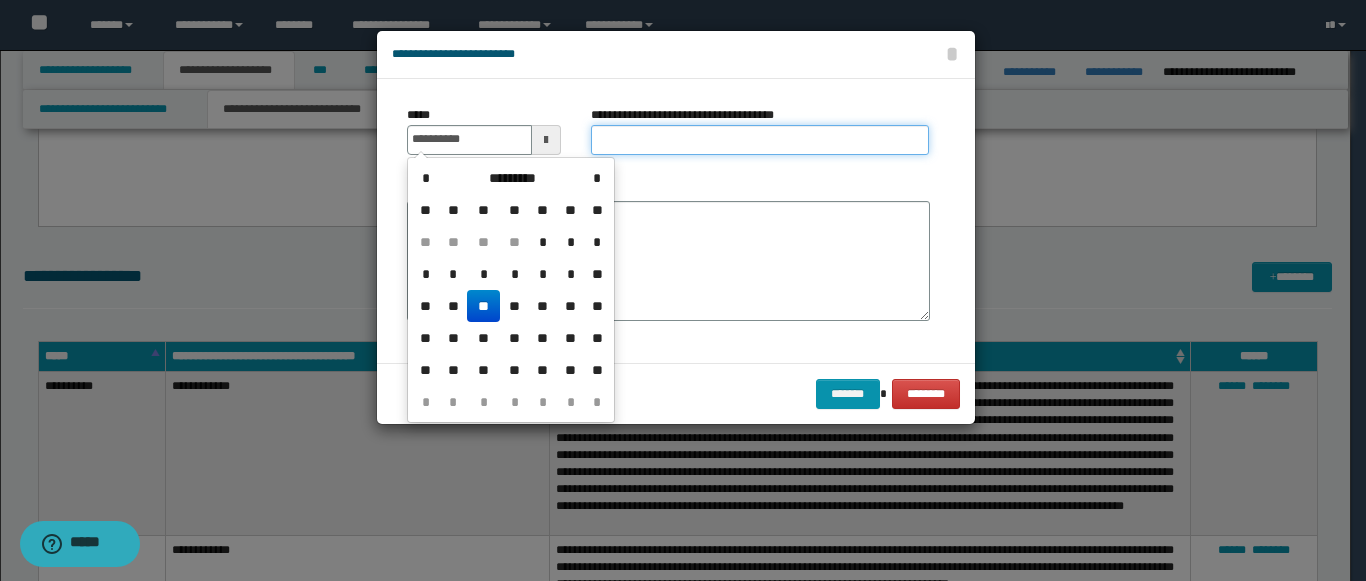 type on "**********" 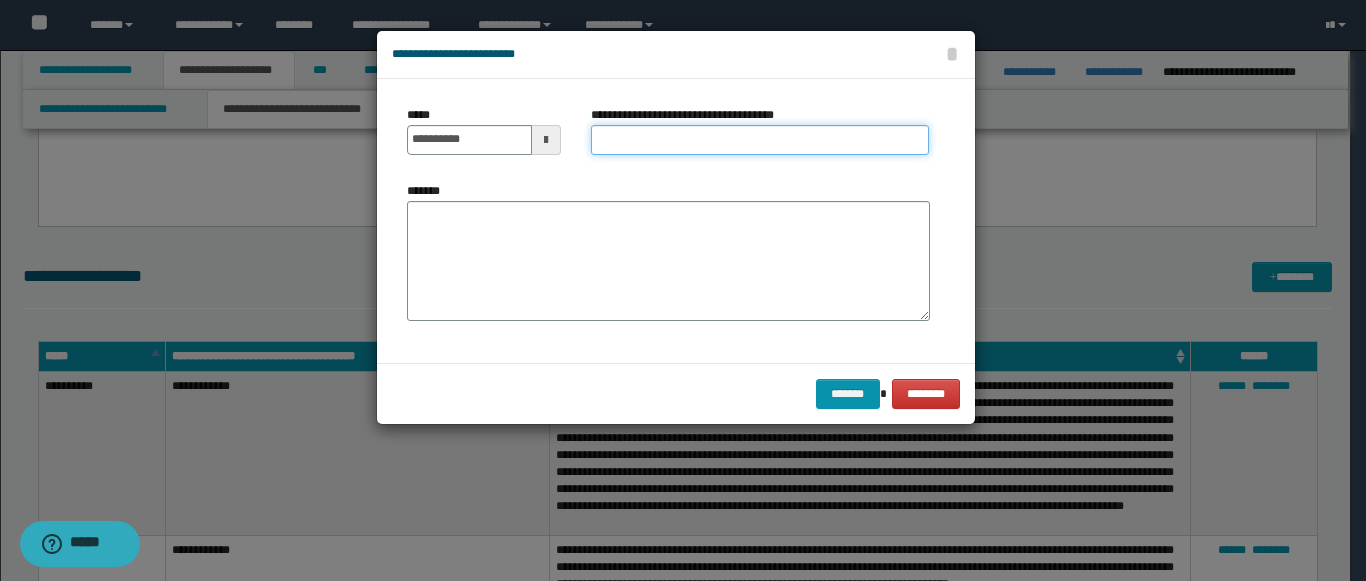 paste on "*********" 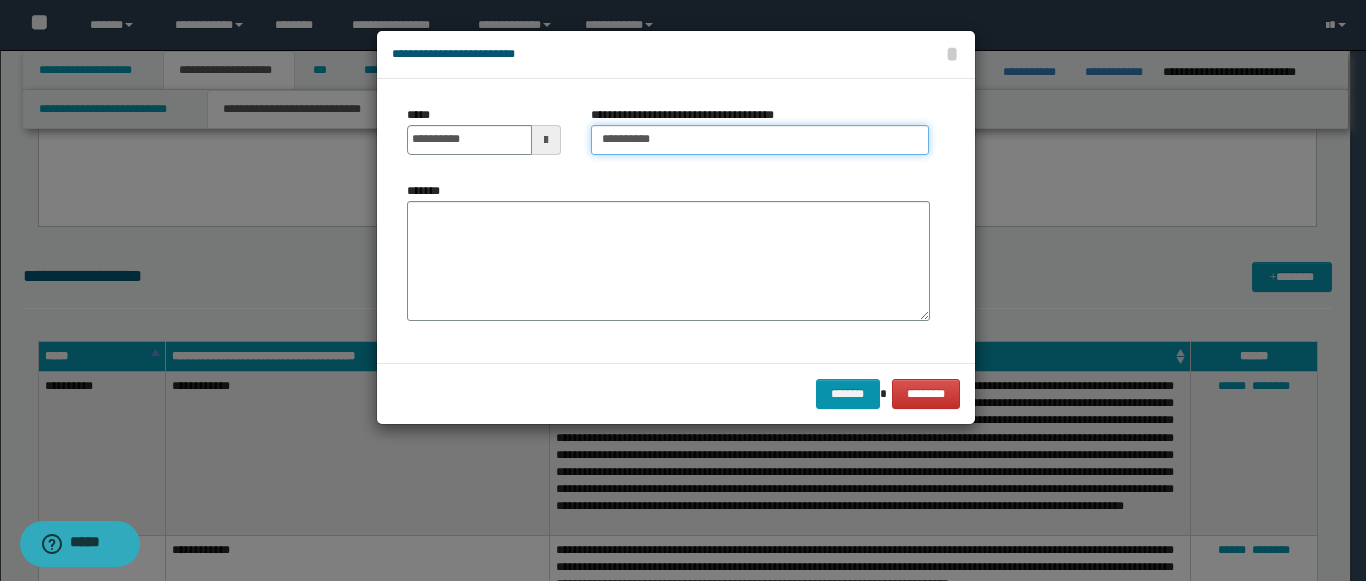 type on "*********" 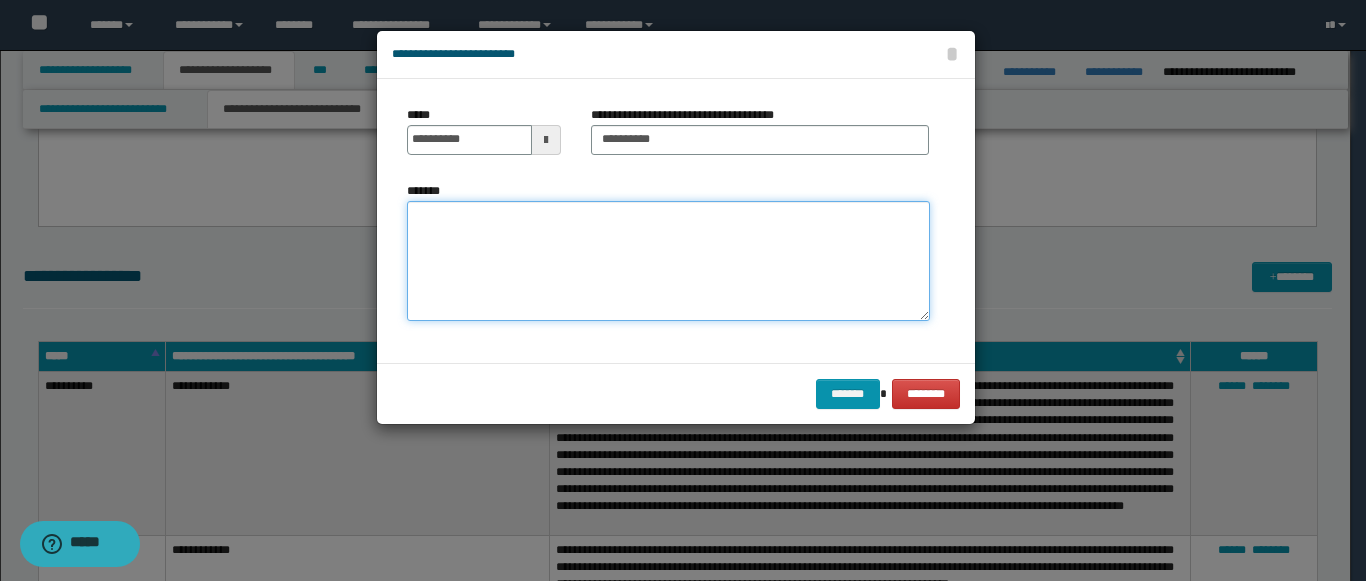 paste on "**********" 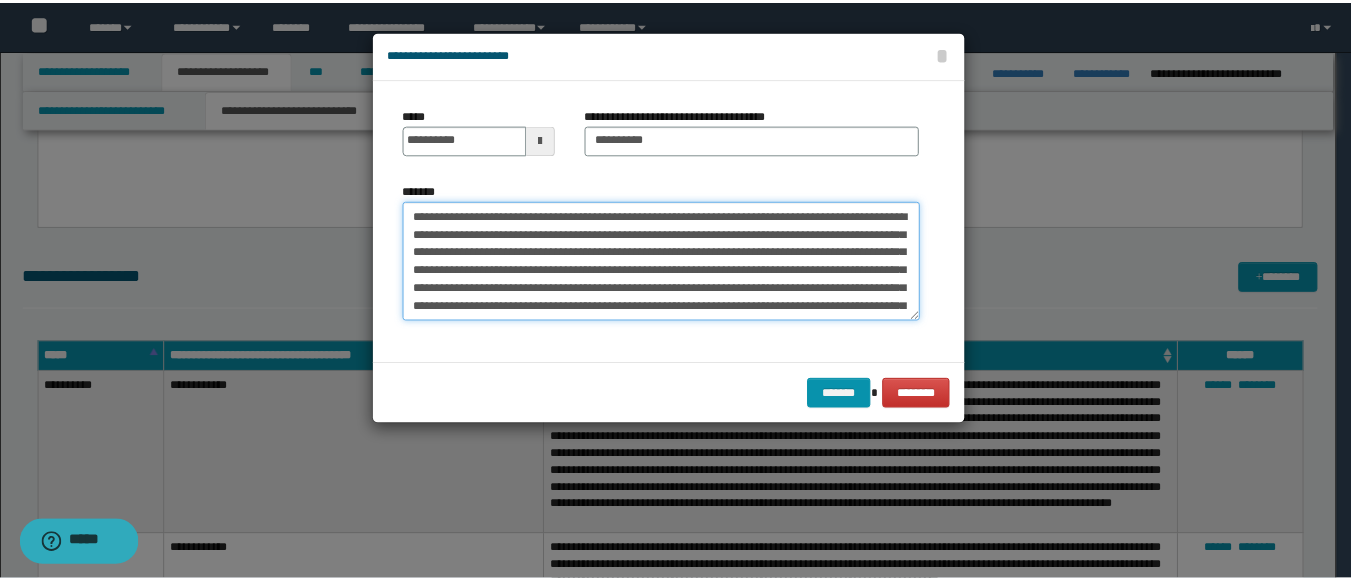 scroll, scrollTop: 30, scrollLeft: 0, axis: vertical 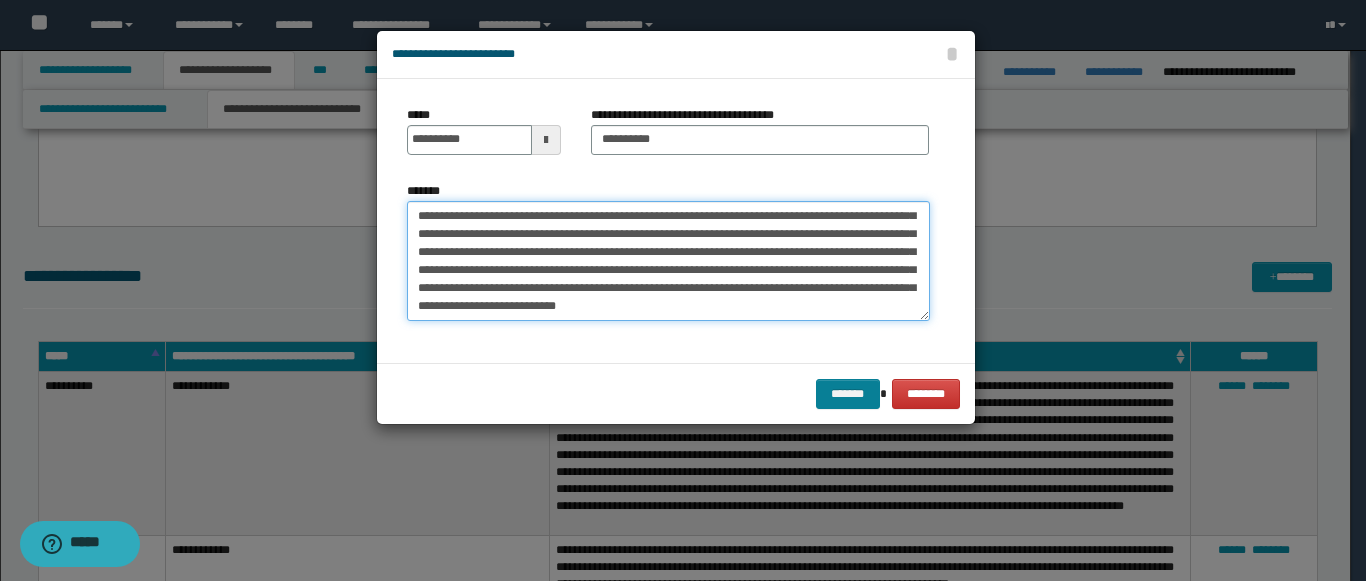 type on "**********" 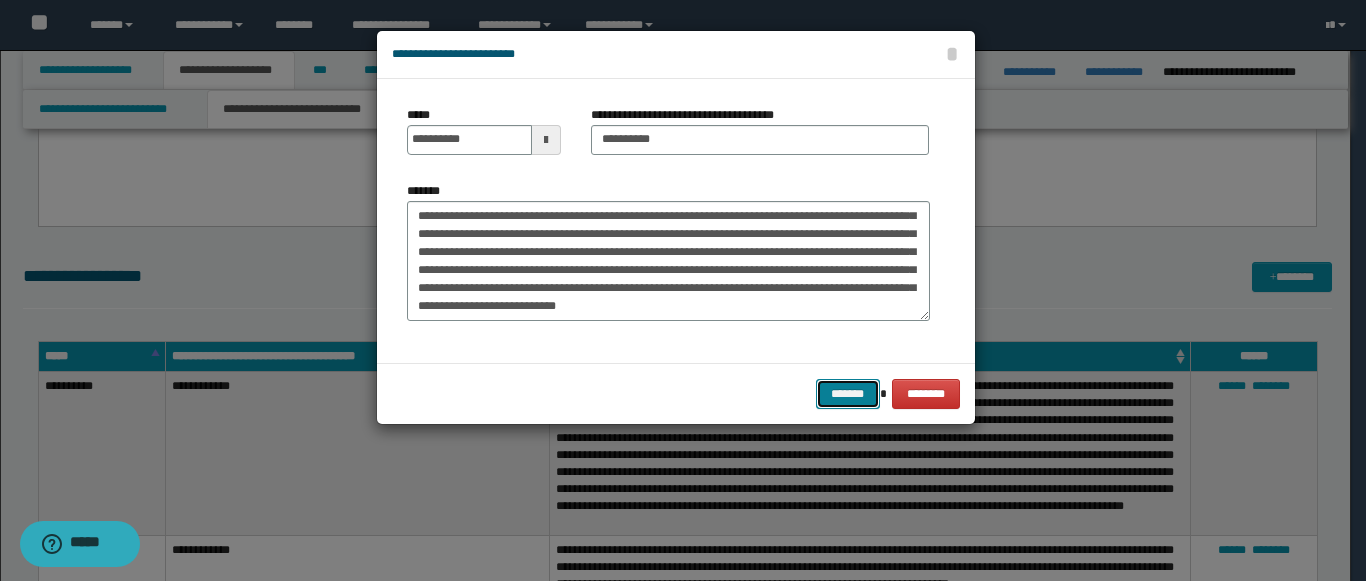 click on "*******" at bounding box center [848, 394] 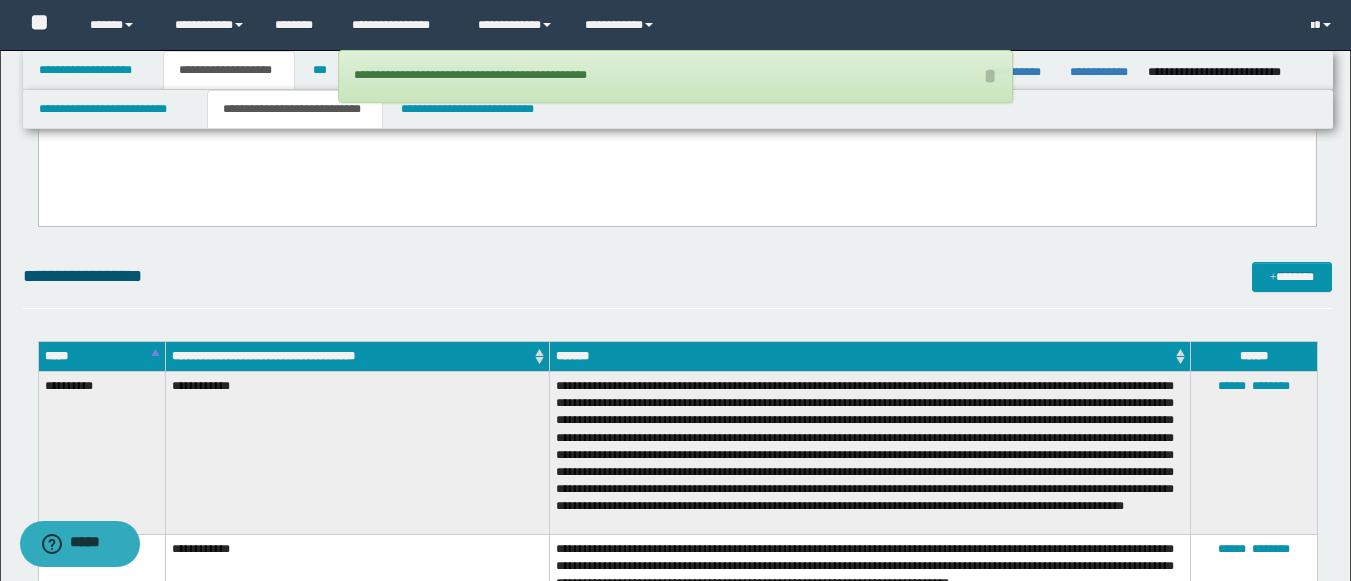 drag, startPoint x: 1349, startPoint y: 250, endPoint x: 1365, endPoint y: 352, distance: 103.24728 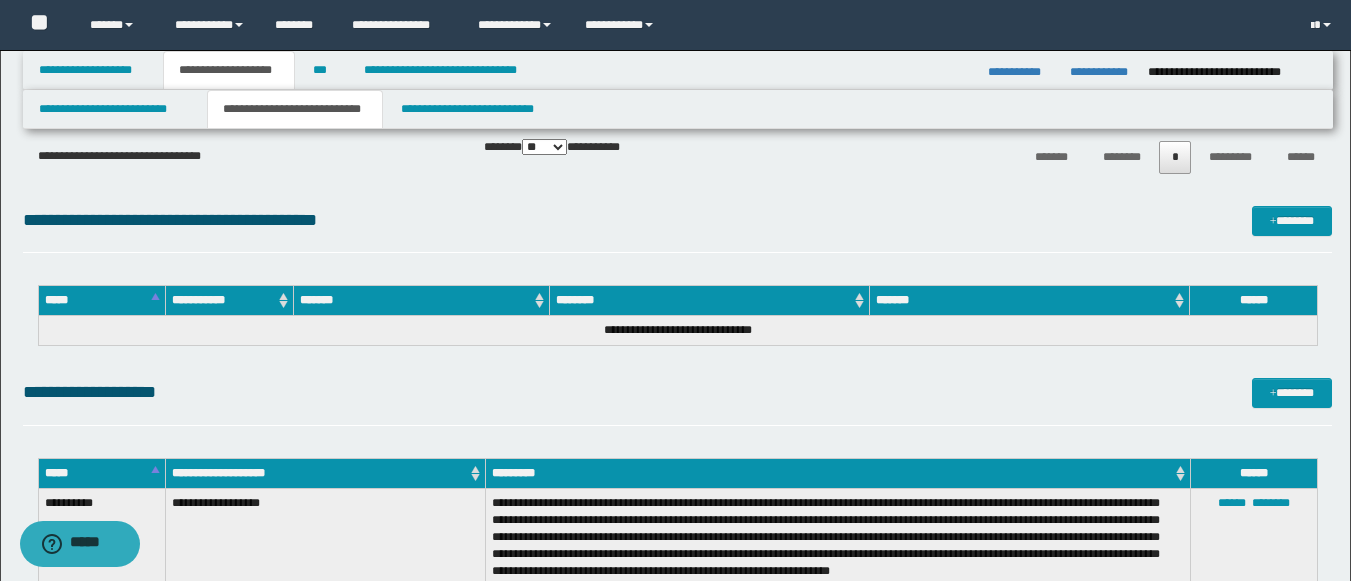 scroll, scrollTop: 5128, scrollLeft: 0, axis: vertical 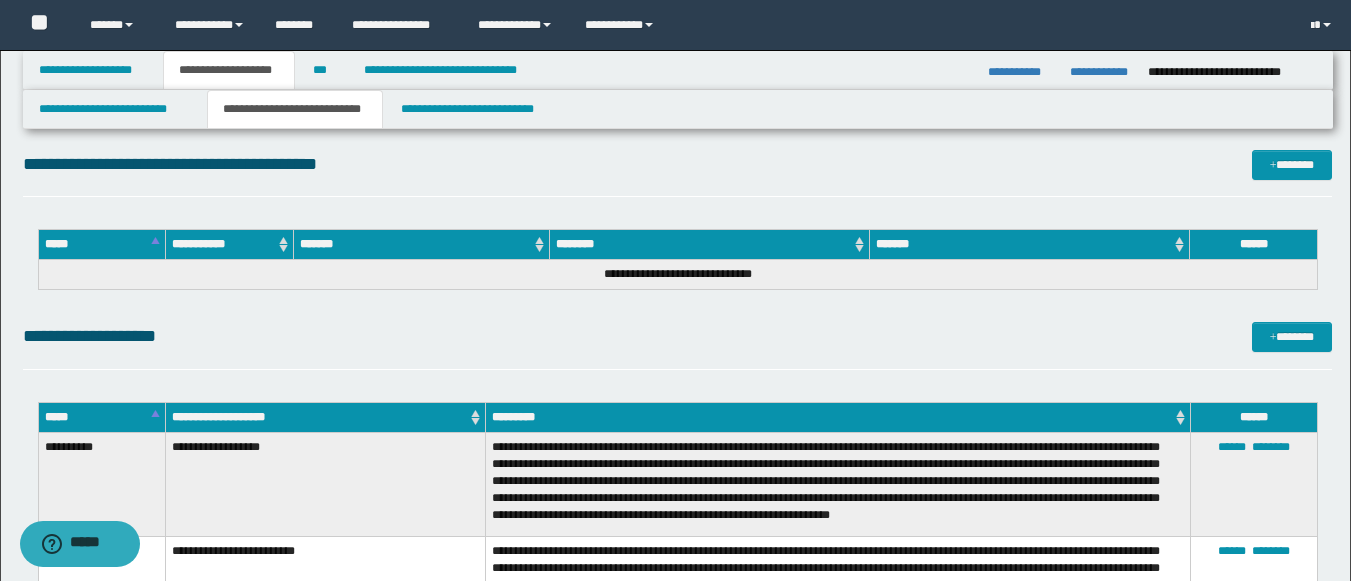 click on "**********" at bounding box center (677, -1227) 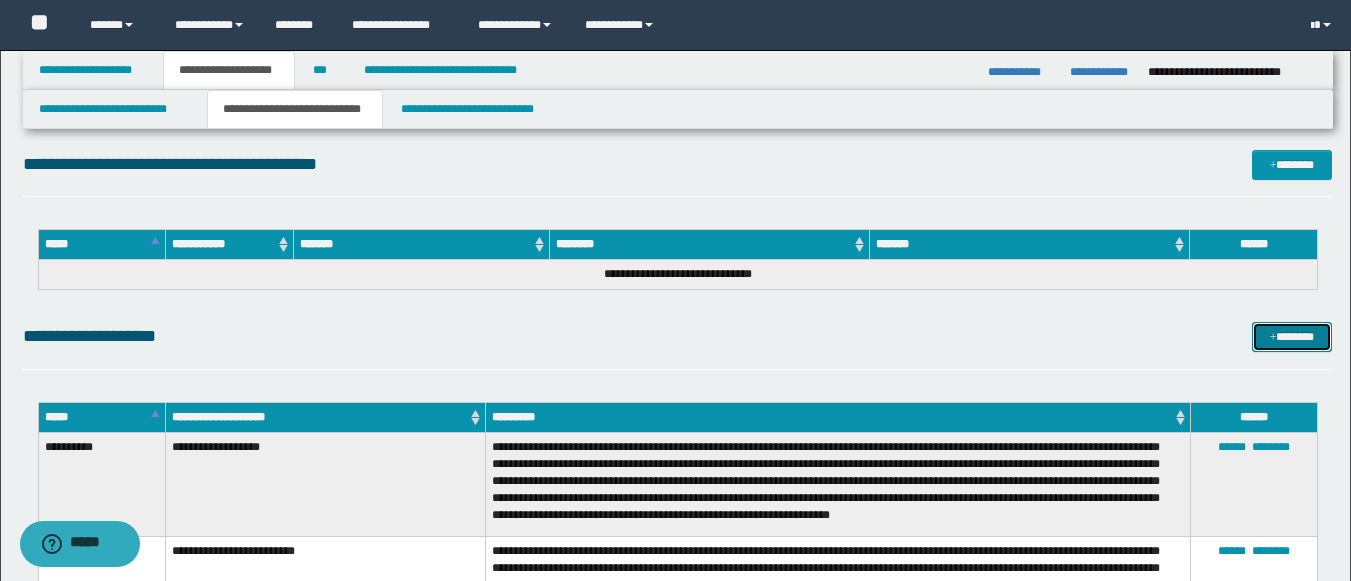 click on "*******" at bounding box center [1292, 337] 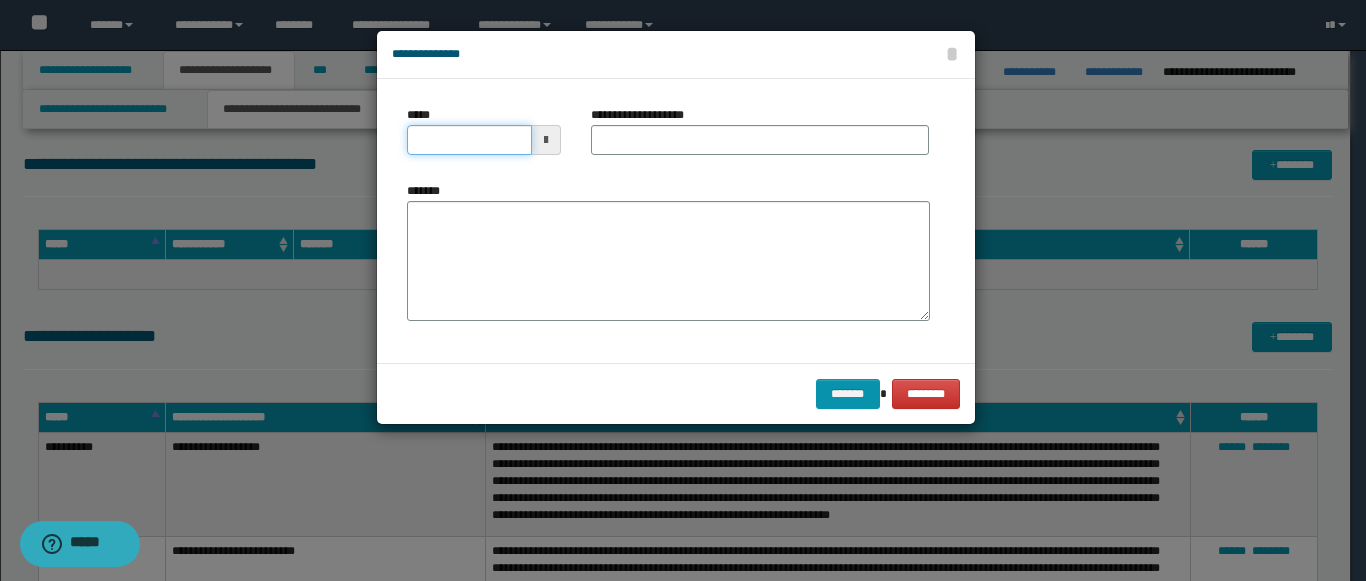 click on "*****" at bounding box center (469, 140) 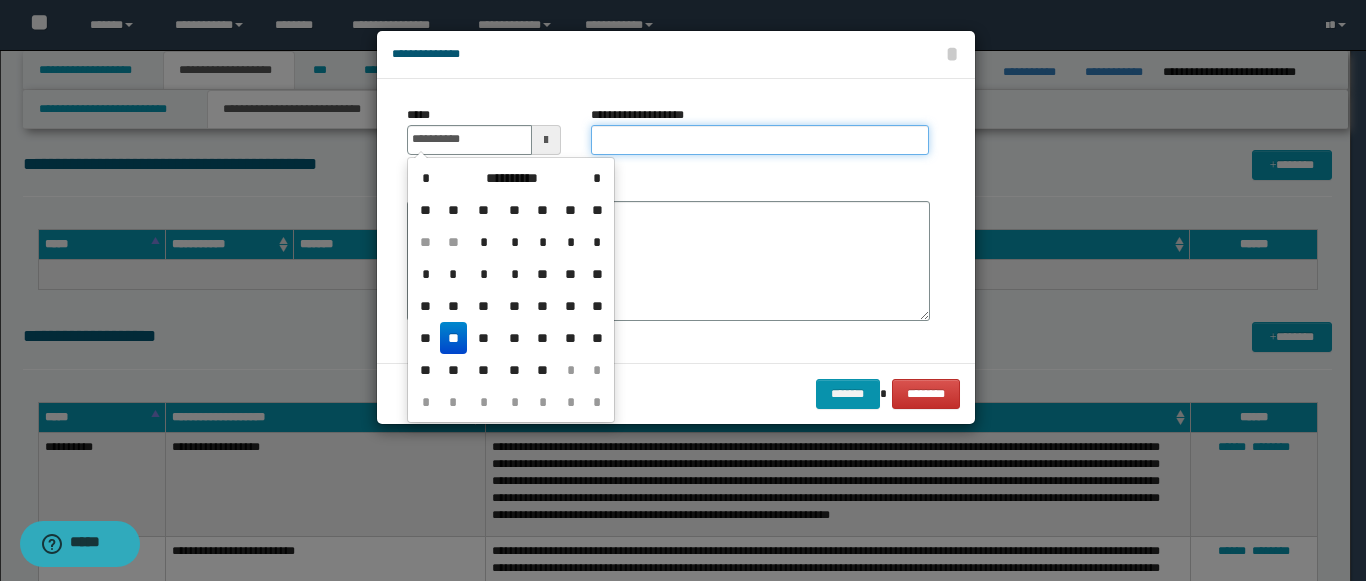 type on "**********" 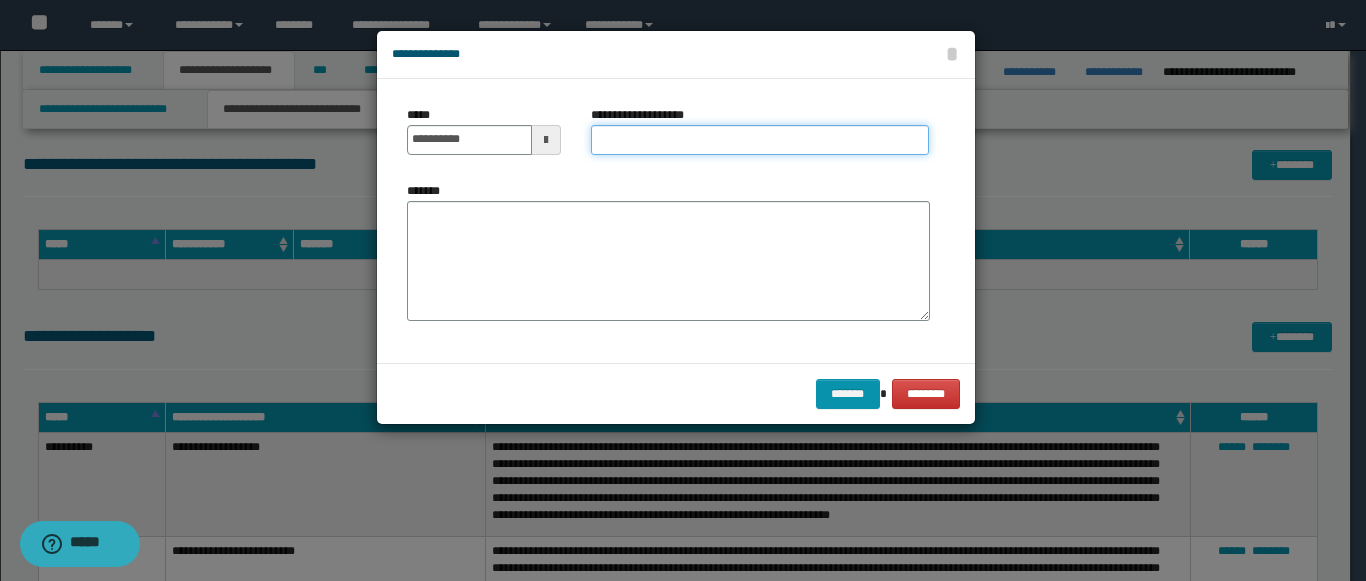paste on "**********" 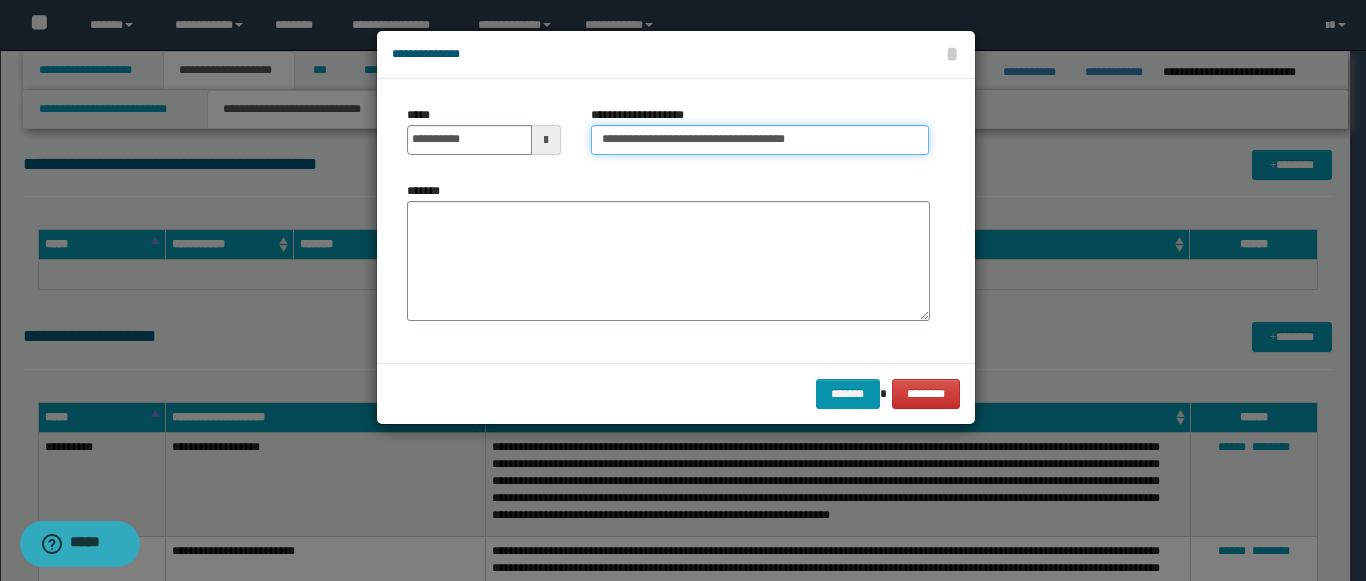type on "**********" 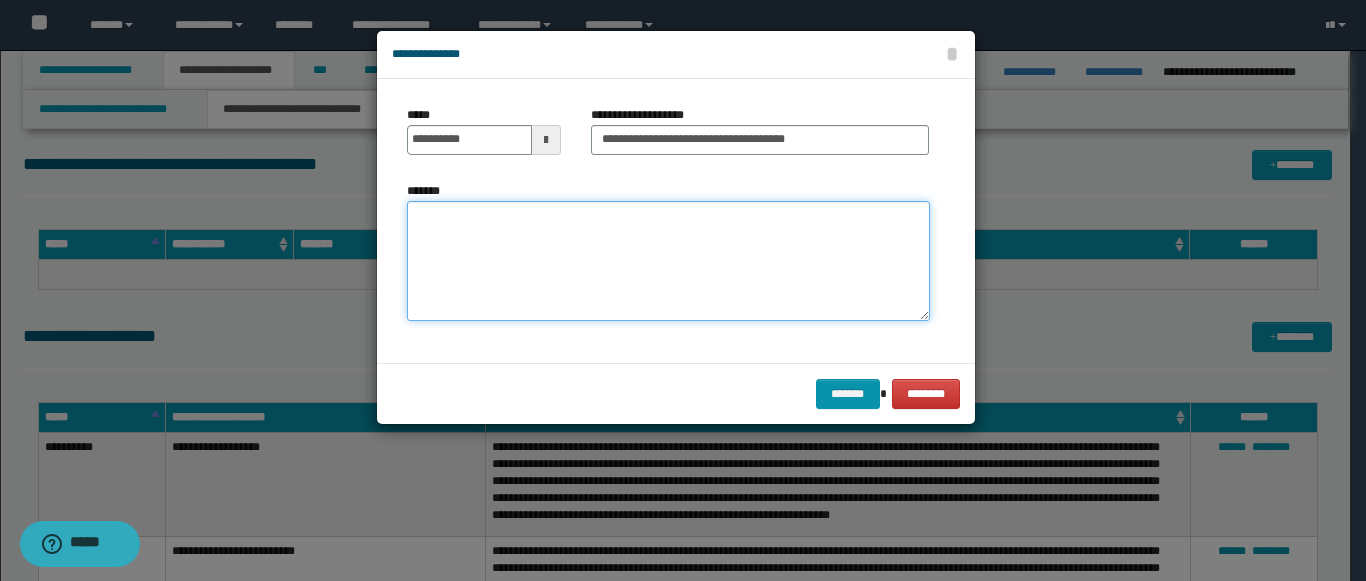 paste on "**********" 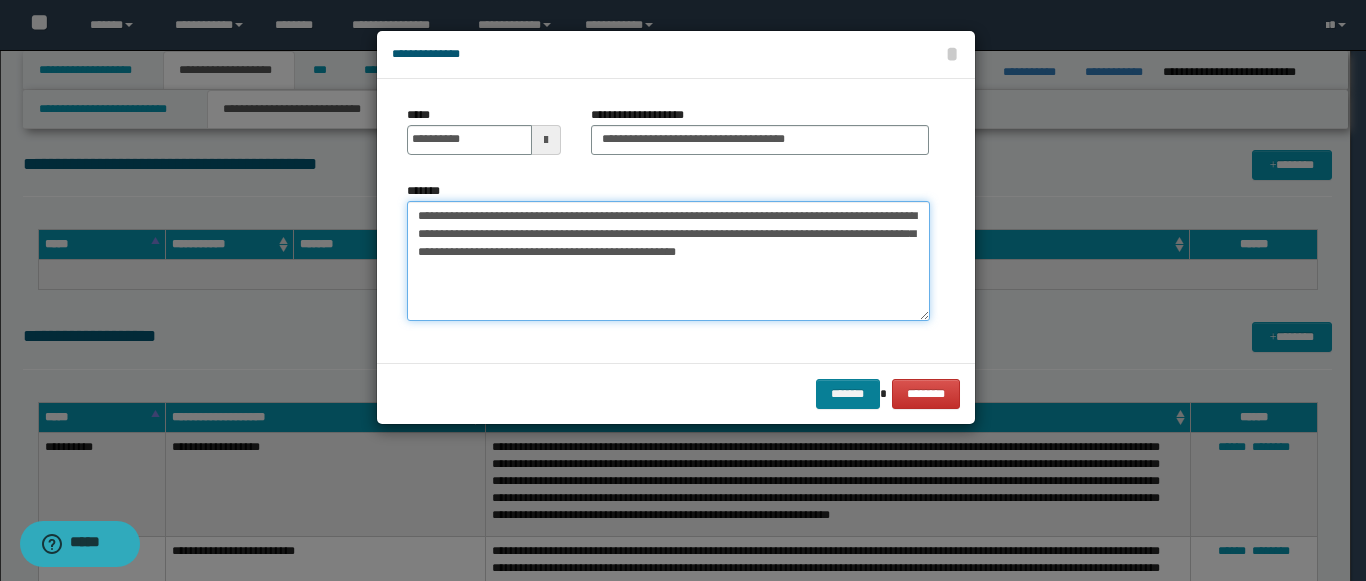 type on "**********" 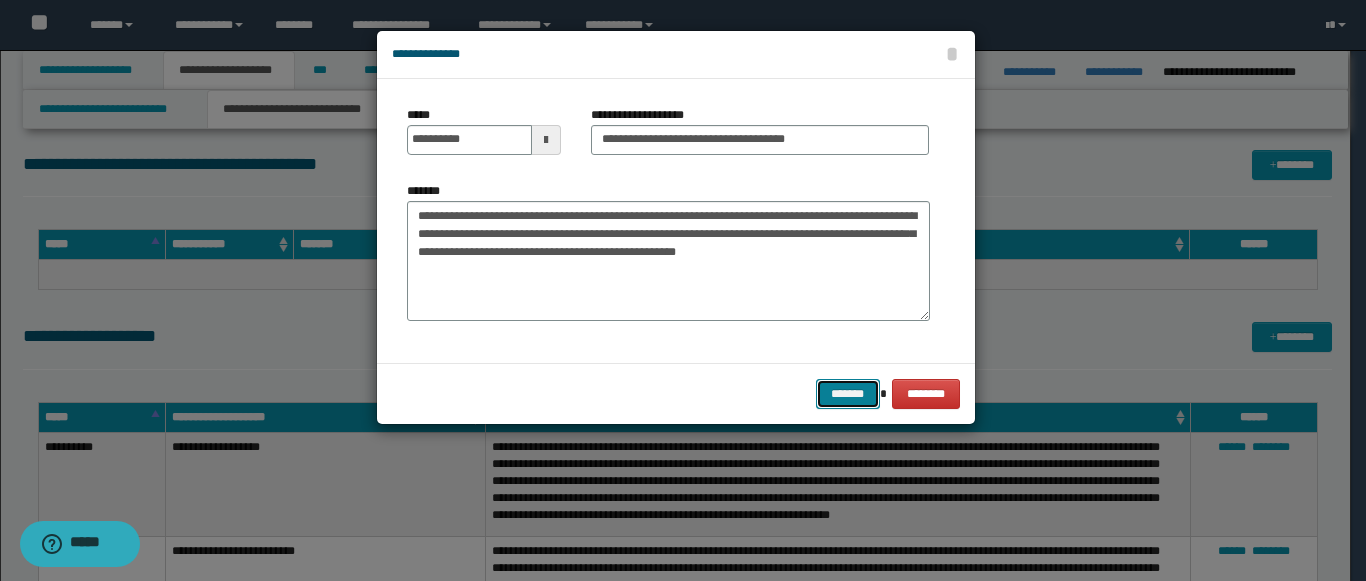click on "*******" at bounding box center (848, 394) 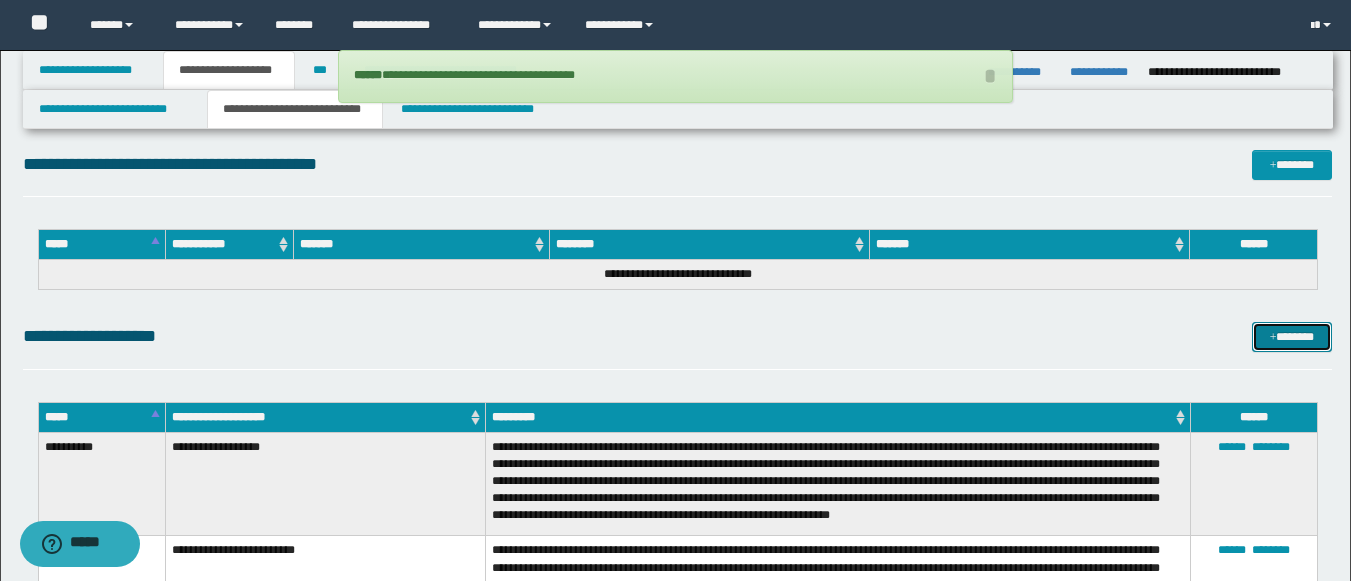 click on "*******" at bounding box center [1292, 337] 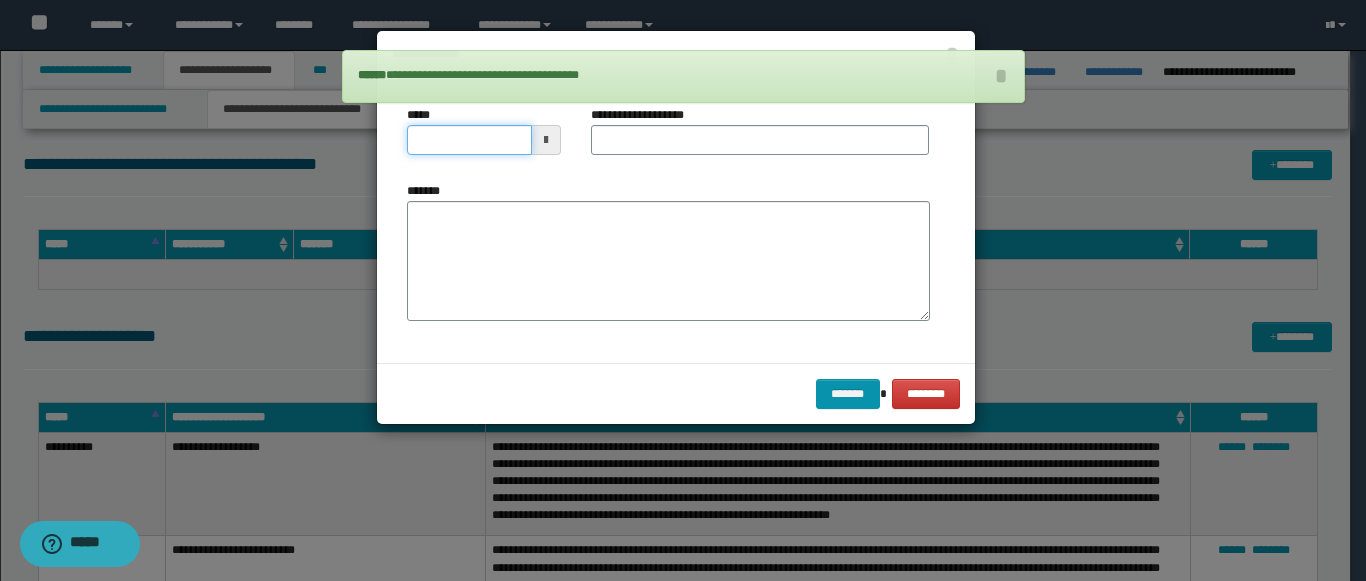 click on "*****" at bounding box center (469, 140) 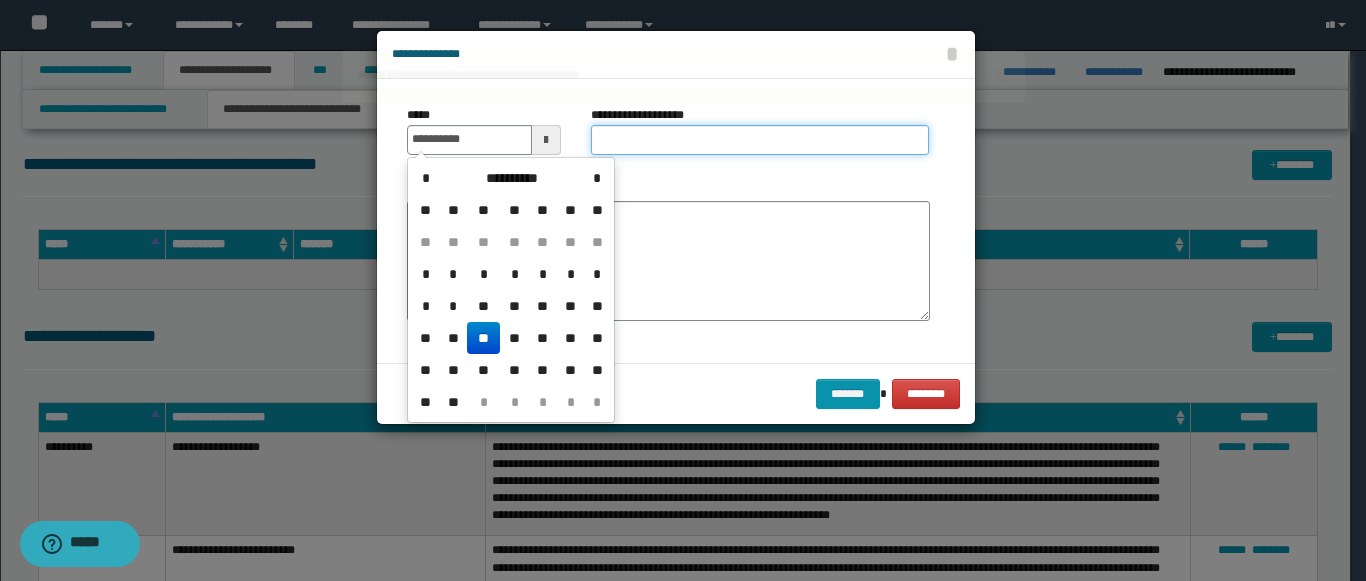 type on "**********" 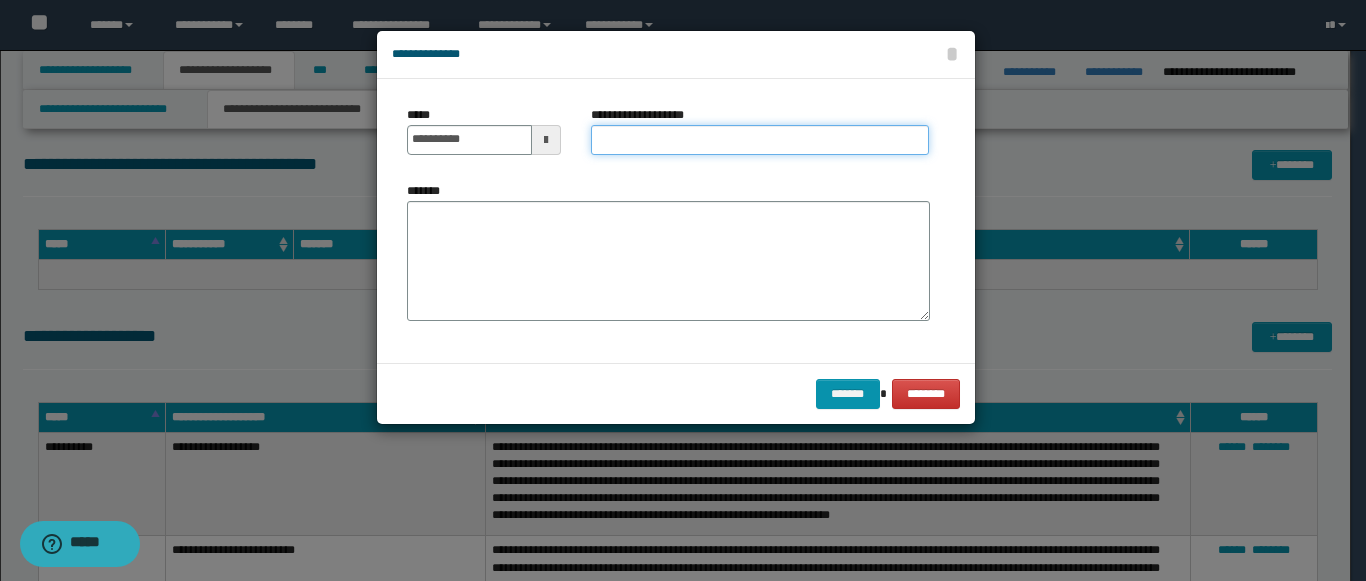paste on "**********" 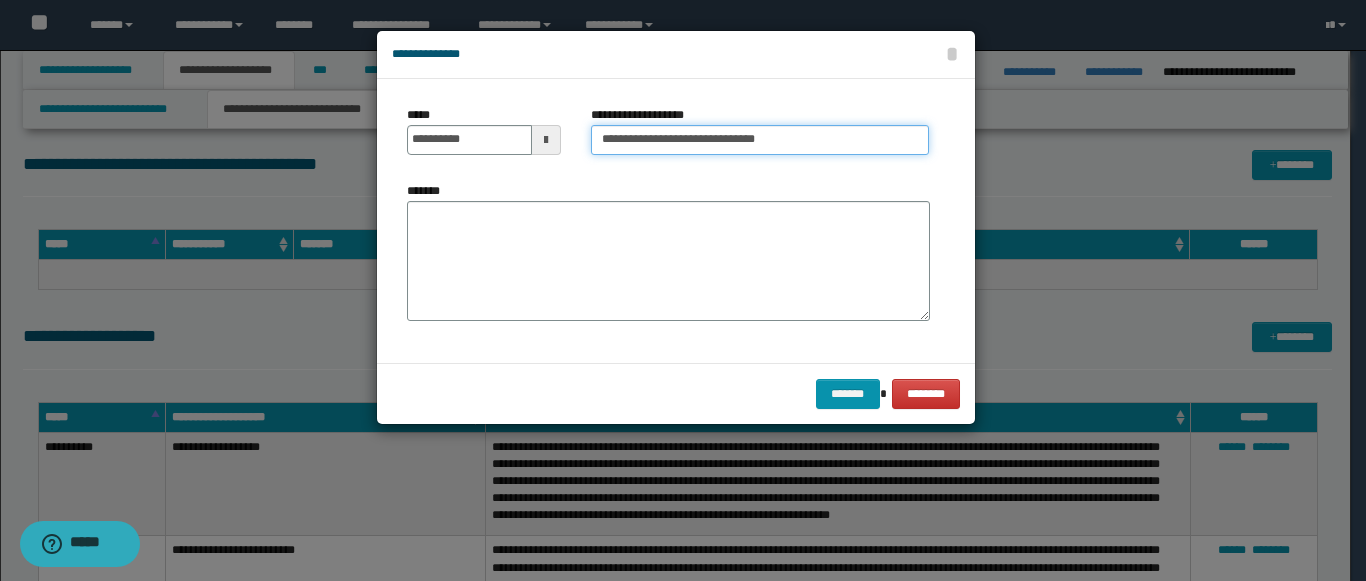 type on "**********" 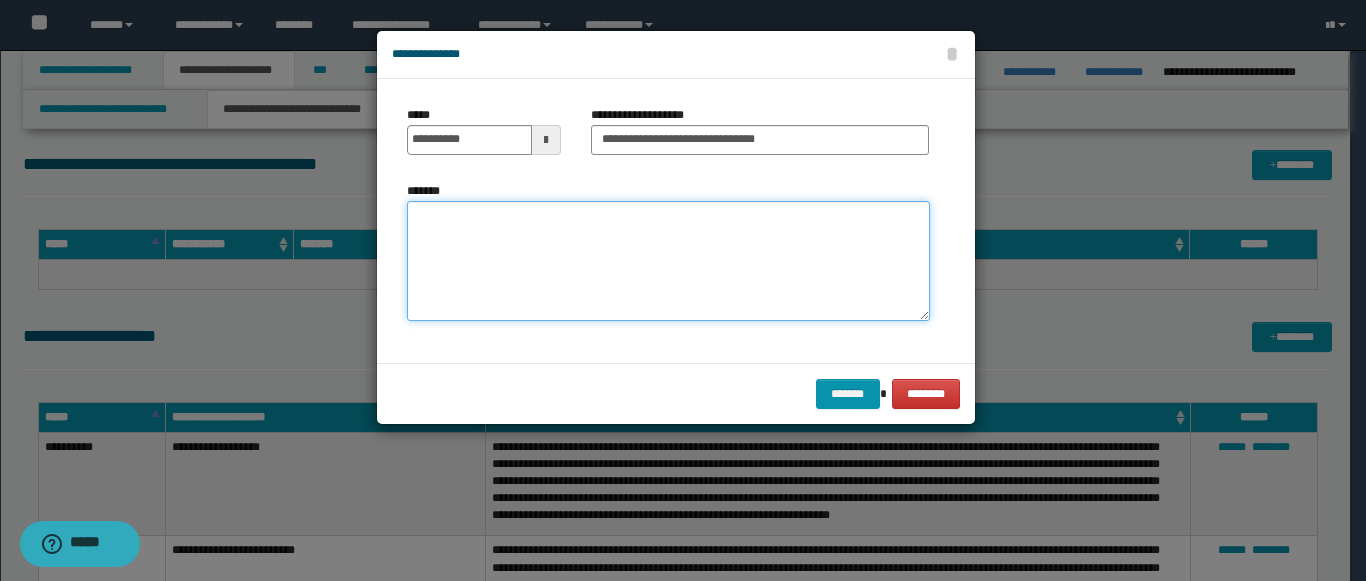 paste on "**********" 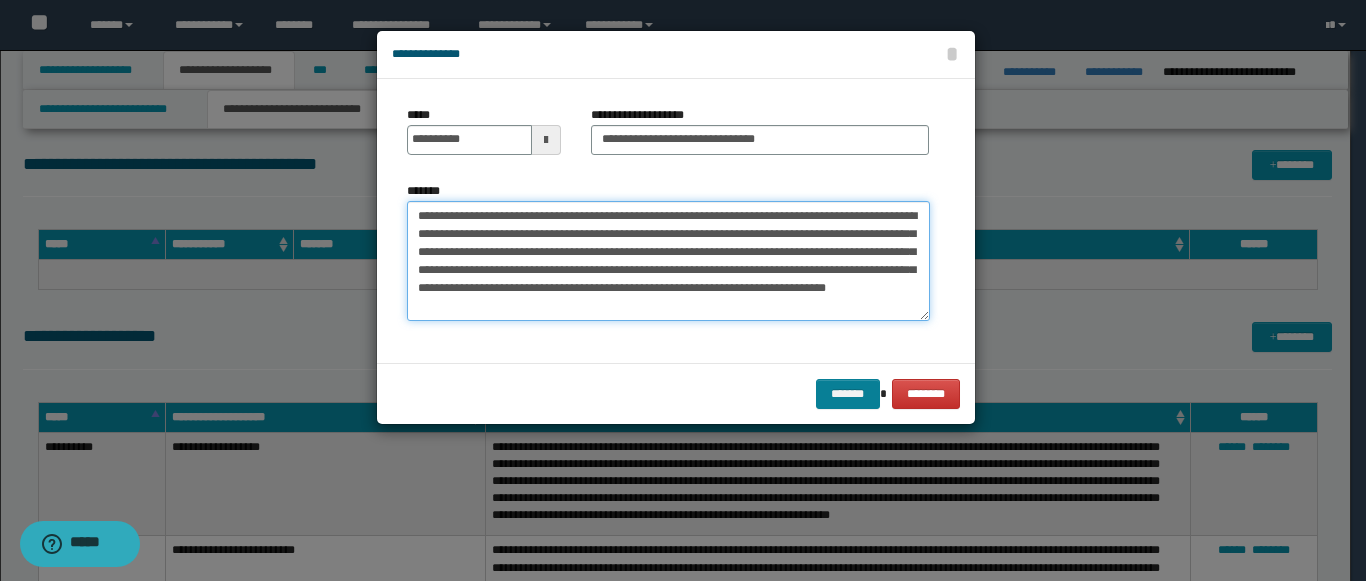 type on "**********" 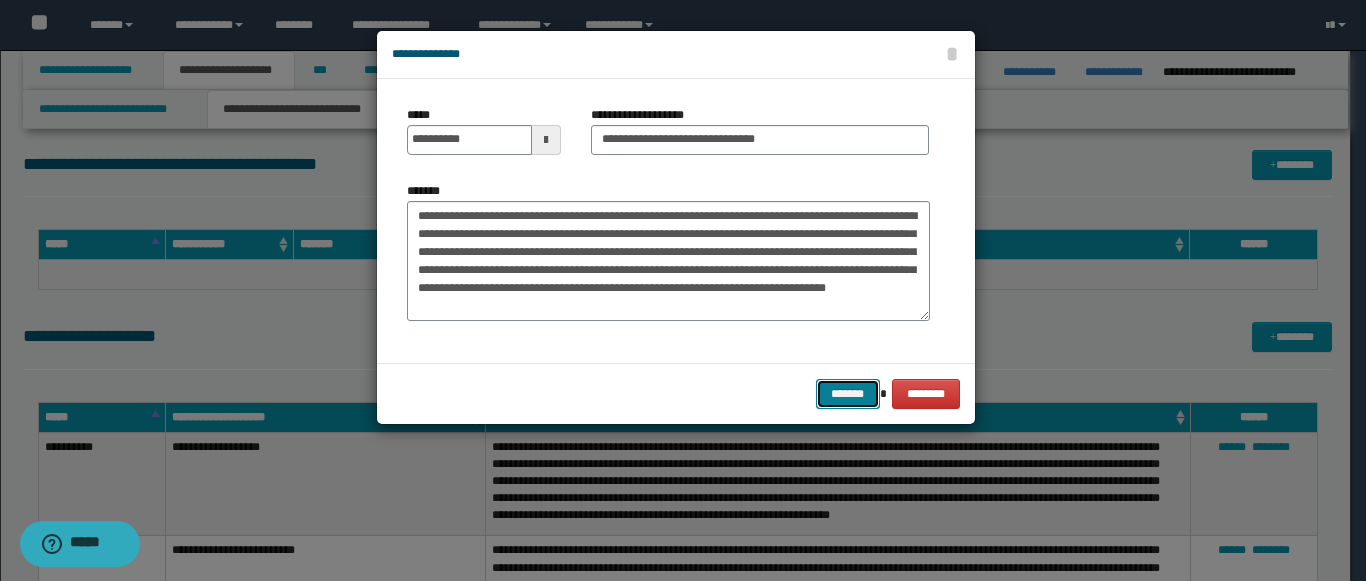 click on "*******" at bounding box center [848, 394] 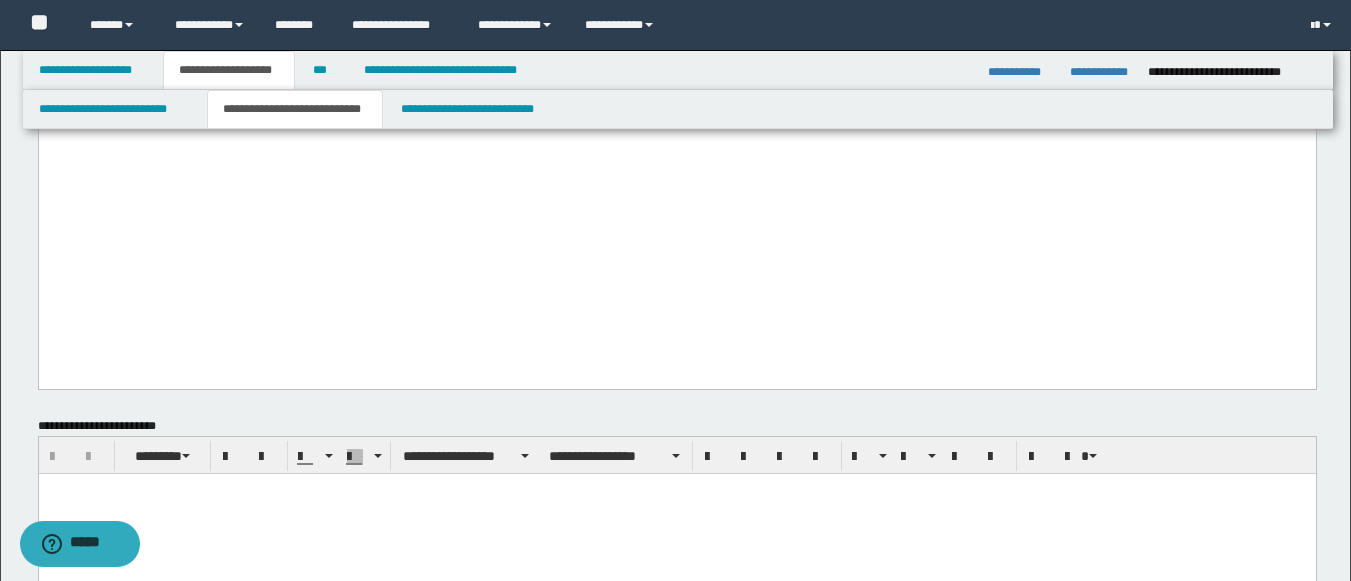 scroll, scrollTop: 2671, scrollLeft: 0, axis: vertical 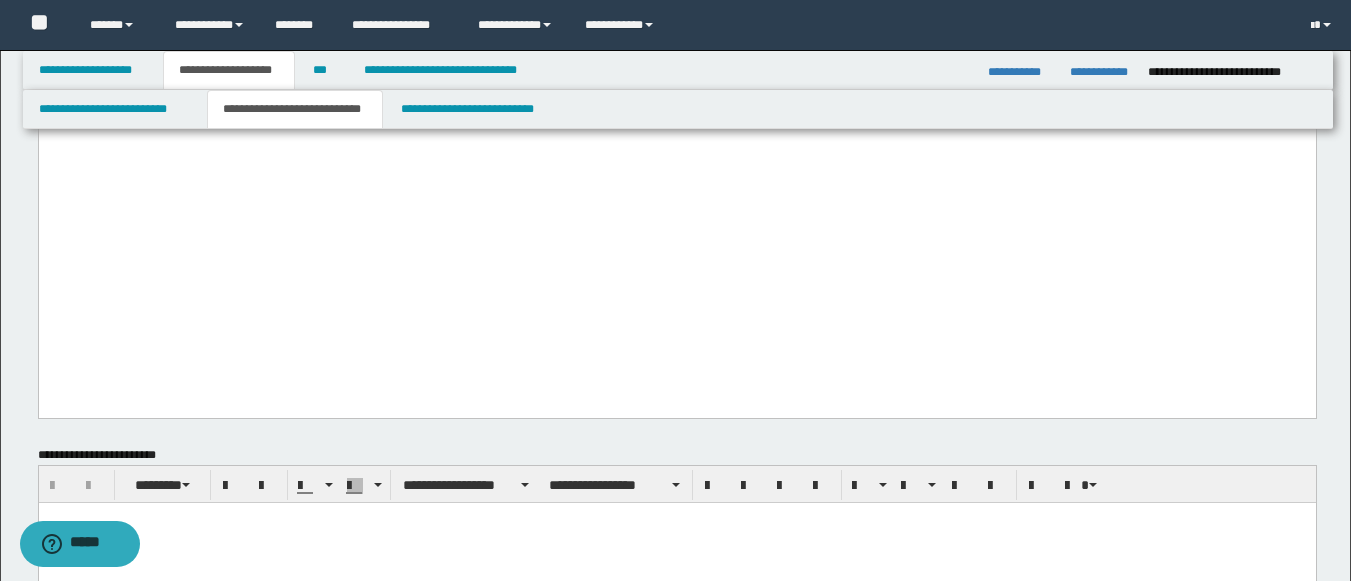 click on "**********" at bounding box center (676, -1231) 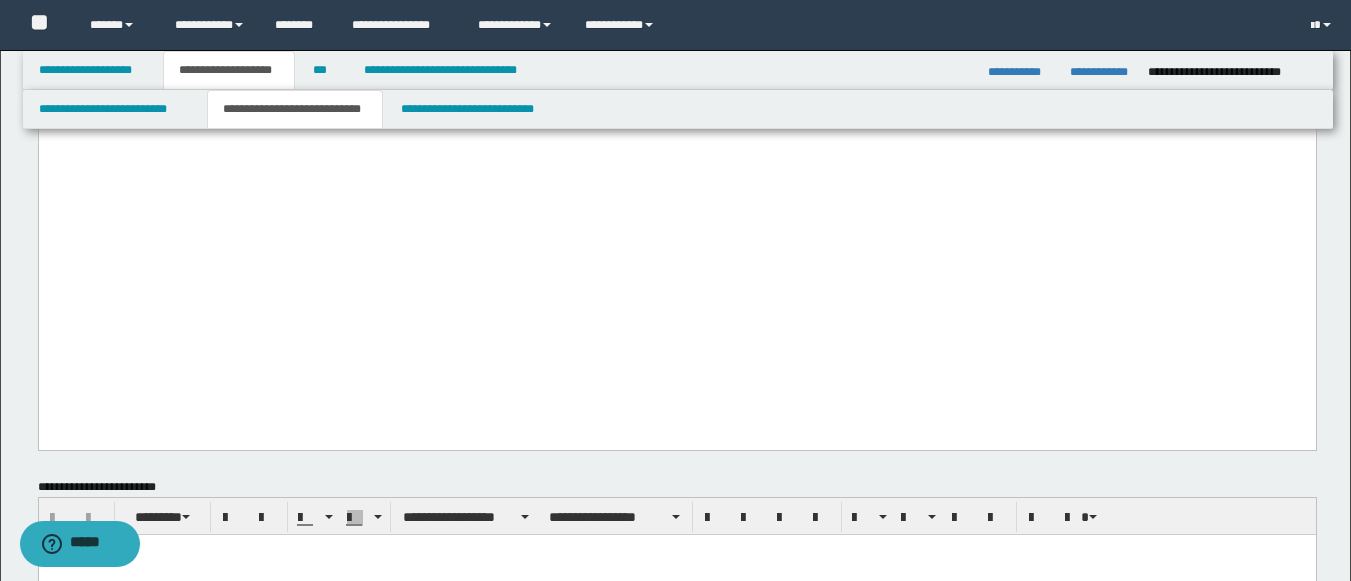type 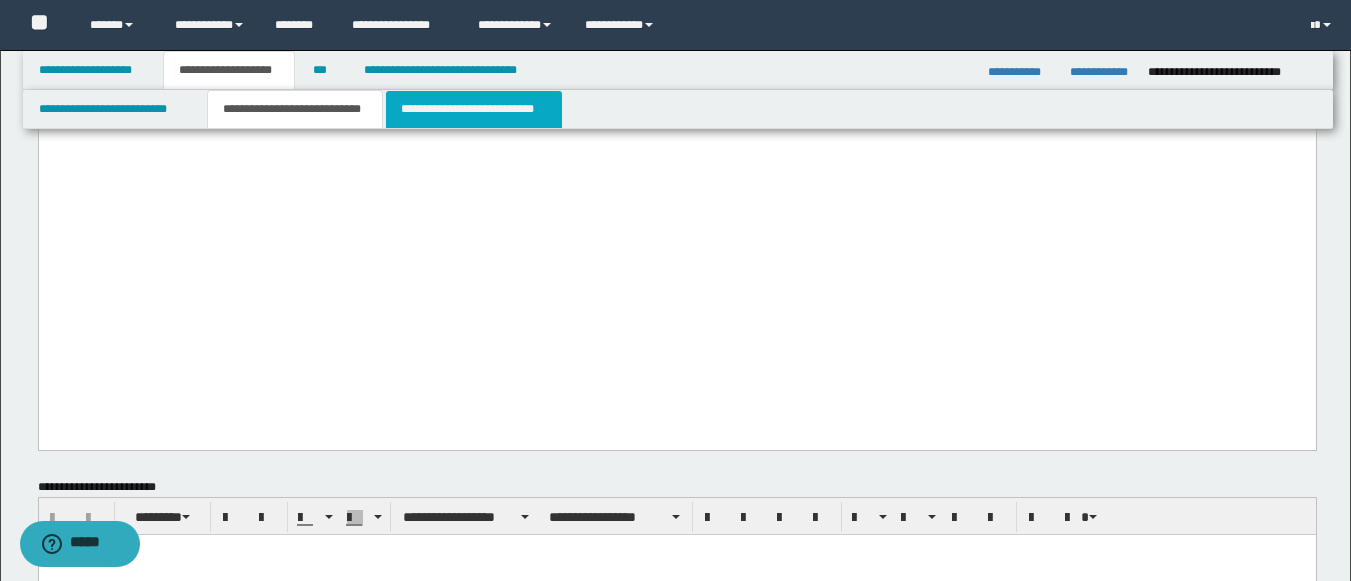 click on "**********" at bounding box center (474, 109) 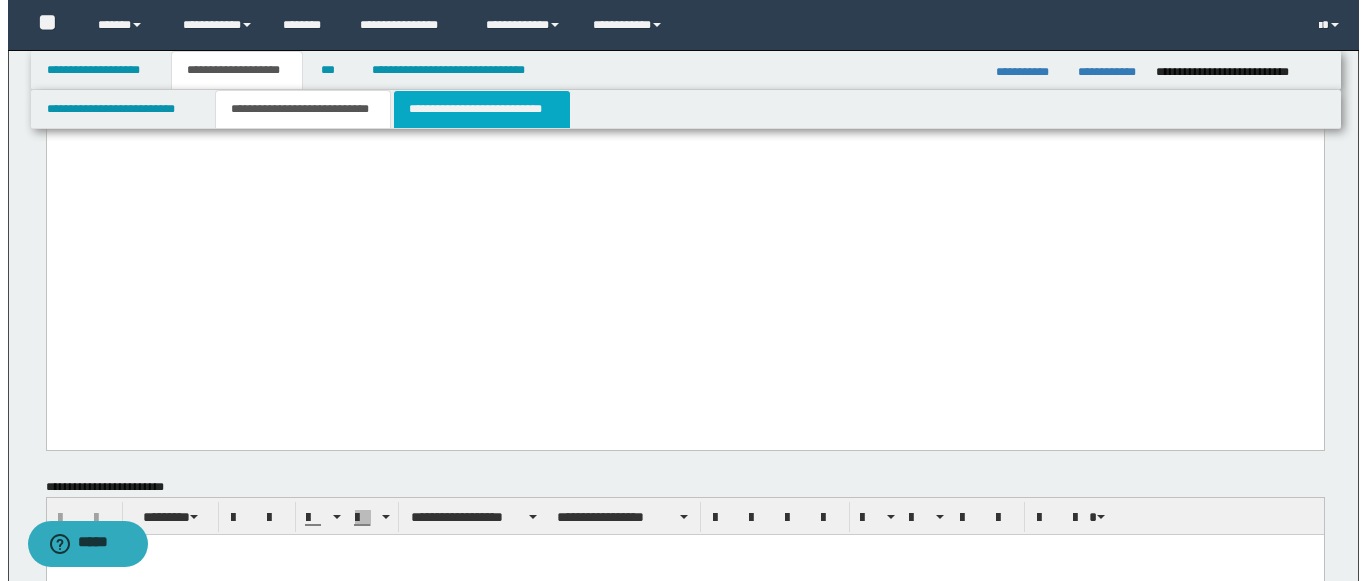 scroll, scrollTop: 0, scrollLeft: 0, axis: both 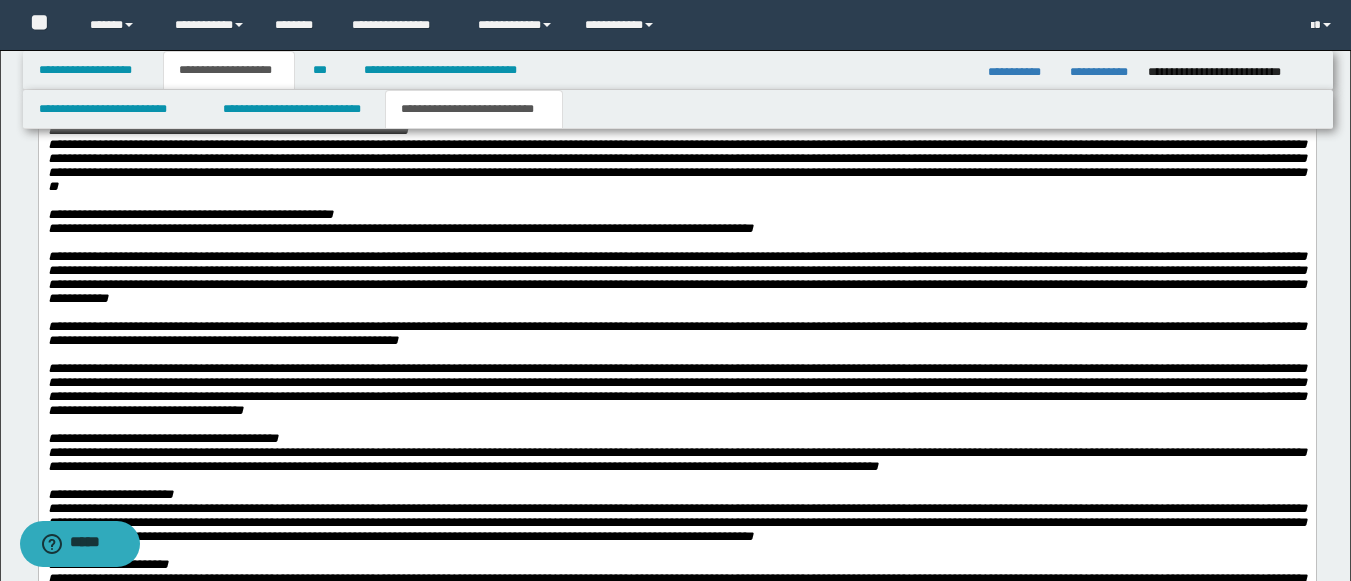 click on "**********" at bounding box center [676, -45] 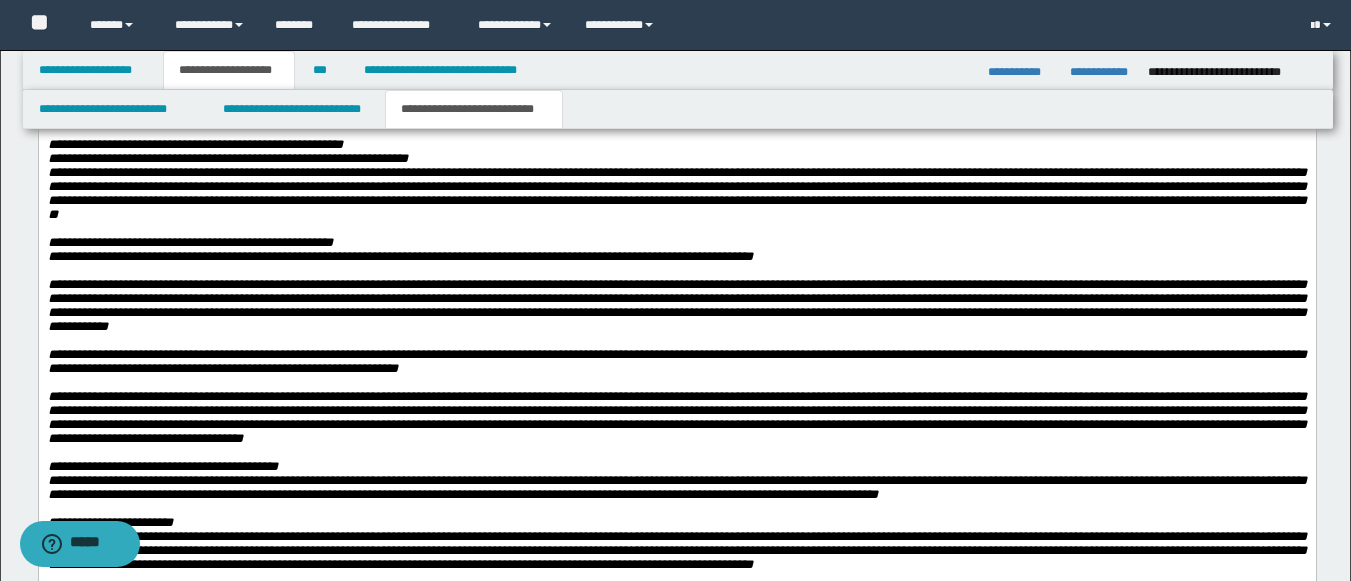 type 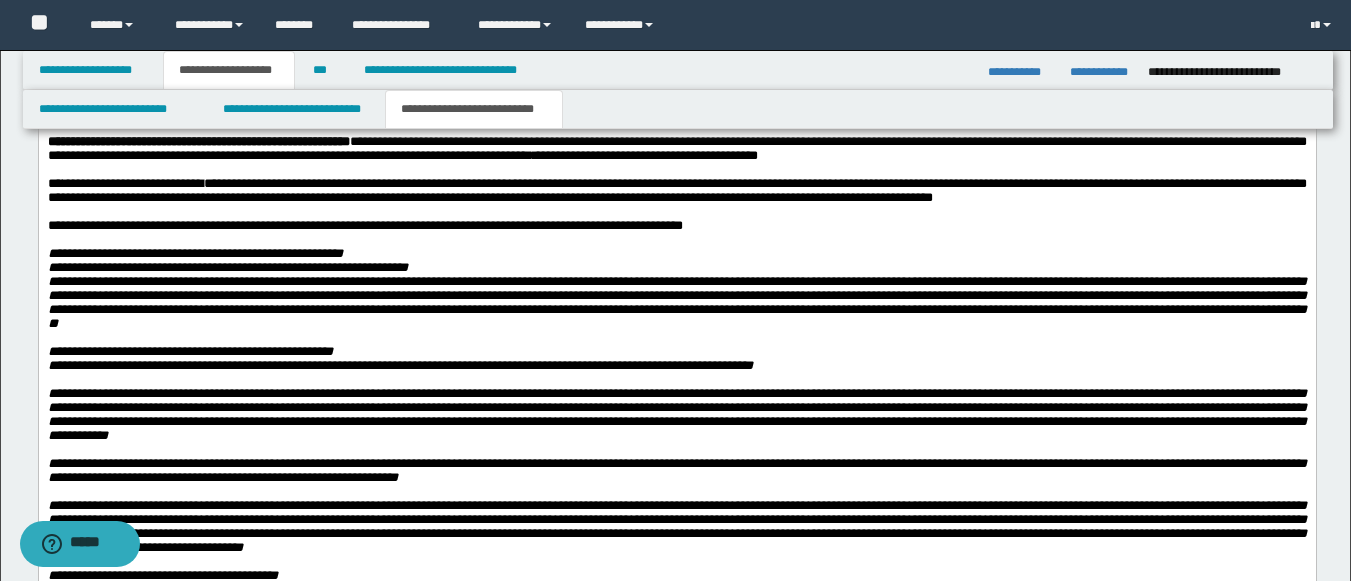 click on "**********" at bounding box center (676, 20) 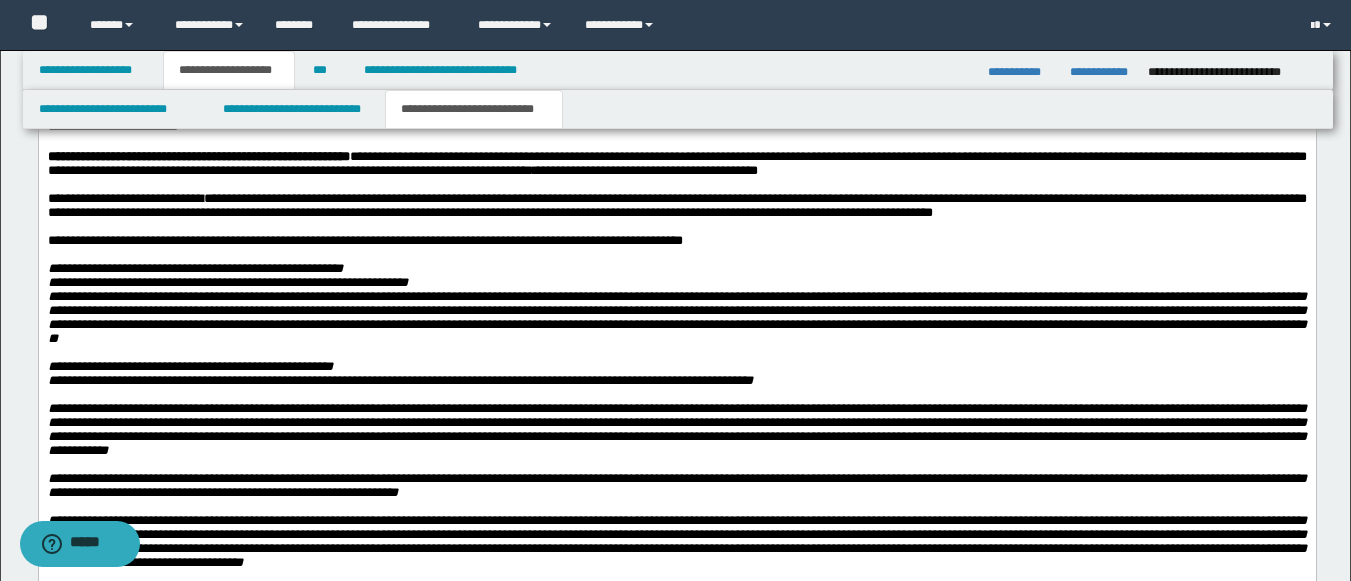 click on "**********" at bounding box center (676, 73) 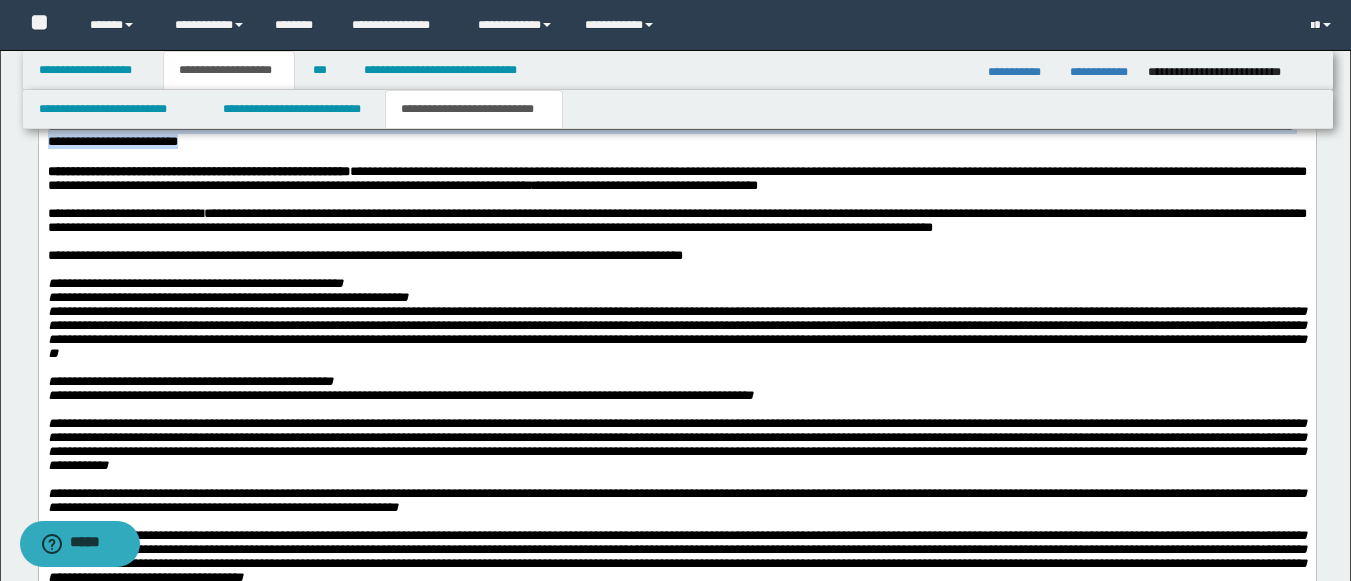 drag, startPoint x: 381, startPoint y: 467, endPoint x: 44, endPoint y: 312, distance: 370.93665 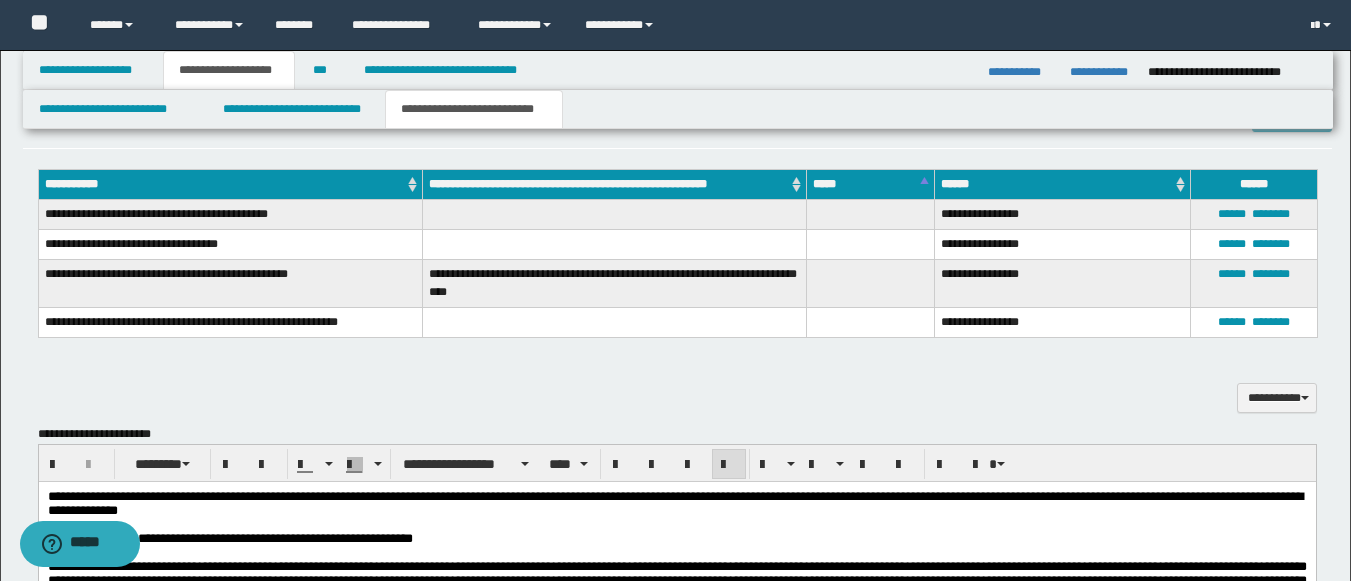 scroll, scrollTop: 1169, scrollLeft: 0, axis: vertical 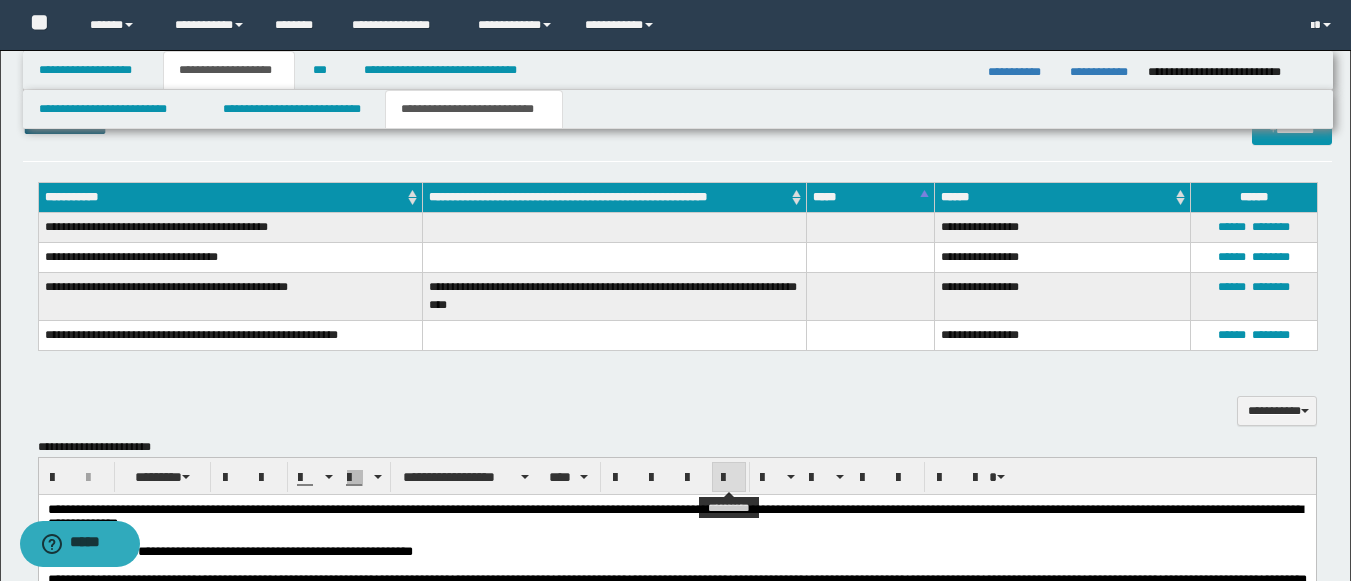 click at bounding box center (729, 478) 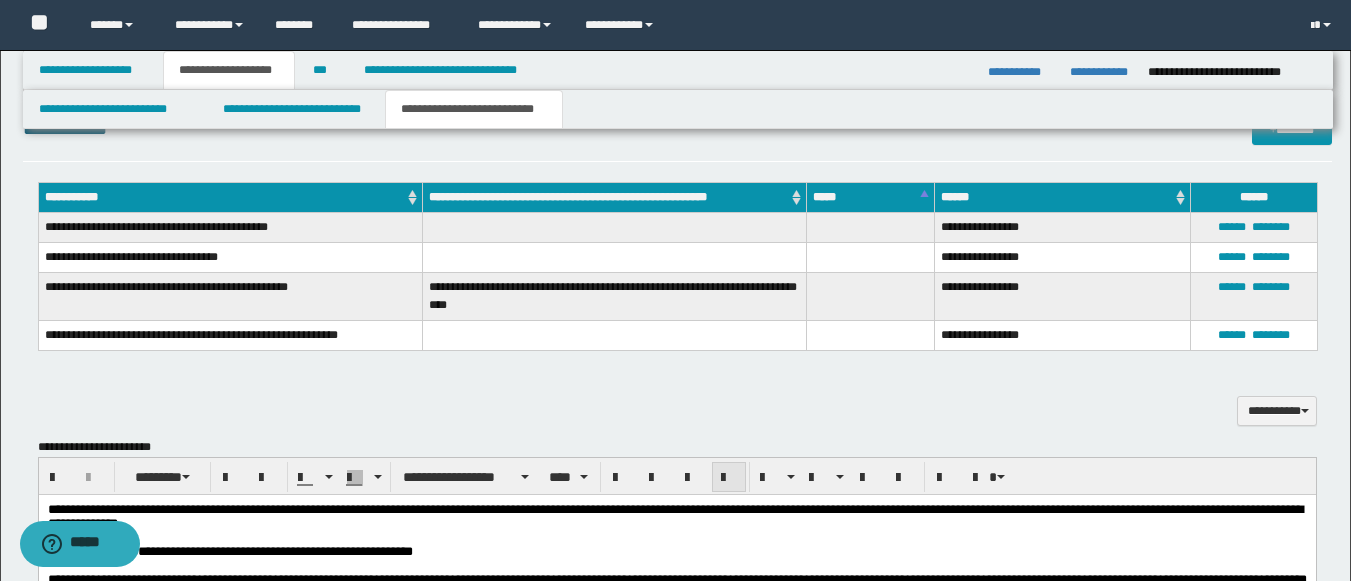 click at bounding box center (729, 478) 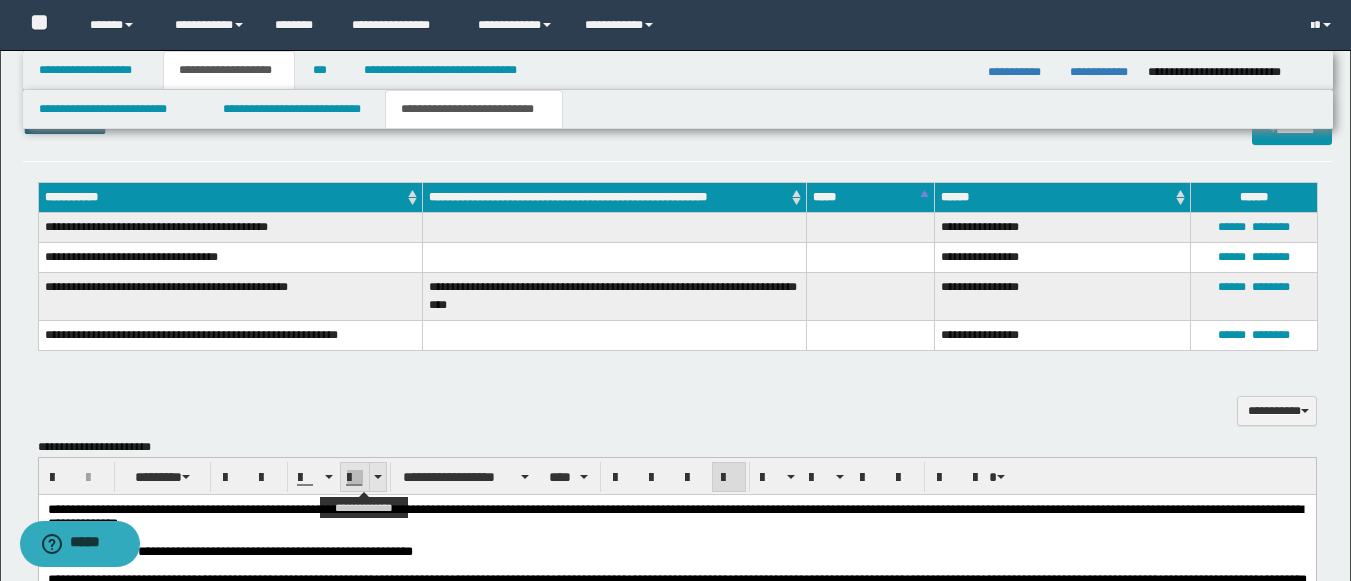 click at bounding box center [377, 477] 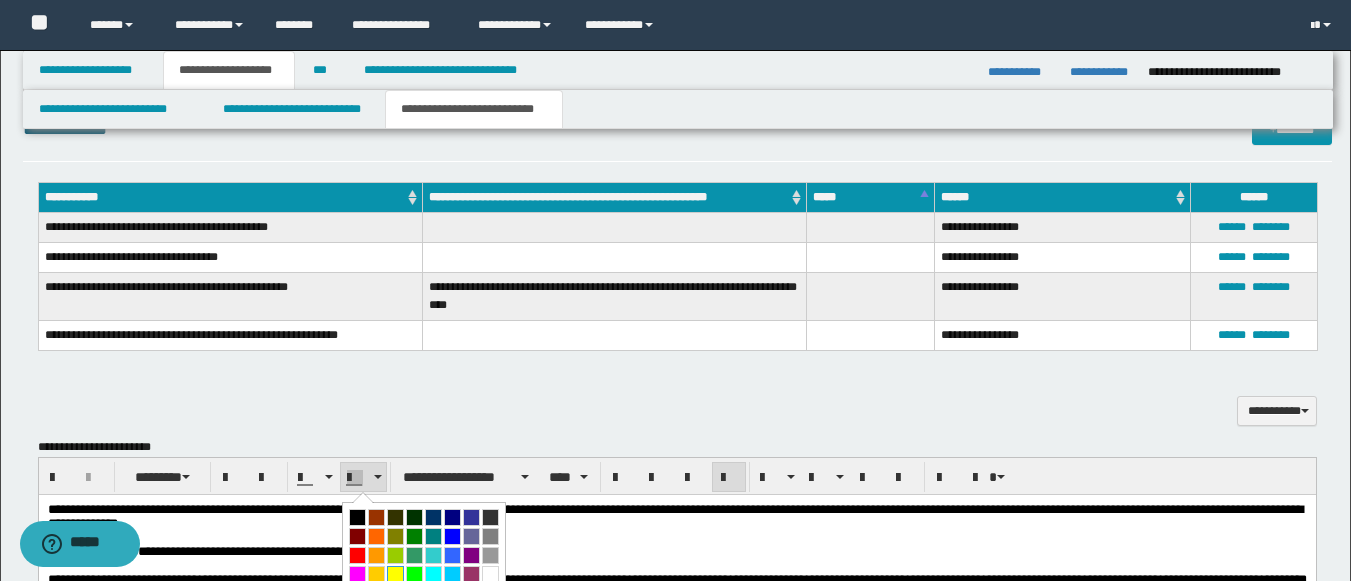 click at bounding box center [395, 574] 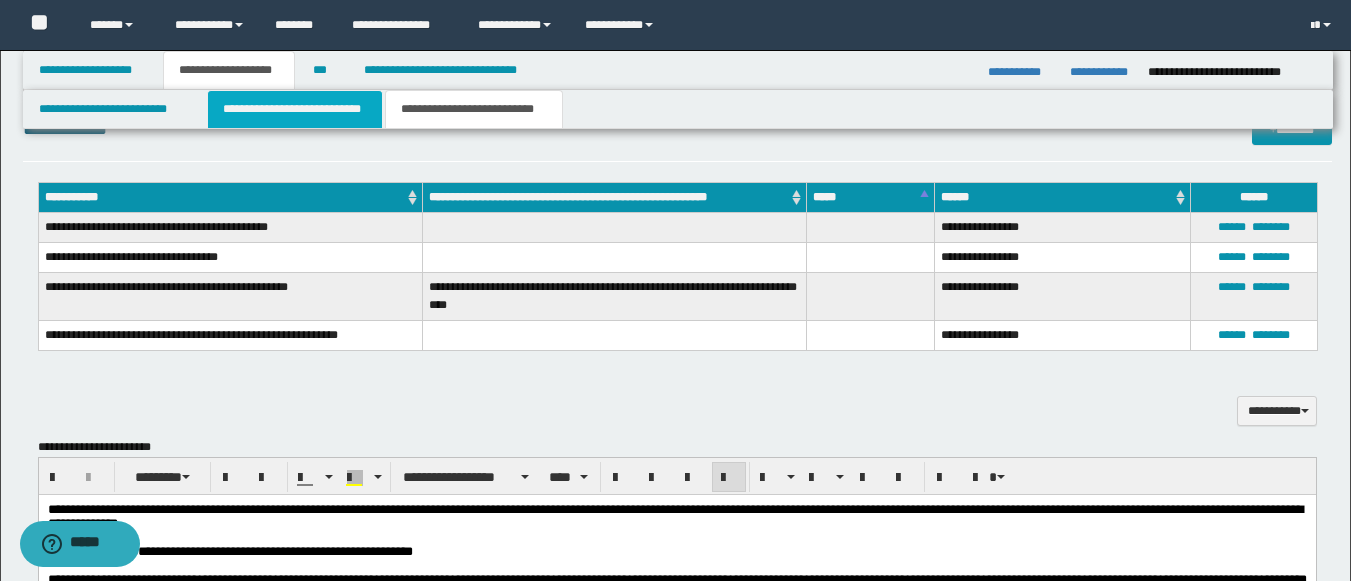click on "**********" at bounding box center (295, 109) 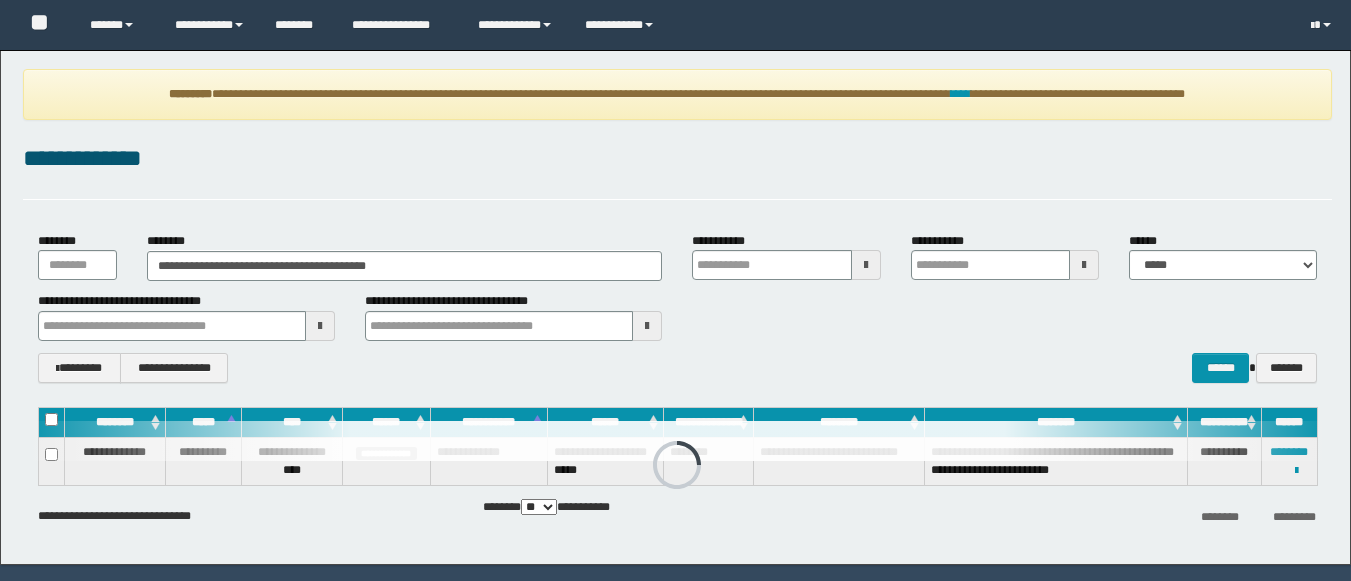 scroll, scrollTop: 0, scrollLeft: 0, axis: both 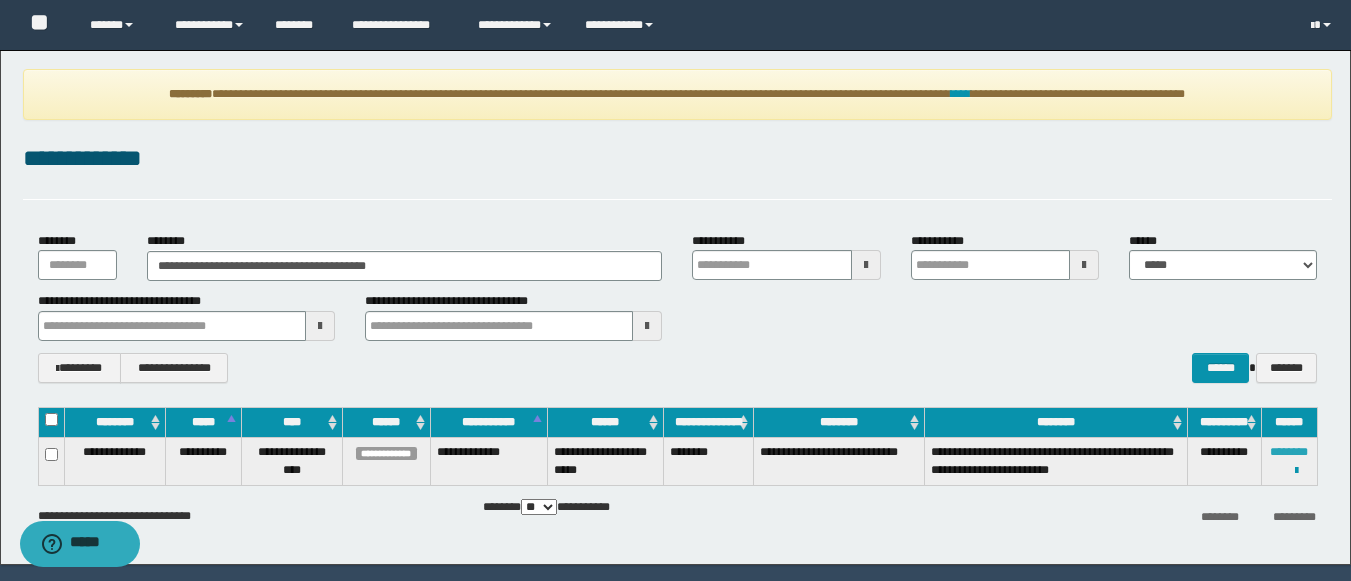click on "********" at bounding box center (1289, 452) 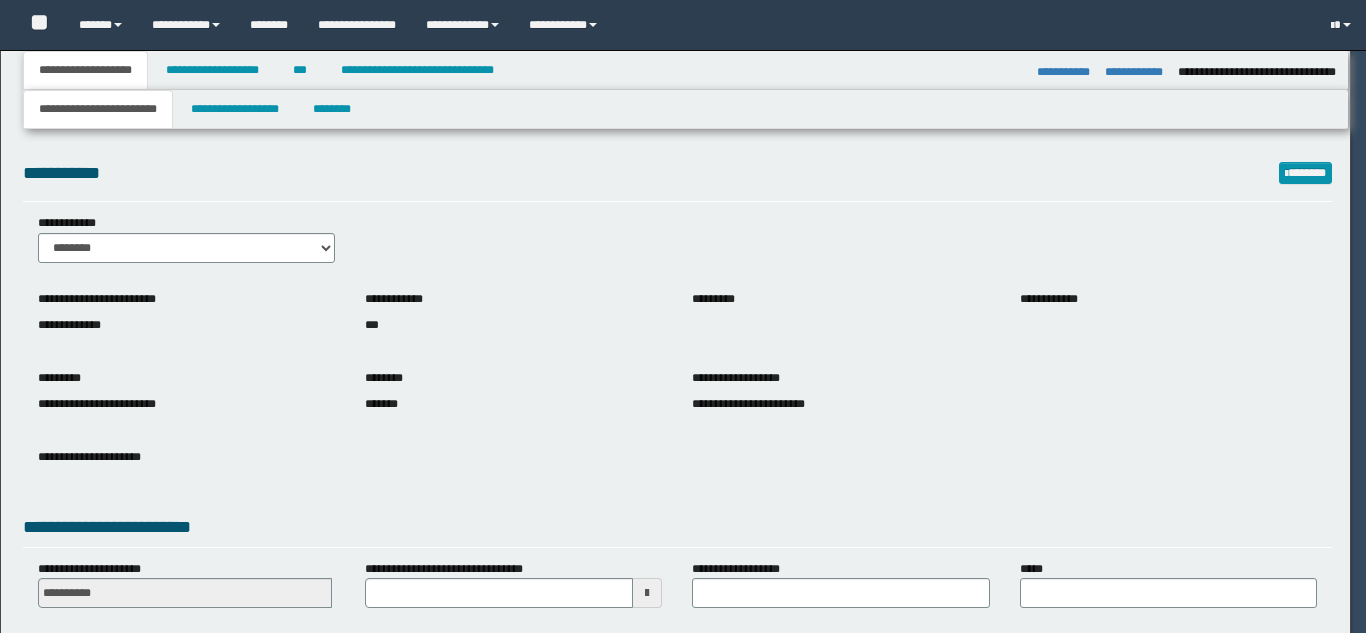 select on "*" 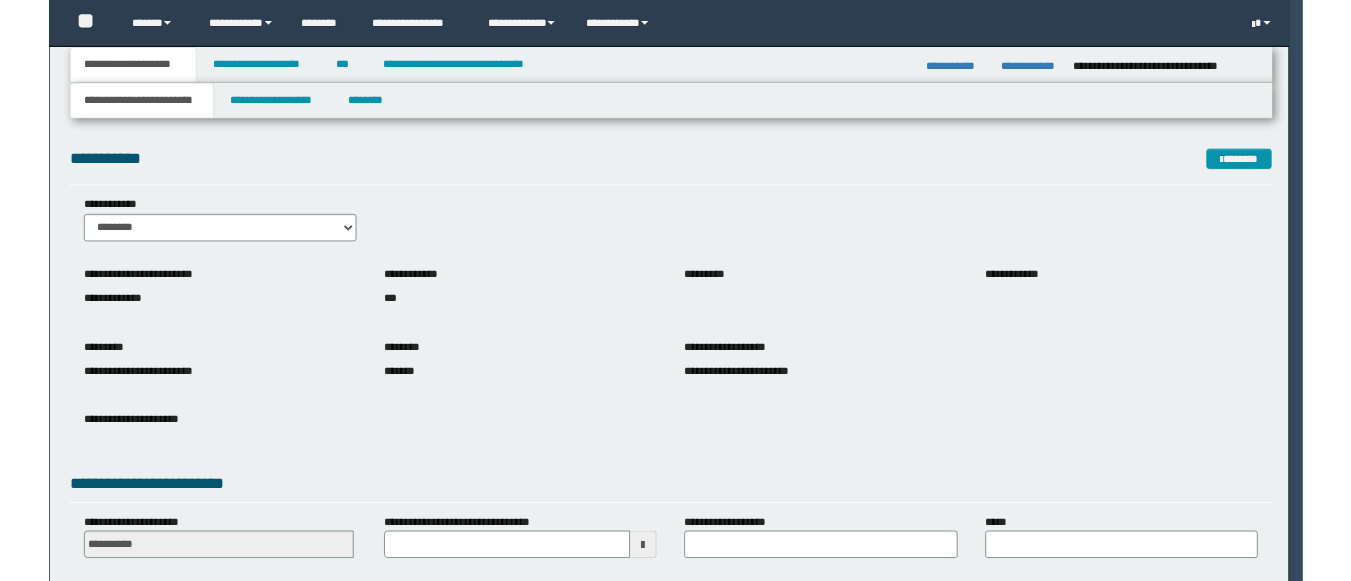 scroll, scrollTop: 0, scrollLeft: 0, axis: both 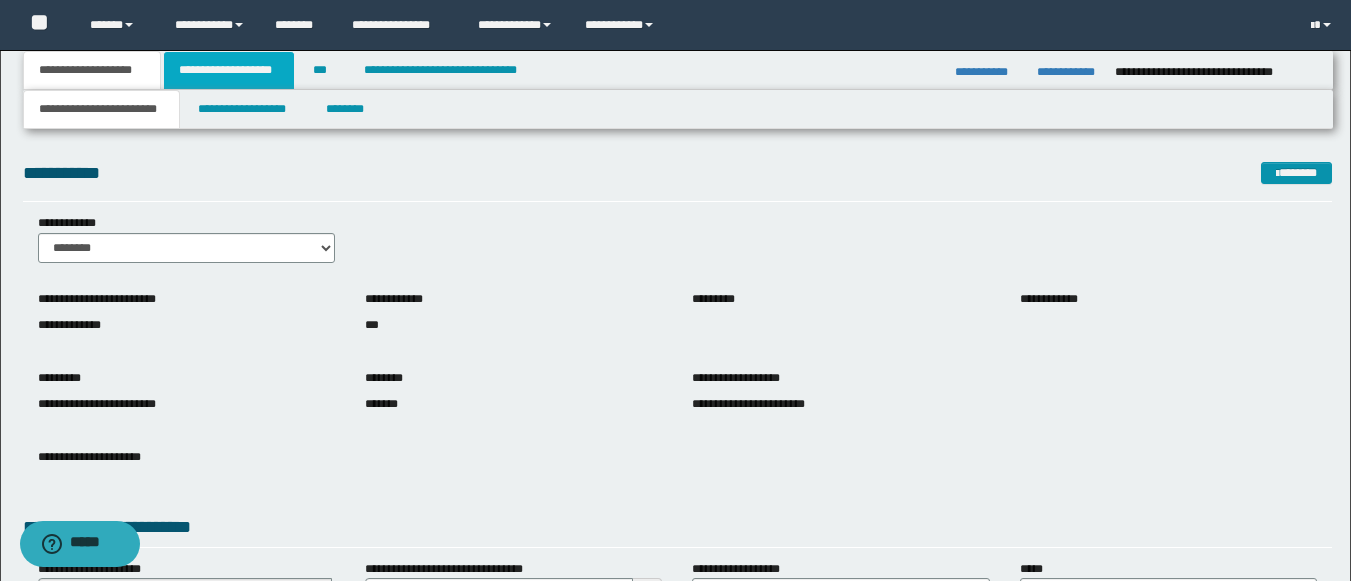 click on "**********" at bounding box center [229, 70] 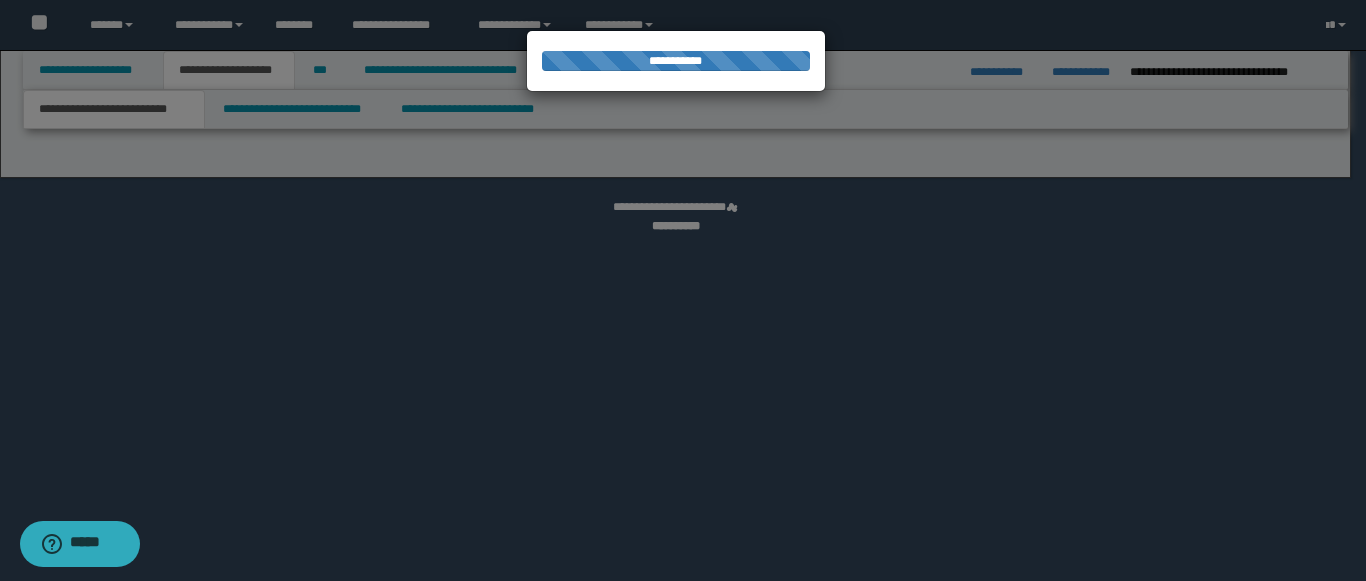 click at bounding box center (683, 290) 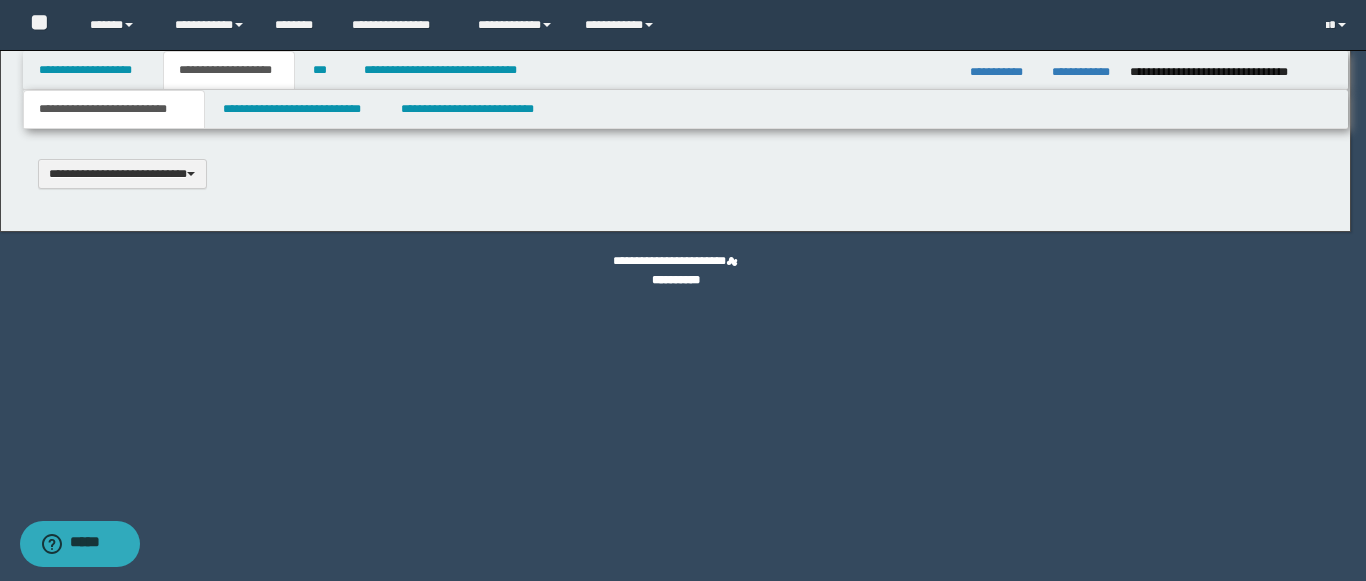 type 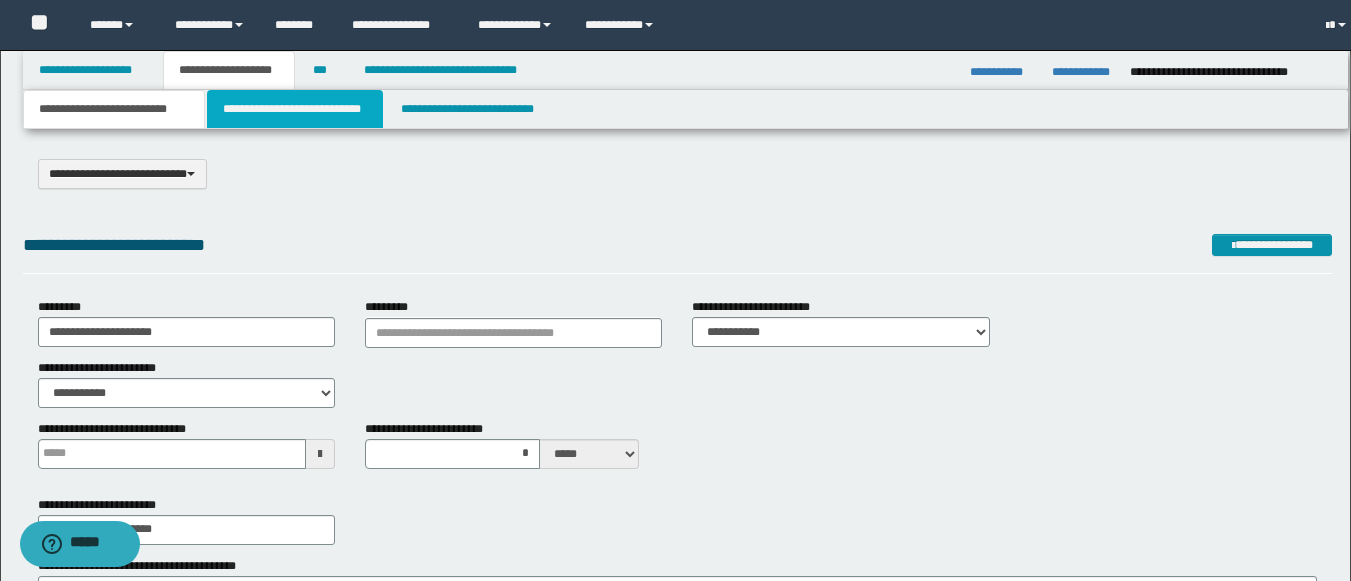 click on "**********" at bounding box center [295, 109] 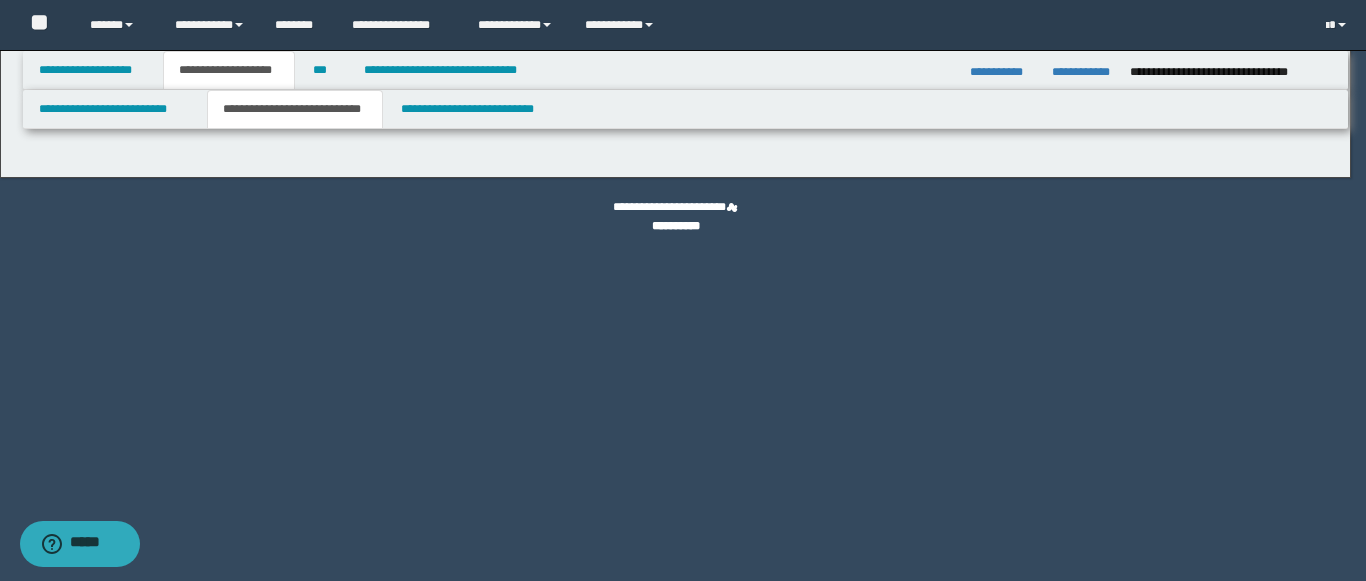 select on "*" 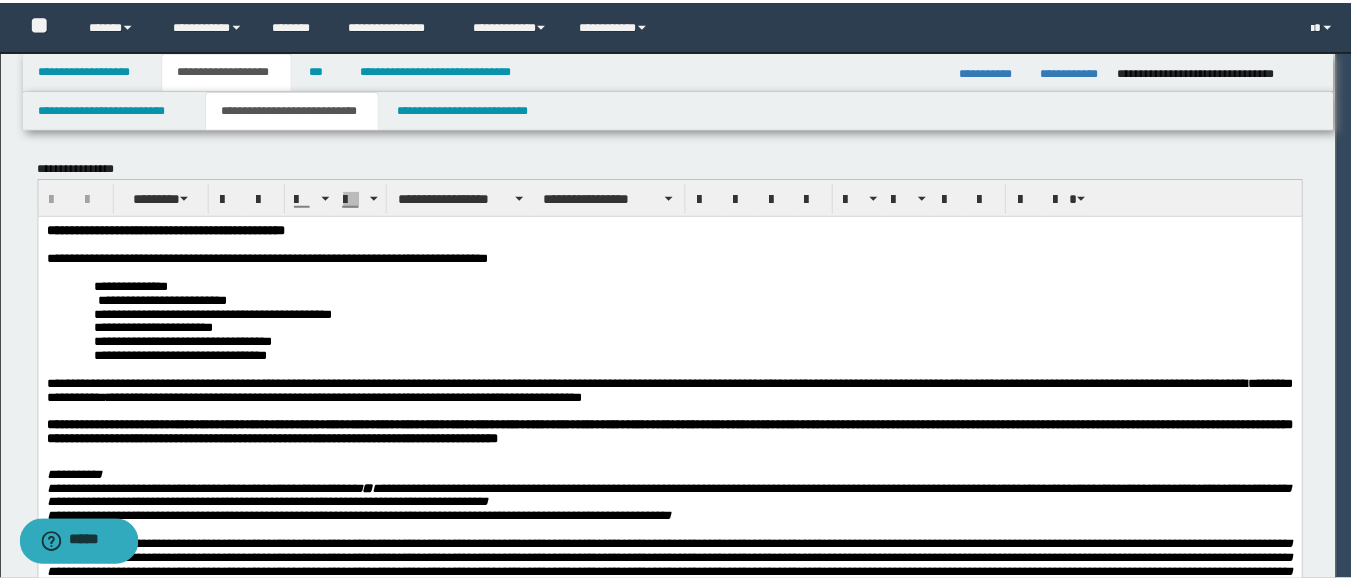 scroll, scrollTop: 0, scrollLeft: 0, axis: both 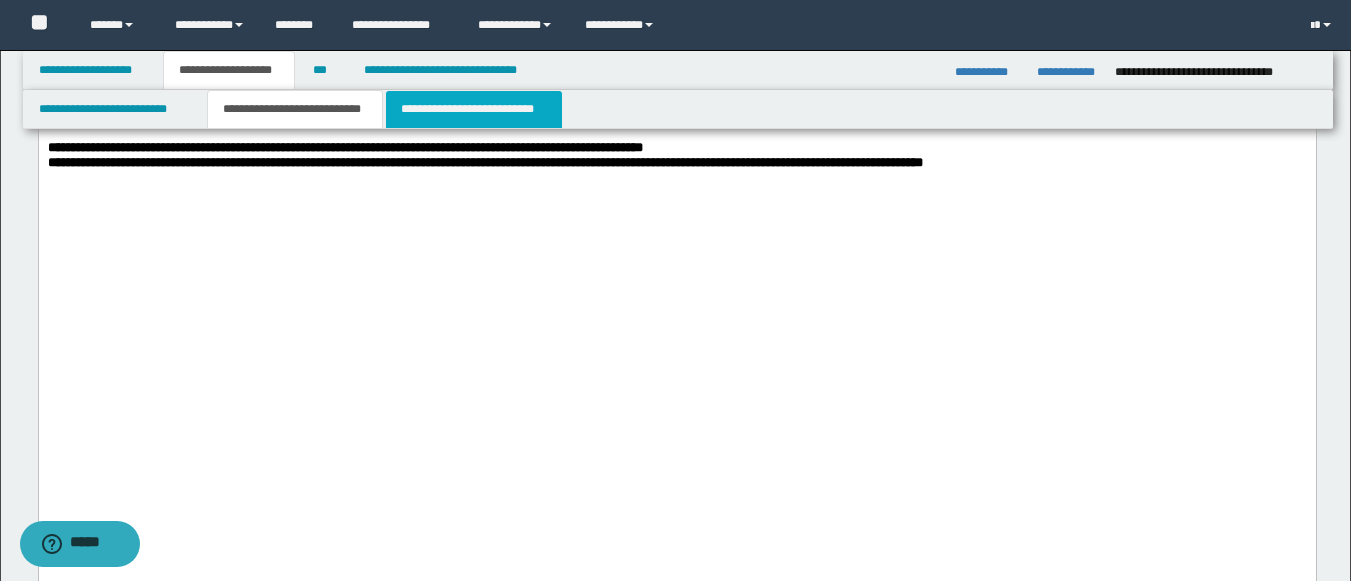 click on "**********" at bounding box center (474, 109) 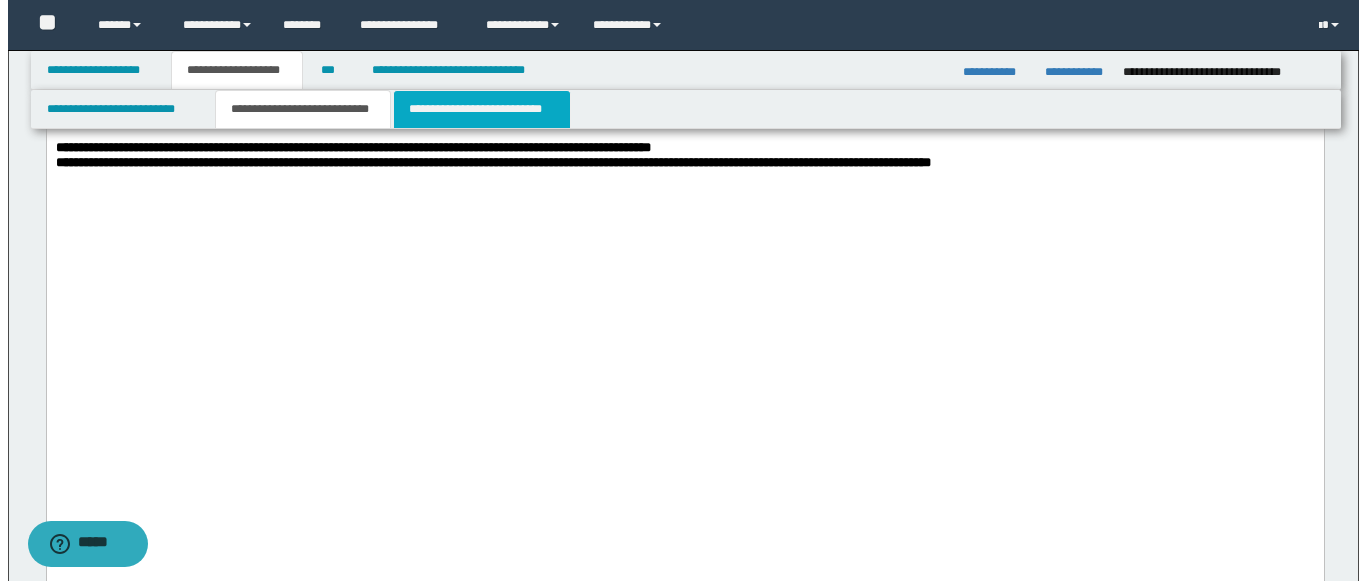 scroll, scrollTop: 0, scrollLeft: 0, axis: both 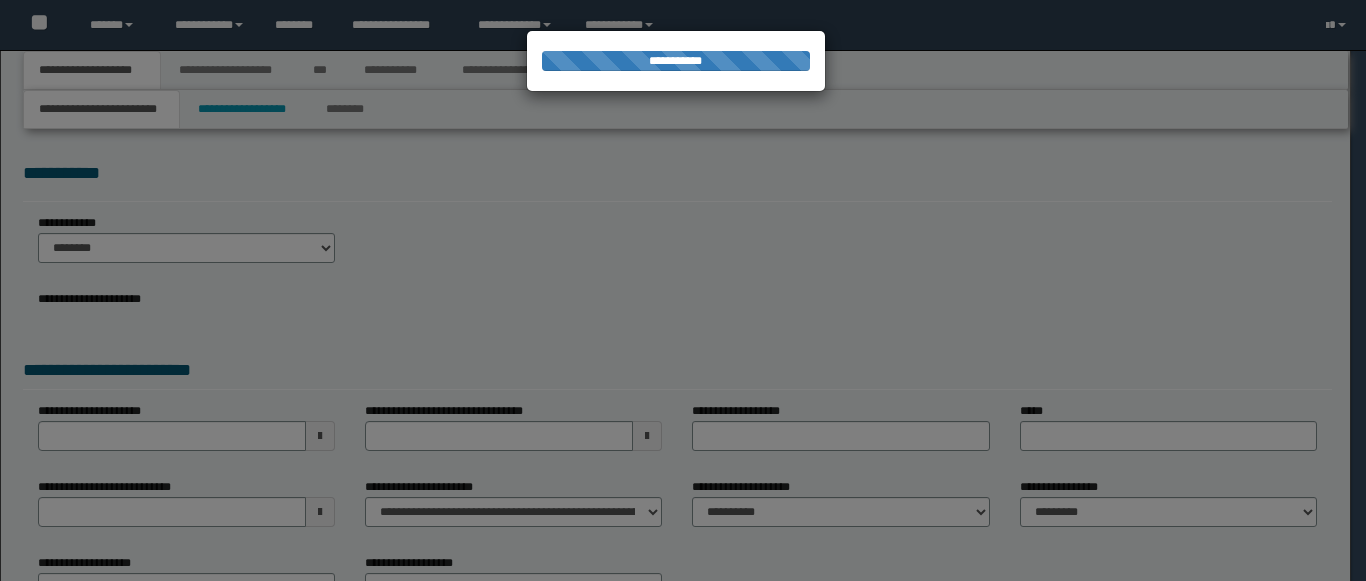 select on "*" 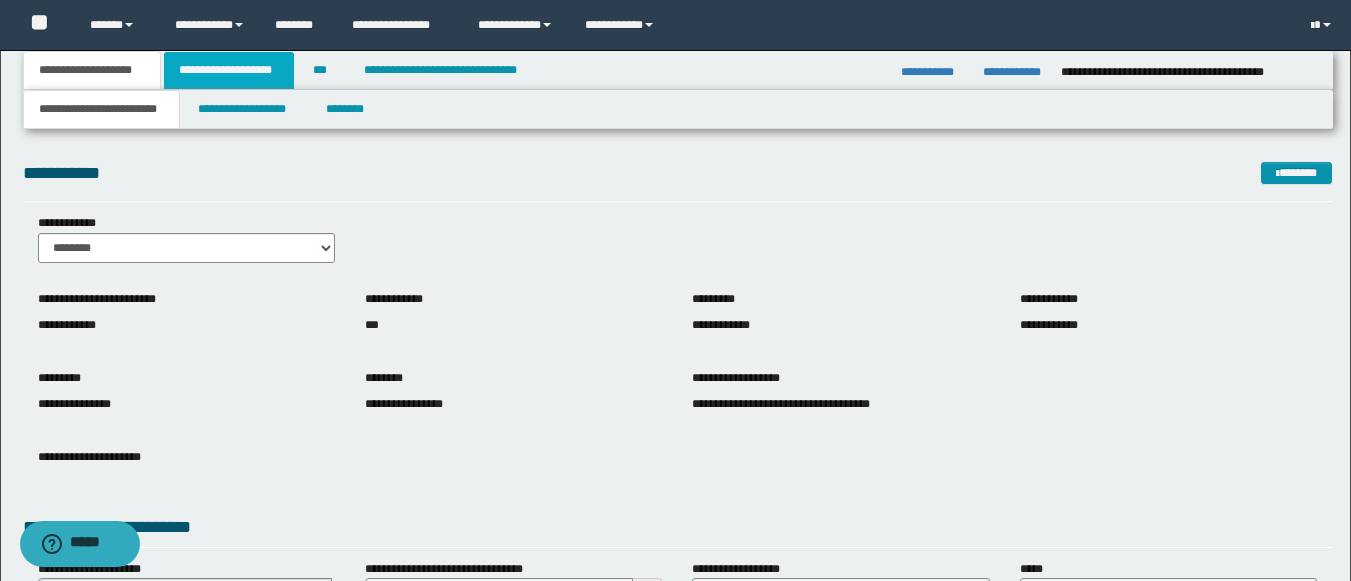 click on "**********" at bounding box center (229, 70) 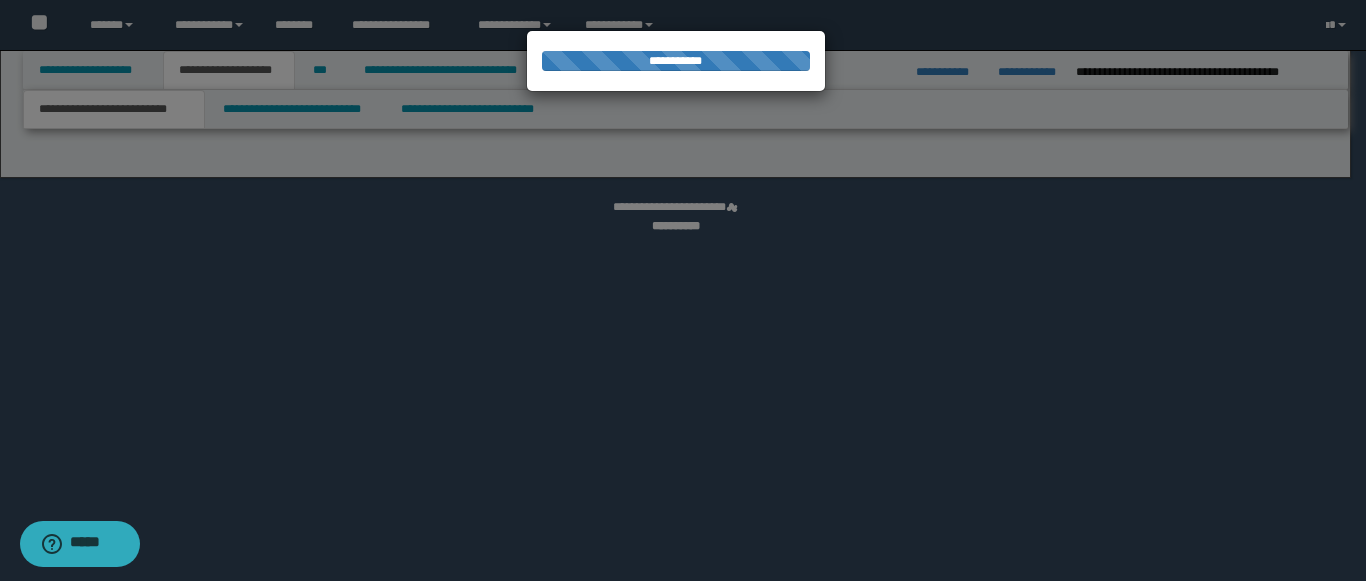 click at bounding box center (683, 290) 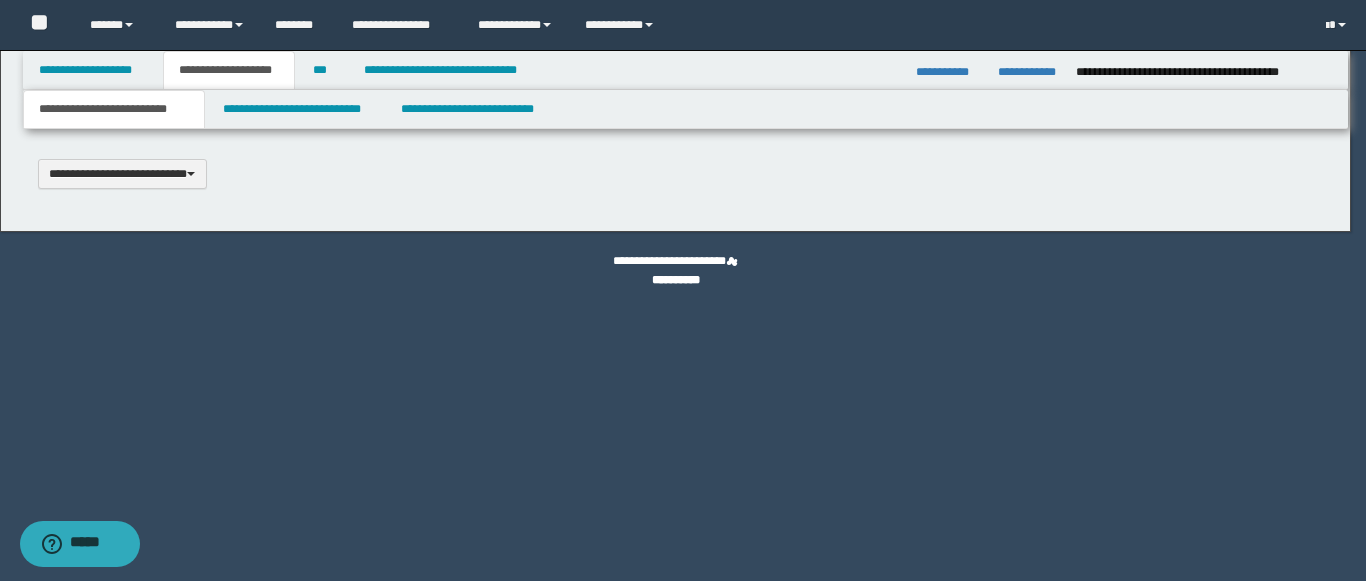 type 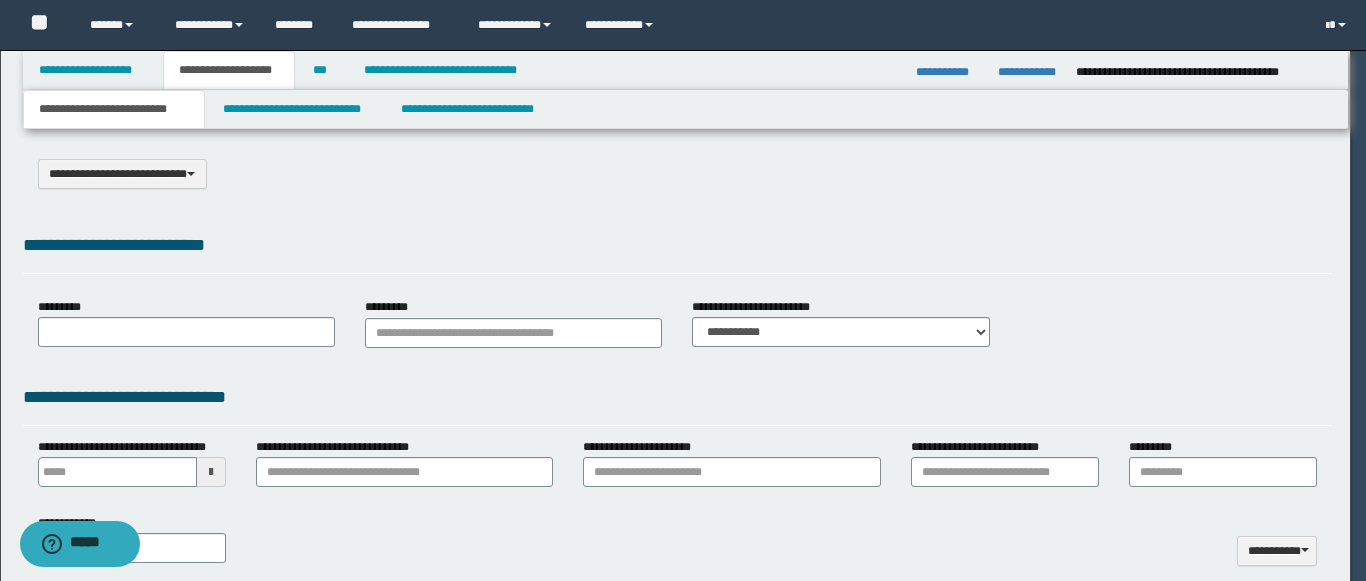 type on "**********" 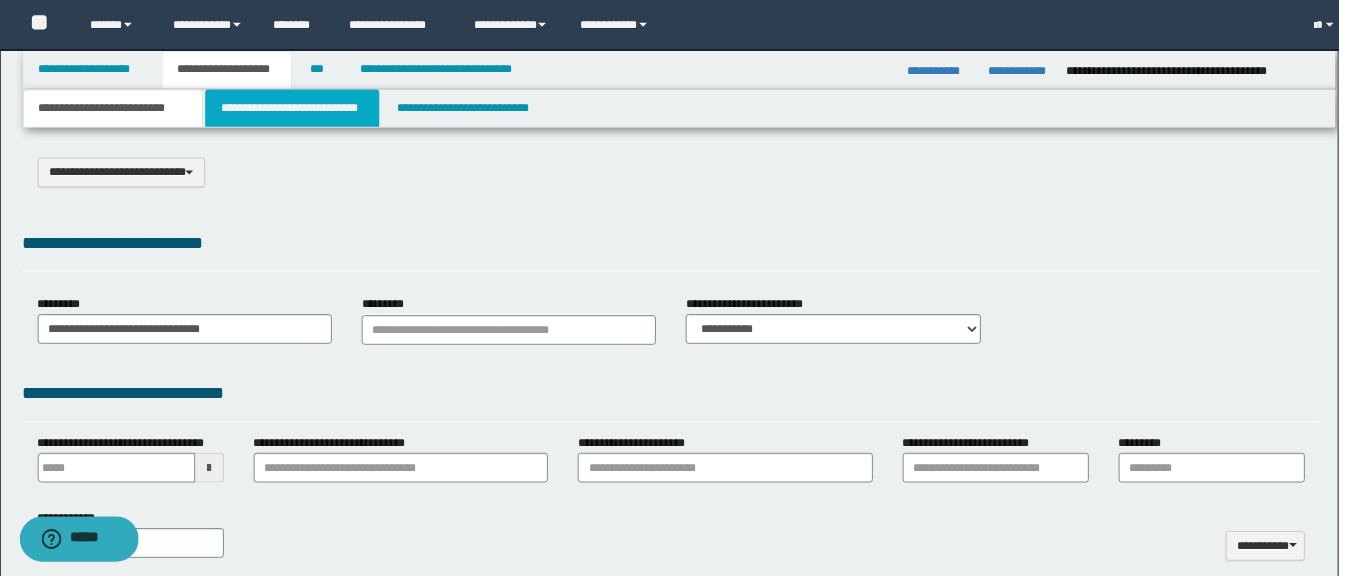 click on "**********" at bounding box center [295, 109] 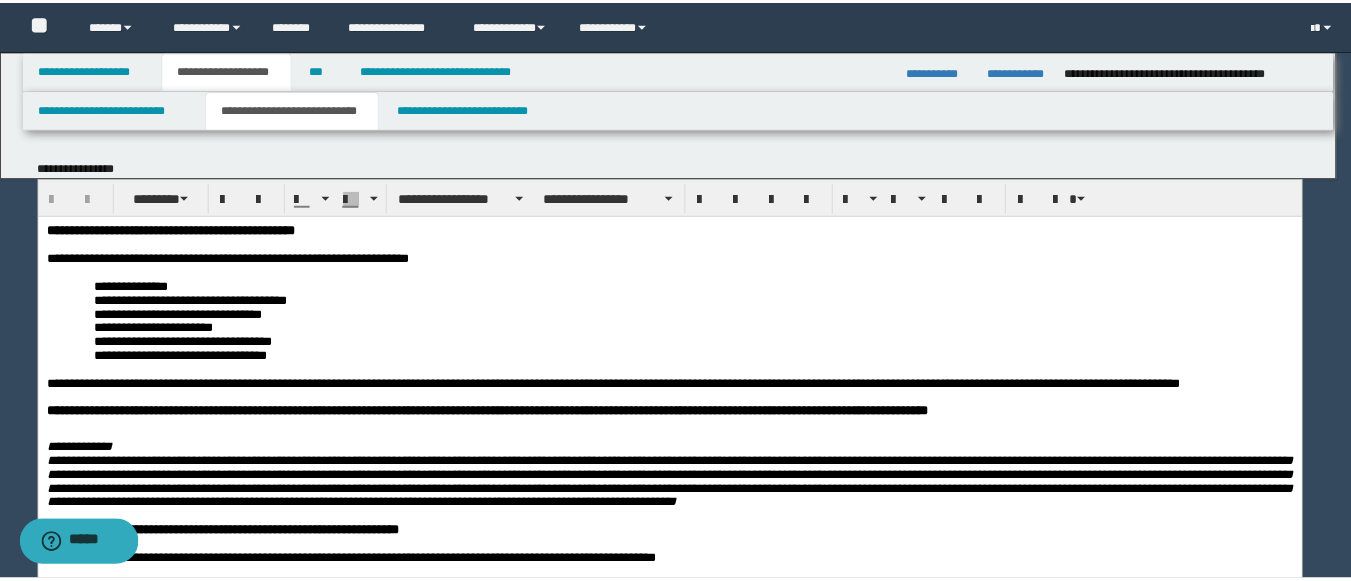 scroll, scrollTop: 0, scrollLeft: 0, axis: both 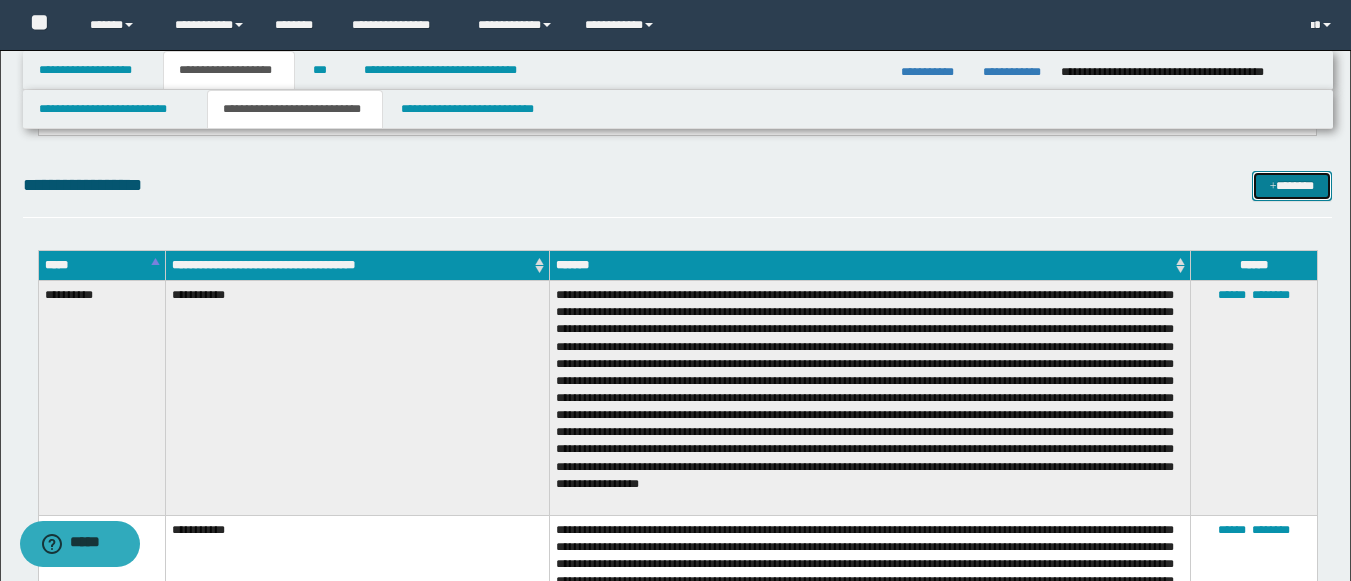 click on "*******" at bounding box center (1292, 186) 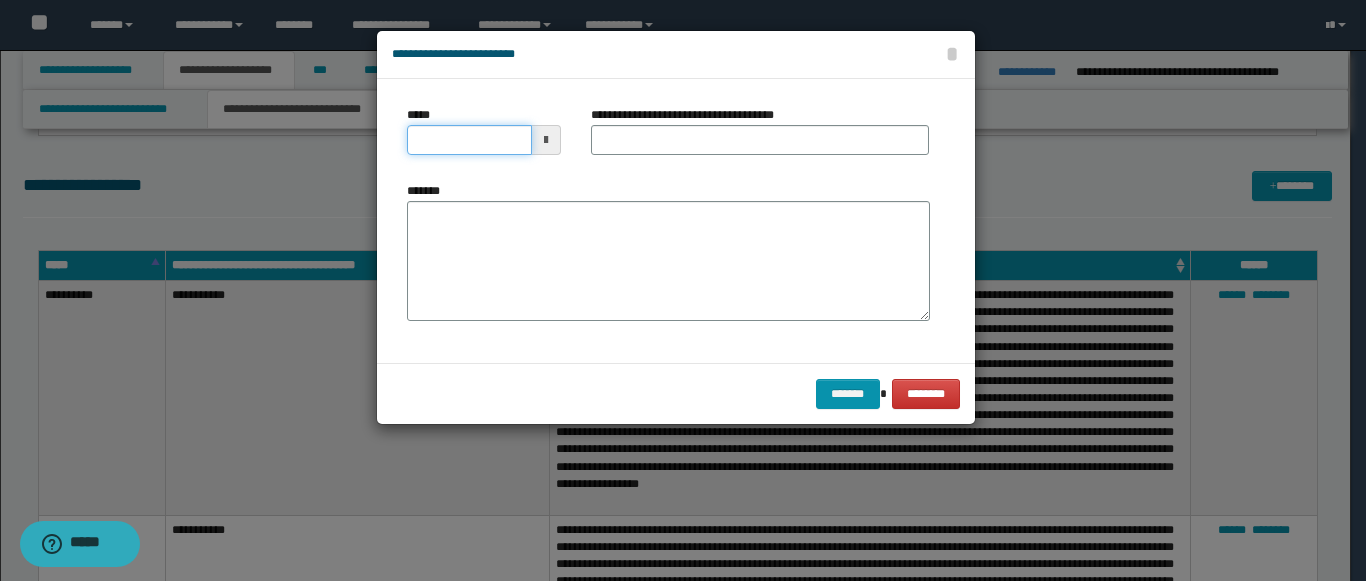 click on "*****" at bounding box center [469, 140] 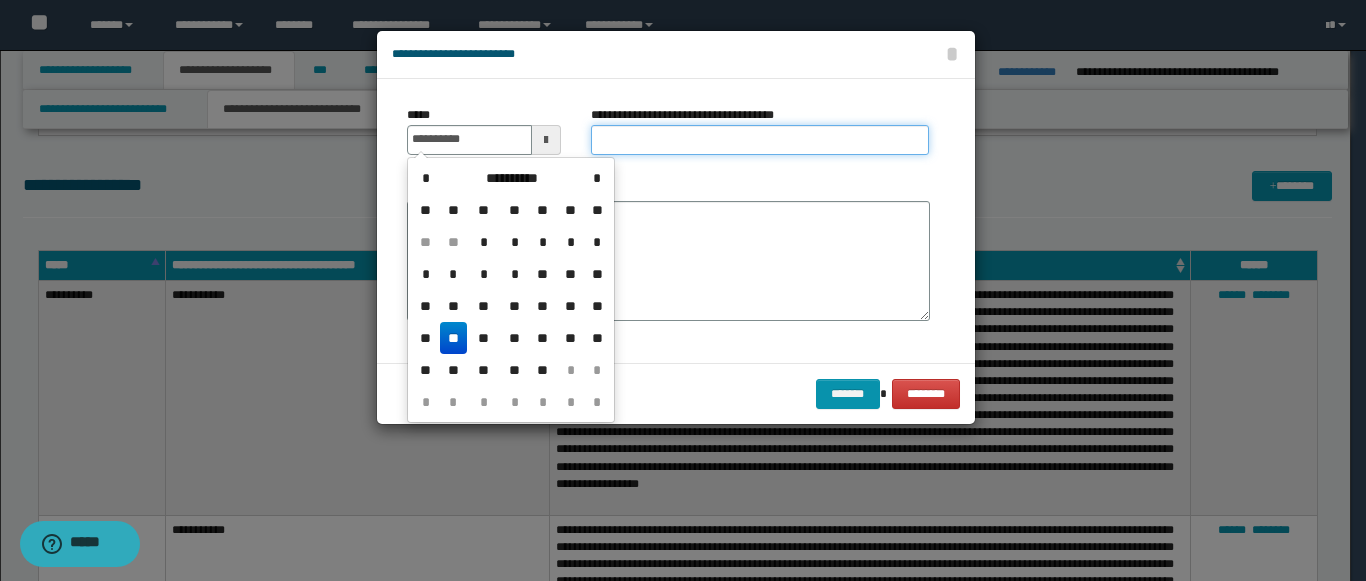 type on "**********" 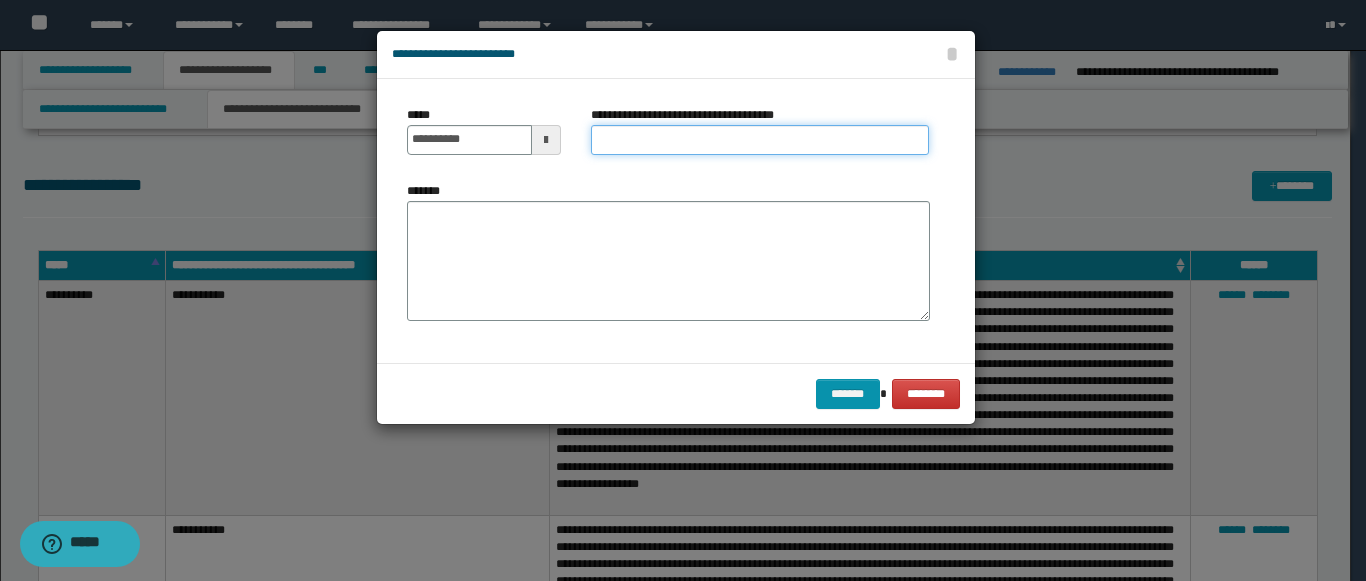 paste on "**********" 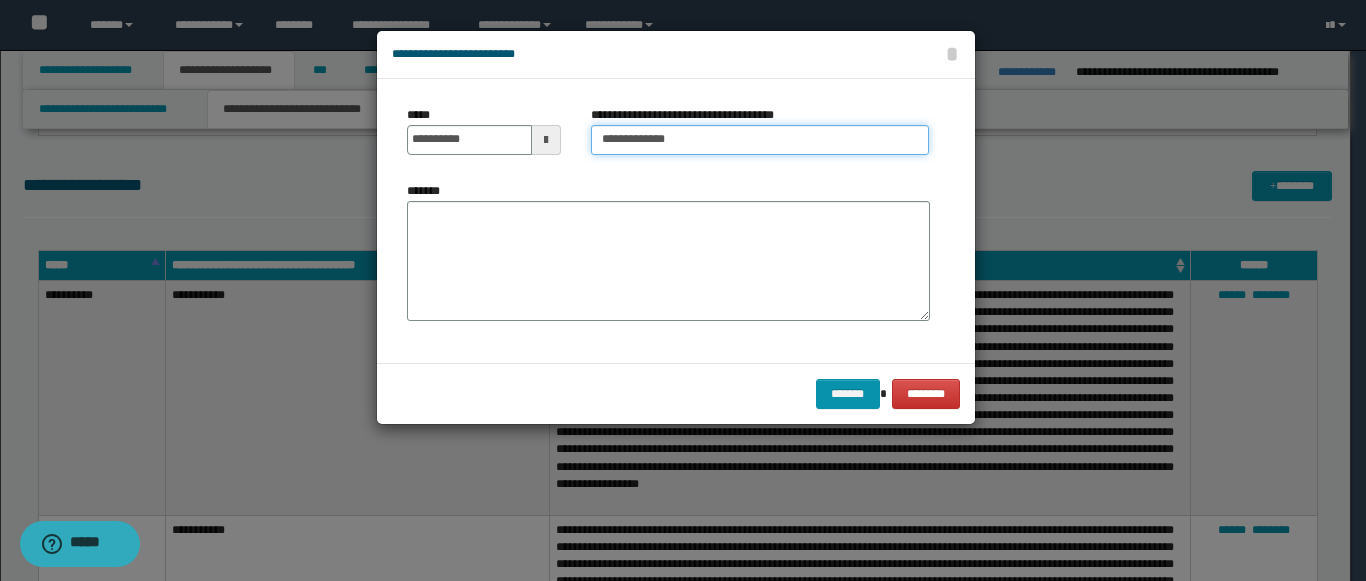 type on "**********" 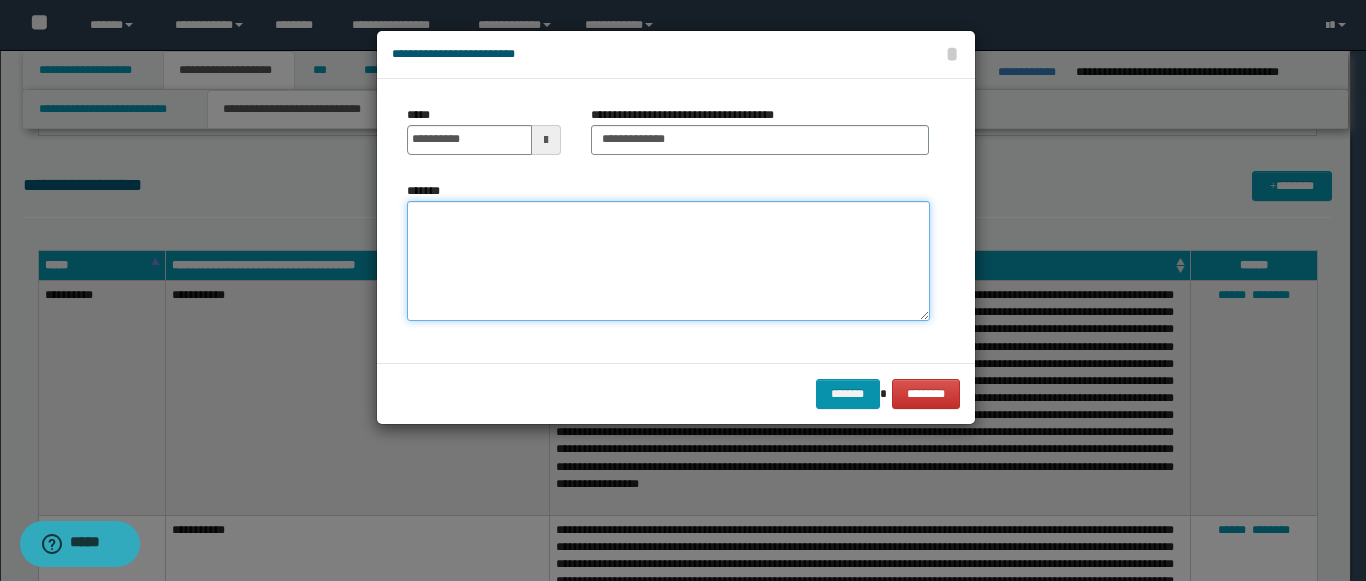 paste on "**********" 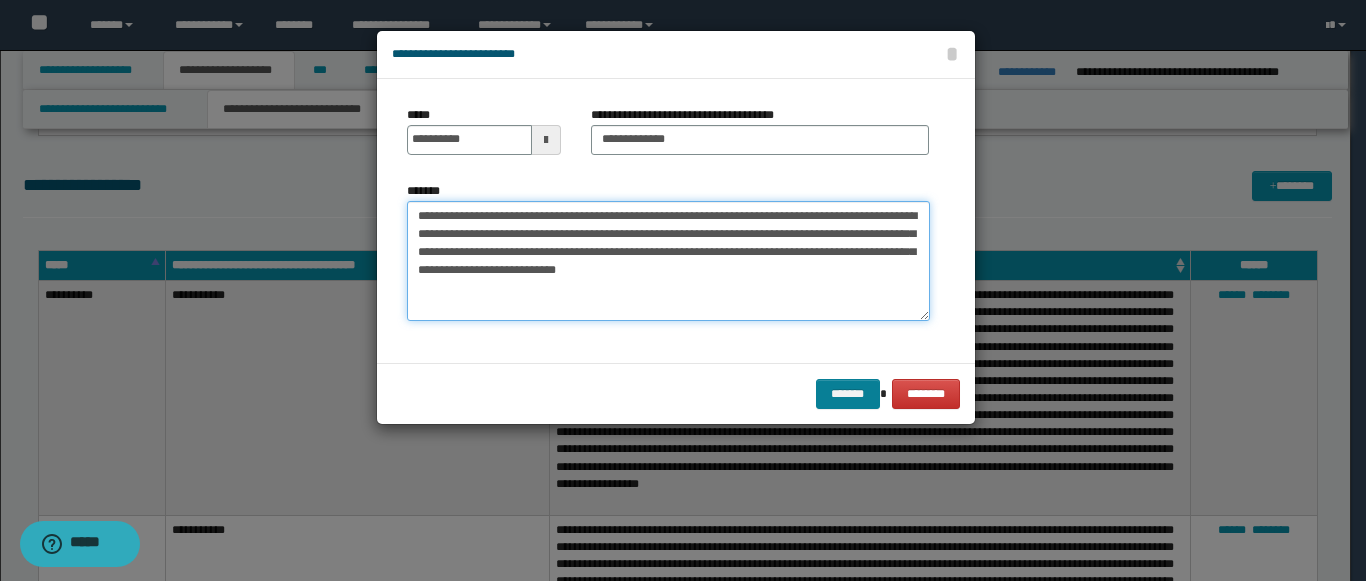 type on "**********" 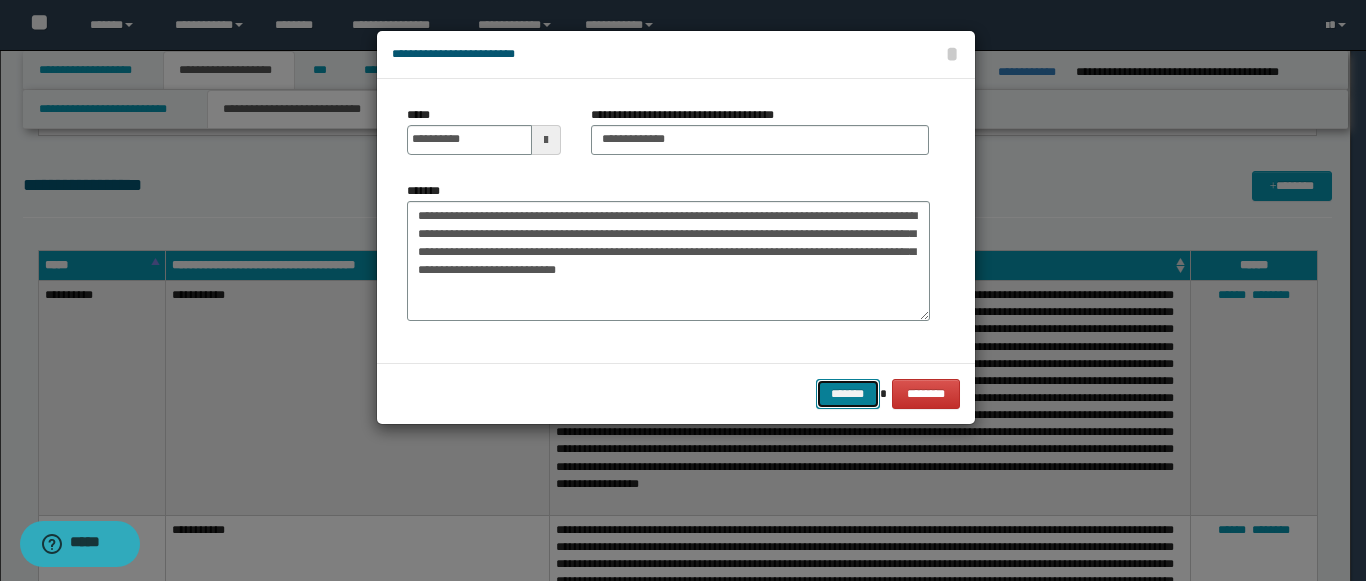 drag, startPoint x: 831, startPoint y: 378, endPoint x: 899, endPoint y: 357, distance: 71.168816 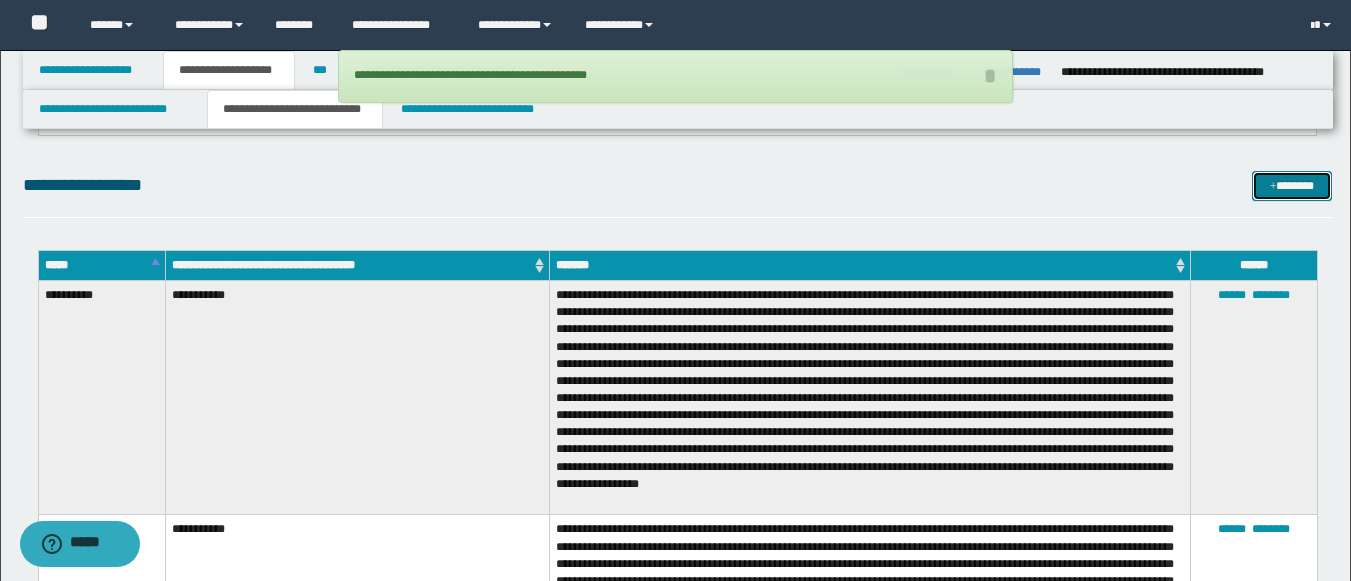 click at bounding box center (1273, 187) 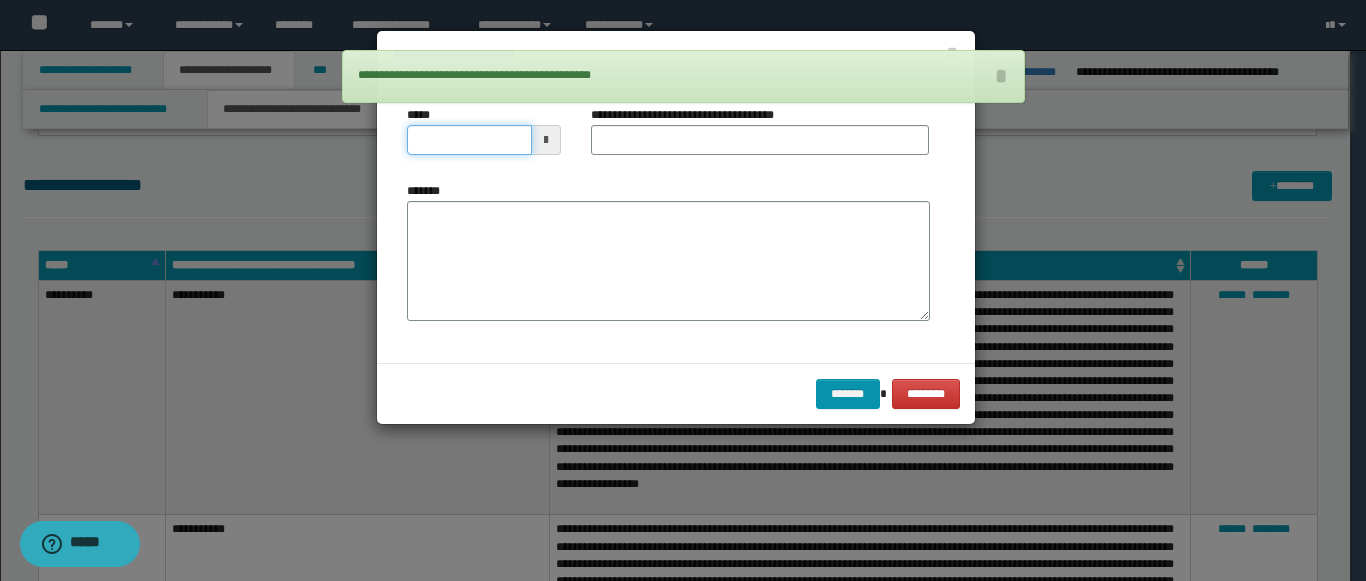click on "*****" at bounding box center [469, 140] 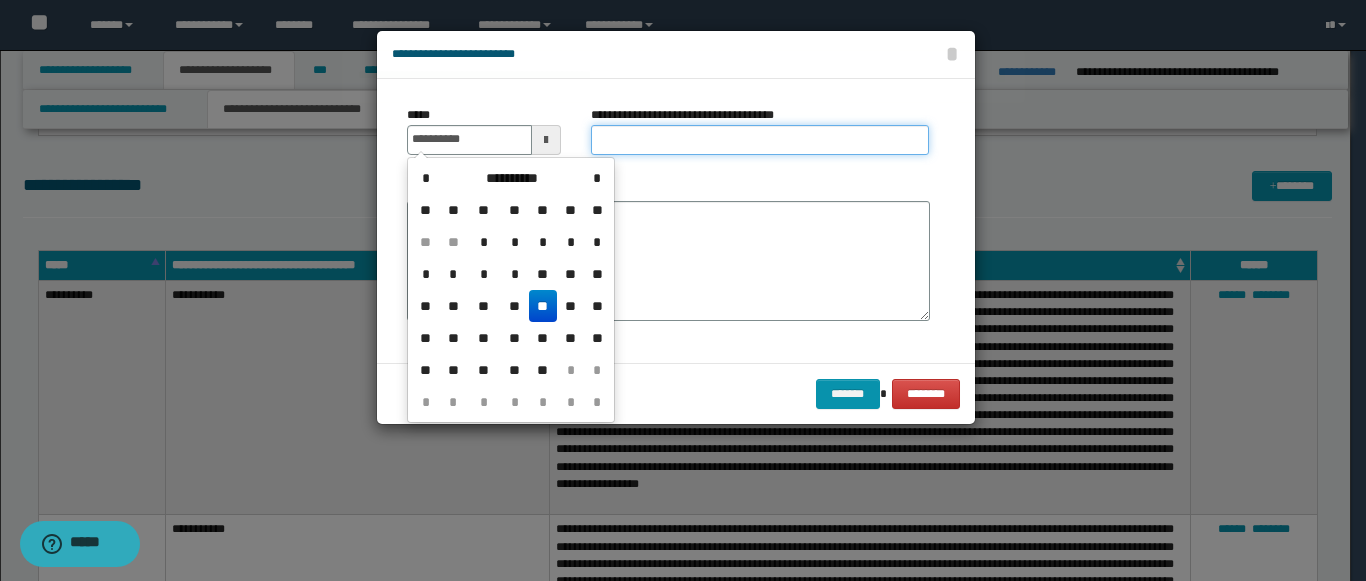 type on "**********" 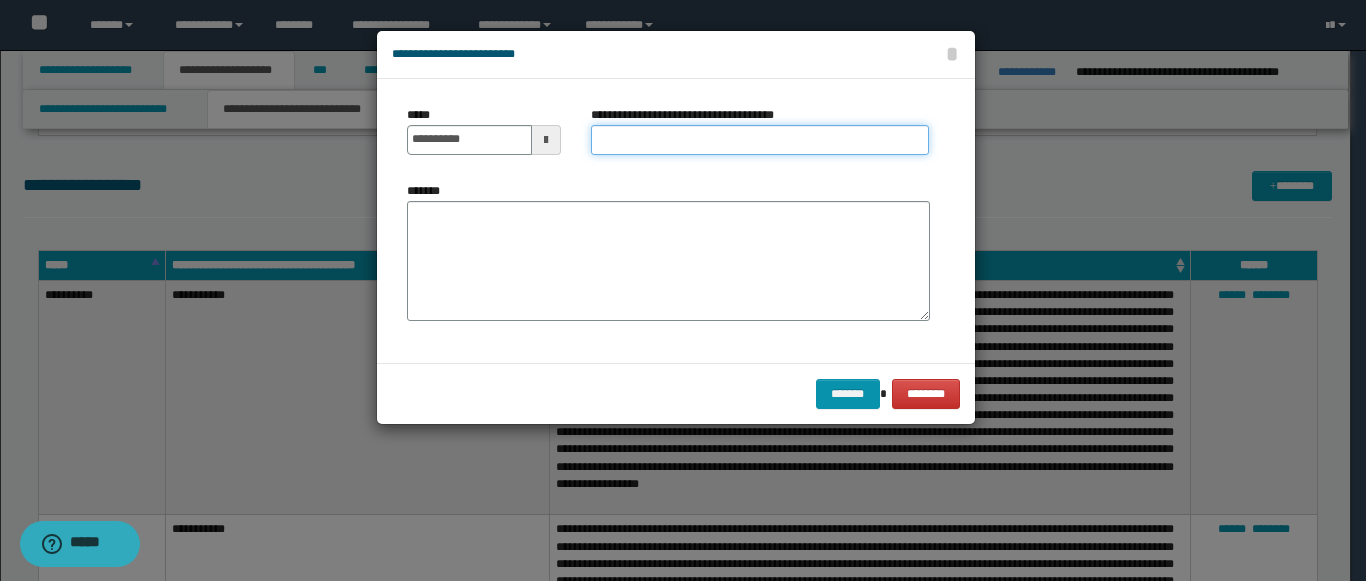 paste on "**********" 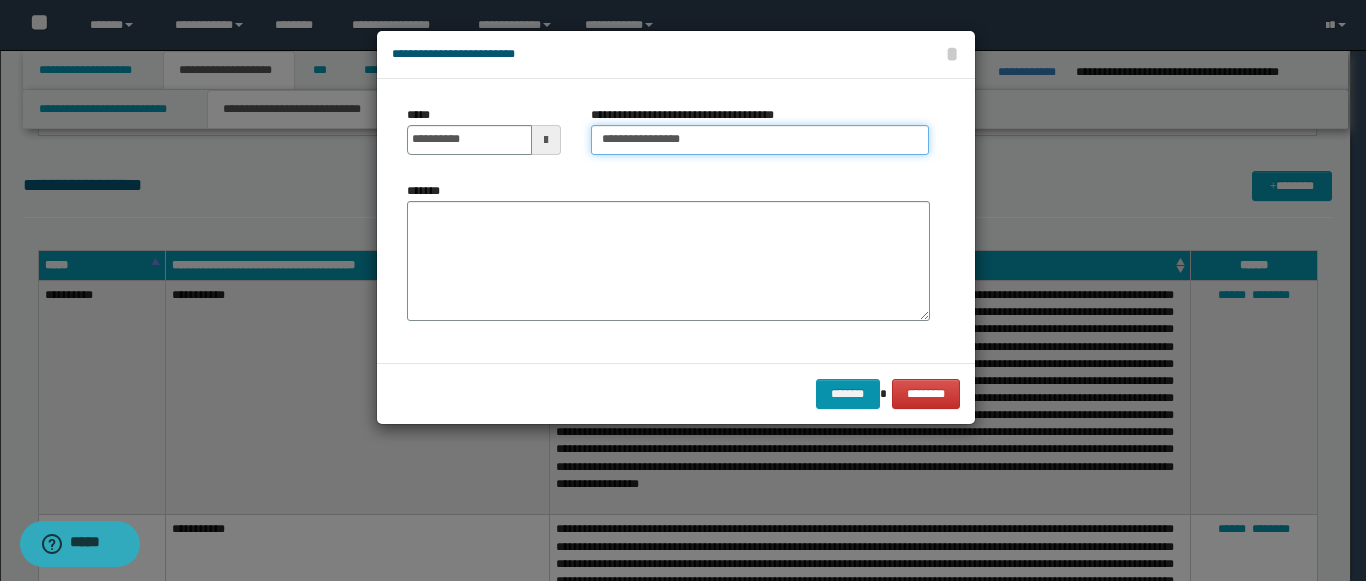 type on "**********" 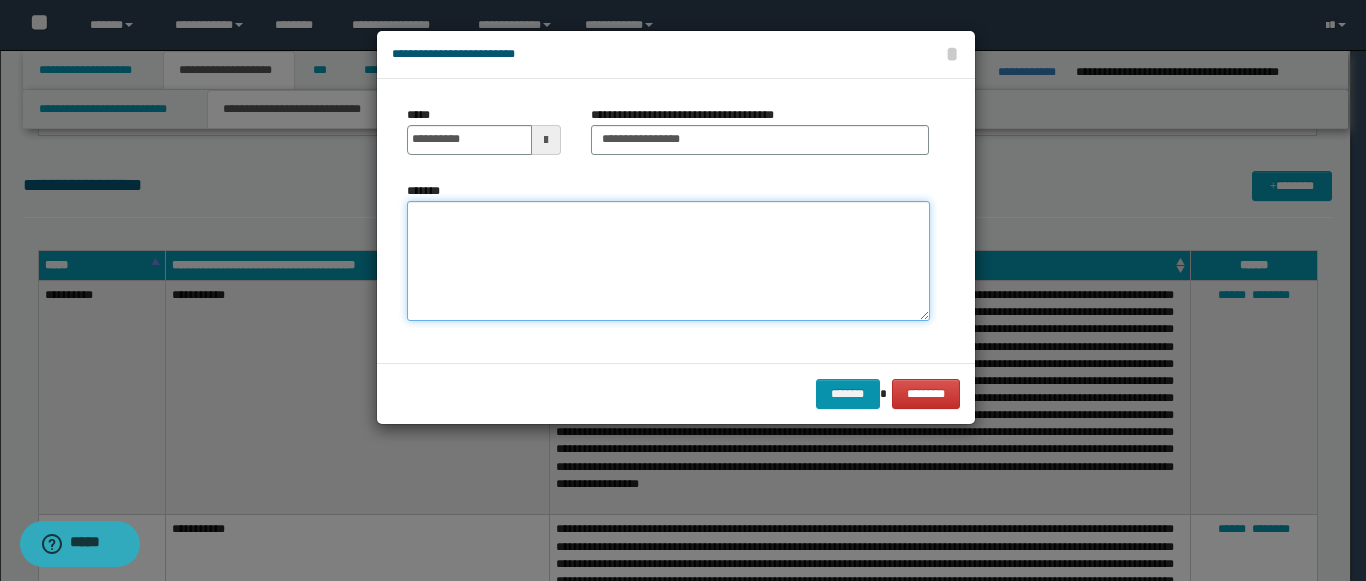 paste on "**********" 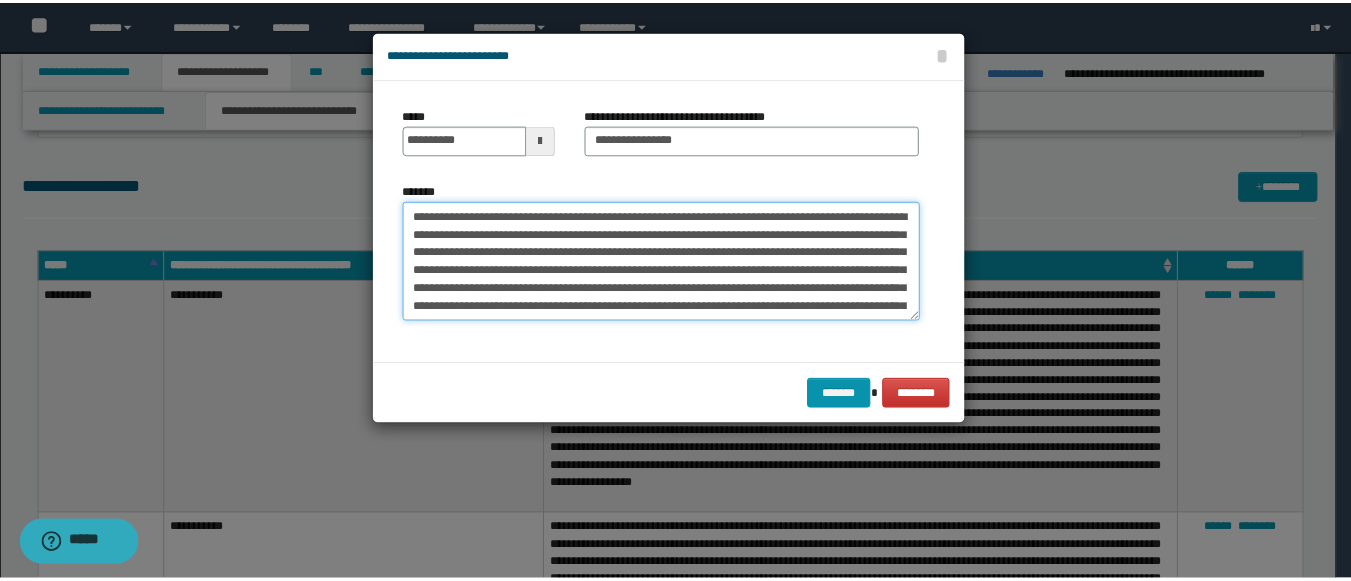 scroll, scrollTop: 156, scrollLeft: 0, axis: vertical 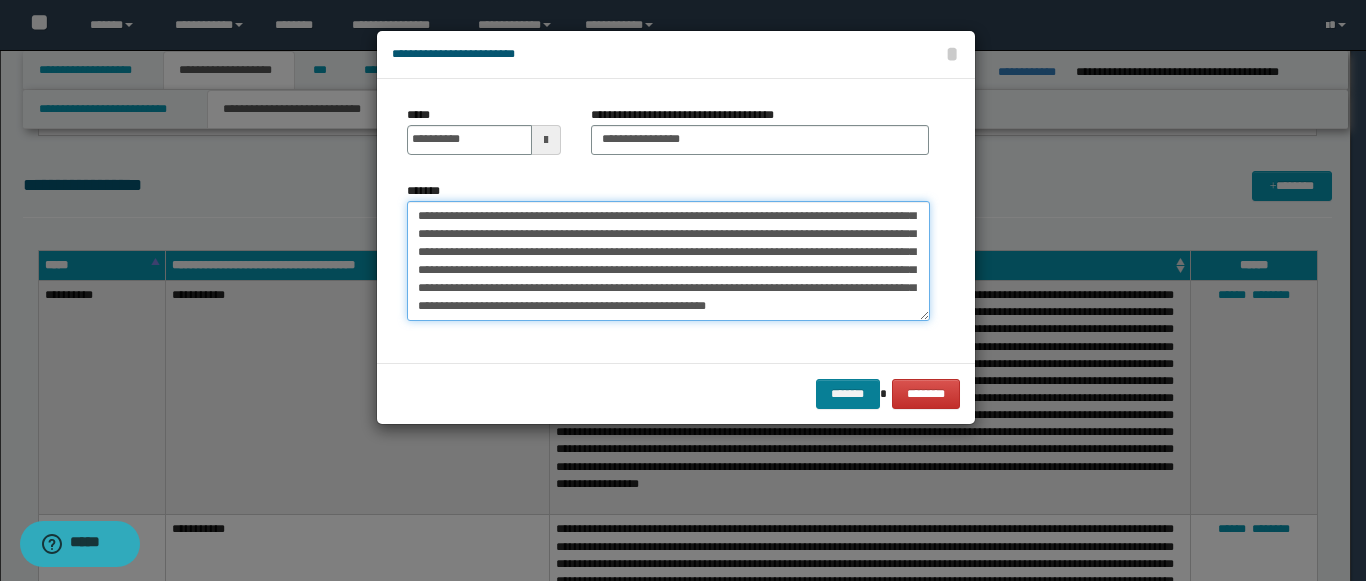 type on "**********" 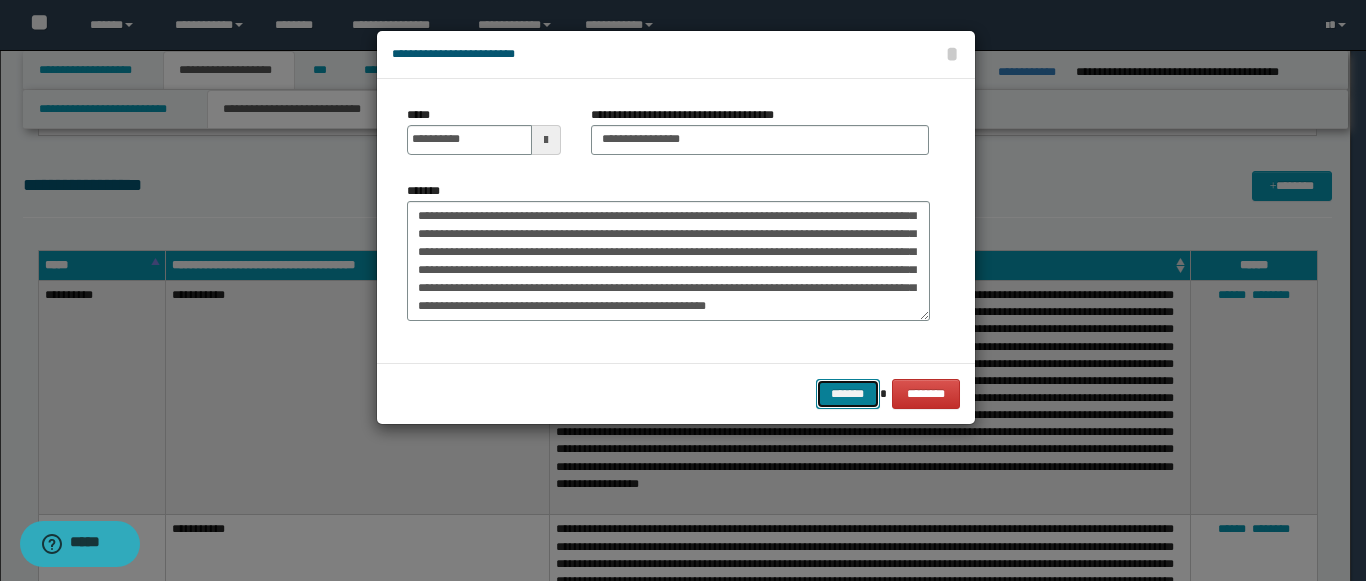 click on "*******" at bounding box center [848, 394] 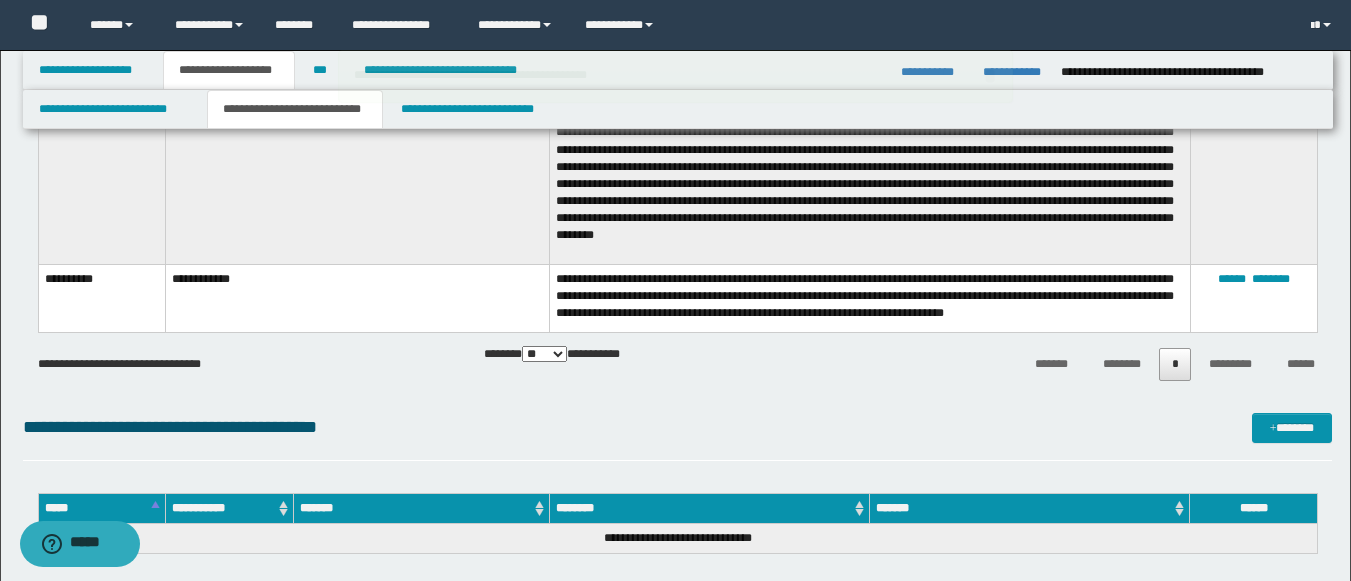 scroll, scrollTop: 4911, scrollLeft: 0, axis: vertical 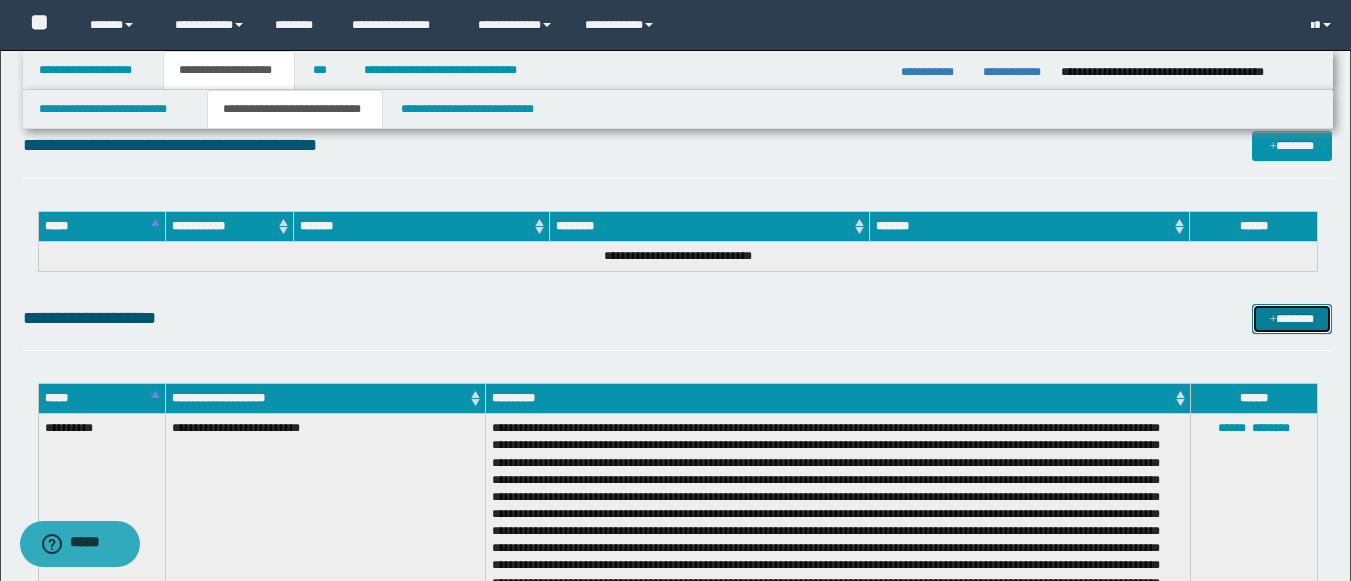 click on "*******" at bounding box center [1292, 319] 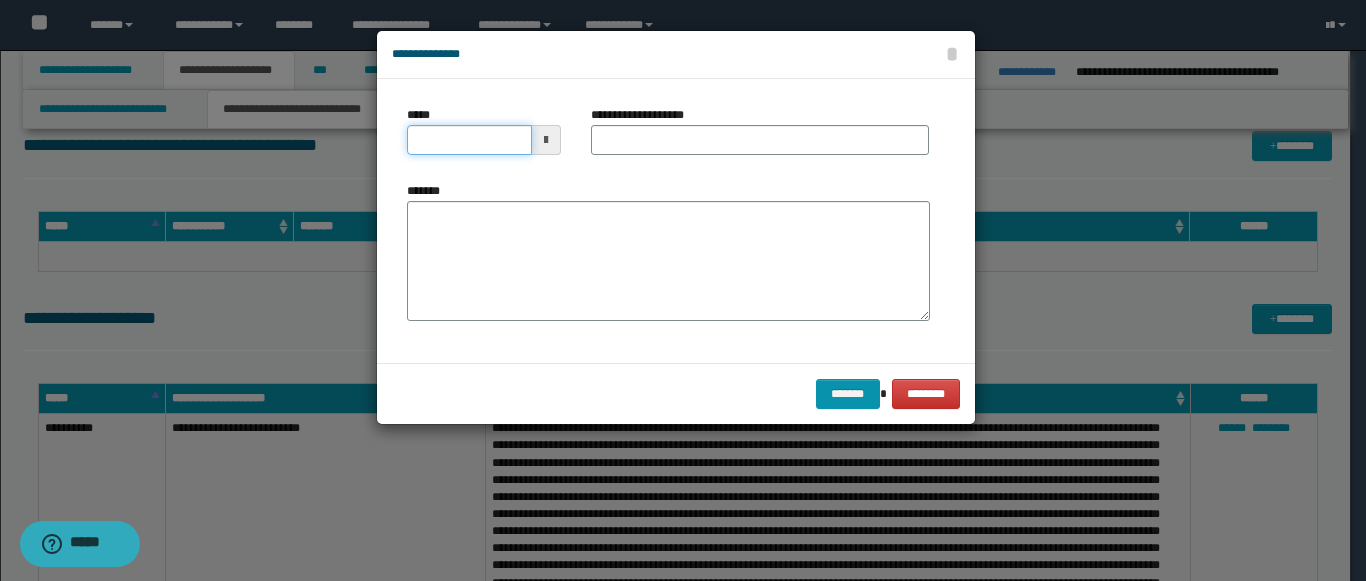 click on "*****" at bounding box center [469, 140] 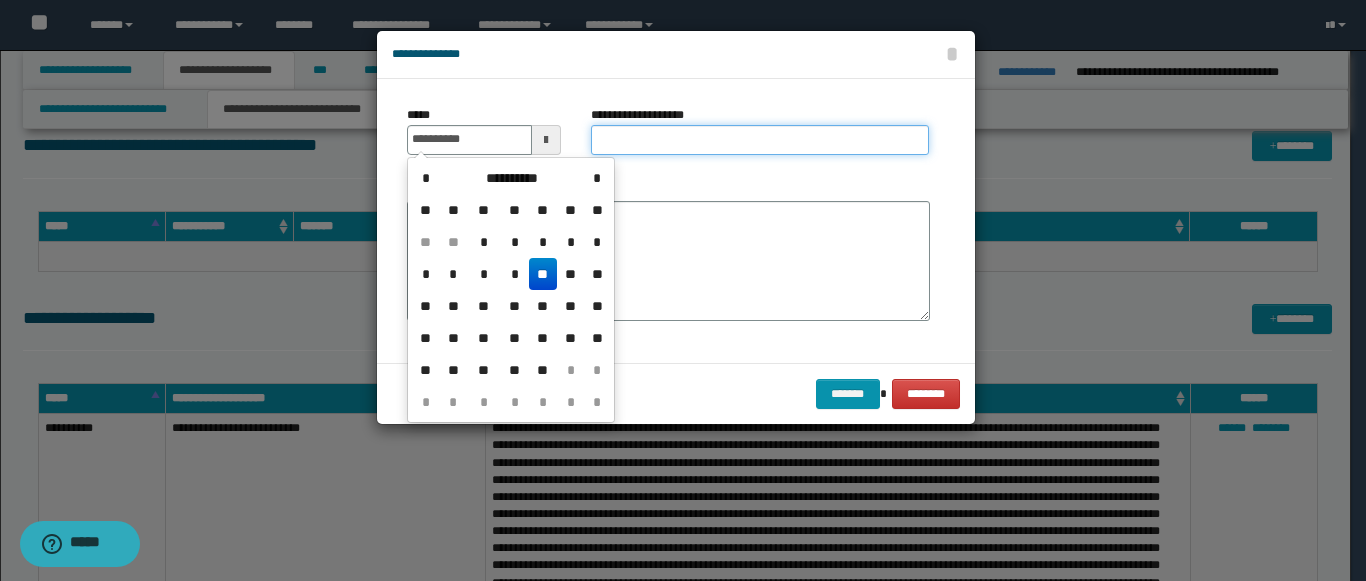 type on "**********" 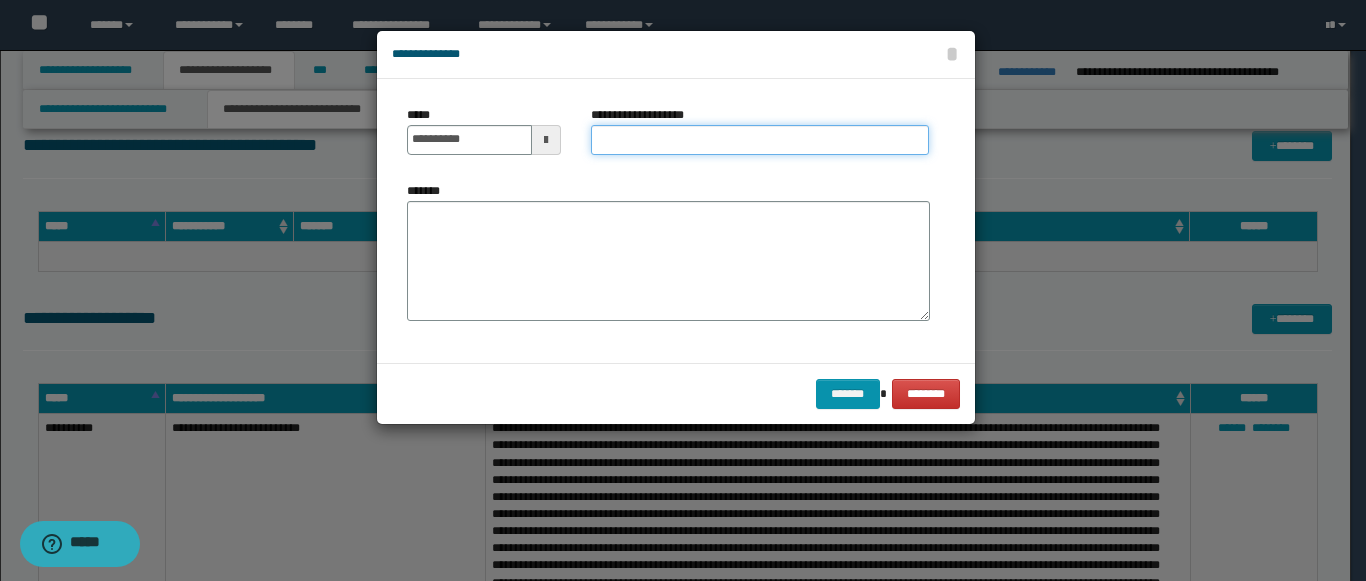 paste on "**********" 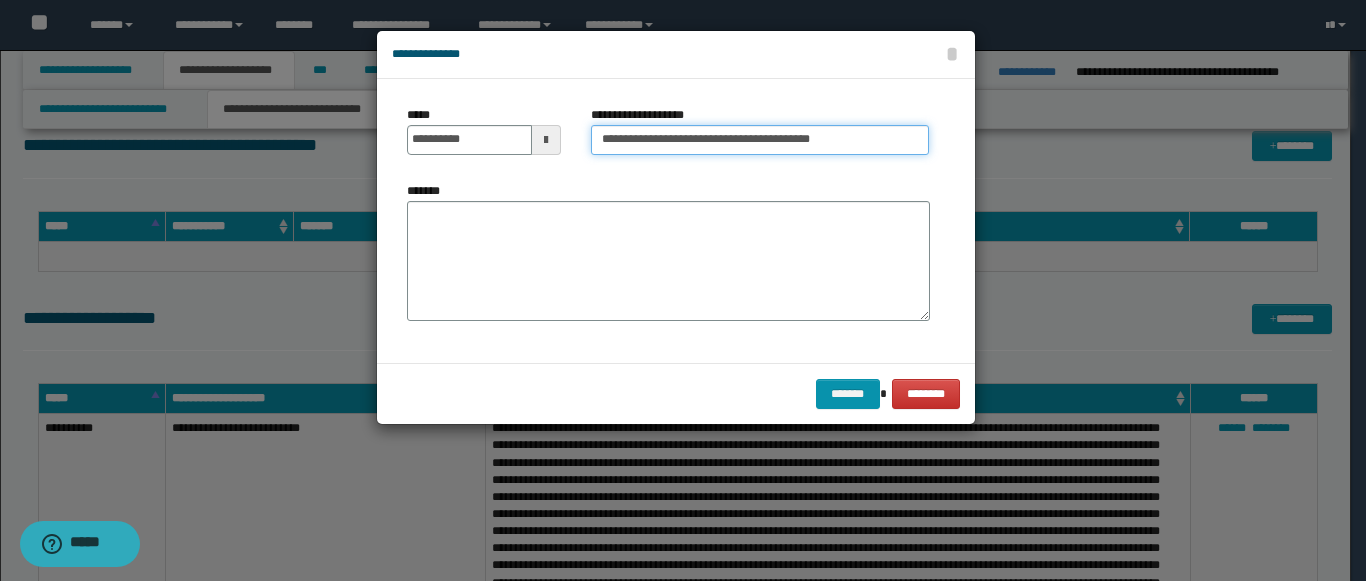 type on "**********" 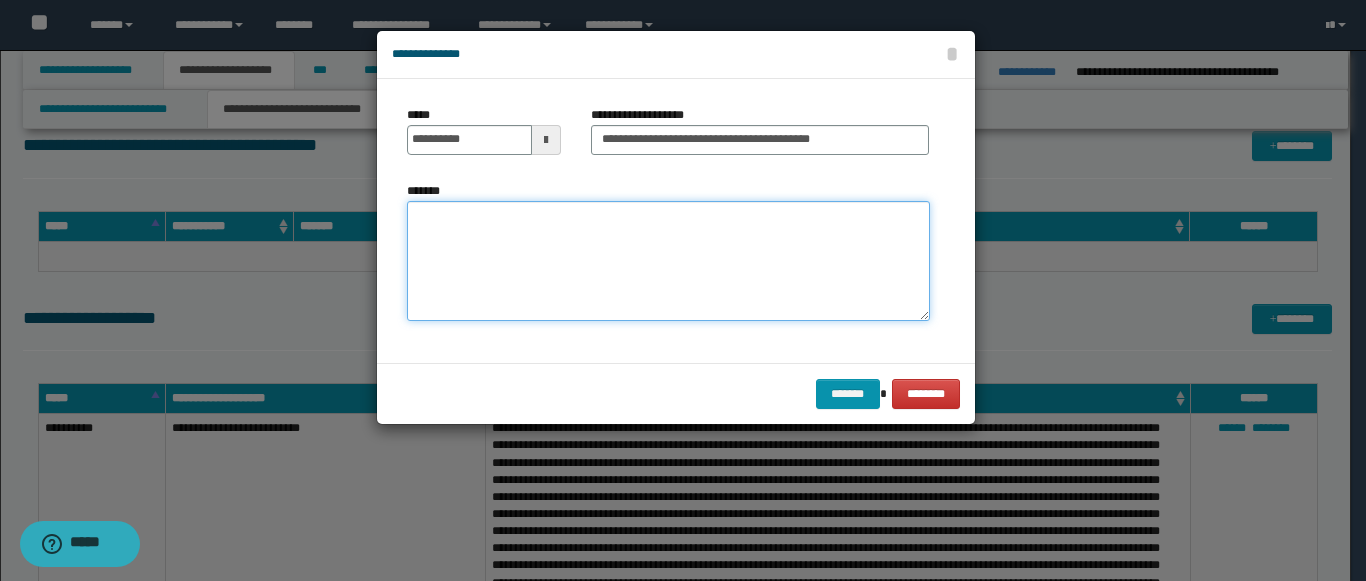 paste on "**********" 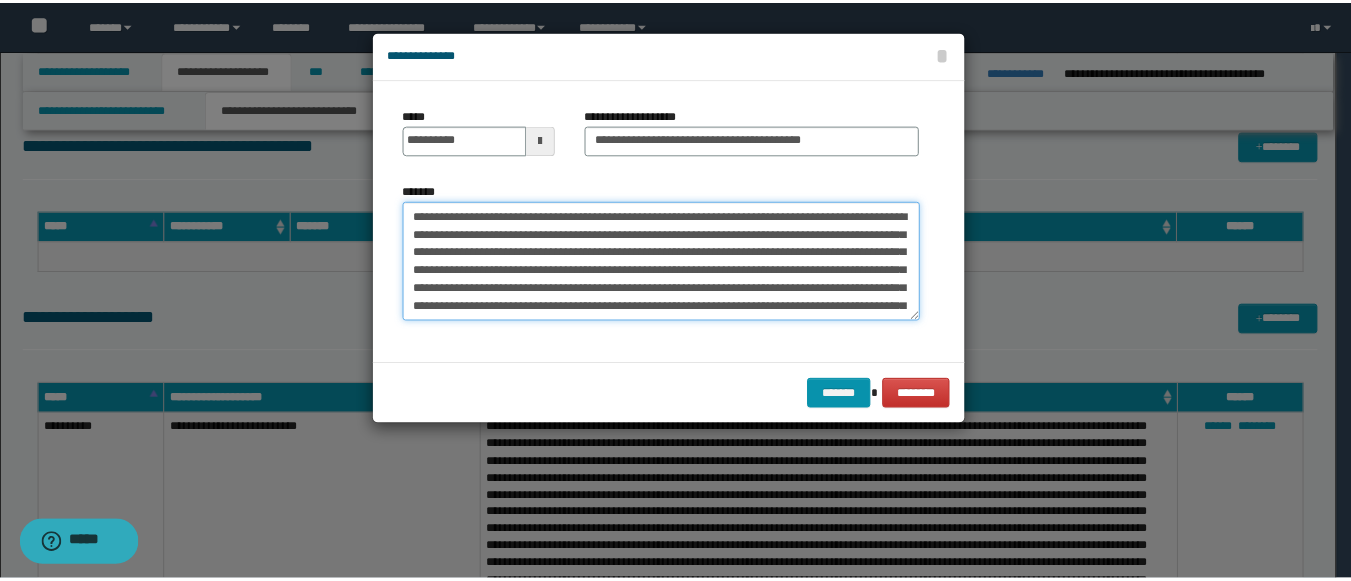 scroll, scrollTop: 210, scrollLeft: 0, axis: vertical 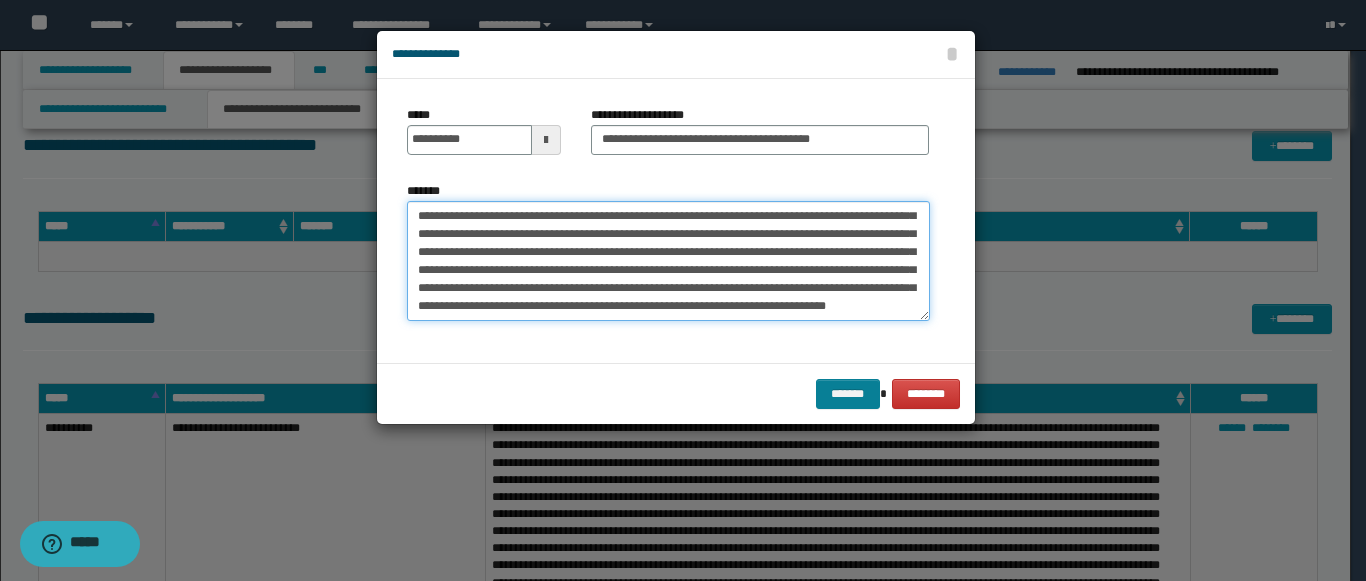 type on "**********" 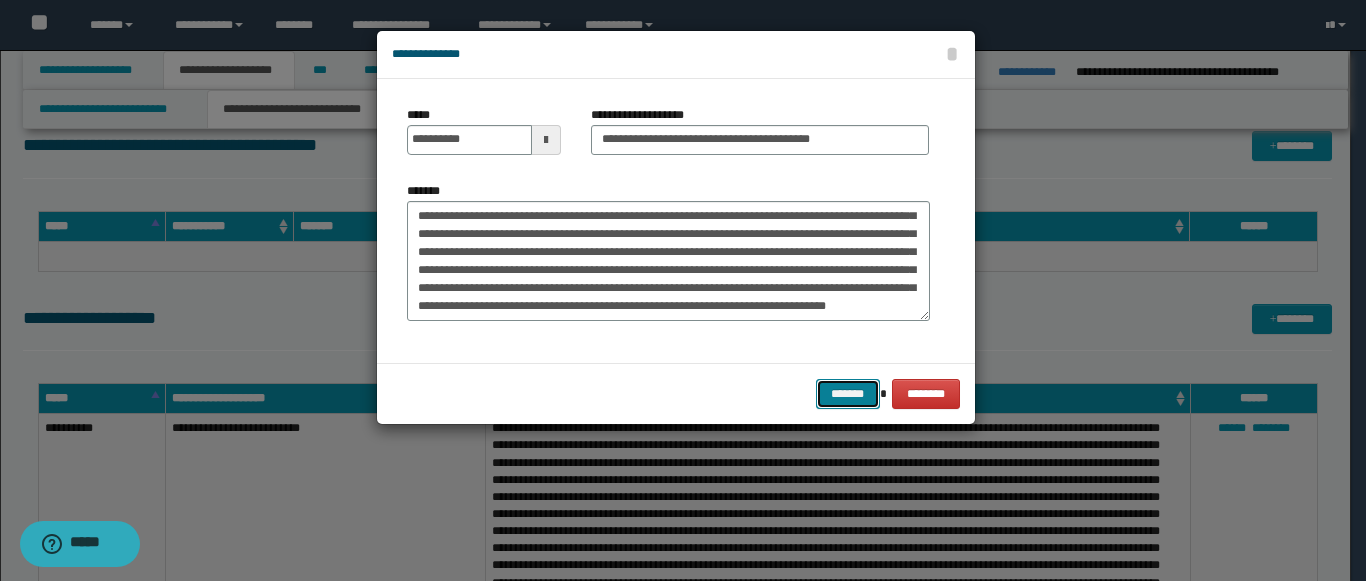 click on "*******" at bounding box center [848, 394] 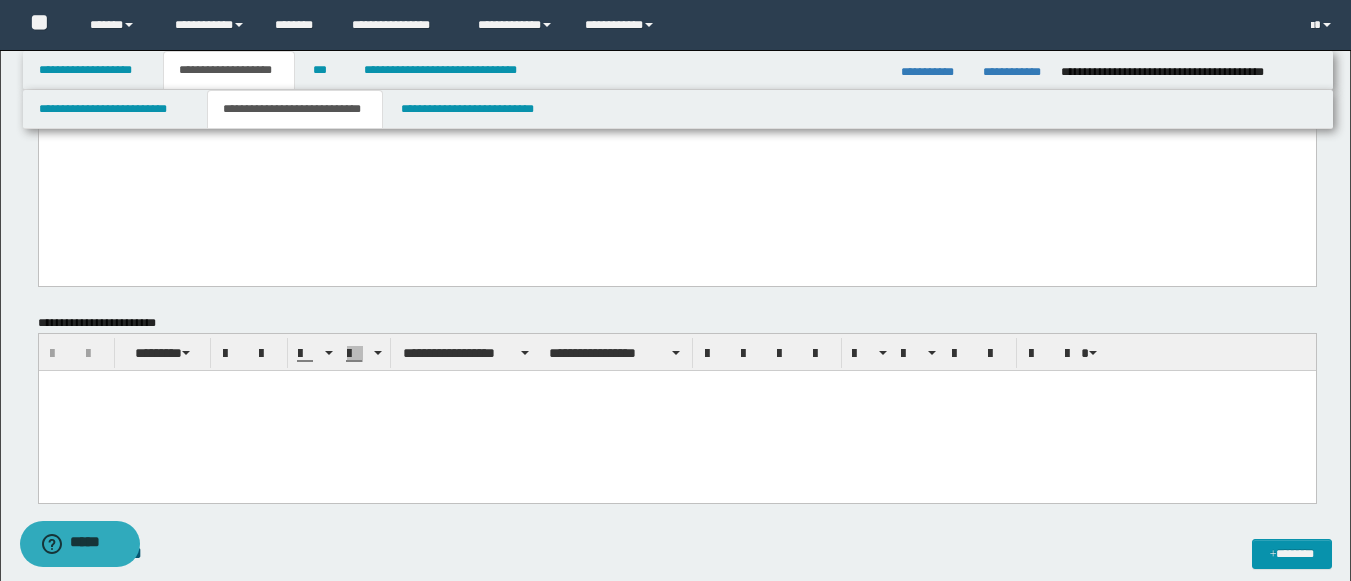 scroll, scrollTop: 1795, scrollLeft: 0, axis: vertical 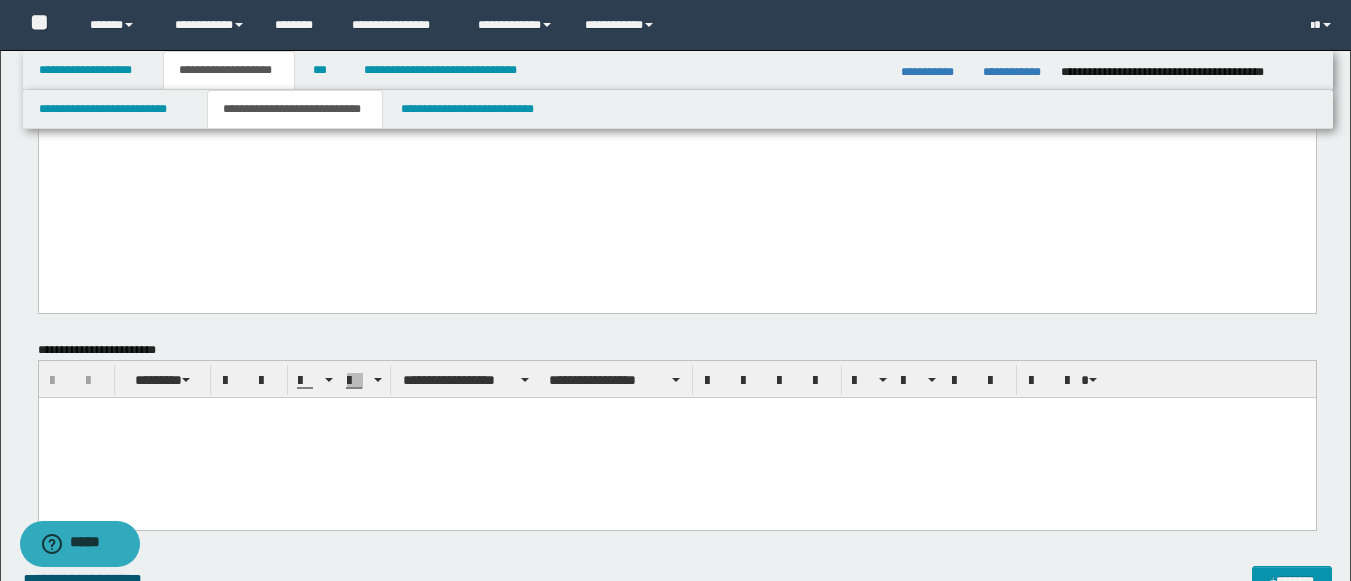 click on "**********" at bounding box center (676, -780) 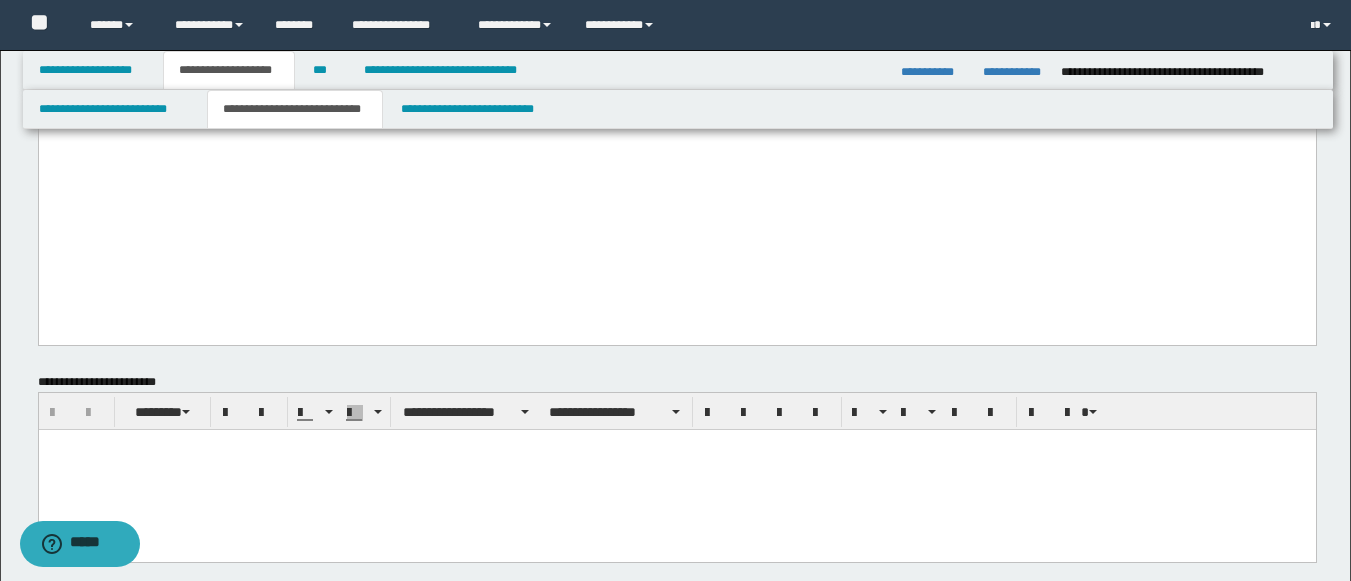 paste 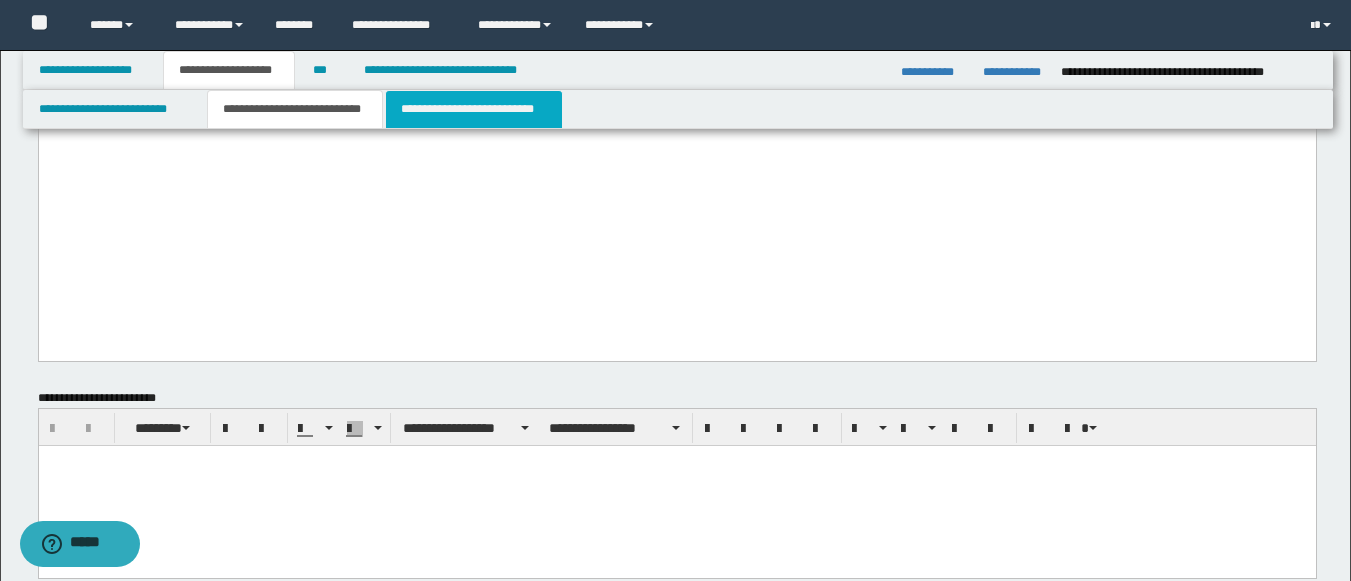click on "**********" at bounding box center (474, 109) 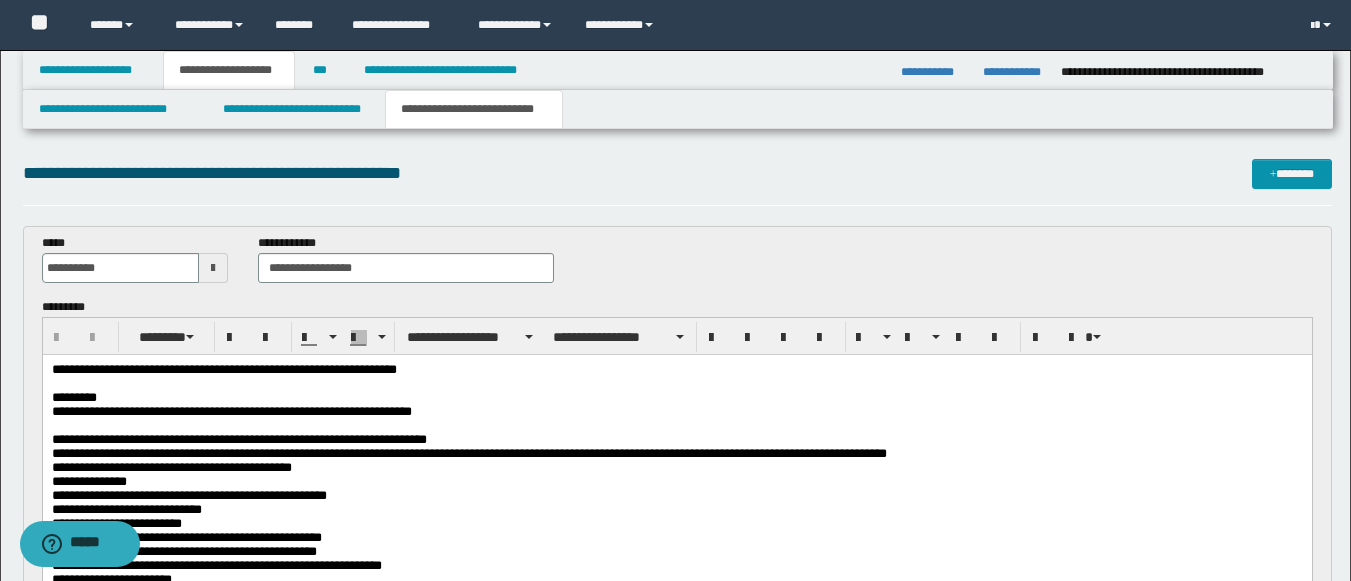 scroll, scrollTop: 0, scrollLeft: 0, axis: both 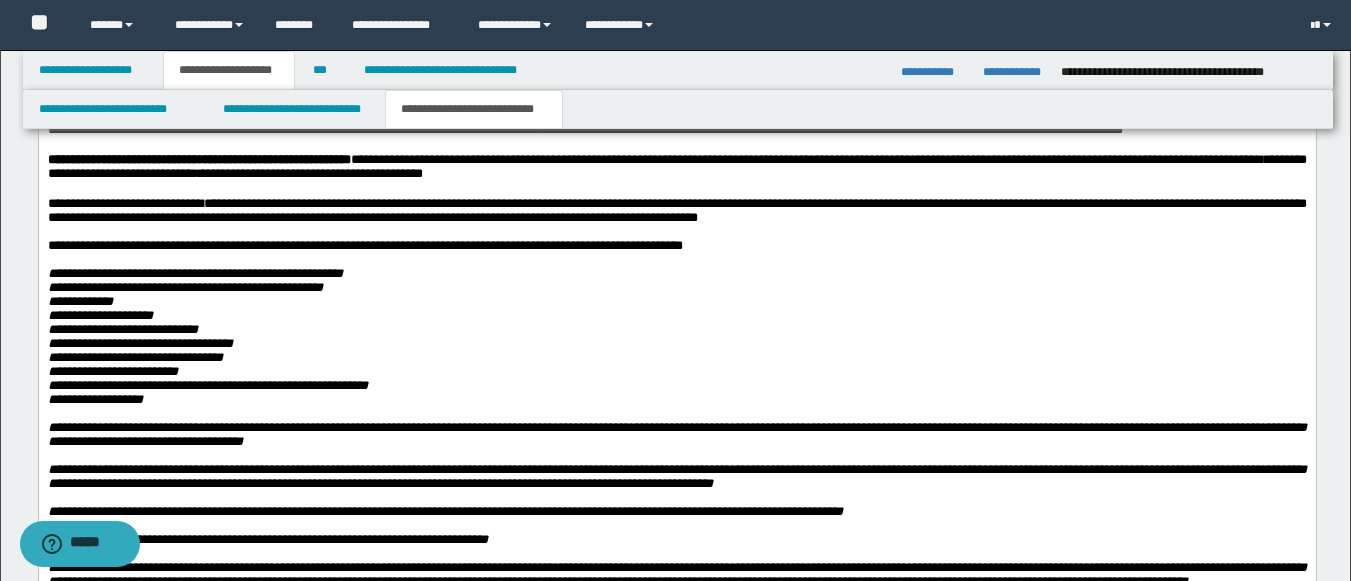 click at bounding box center [676, 145] 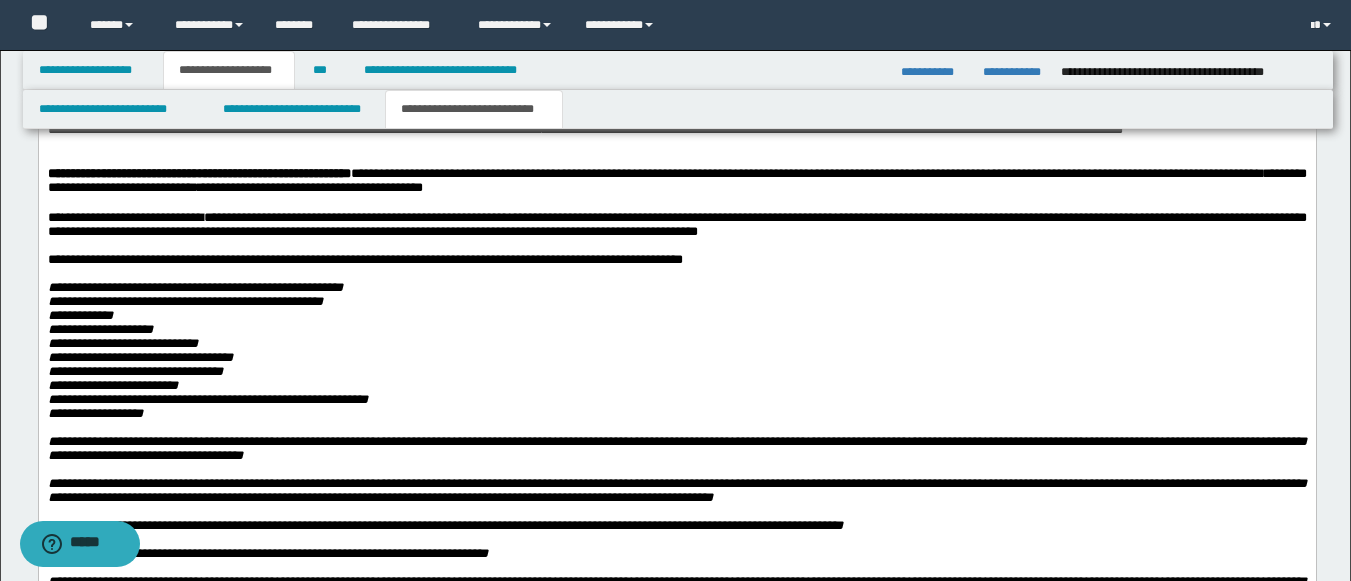 type 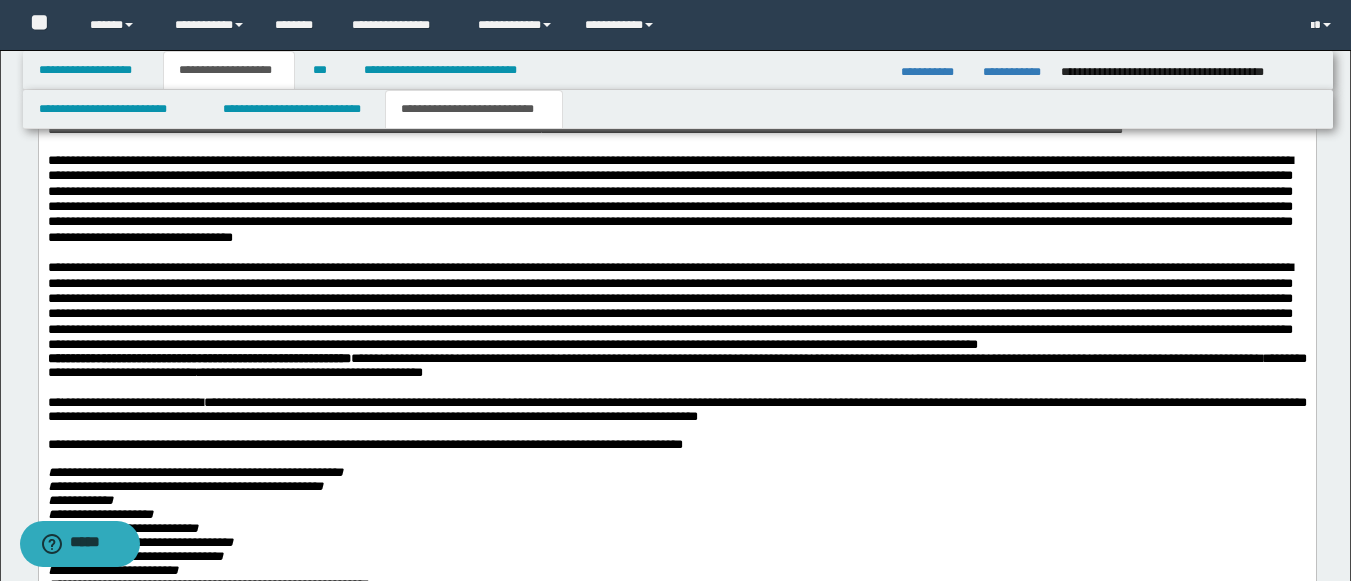 scroll, scrollTop: 3087, scrollLeft: 0, axis: vertical 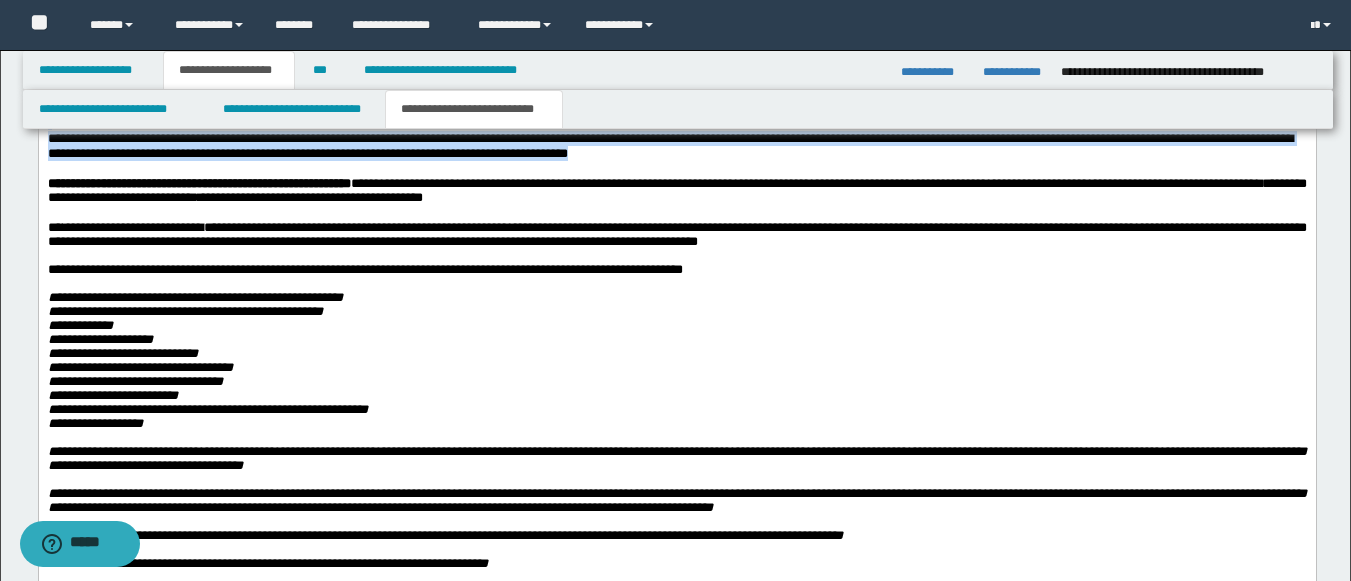 drag, startPoint x: 789, startPoint y: 470, endPoint x: 60, endPoint y: 196, distance: 778.792 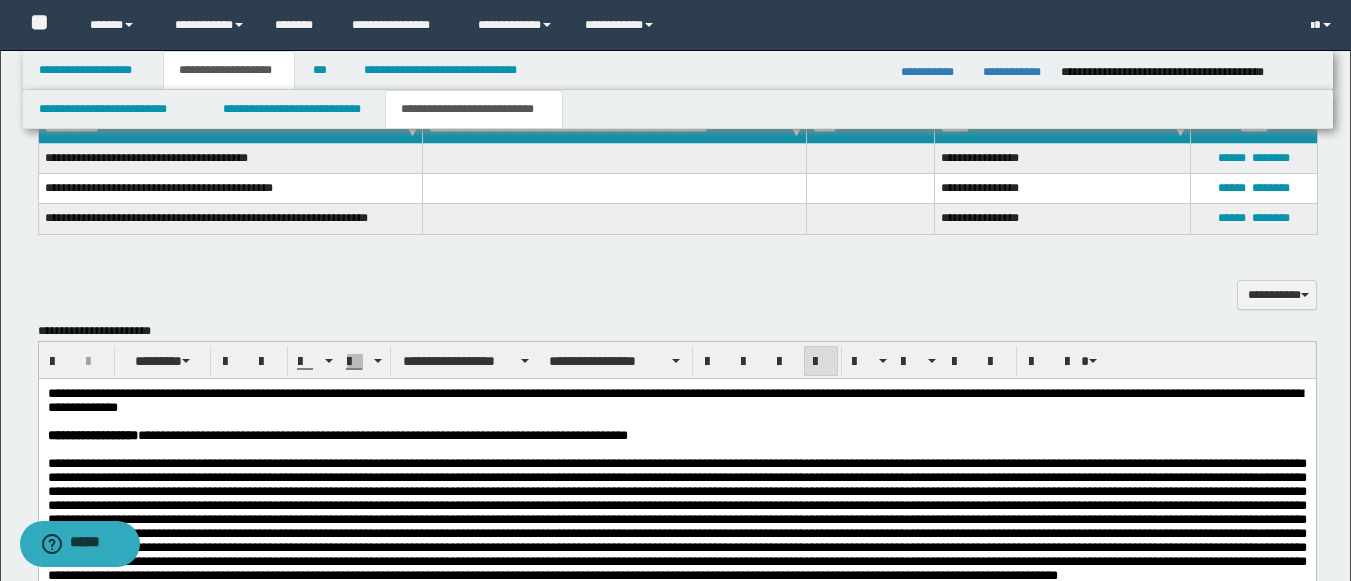 scroll, scrollTop: 1215, scrollLeft: 0, axis: vertical 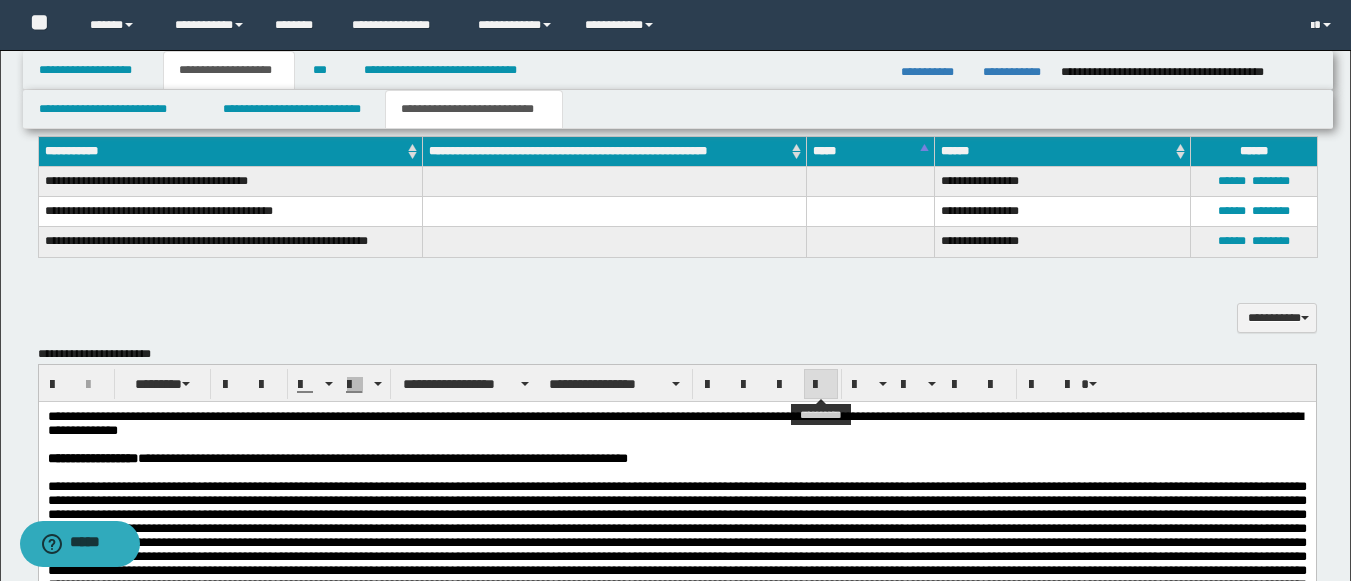 click at bounding box center (821, 384) 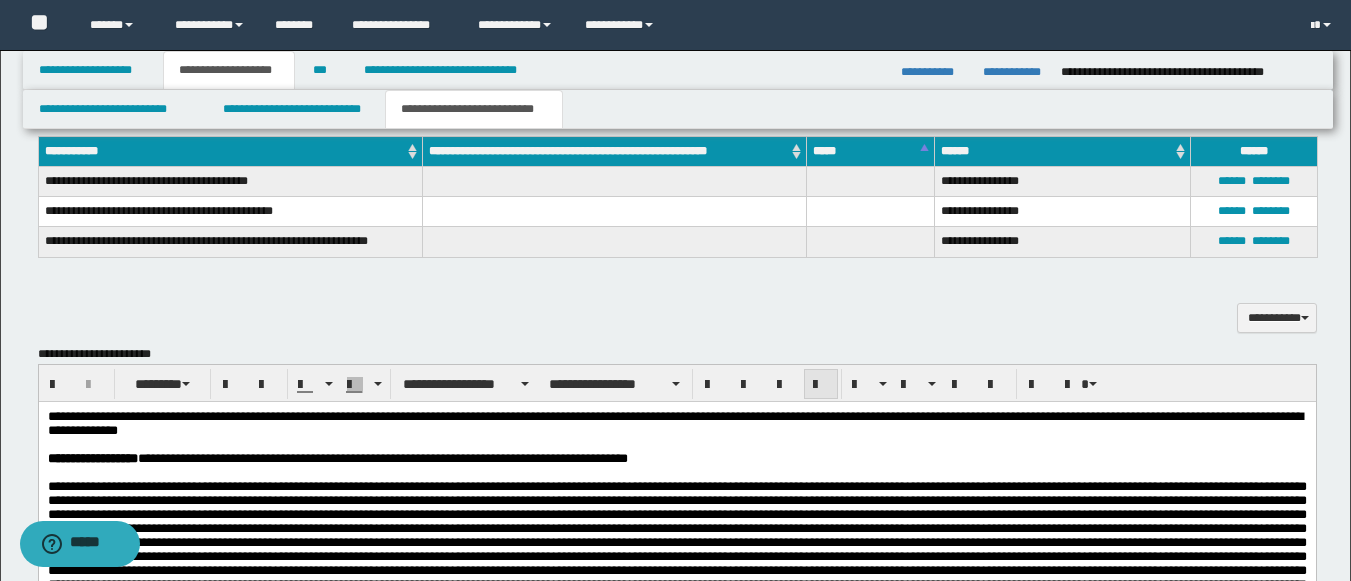 click at bounding box center (821, 384) 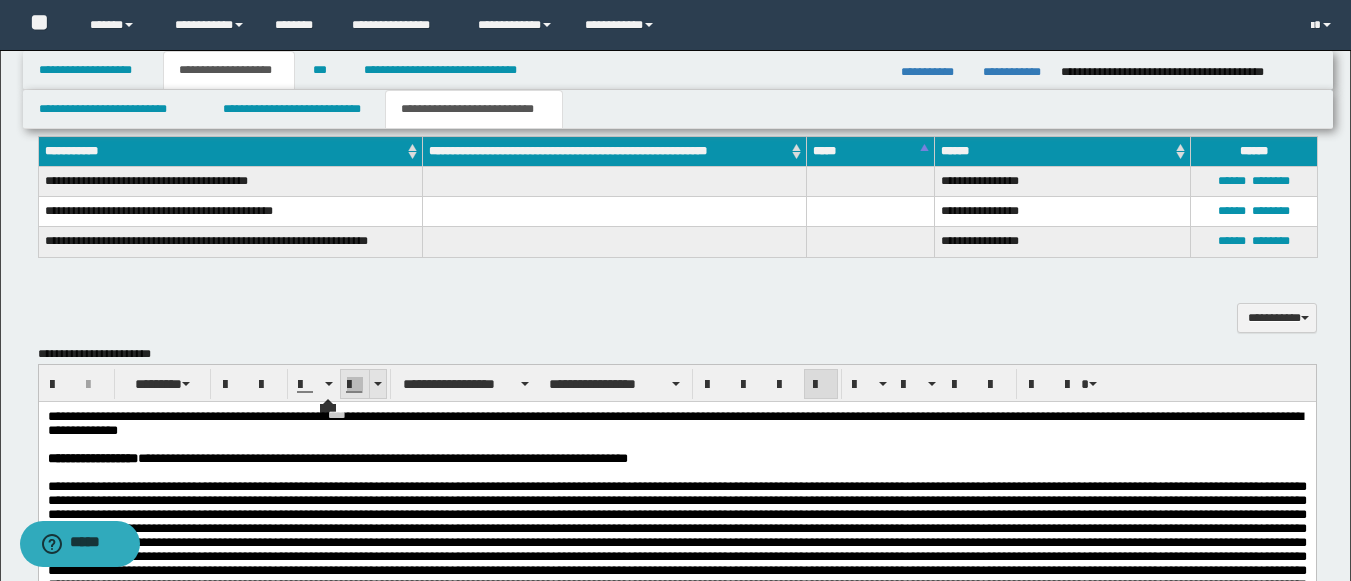 click at bounding box center [378, 384] 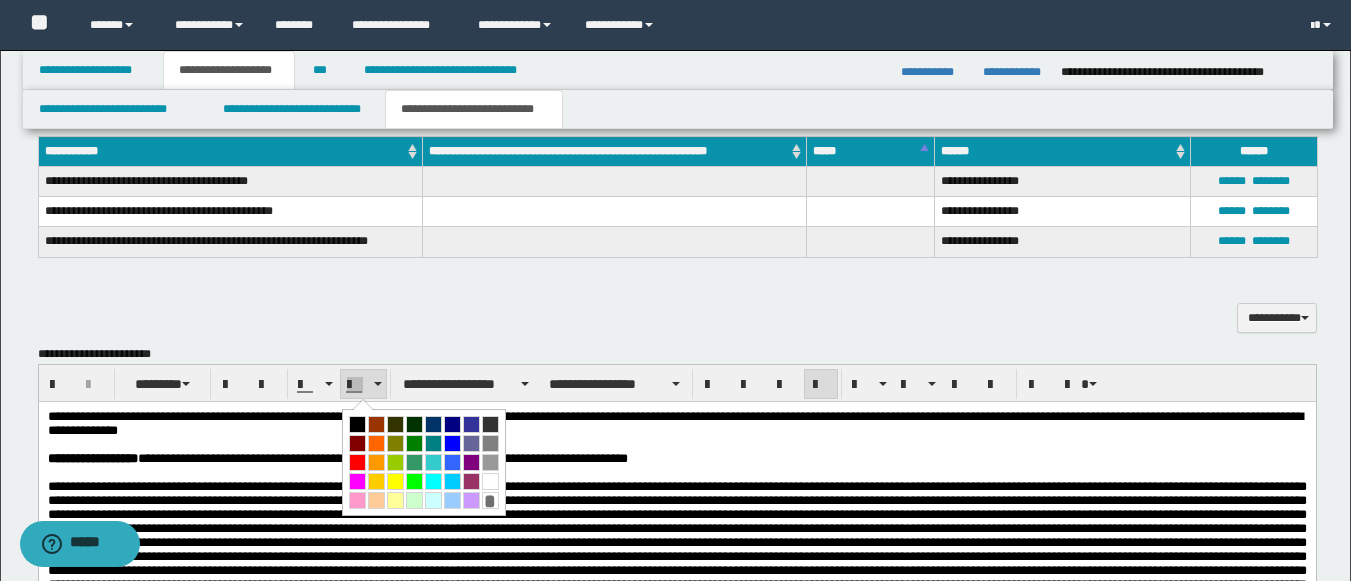 click on "*" at bounding box center [424, 462] 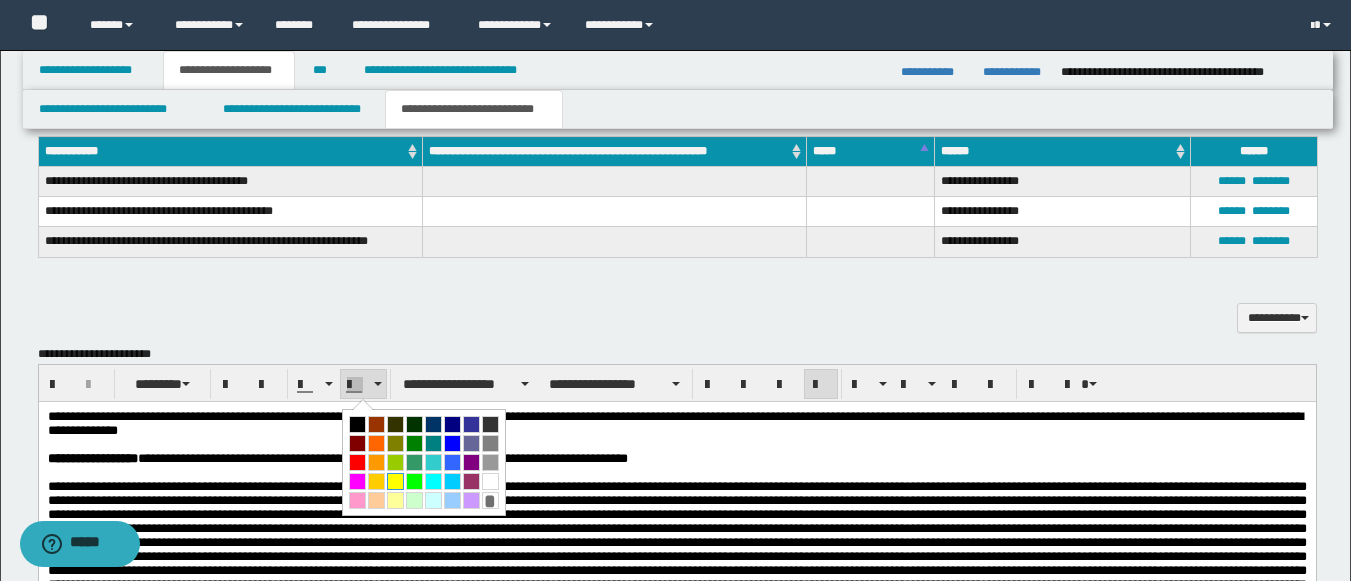 click at bounding box center [395, 481] 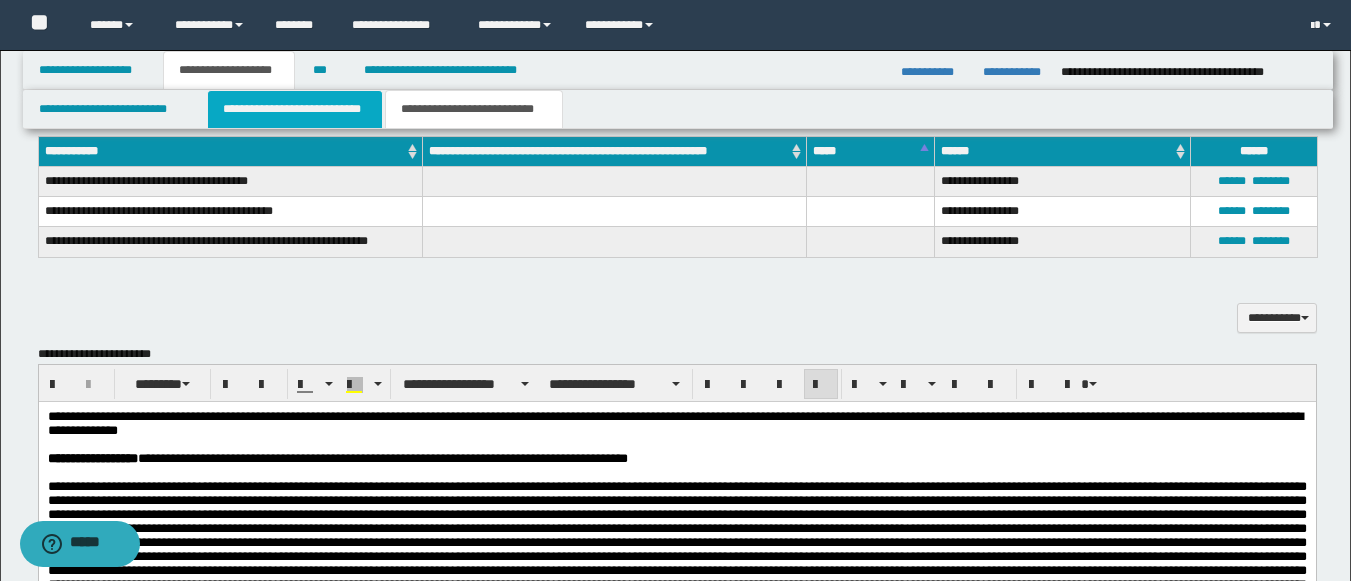 click on "**********" at bounding box center [295, 109] 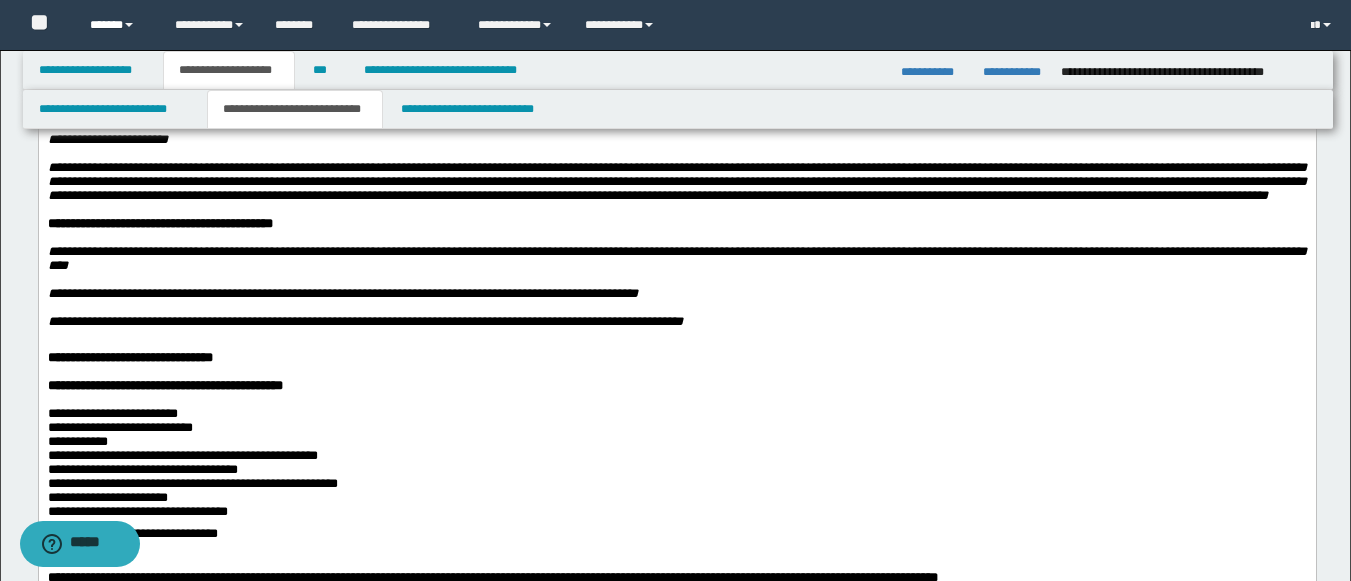 click on "******" at bounding box center (117, 25) 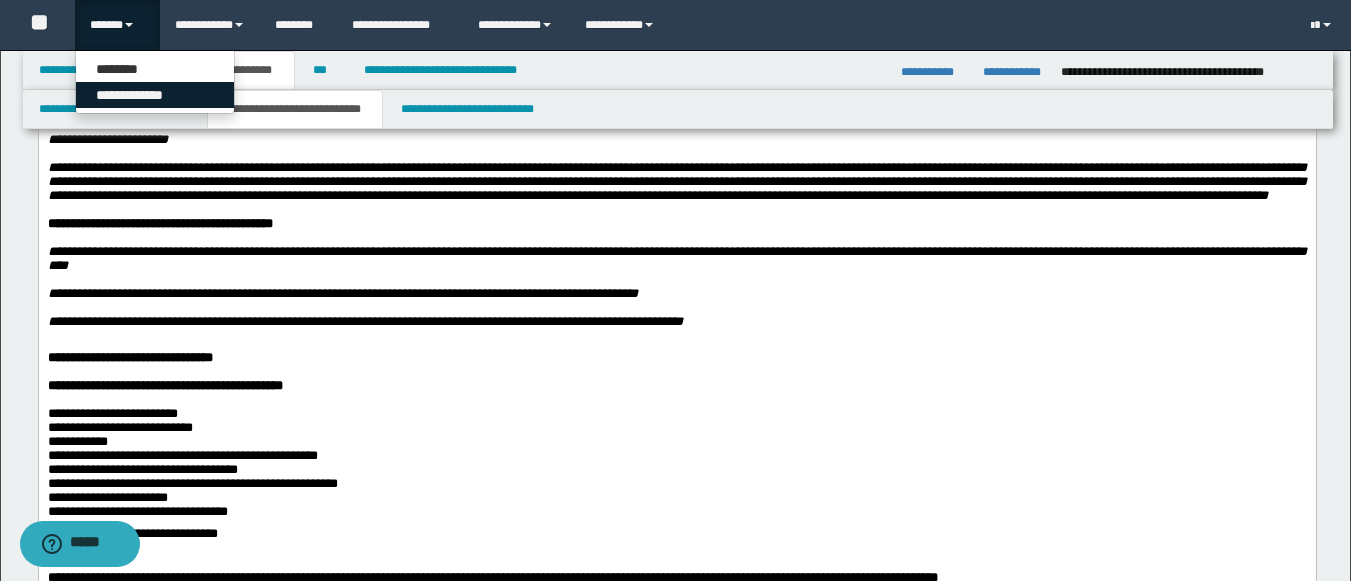 click on "**********" at bounding box center (155, 95) 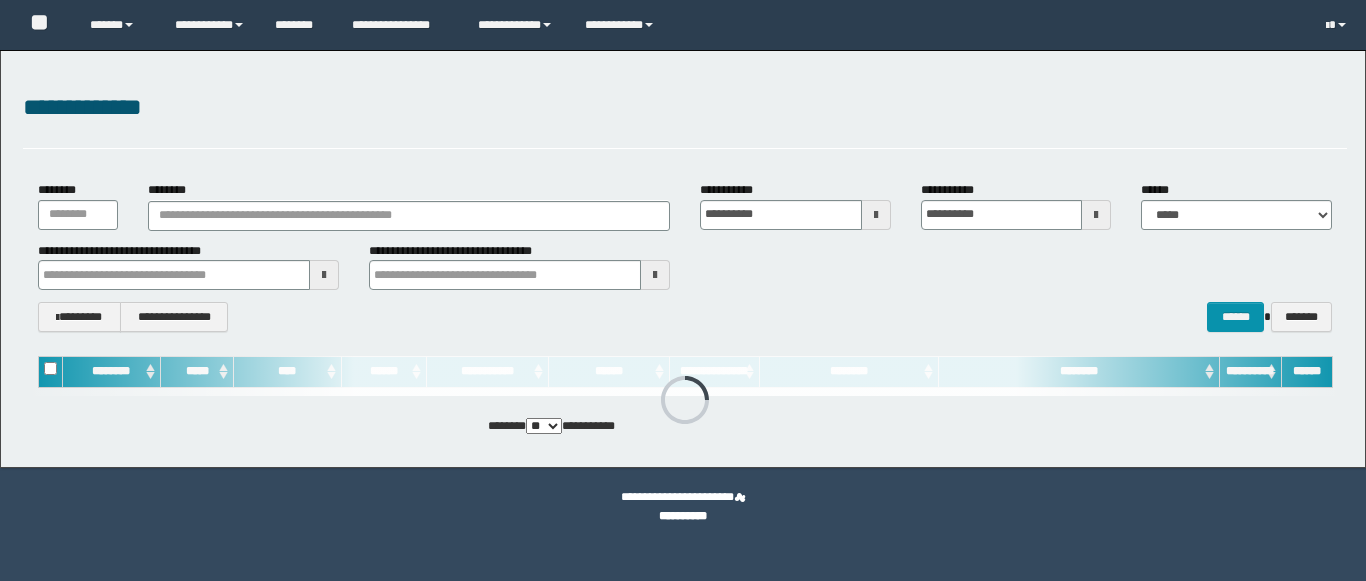 scroll, scrollTop: 0, scrollLeft: 0, axis: both 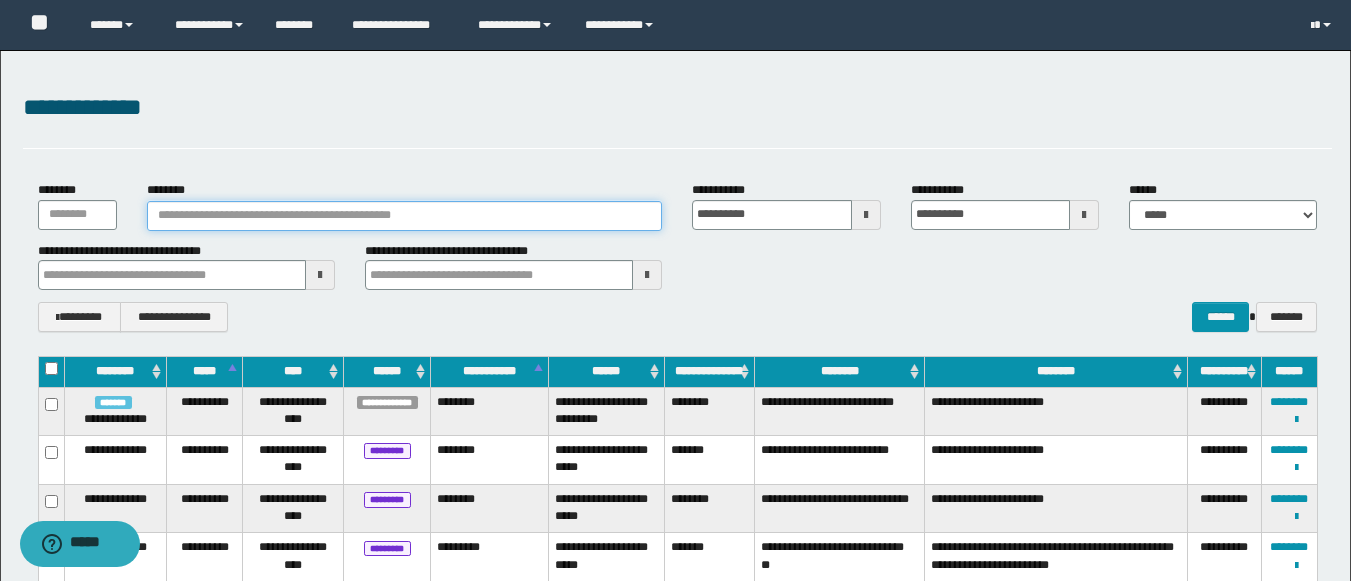 click on "********" at bounding box center (405, 216) 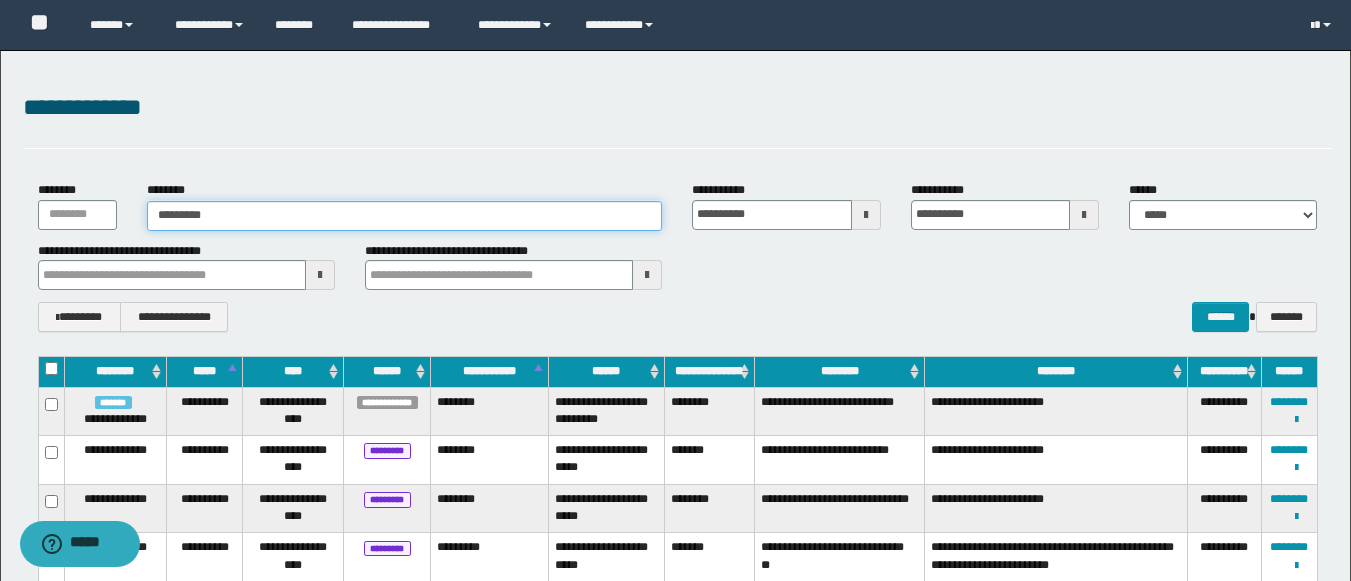 type on "********" 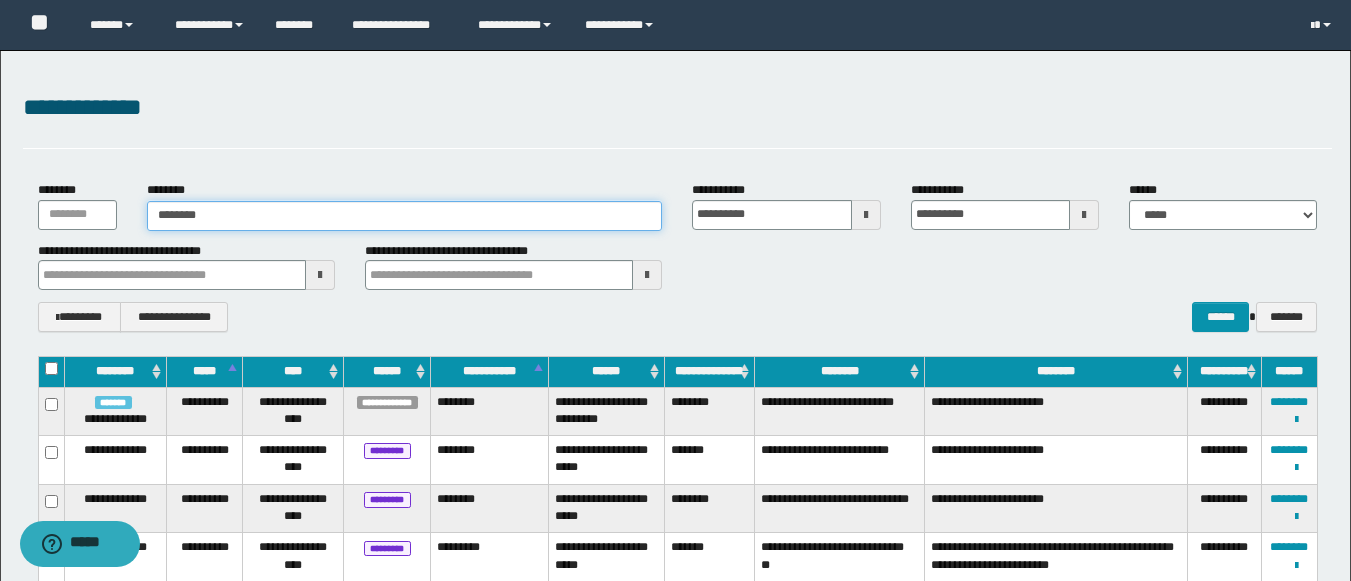 type on "********" 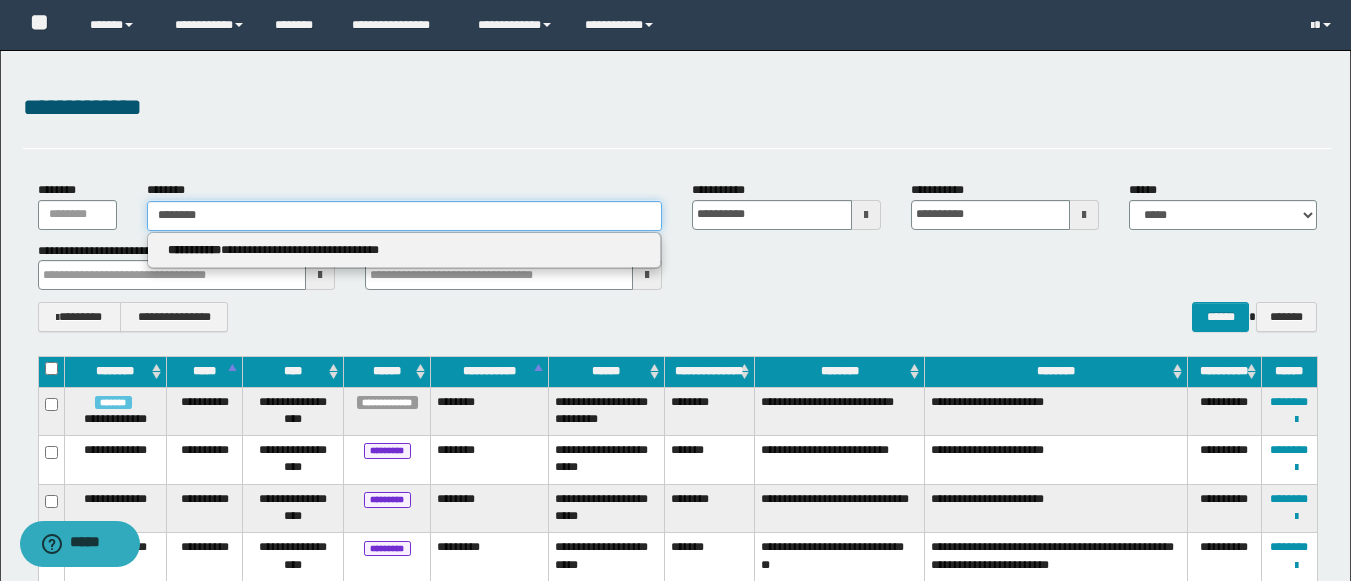 type on "********" 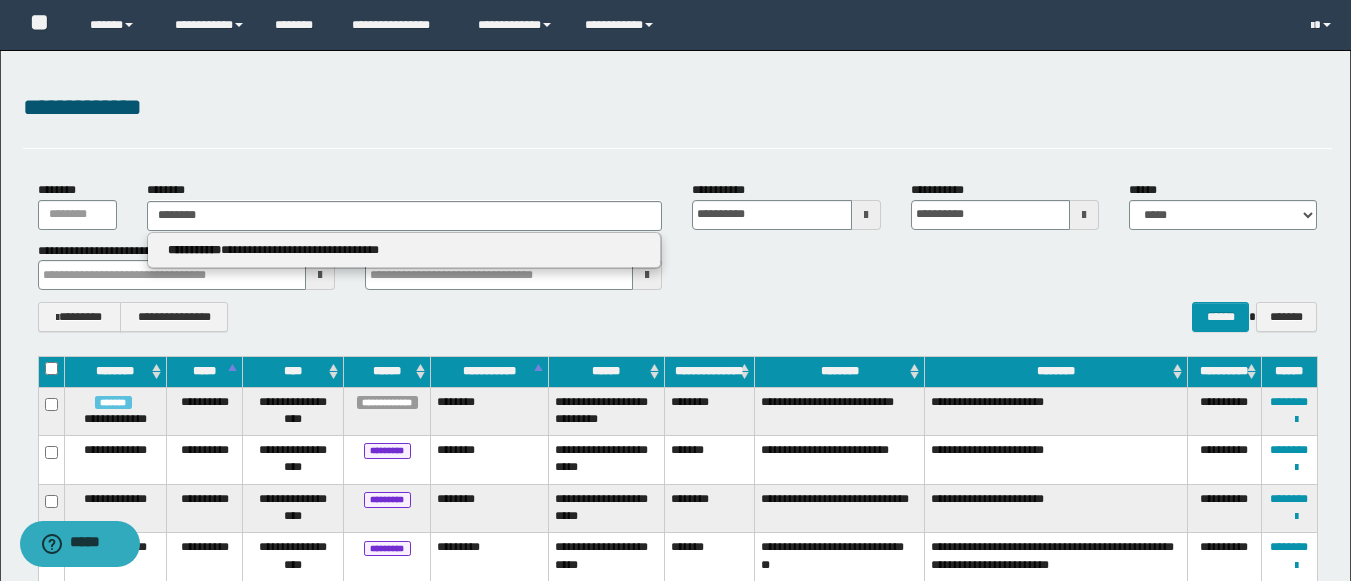 click on "**********" at bounding box center [405, 251] 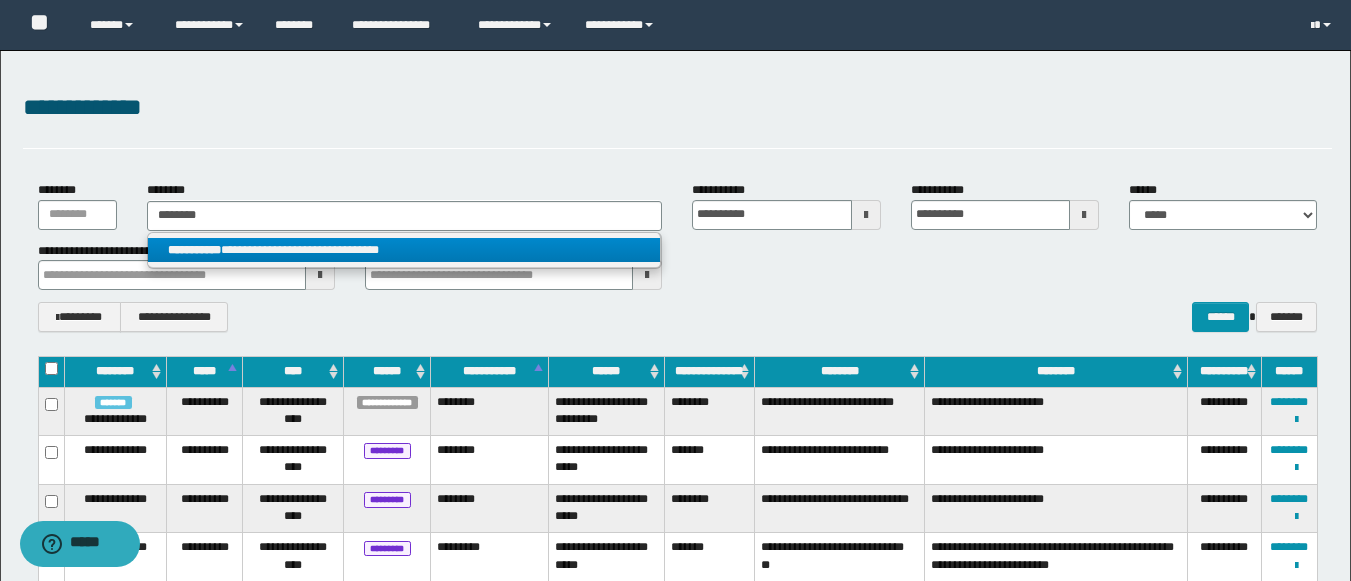 click on "**********" at bounding box center [404, 250] 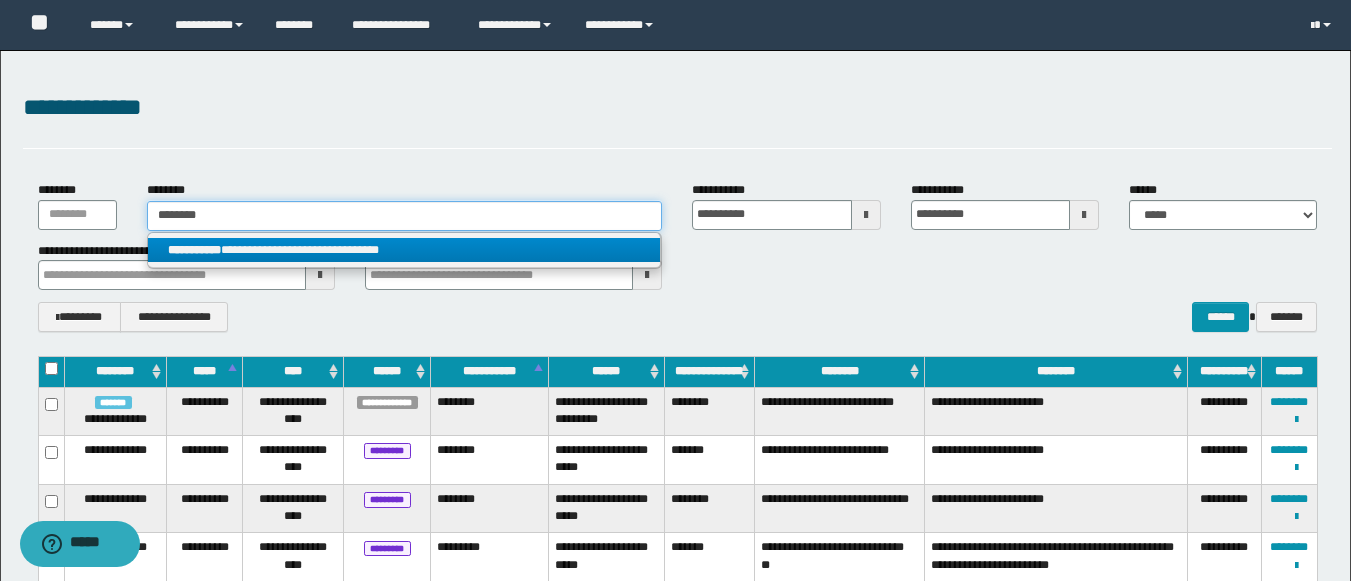 type 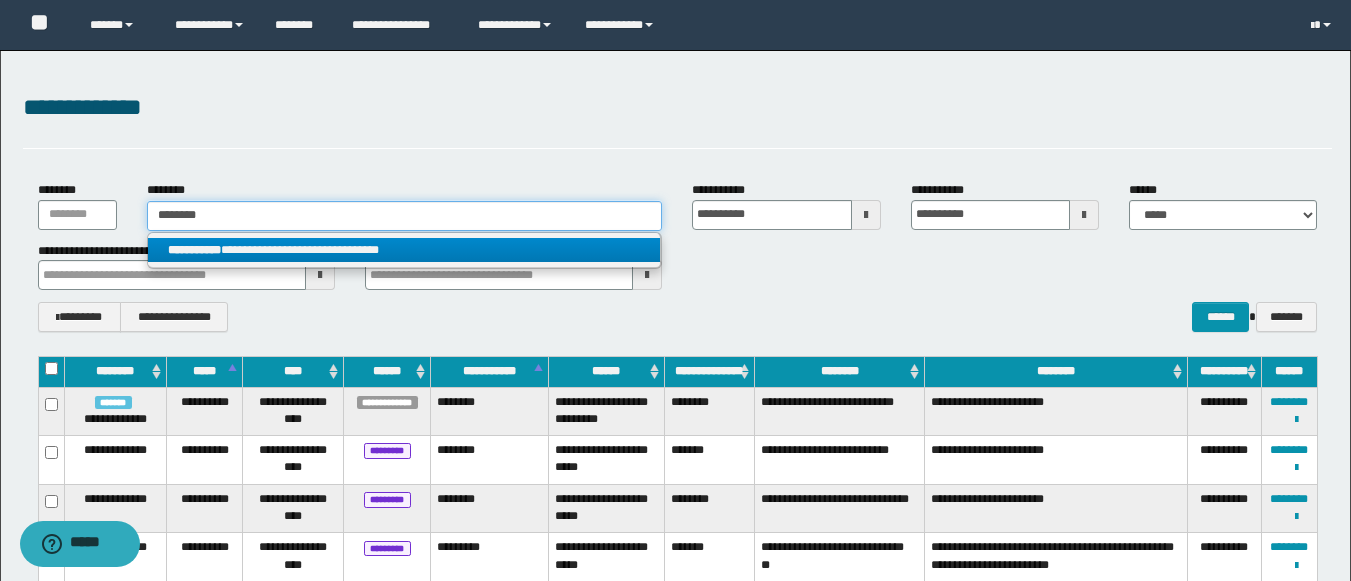 type on "**********" 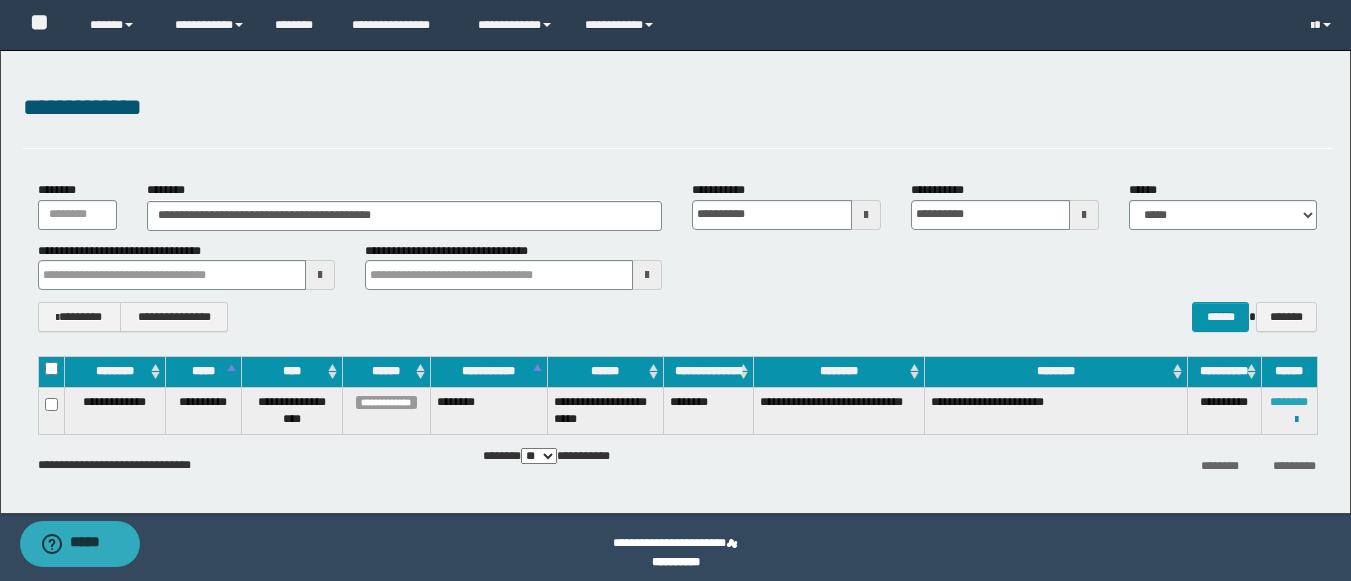 click on "********" at bounding box center (1289, 402) 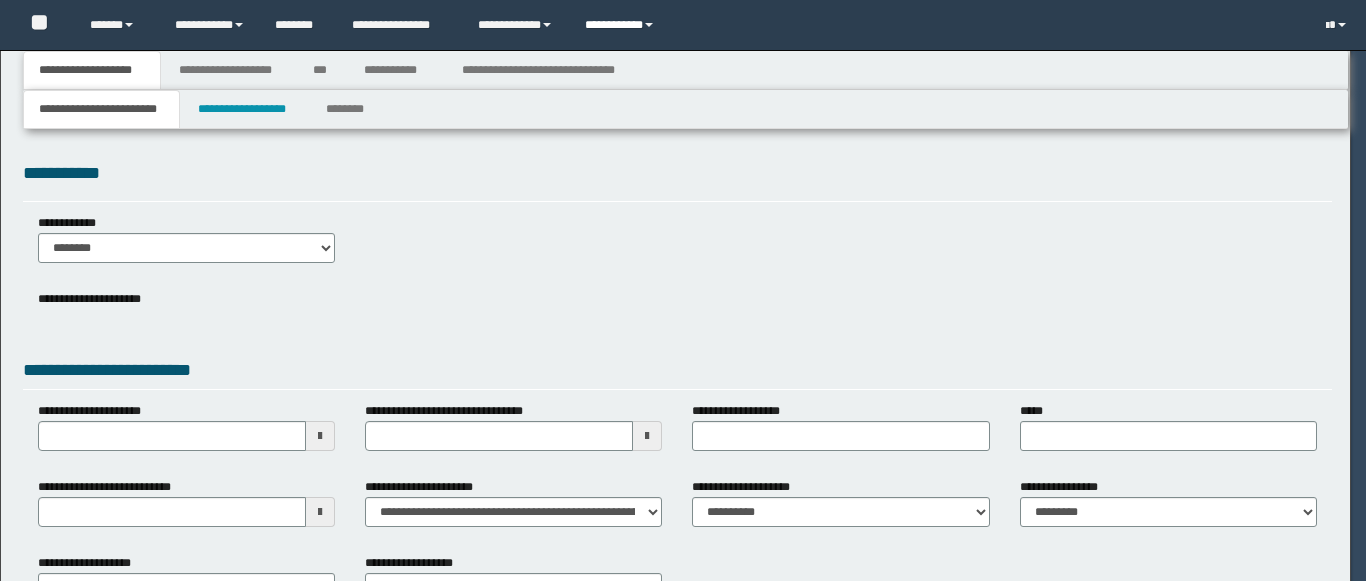 scroll, scrollTop: 0, scrollLeft: 0, axis: both 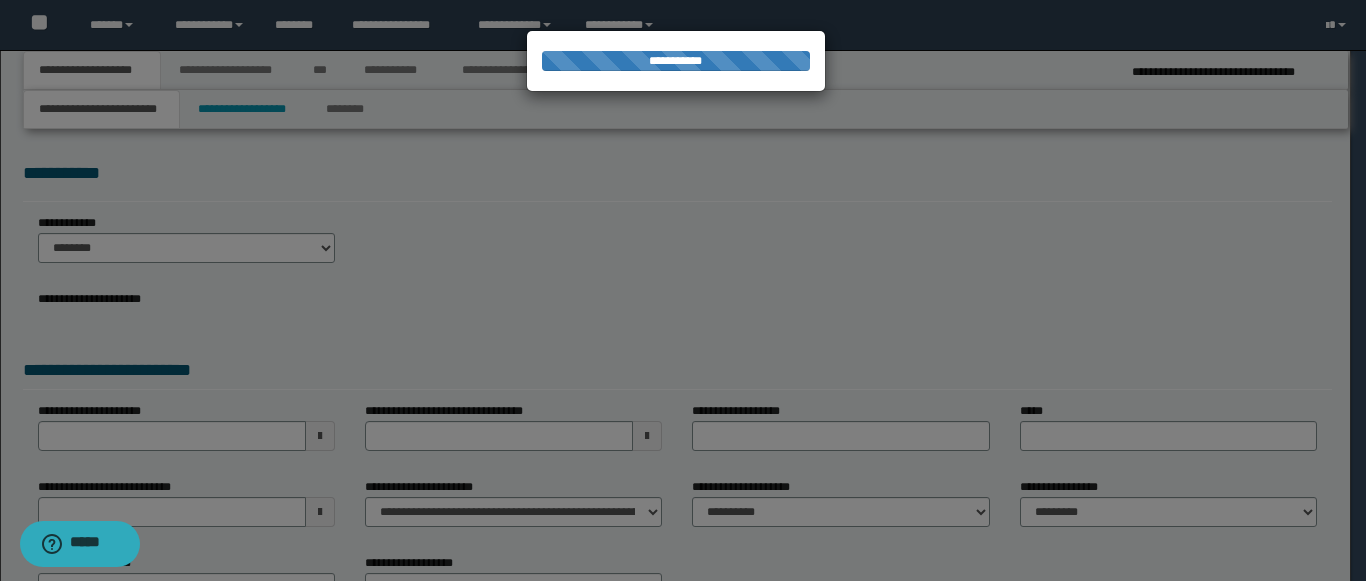select on "*" 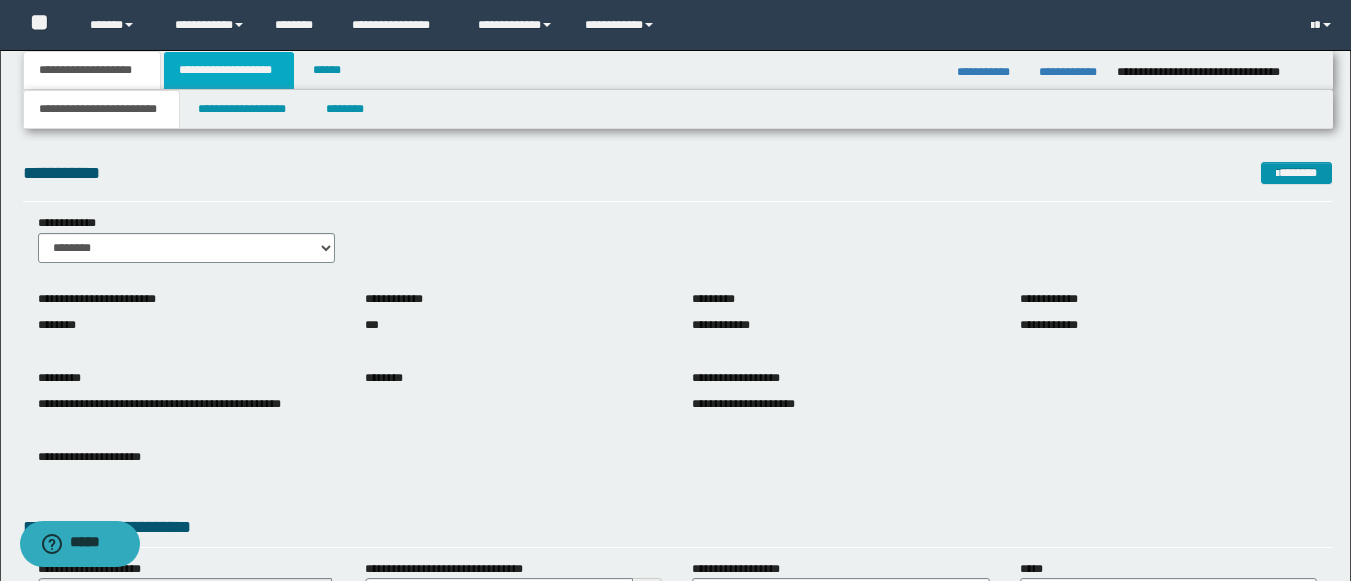 click on "**********" at bounding box center [229, 70] 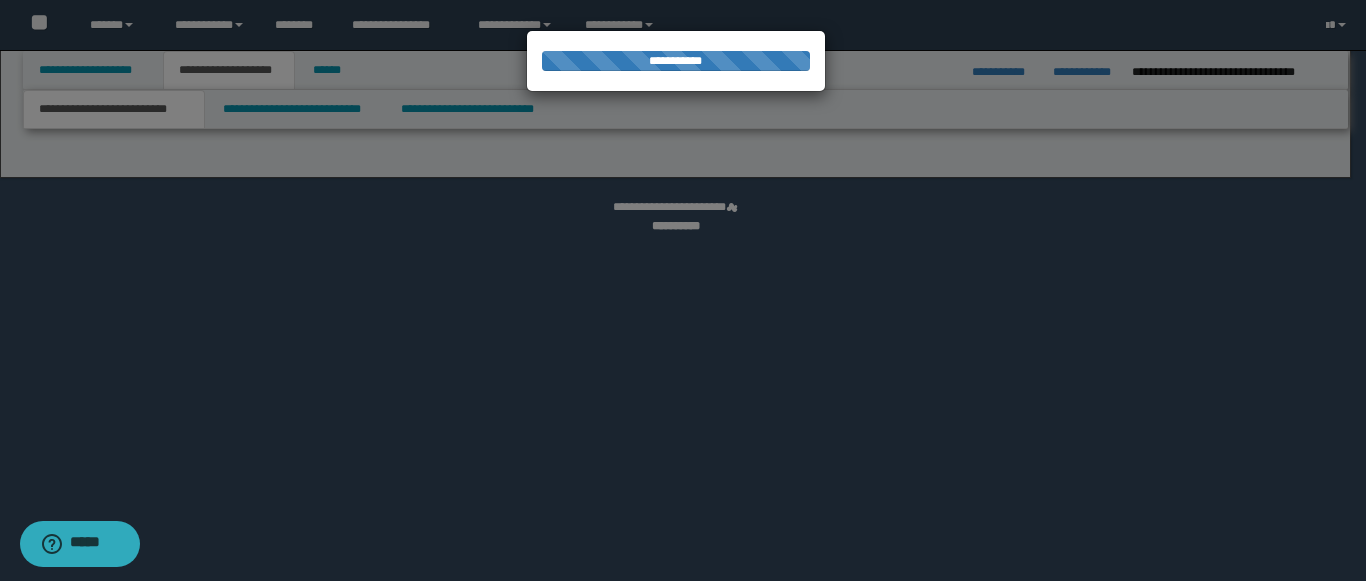 click at bounding box center [683, 290] 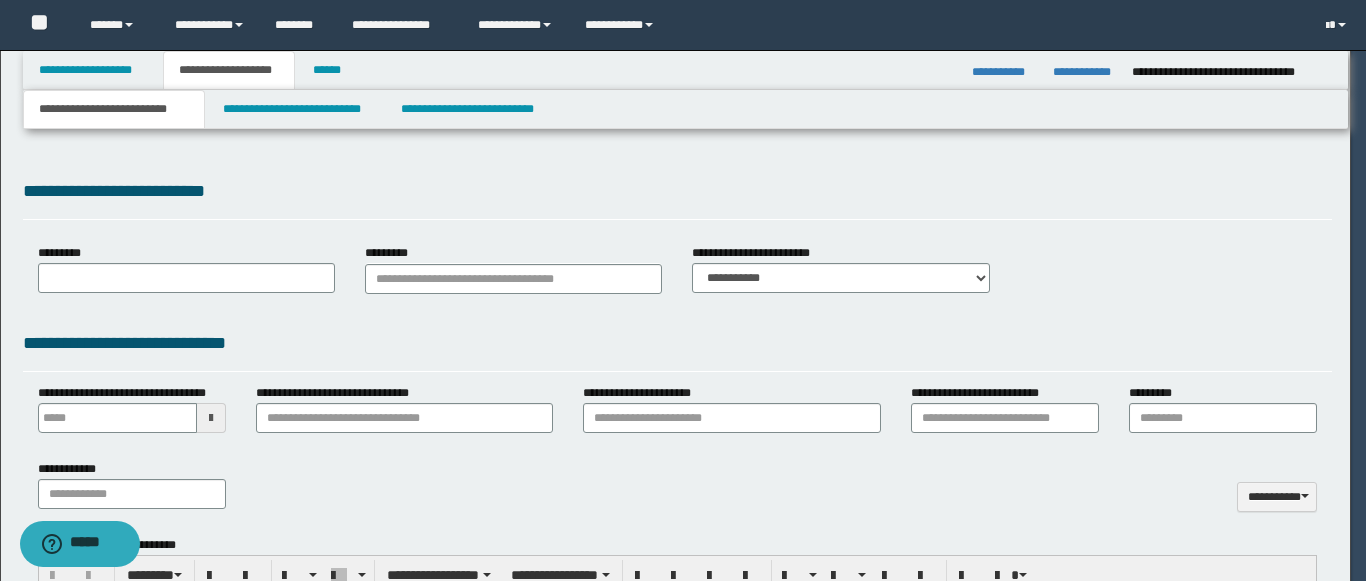 type 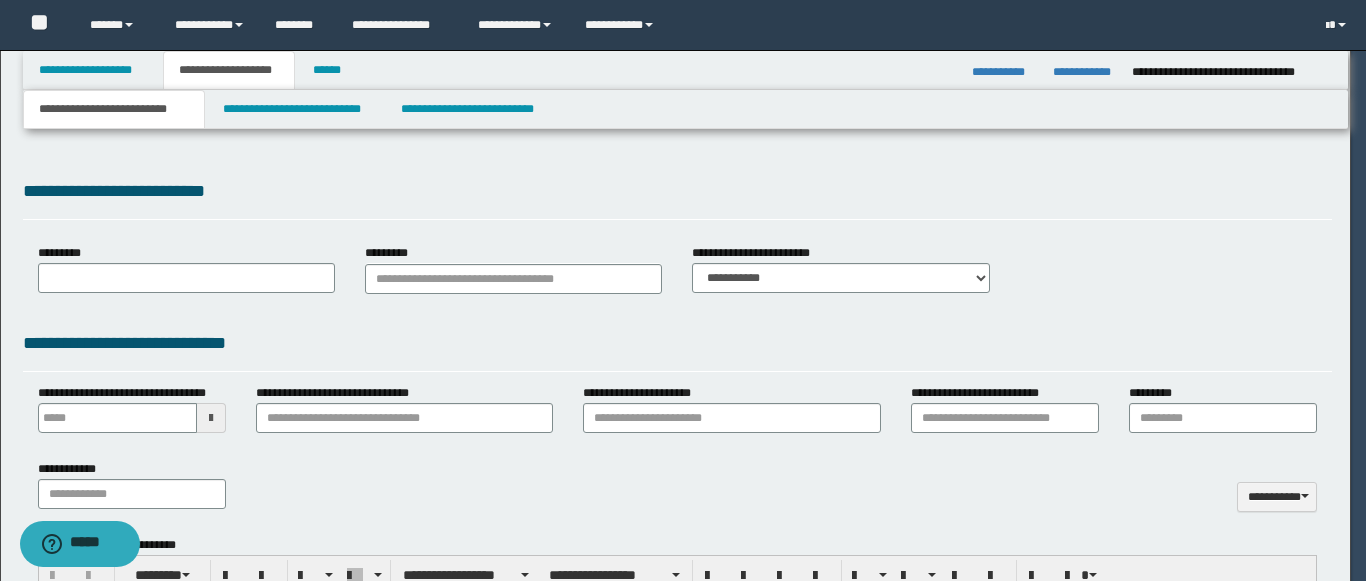 select on "*" 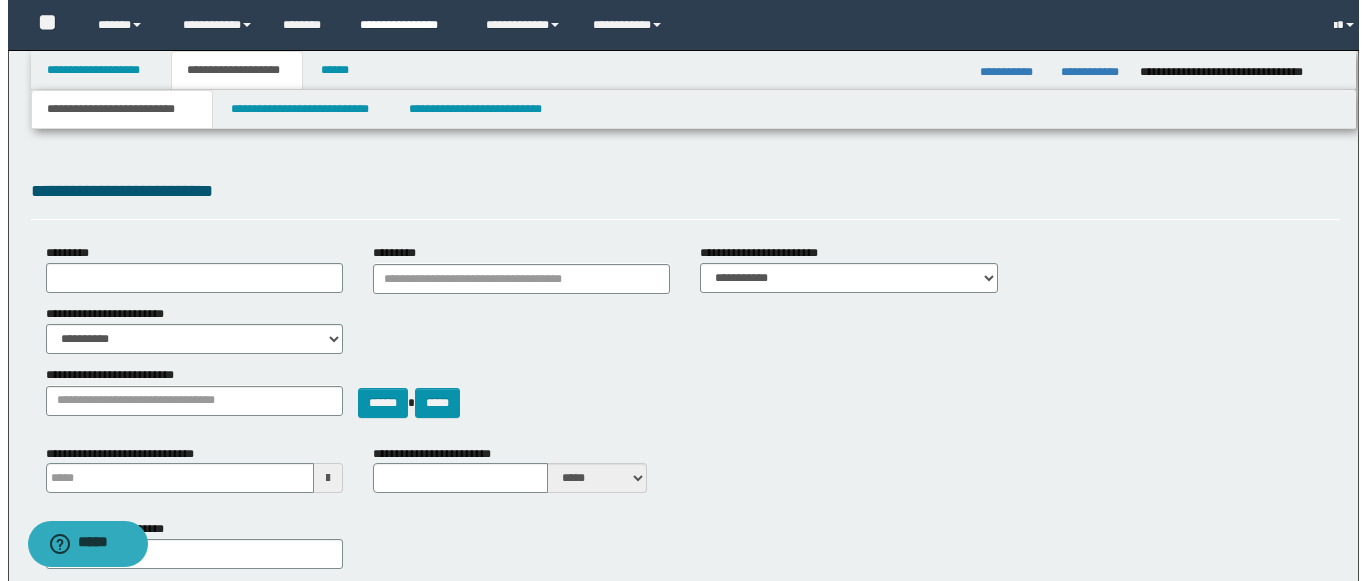 scroll, scrollTop: 0, scrollLeft: 0, axis: both 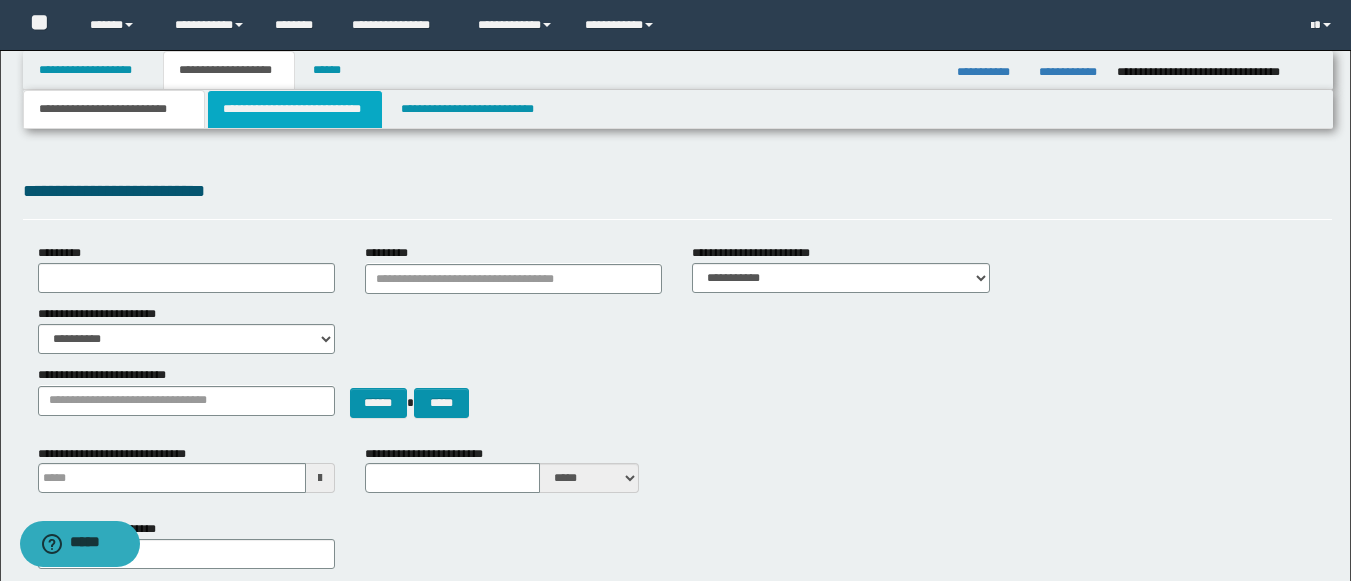 click on "**********" at bounding box center [295, 109] 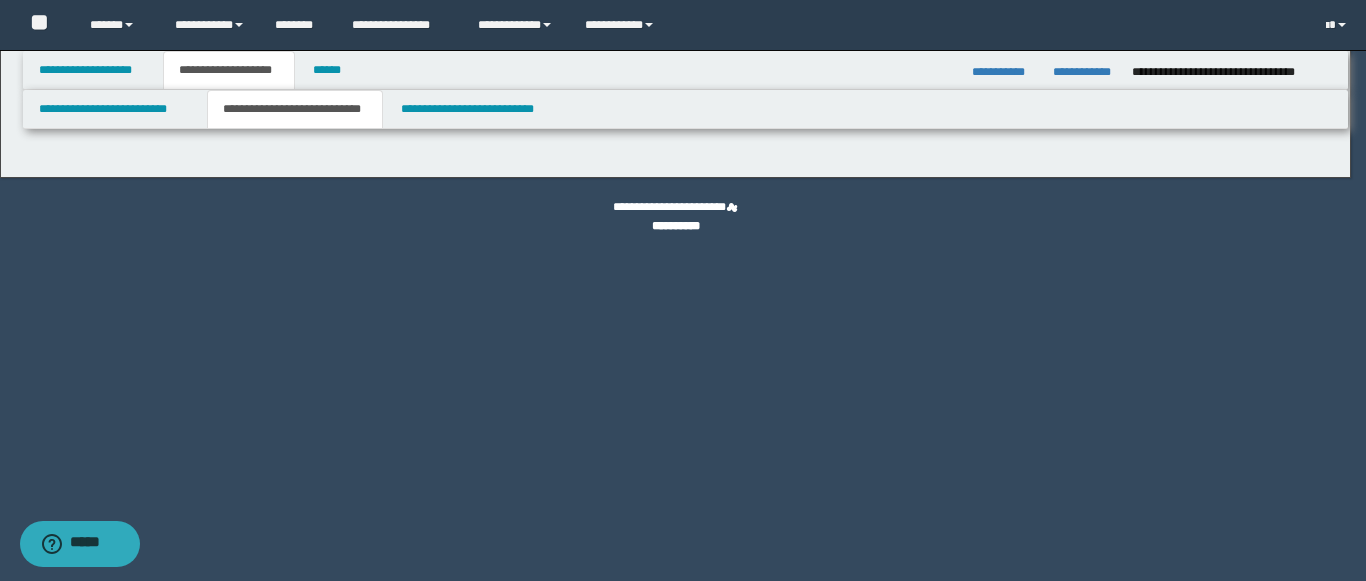select on "*" 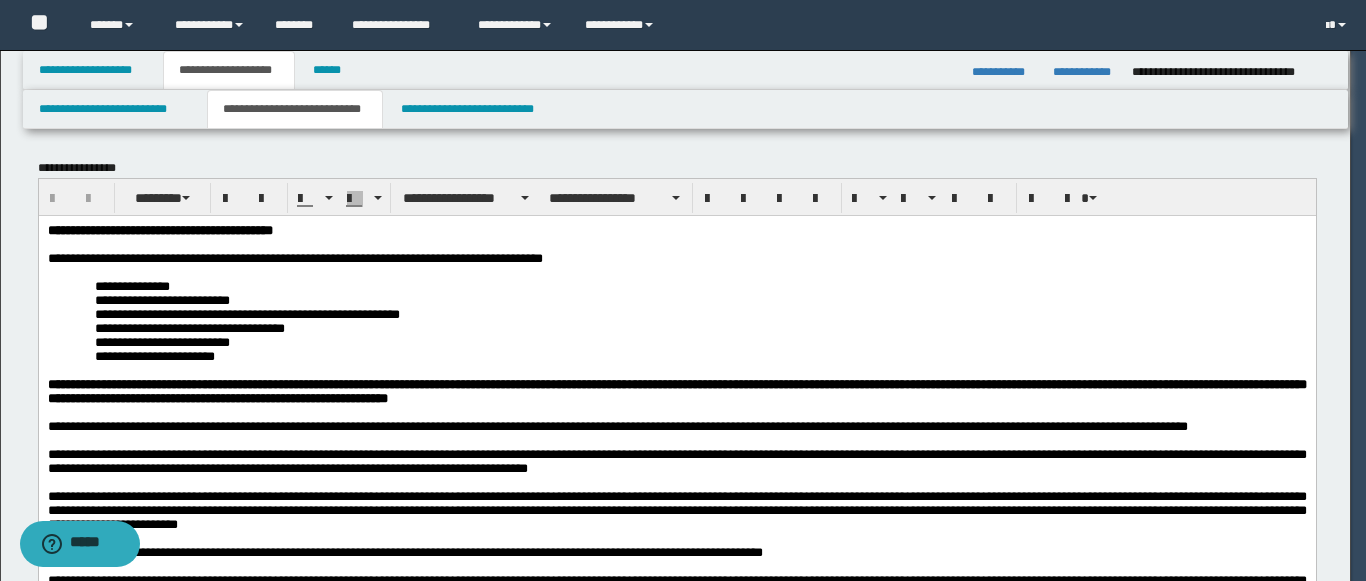scroll, scrollTop: 0, scrollLeft: 0, axis: both 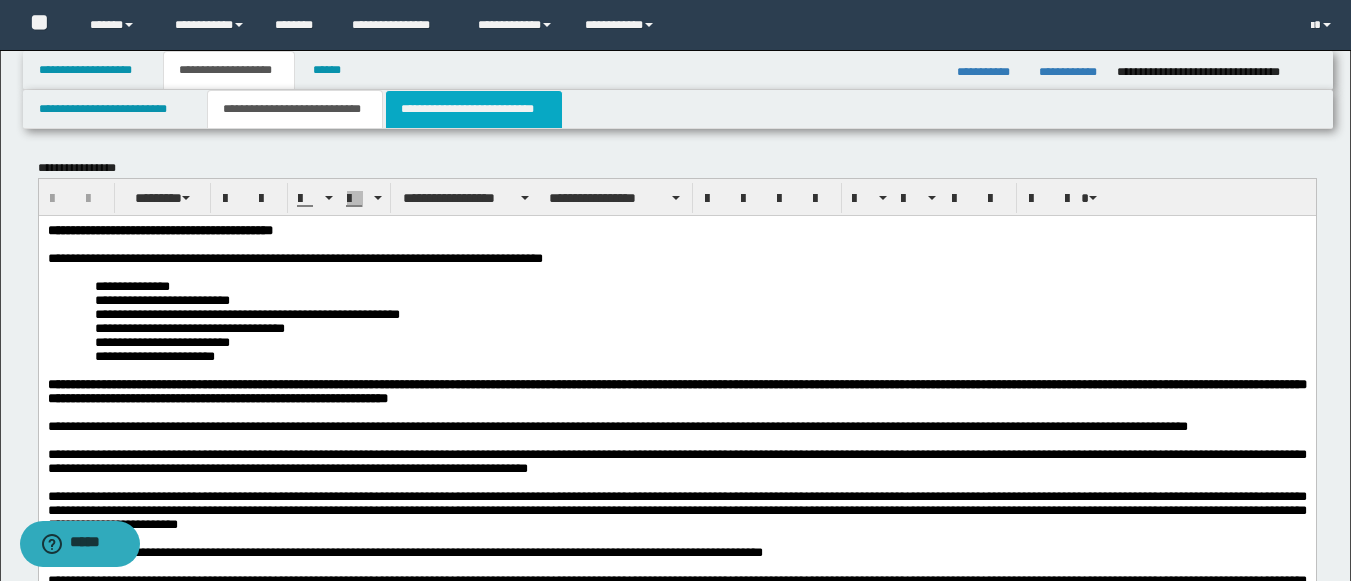 click on "**********" at bounding box center [474, 109] 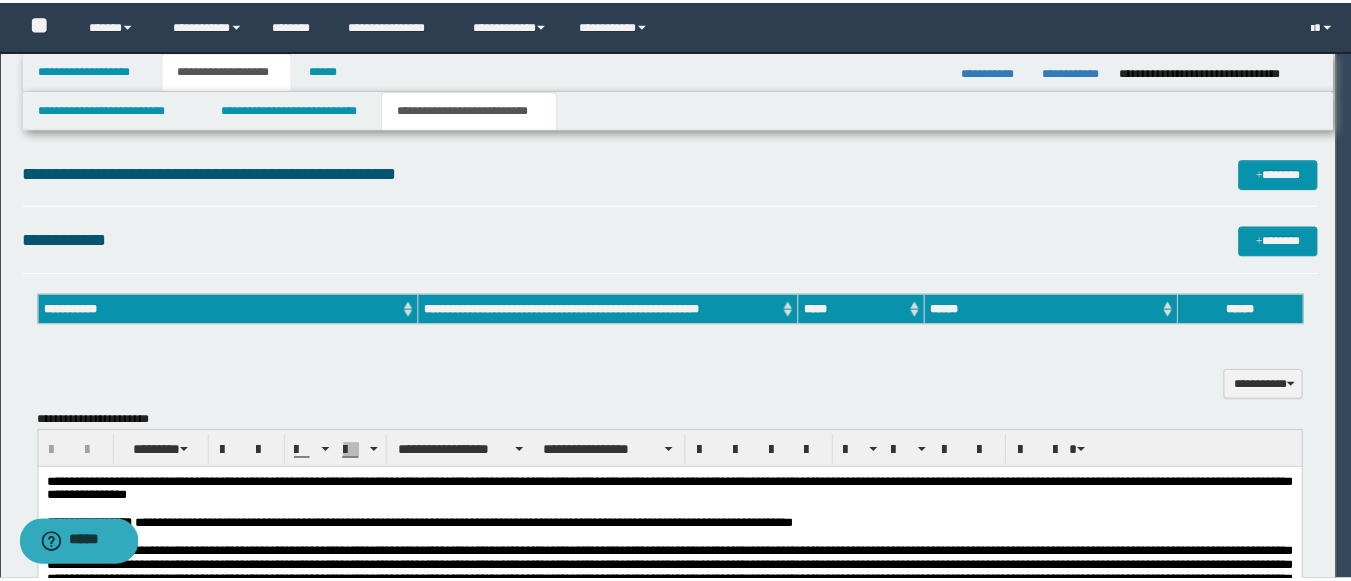 scroll, scrollTop: 0, scrollLeft: 0, axis: both 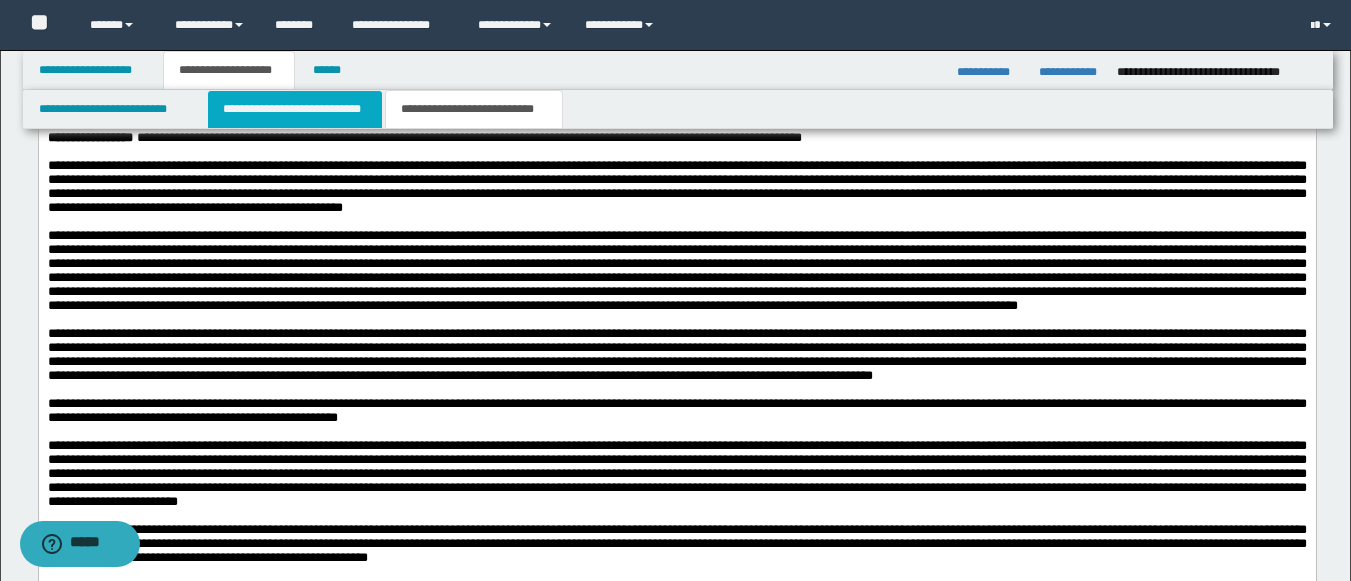 click on "**********" at bounding box center [295, 109] 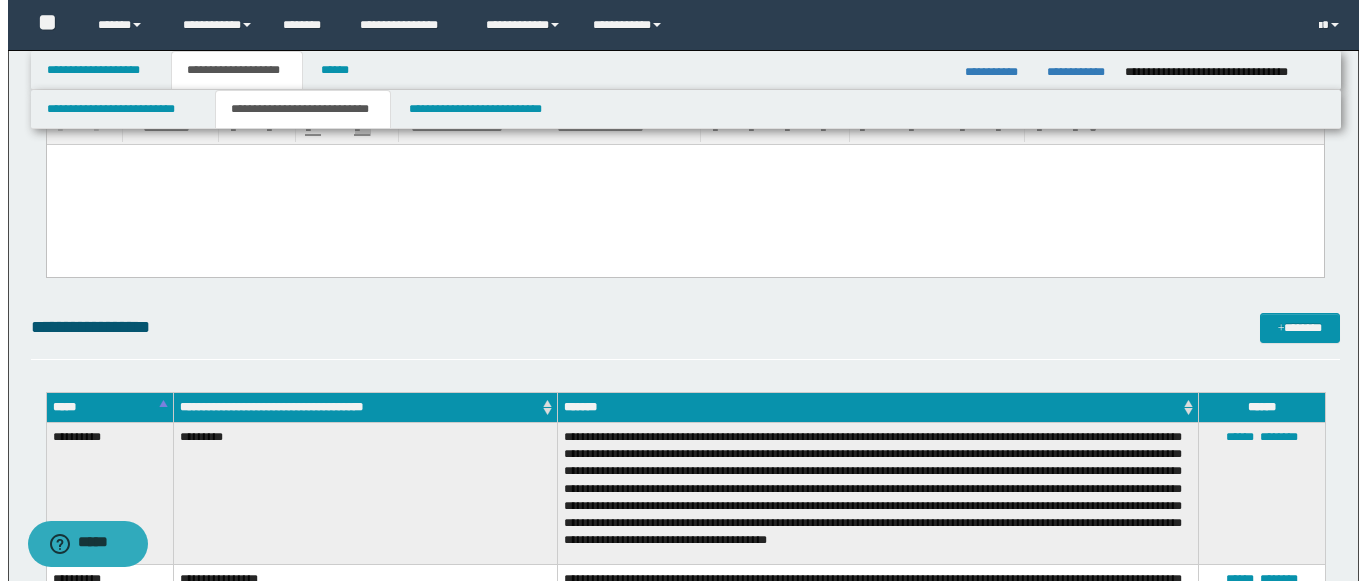 scroll, scrollTop: 2768, scrollLeft: 0, axis: vertical 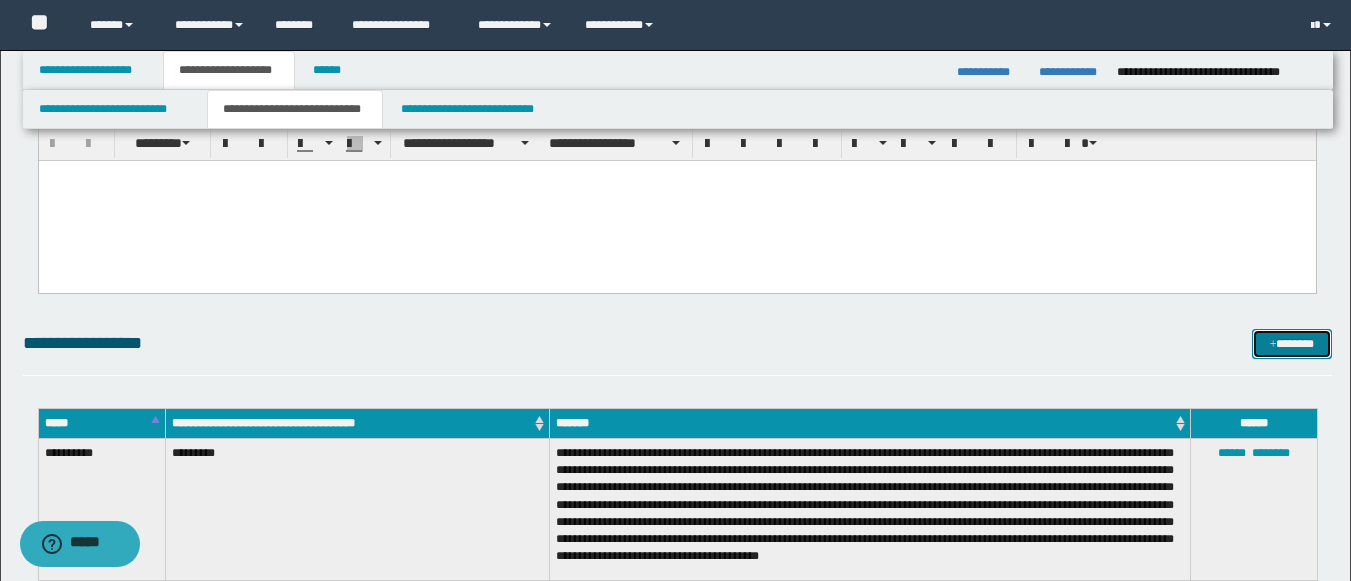 click on "*******" at bounding box center (1292, 344) 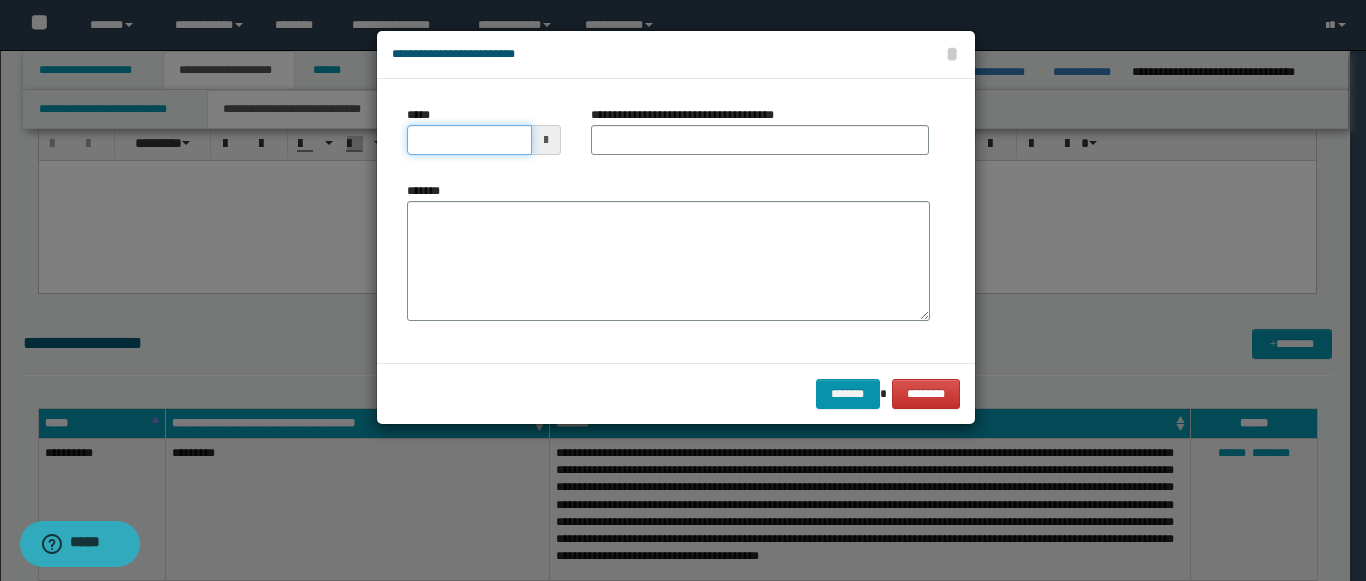 click on "*****" at bounding box center (469, 140) 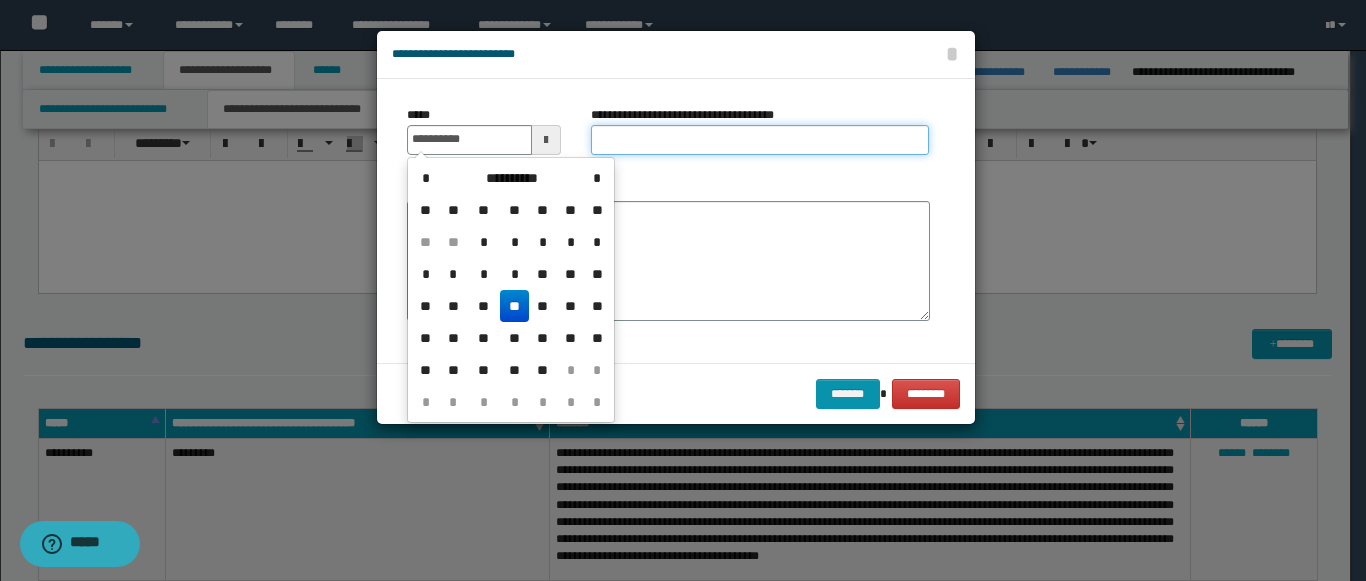 type on "**********" 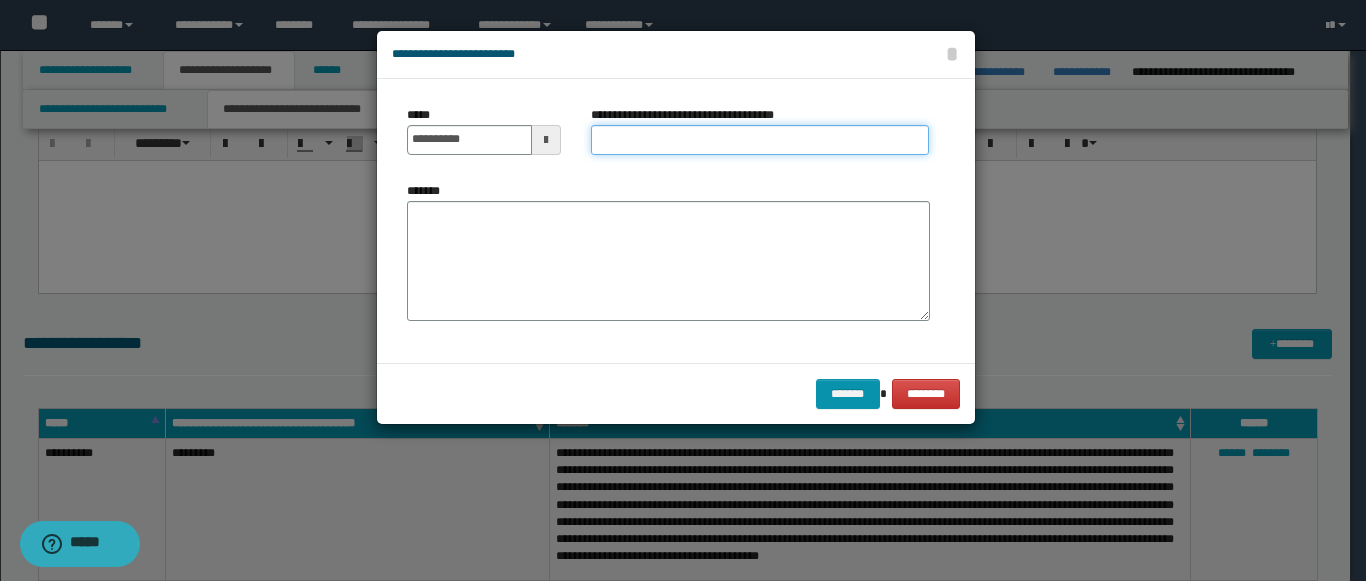 paste on "*********" 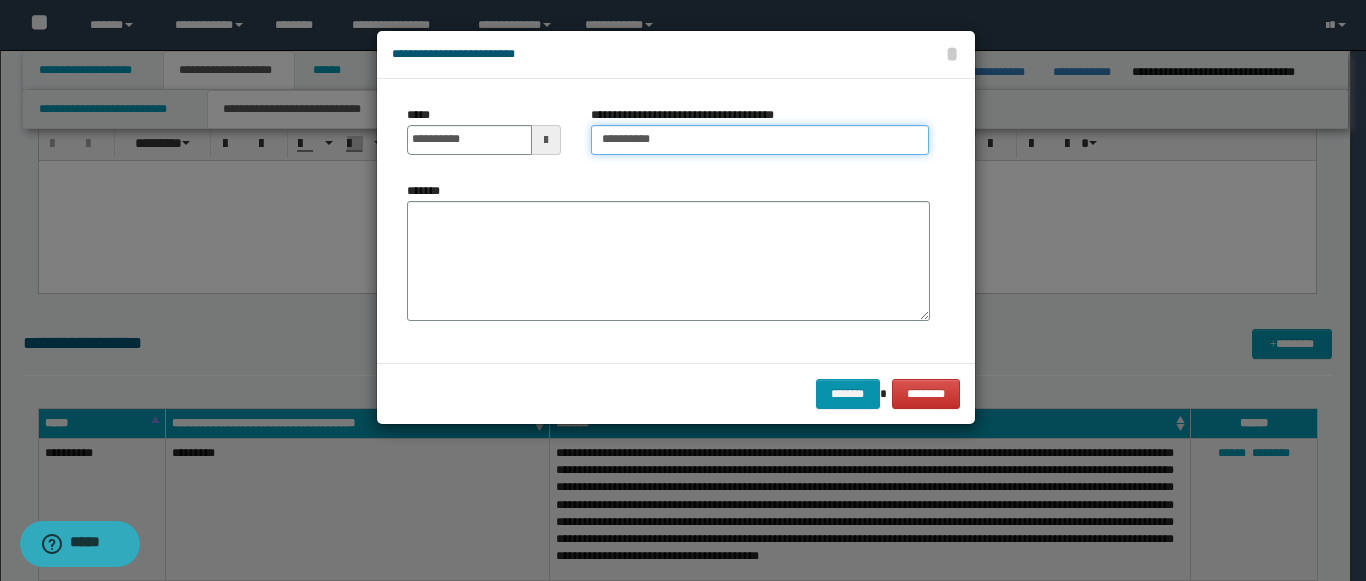 type on "*********" 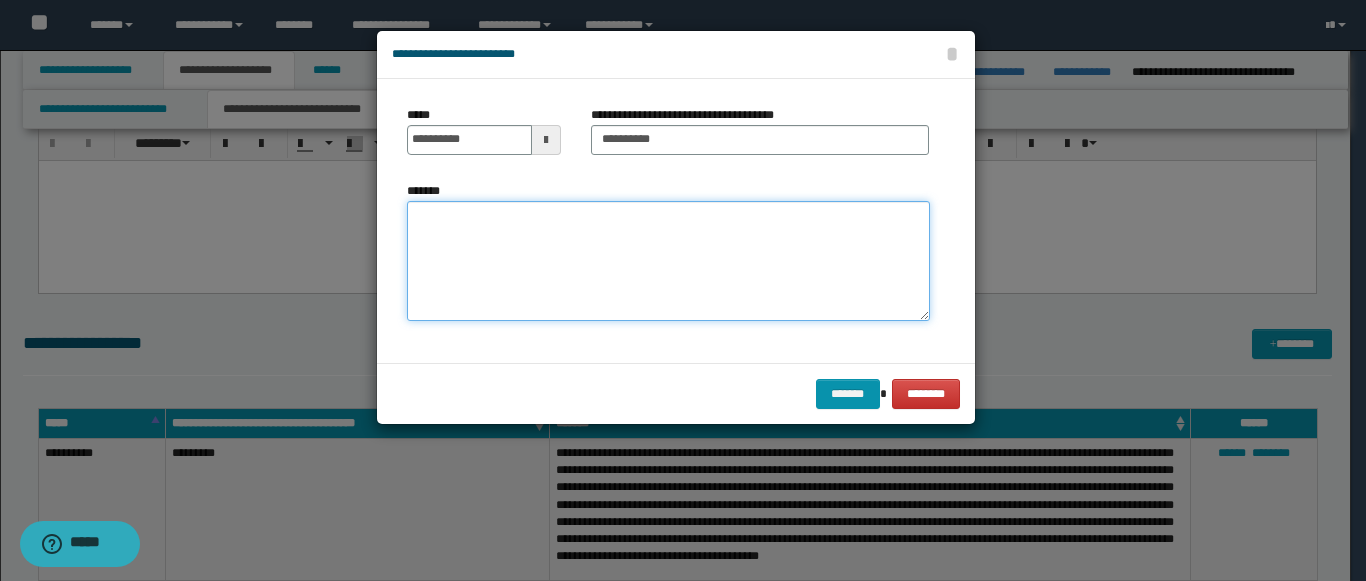 paste on "**********" 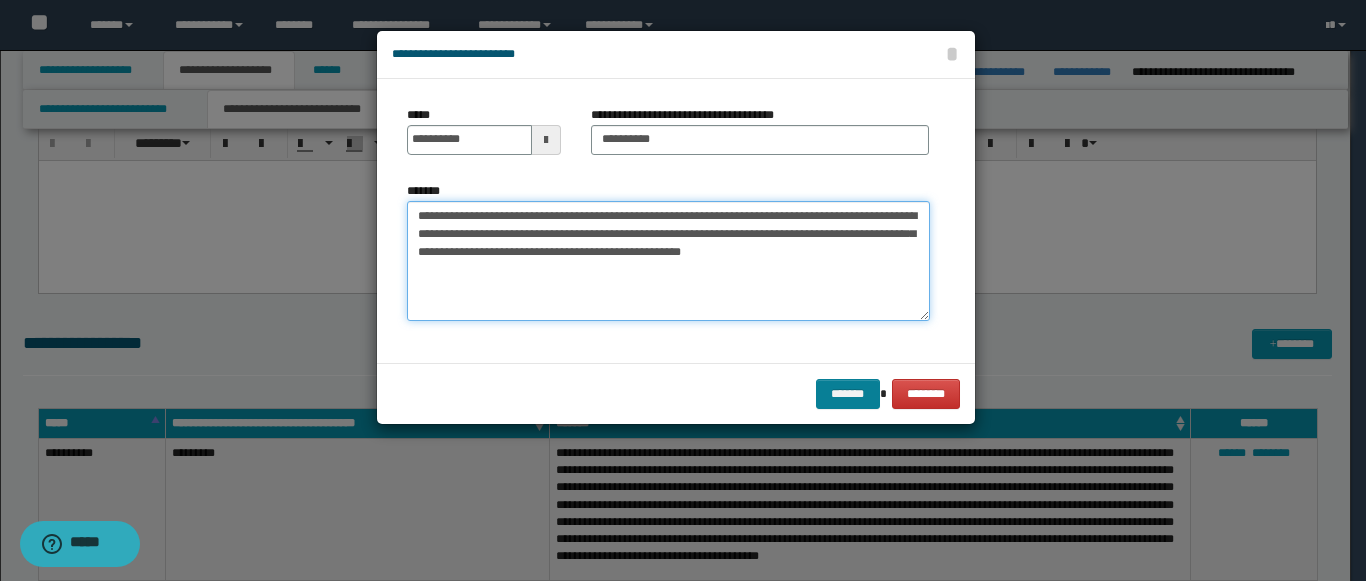 type on "**********" 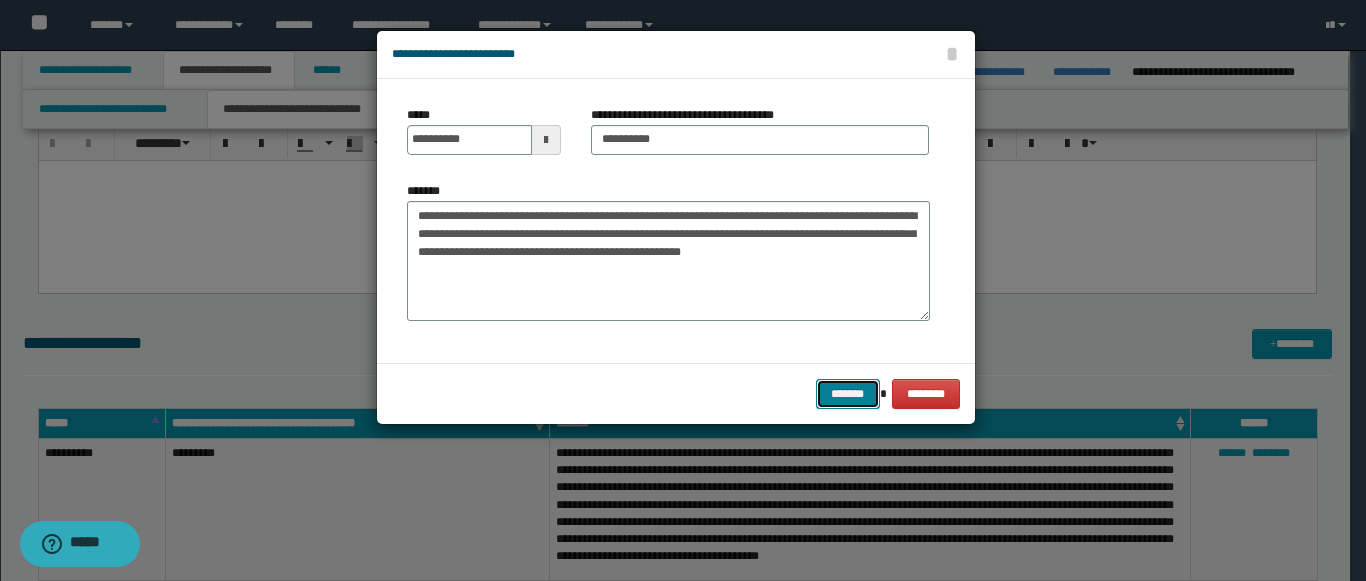 drag, startPoint x: 848, startPoint y: 397, endPoint x: 883, endPoint y: 399, distance: 35.057095 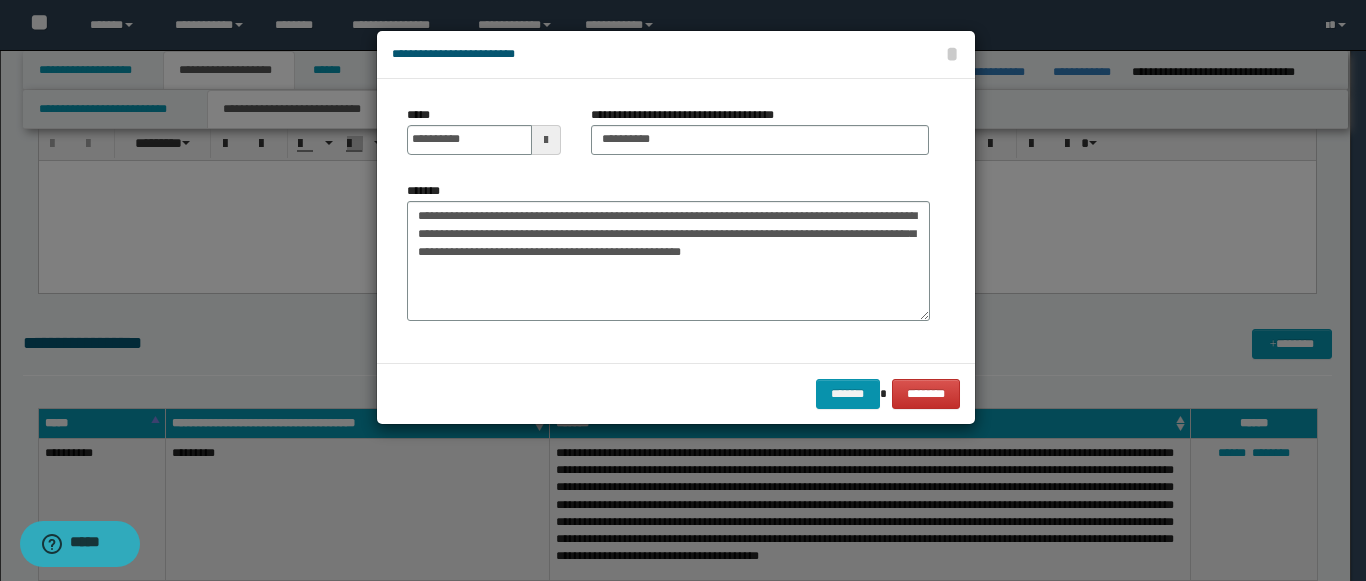 click on "*******
********" at bounding box center (676, 393) 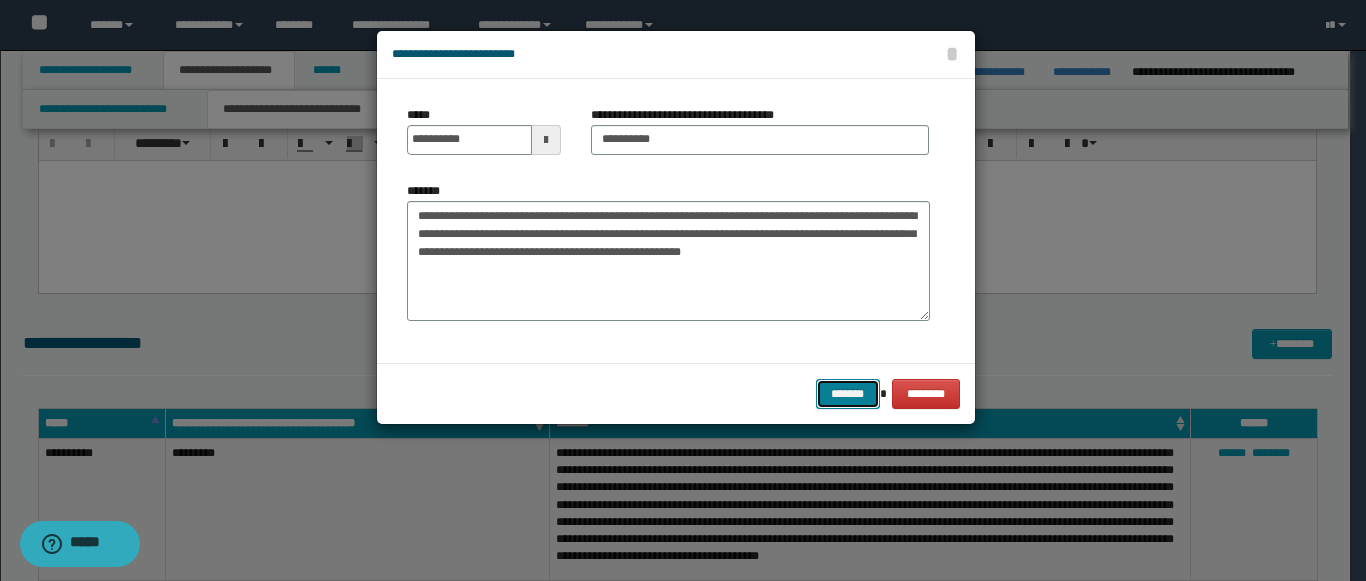 click on "*******" at bounding box center [848, 394] 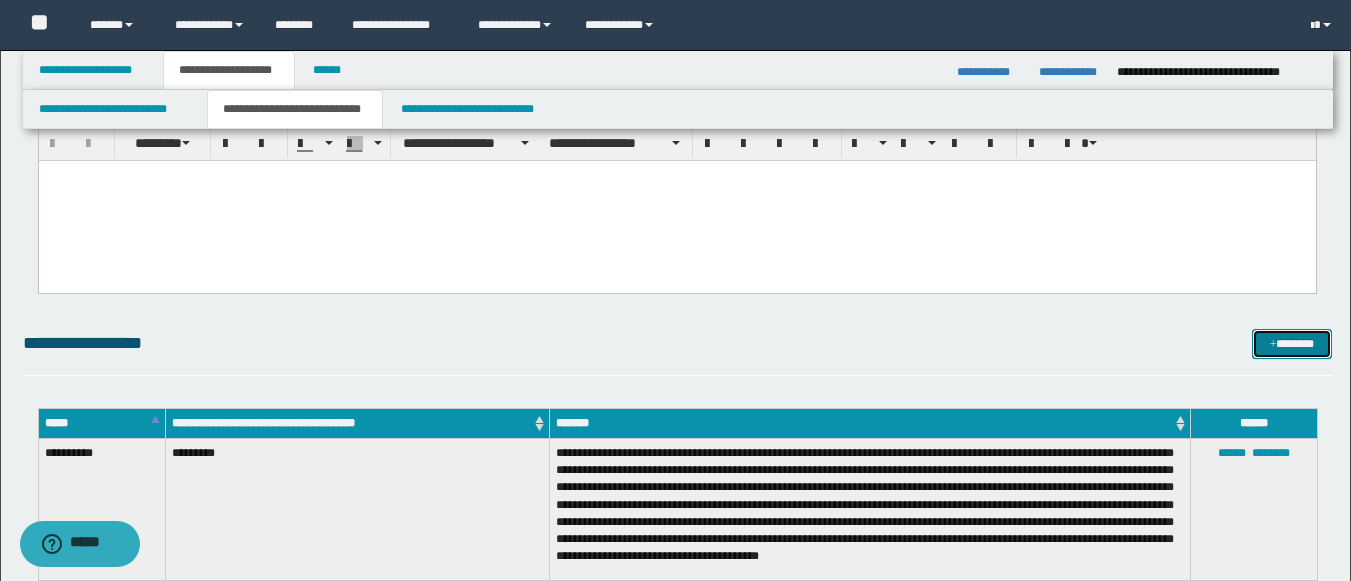 click at bounding box center [1273, 345] 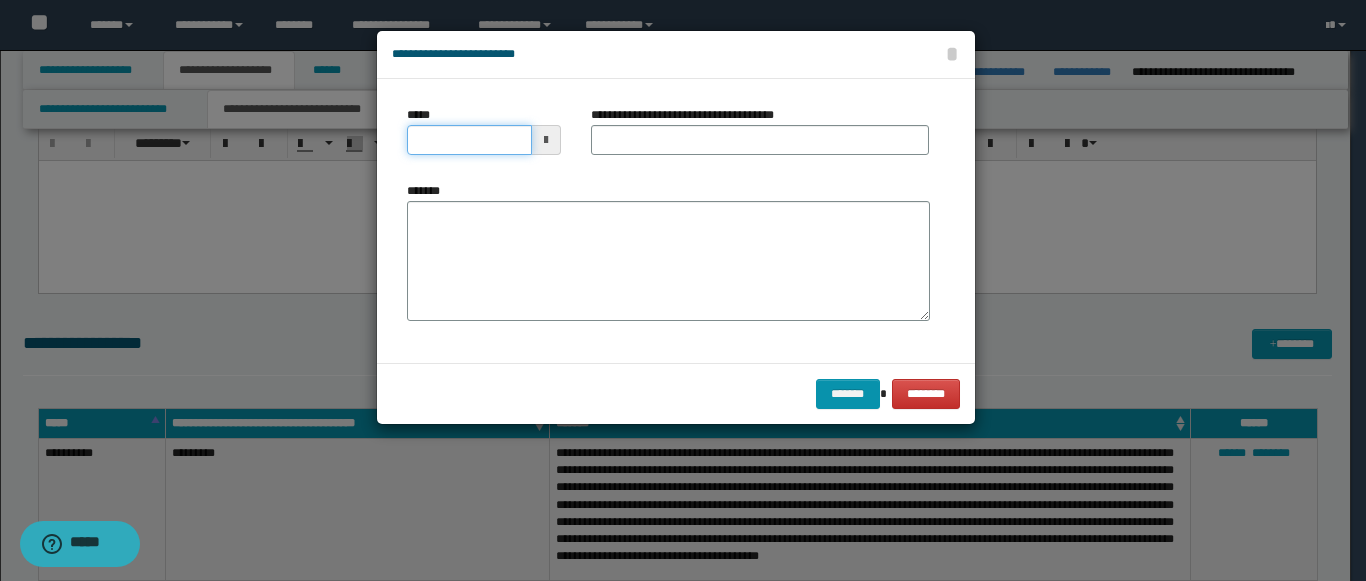 click on "*****" at bounding box center [469, 140] 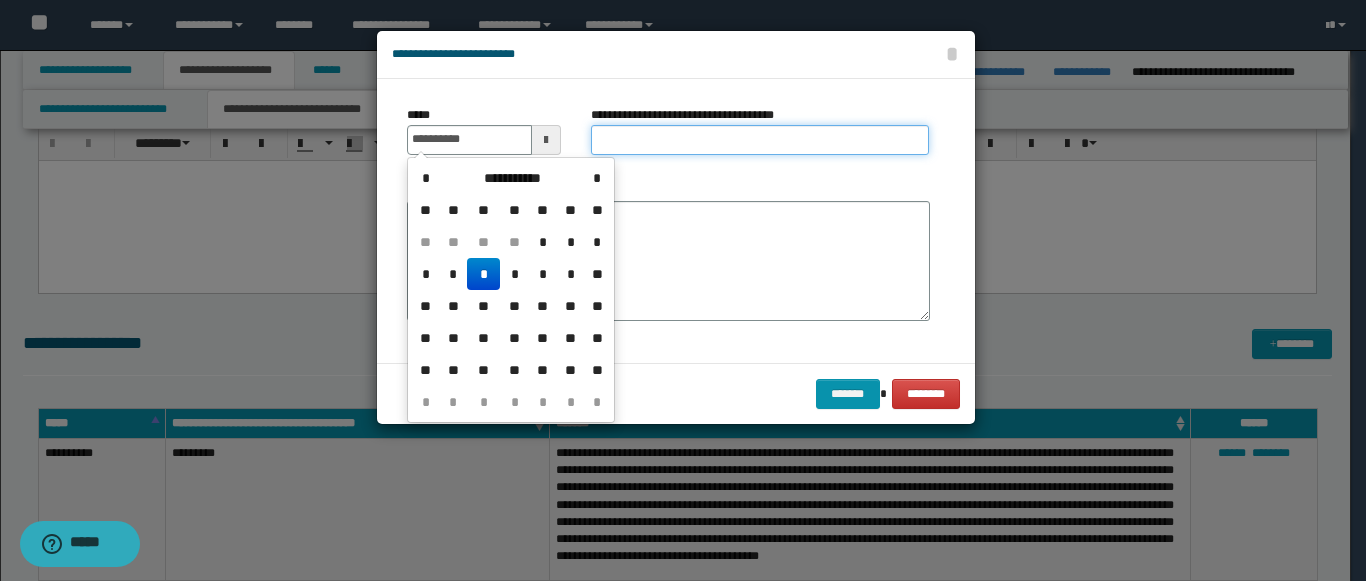 type on "**********" 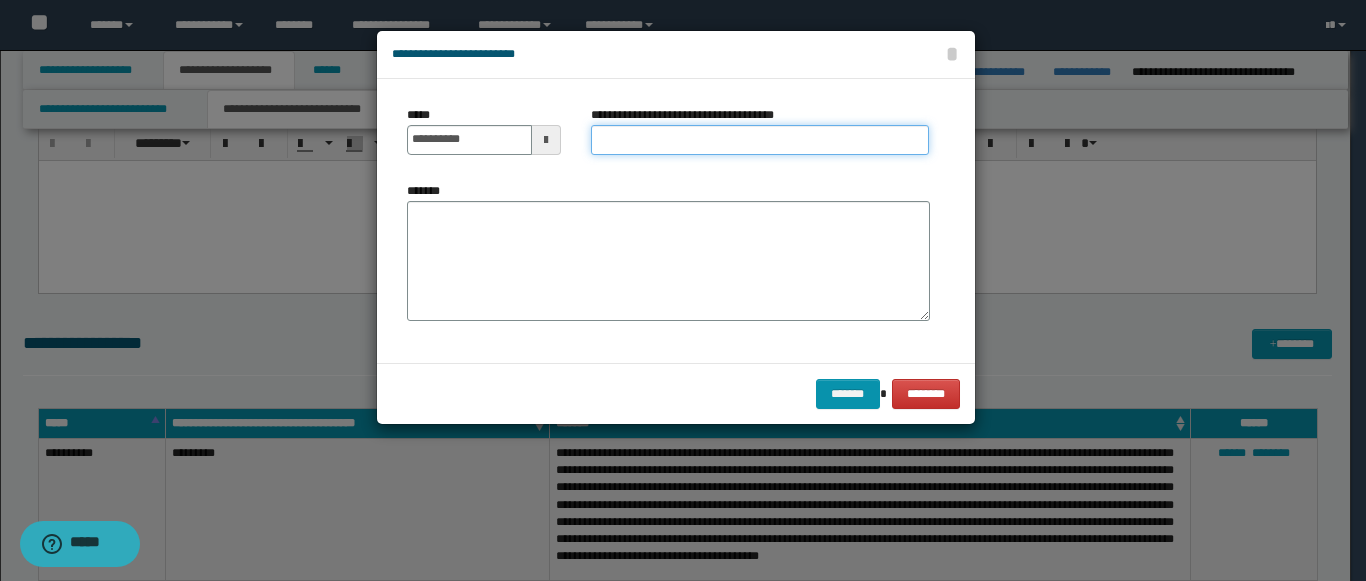paste on "**********" 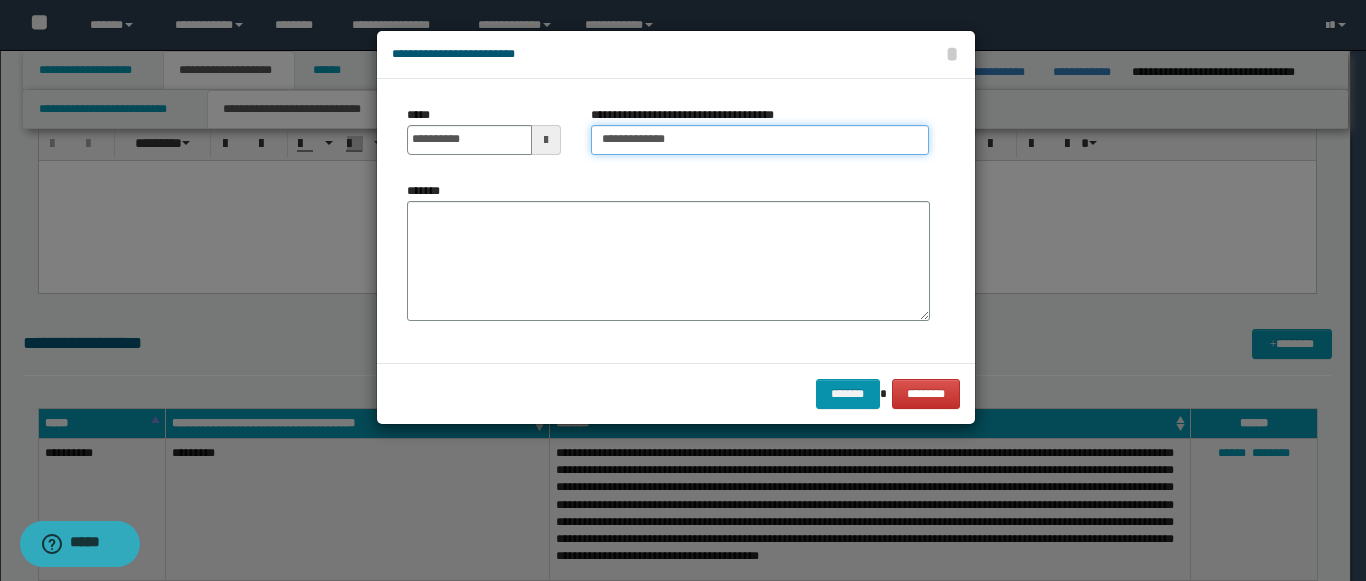 type on "**********" 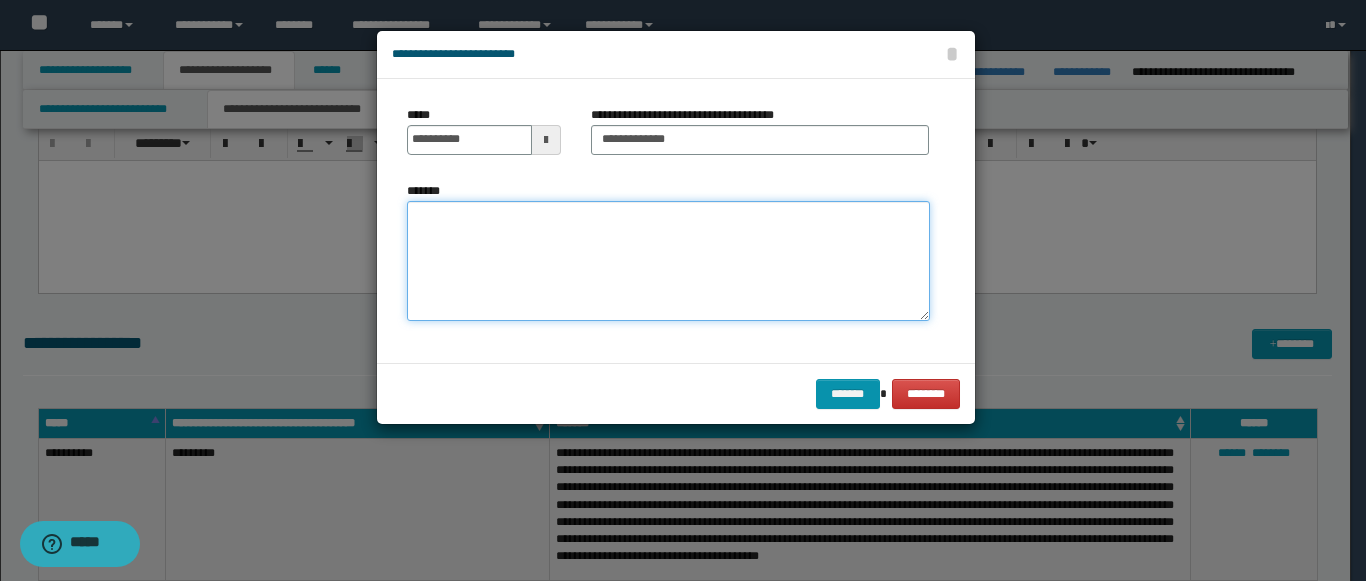 paste on "**********" 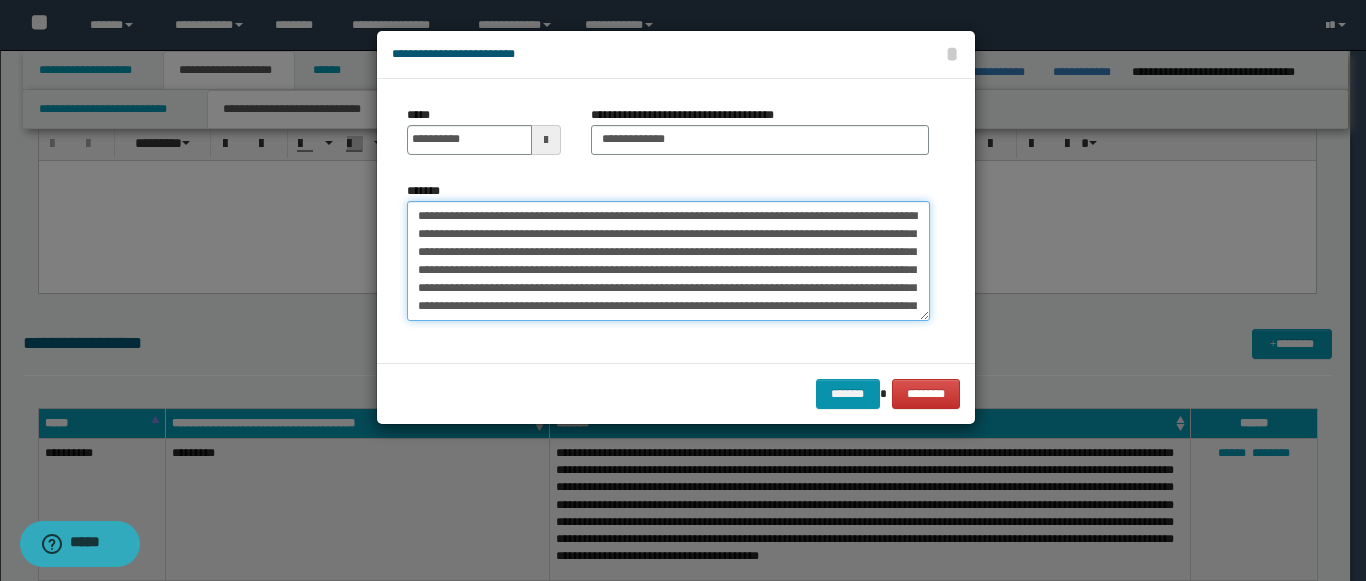scroll, scrollTop: 588, scrollLeft: 0, axis: vertical 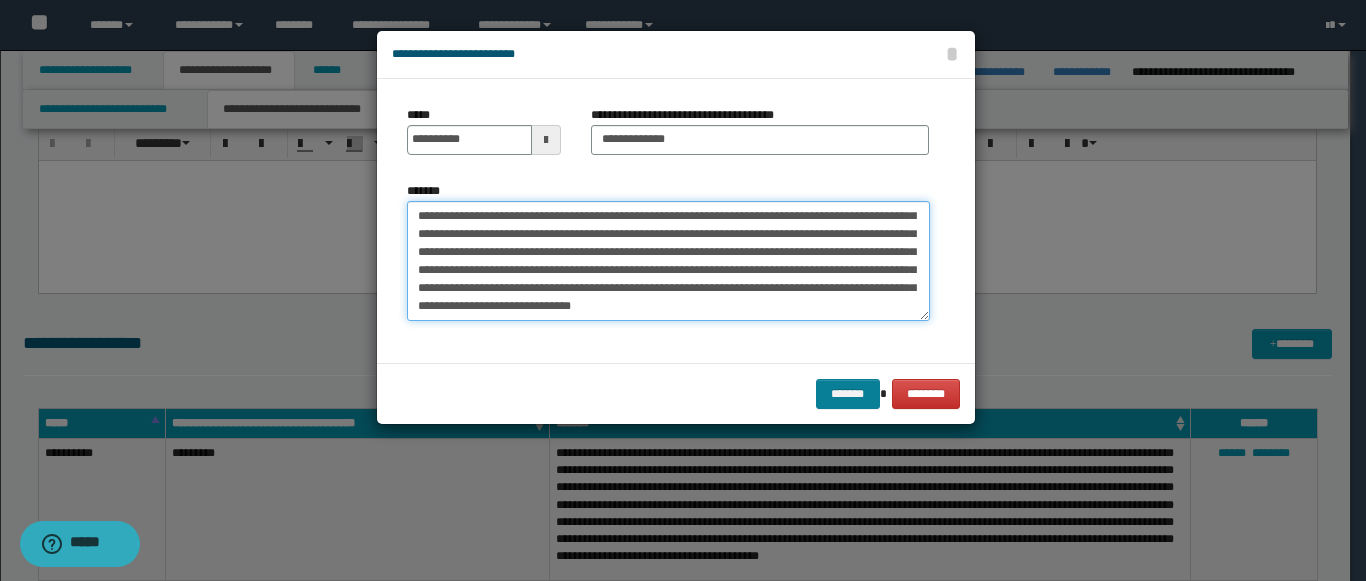 type on "**********" 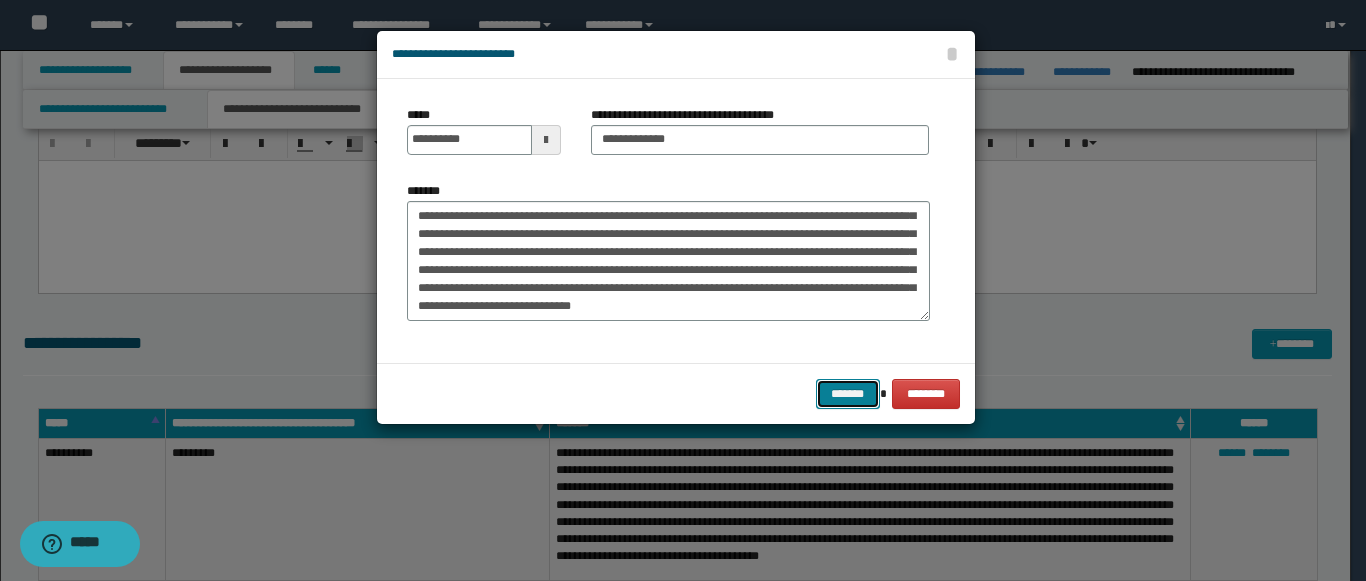 click on "*******" at bounding box center (848, 394) 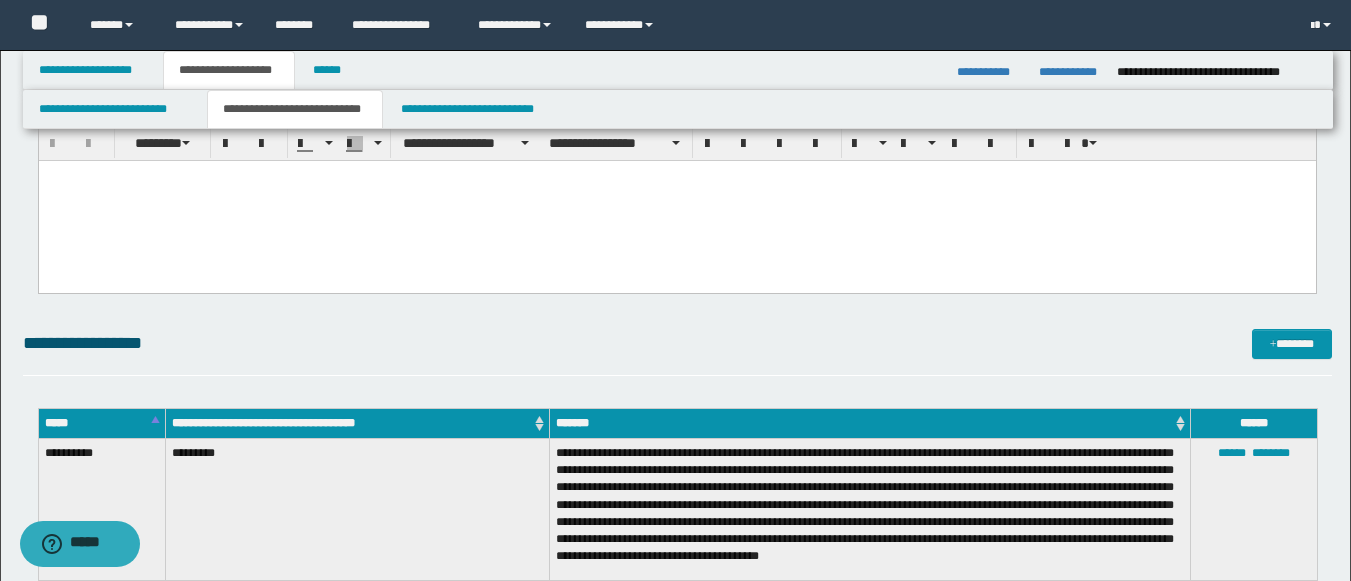 click on "**********" at bounding box center [677, 352] 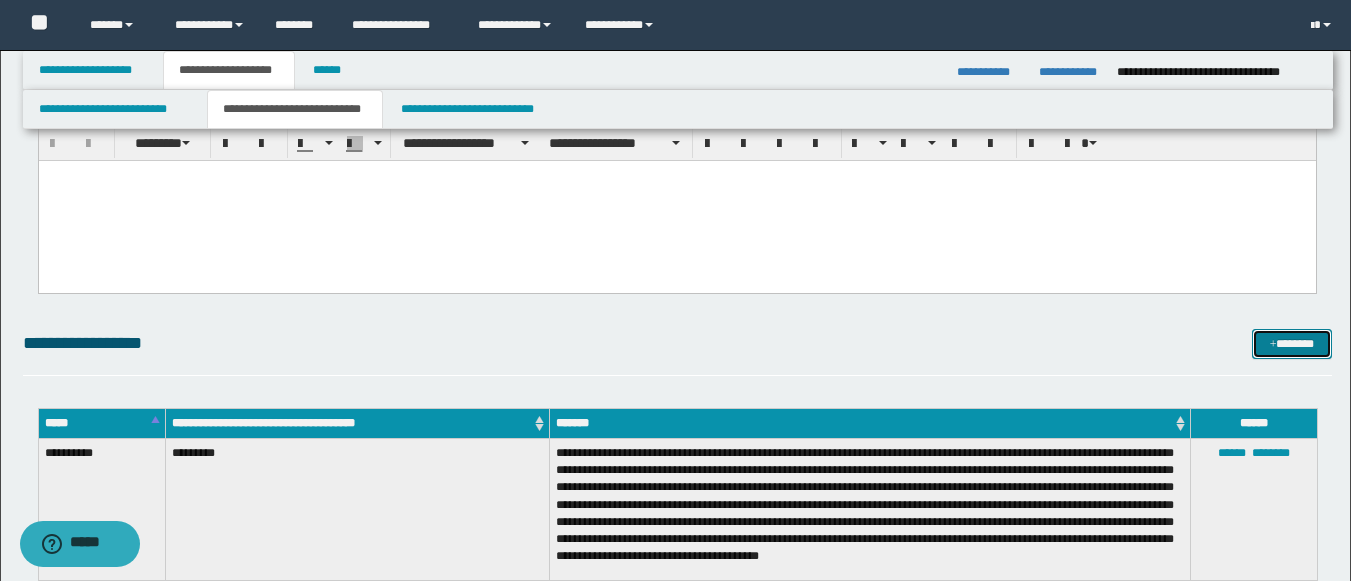 click on "*******" at bounding box center (1292, 344) 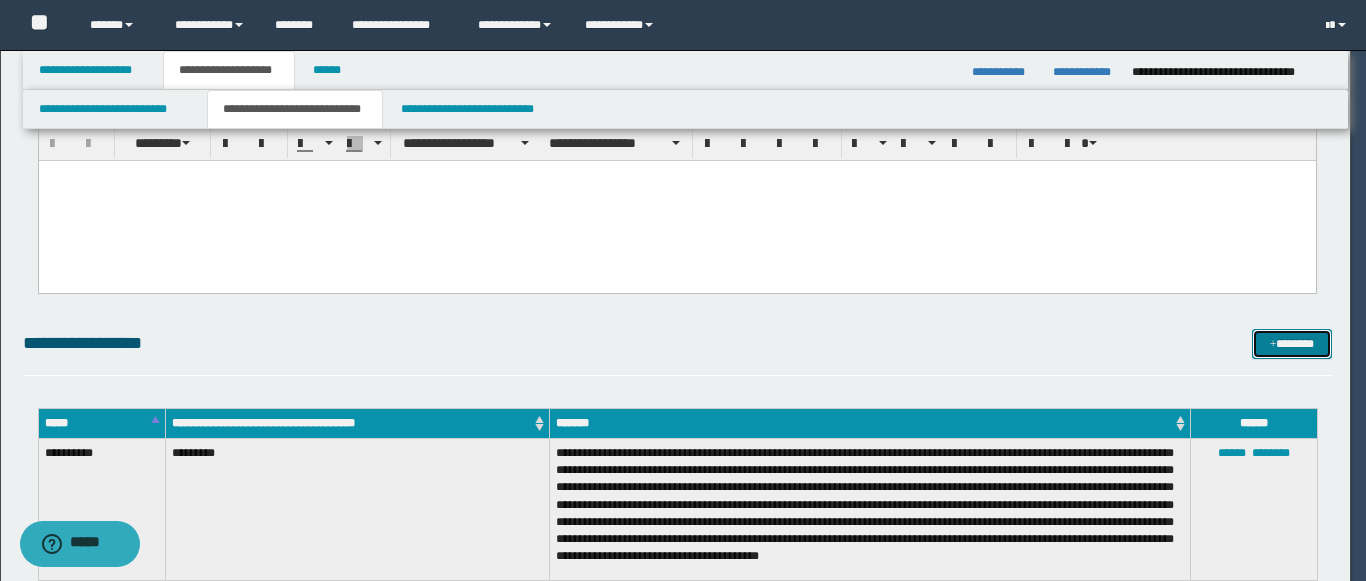 scroll, scrollTop: 0, scrollLeft: 0, axis: both 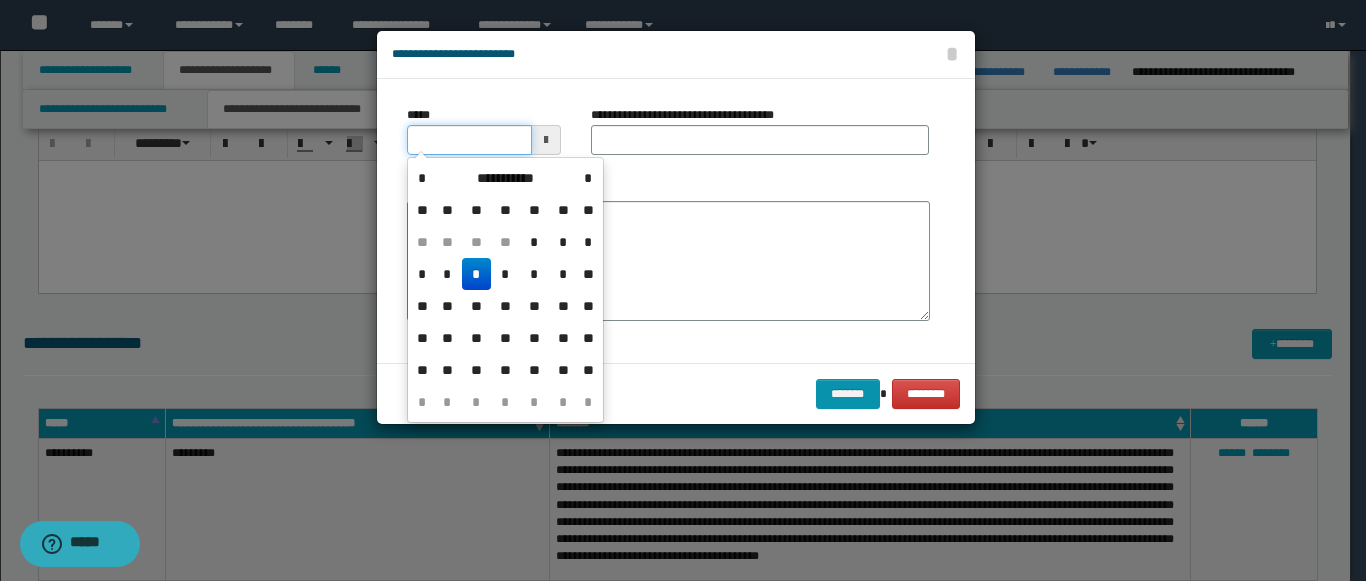 click on "*****" at bounding box center [469, 140] 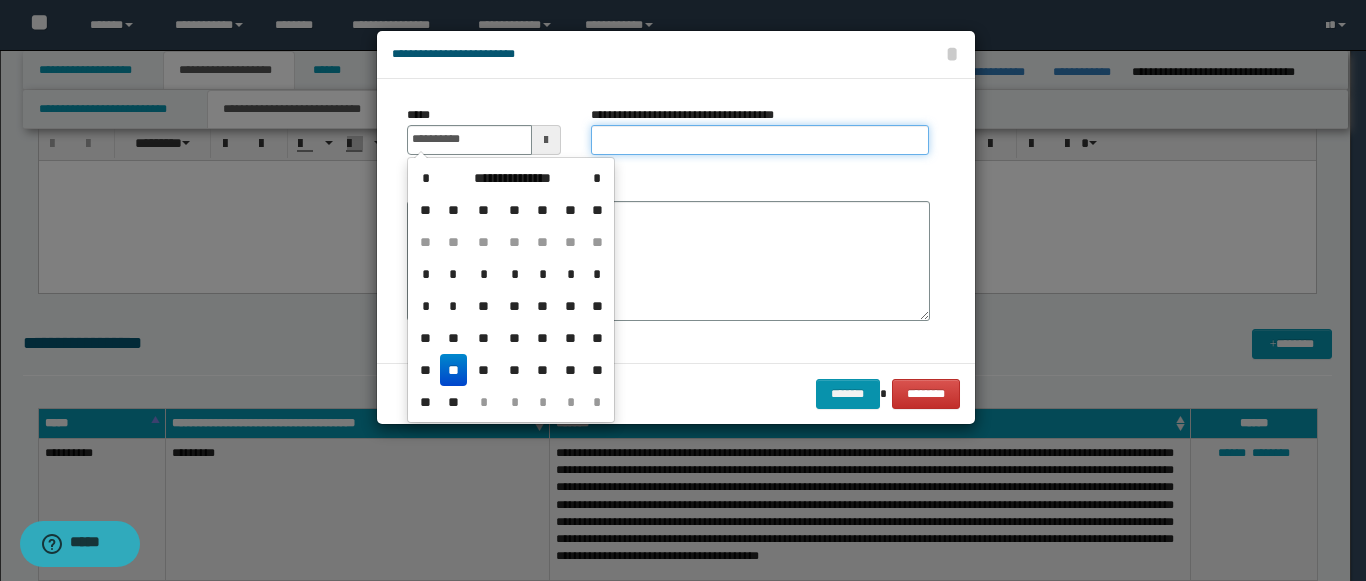 type on "**********" 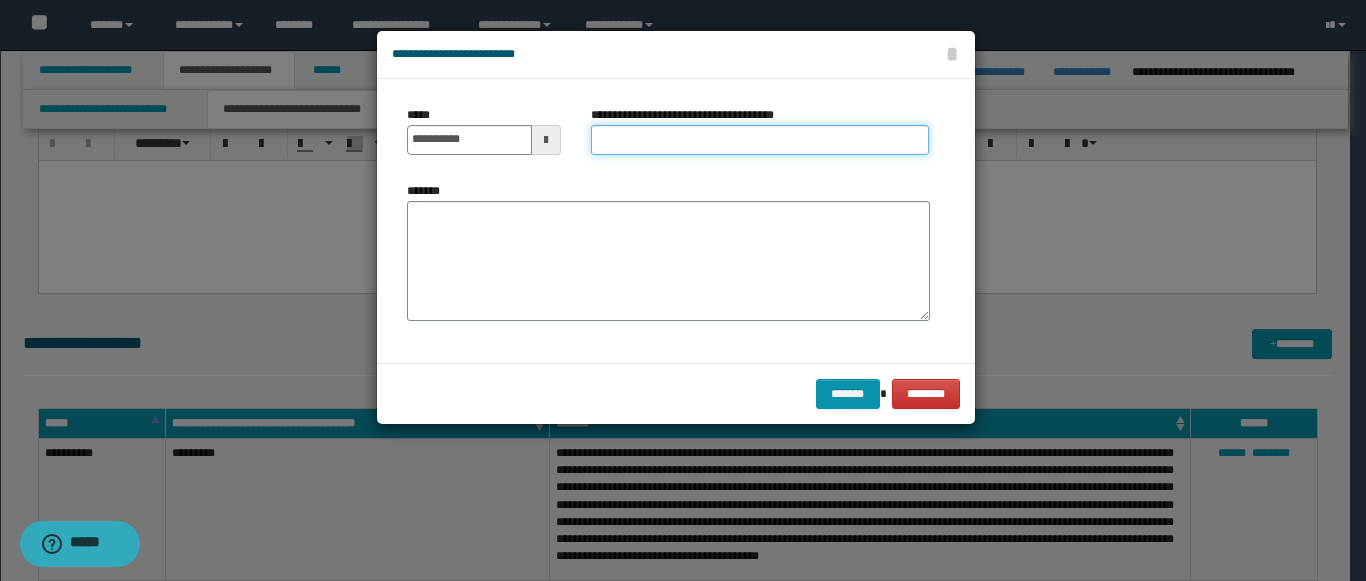 paste on "**********" 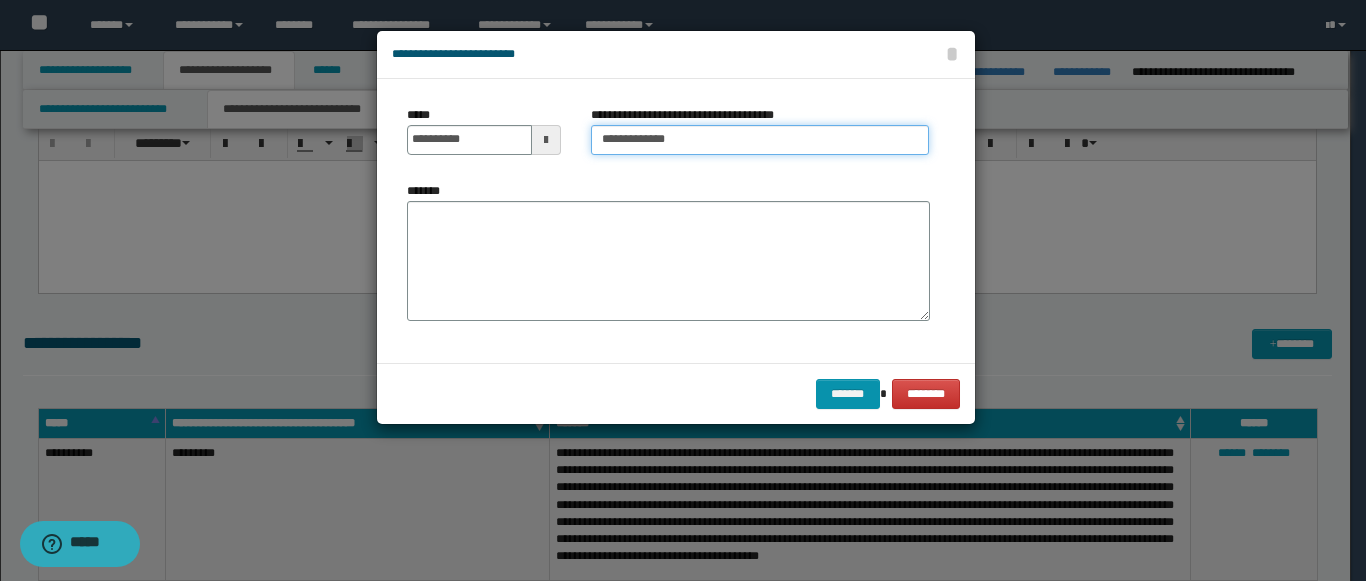 type on "**********" 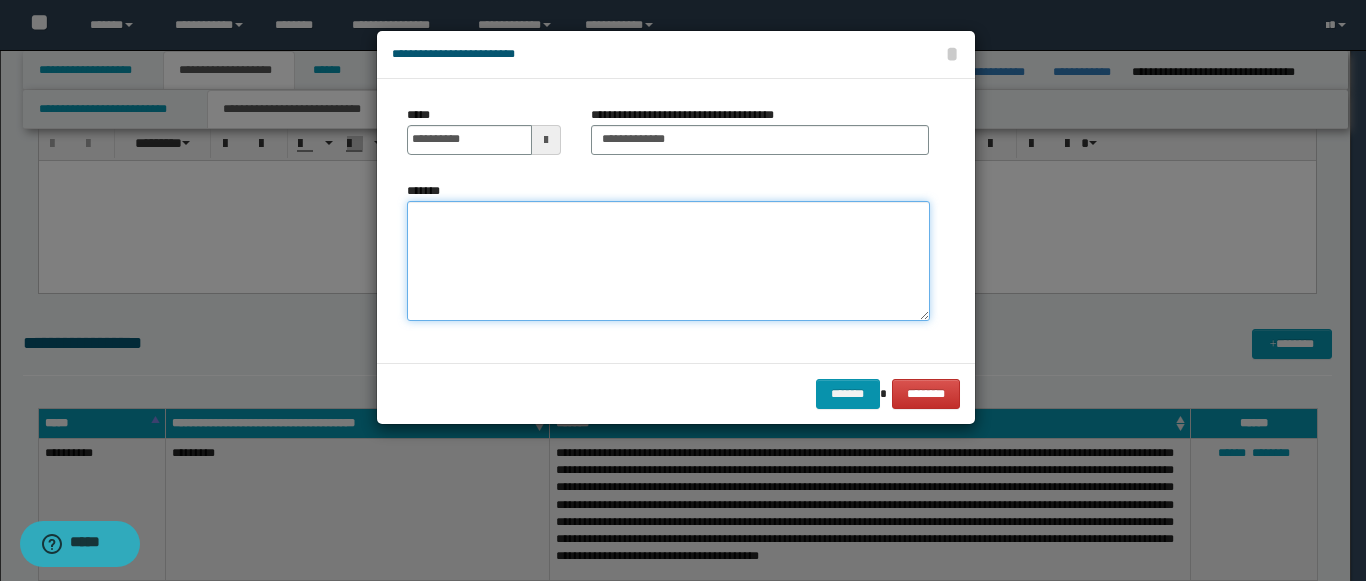 paste on "**********" 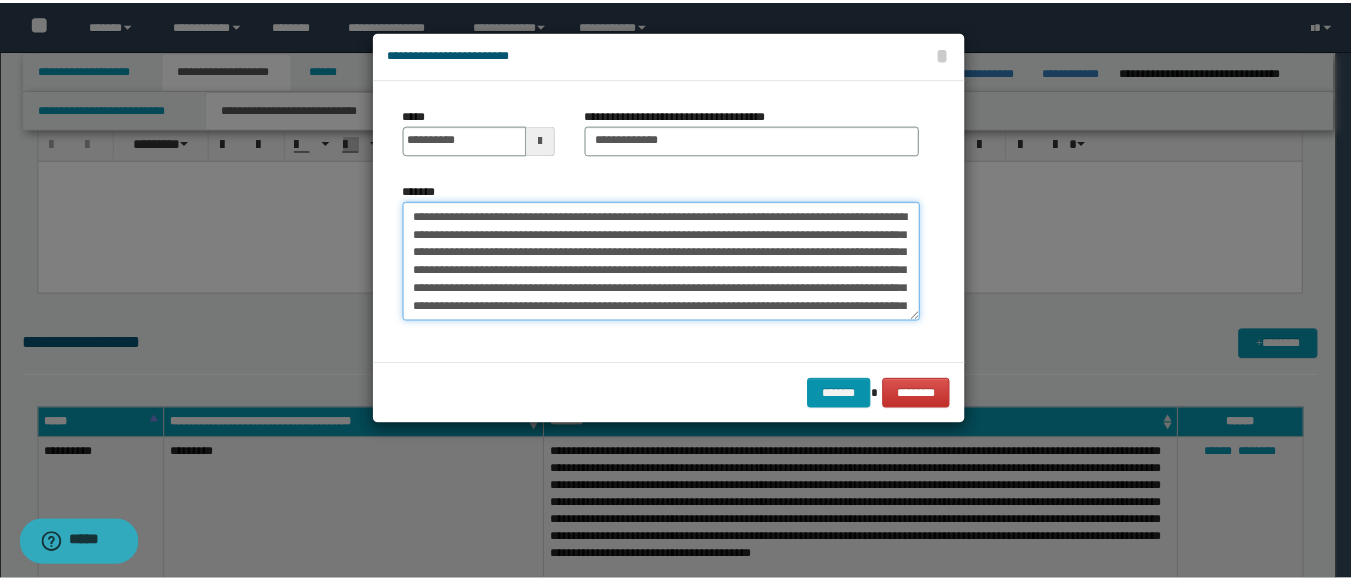 scroll, scrollTop: 552, scrollLeft: 0, axis: vertical 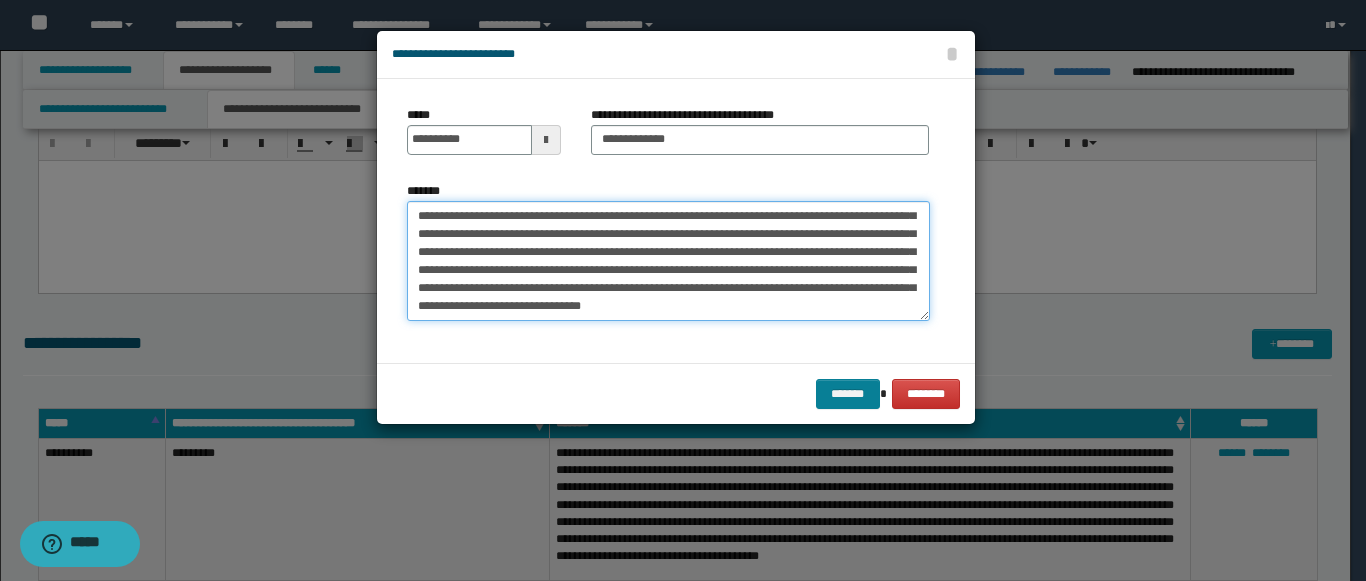 type on "**********" 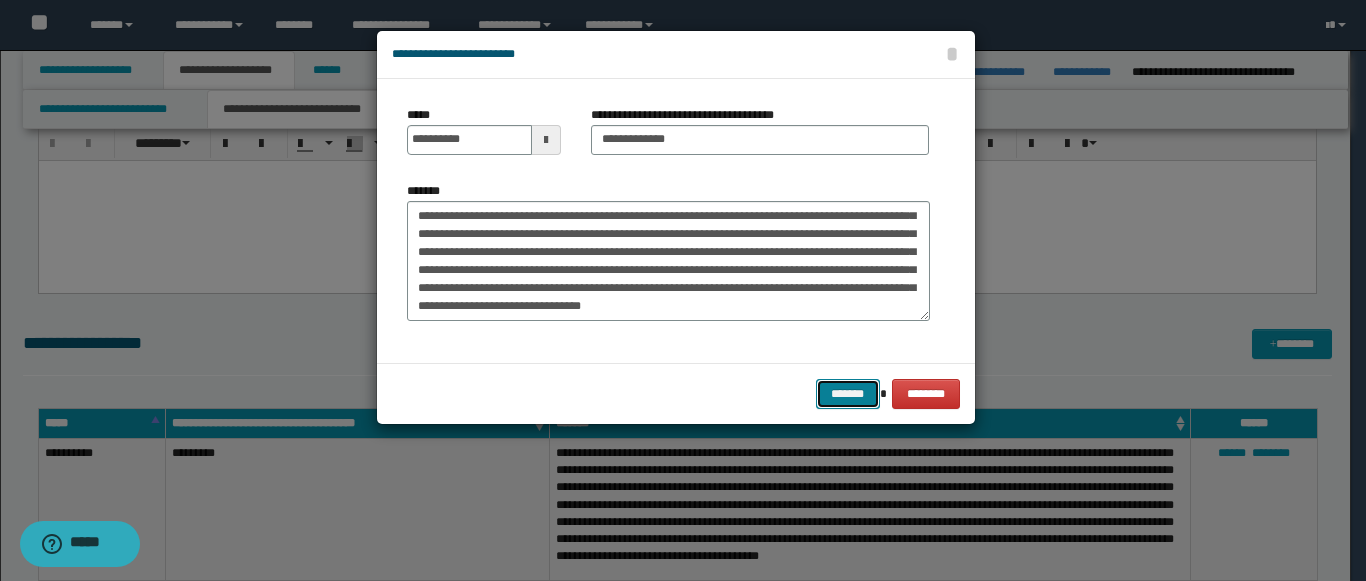 click on "*******" at bounding box center (848, 394) 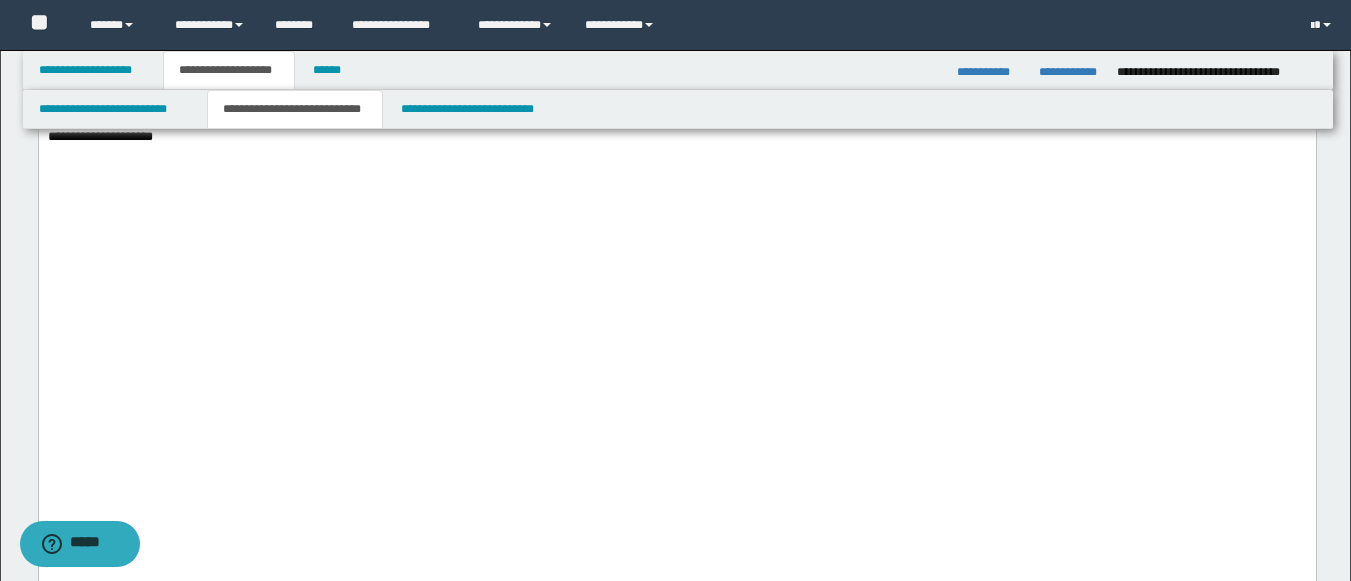 scroll, scrollTop: 2230, scrollLeft: 0, axis: vertical 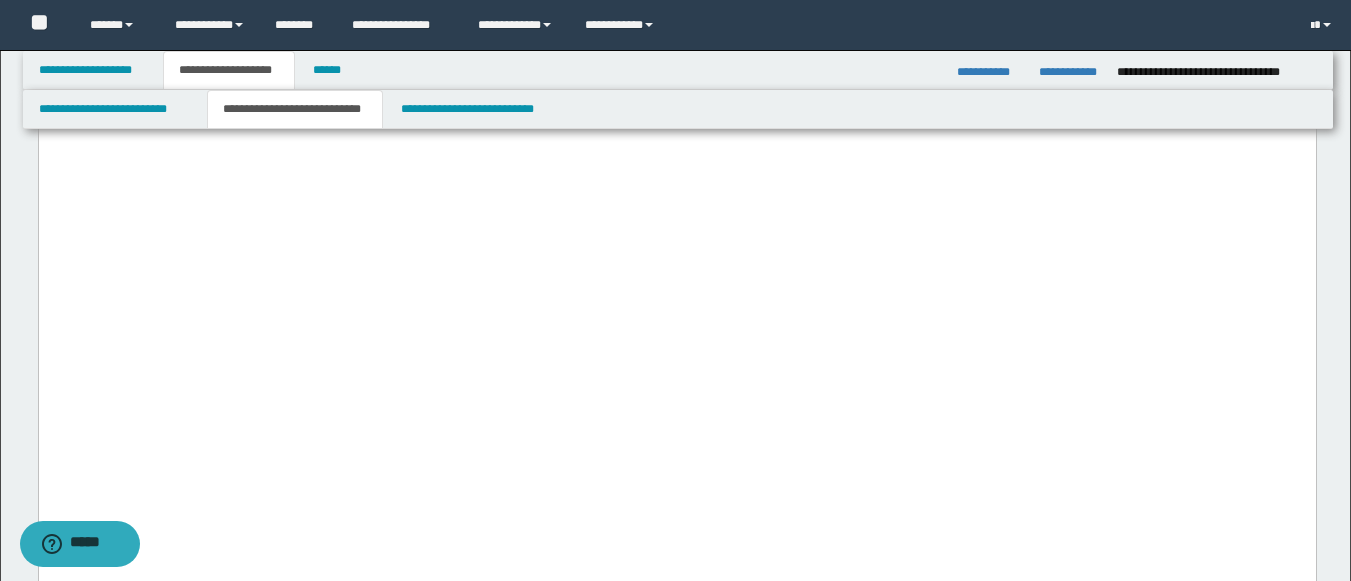 click on "**********" at bounding box center [676, 47] 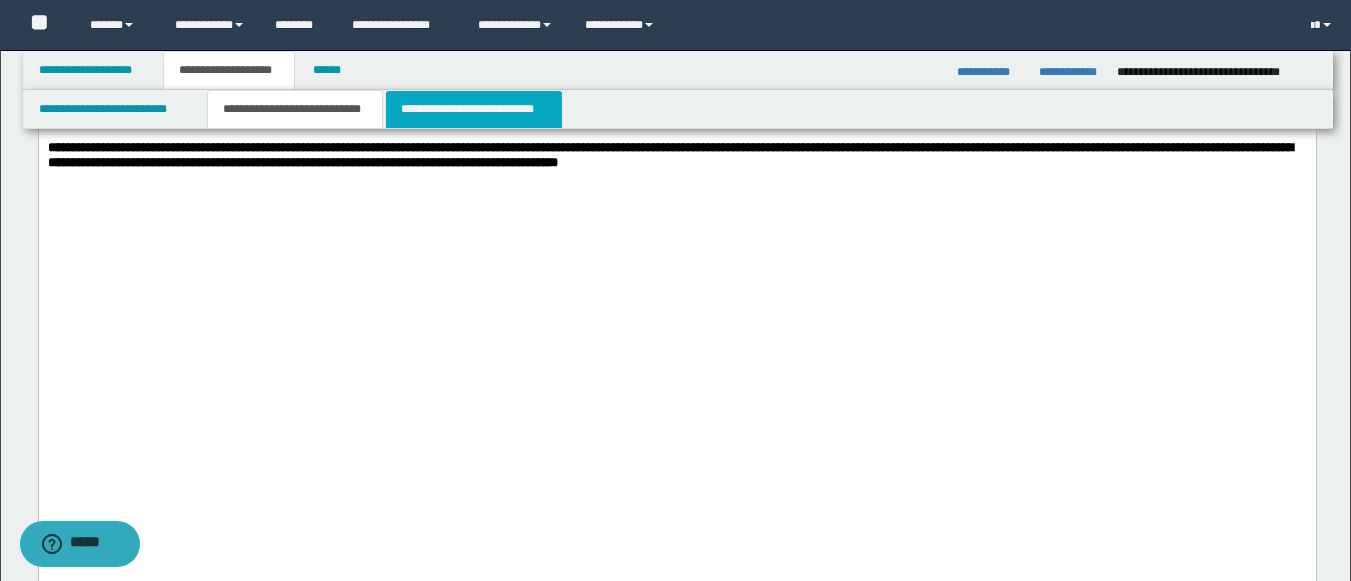 click on "**********" at bounding box center [474, 109] 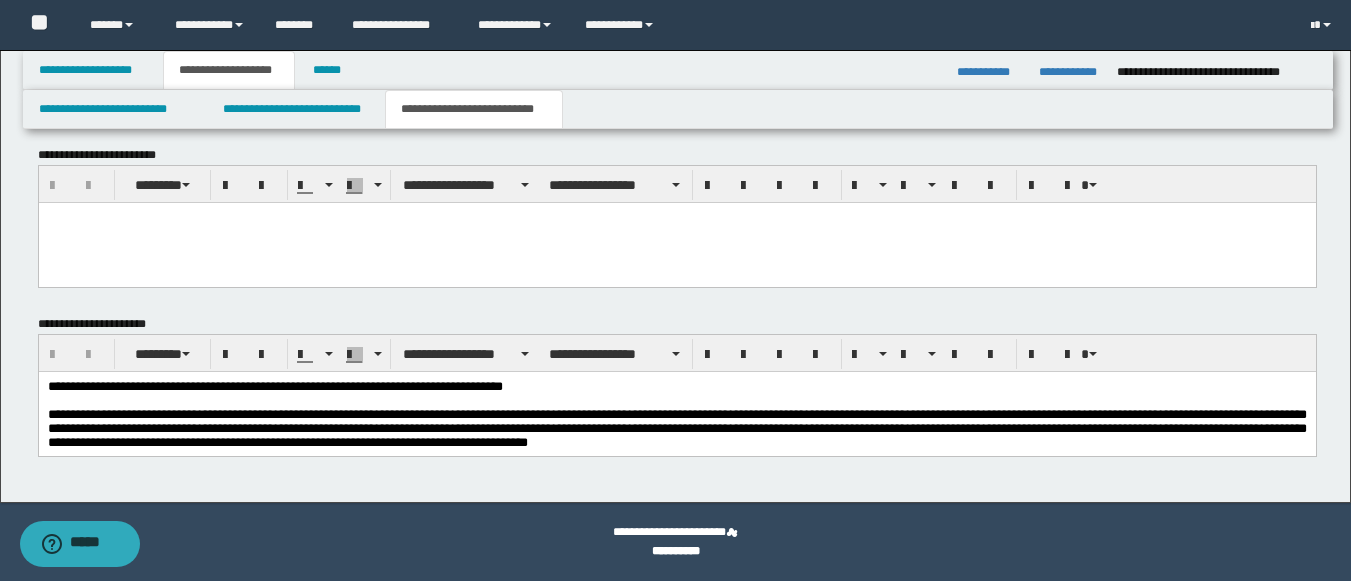 click on "**********" at bounding box center (677, 393) 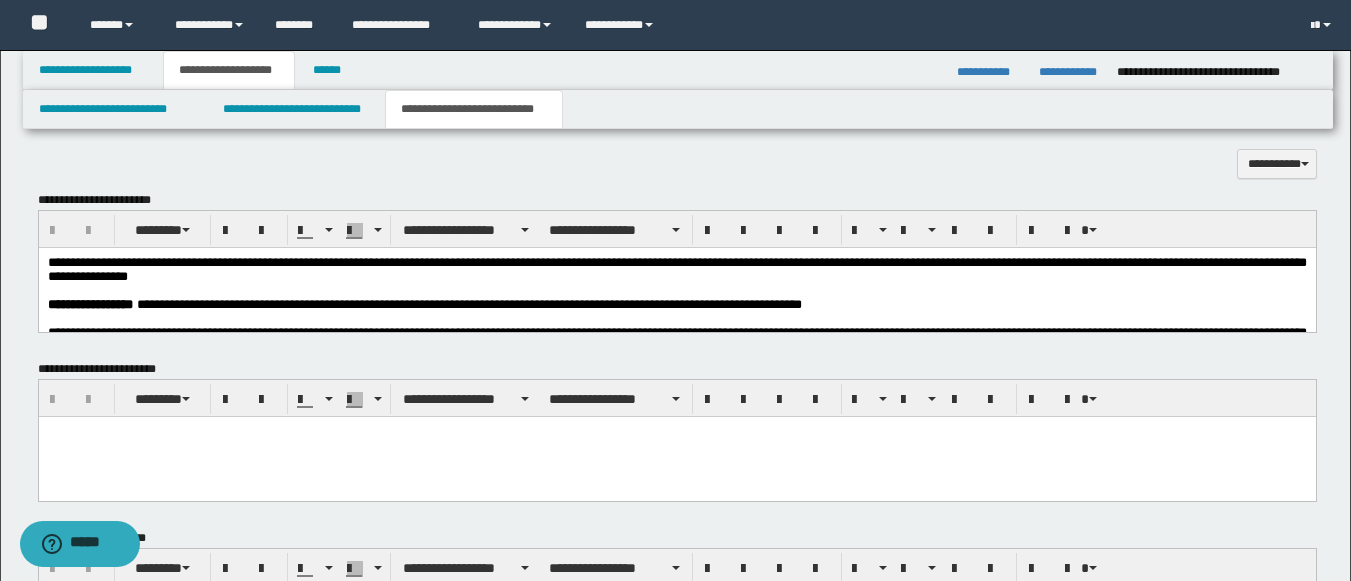 scroll, scrollTop: 797, scrollLeft: 0, axis: vertical 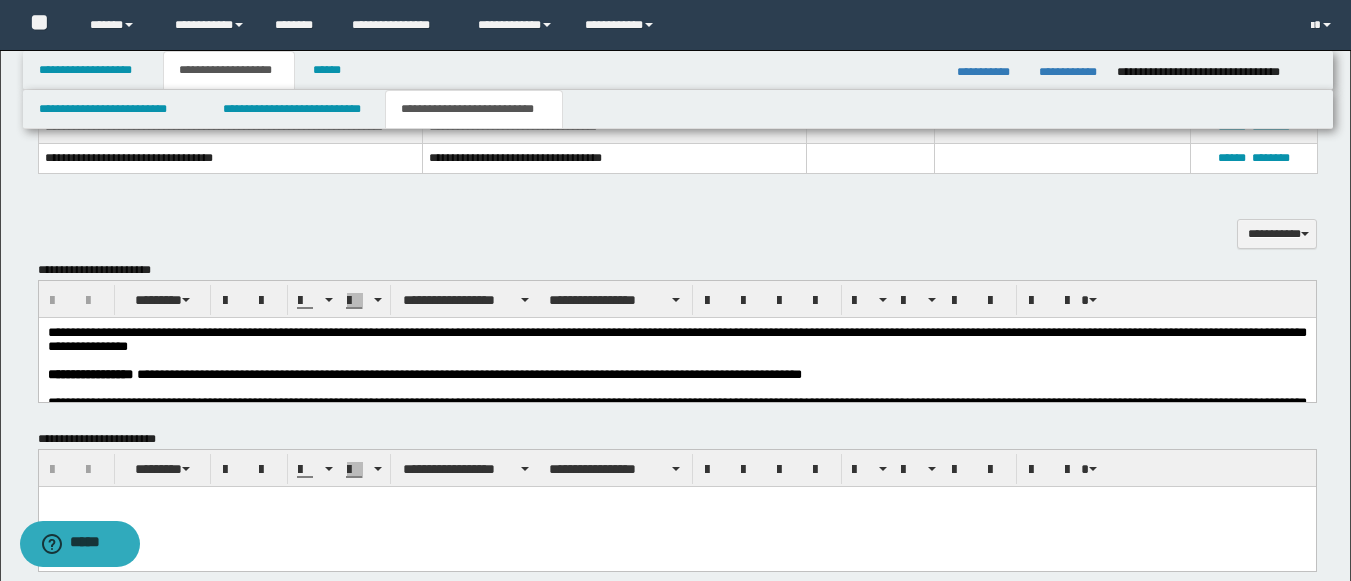 click at bounding box center [676, 361] 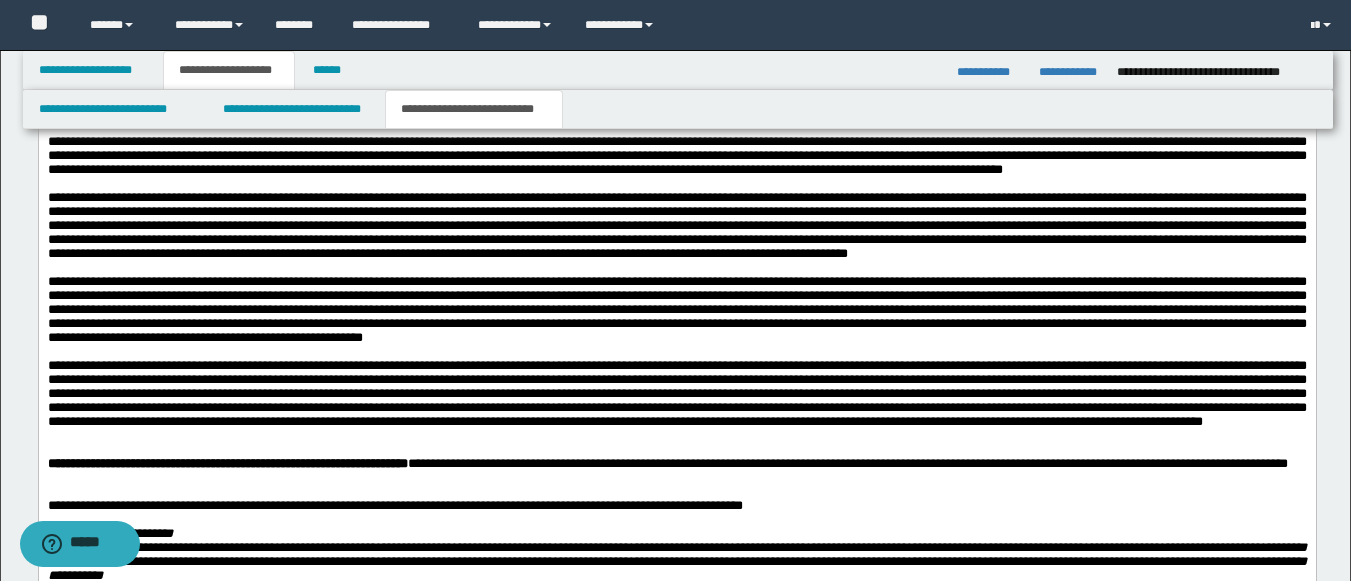 scroll, scrollTop: 2792, scrollLeft: 0, axis: vertical 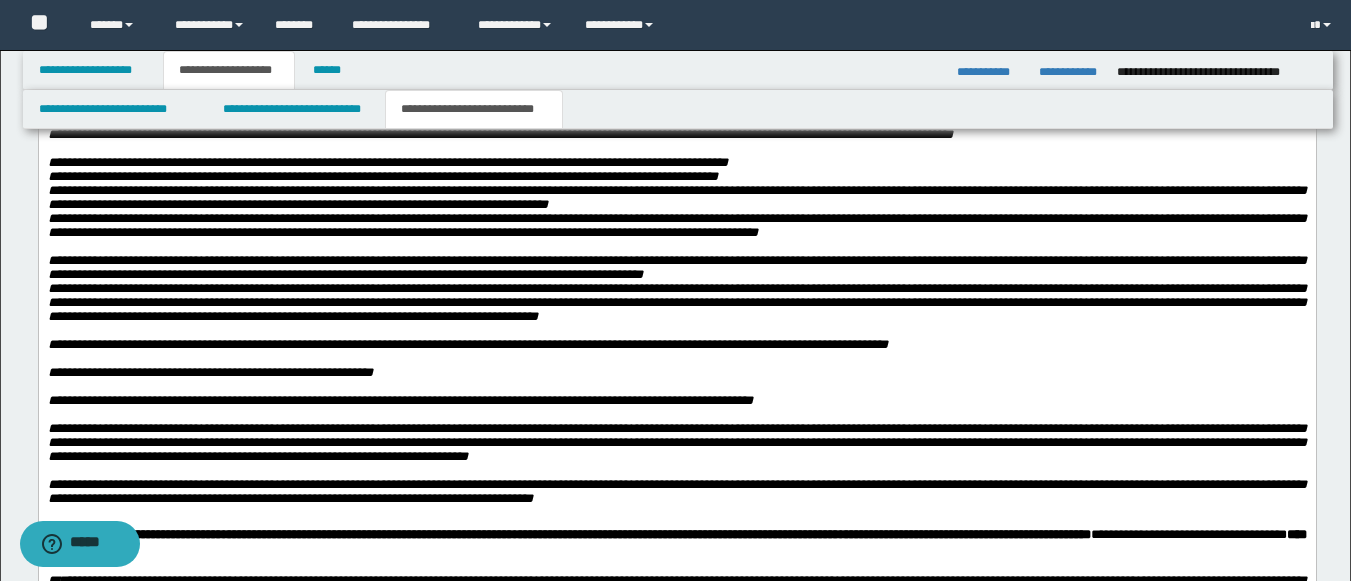 click on "**********" at bounding box center (676, -1089) 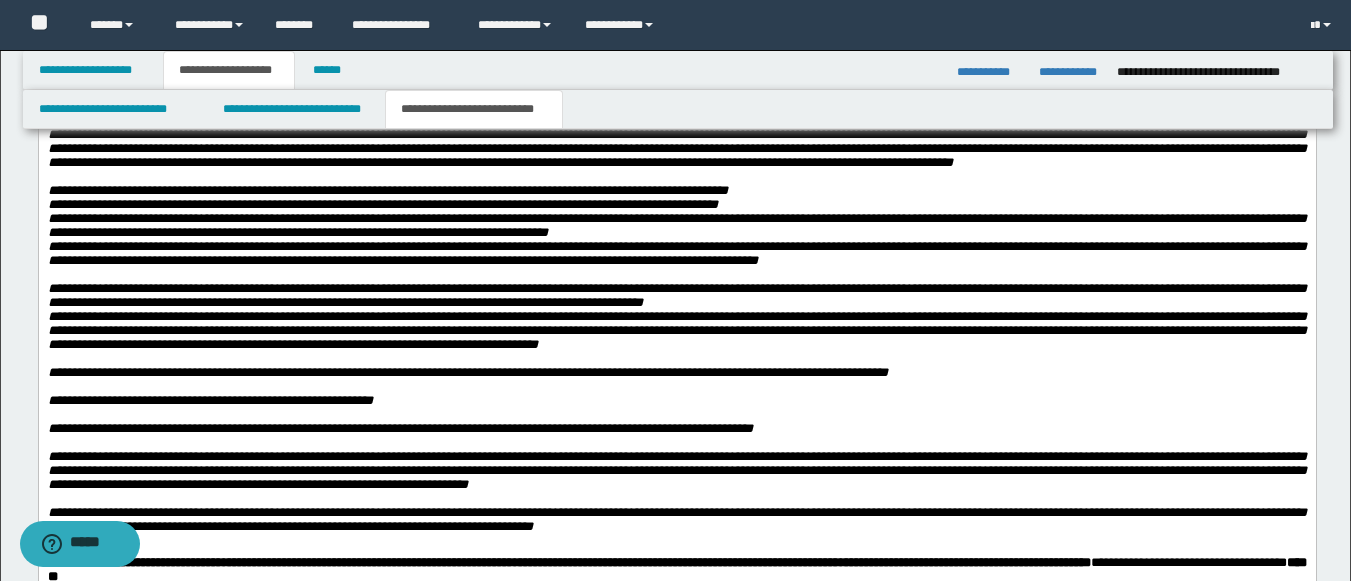 paste 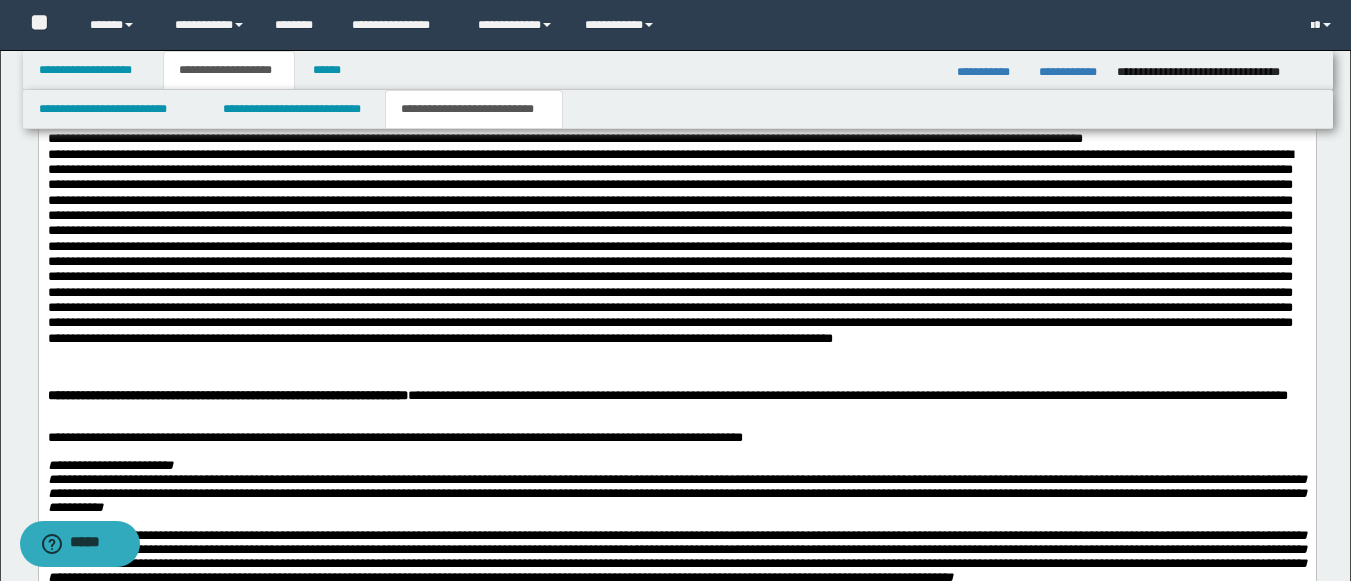 click on "**********" at bounding box center [676, -1090] 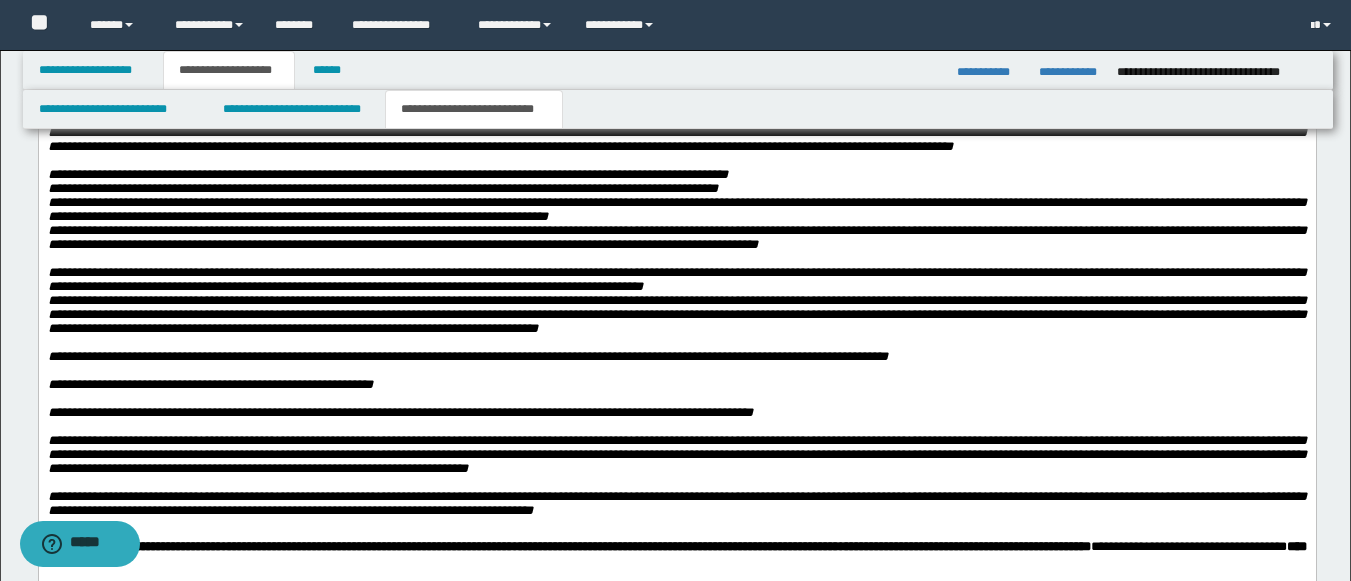 scroll, scrollTop: 3709, scrollLeft: 0, axis: vertical 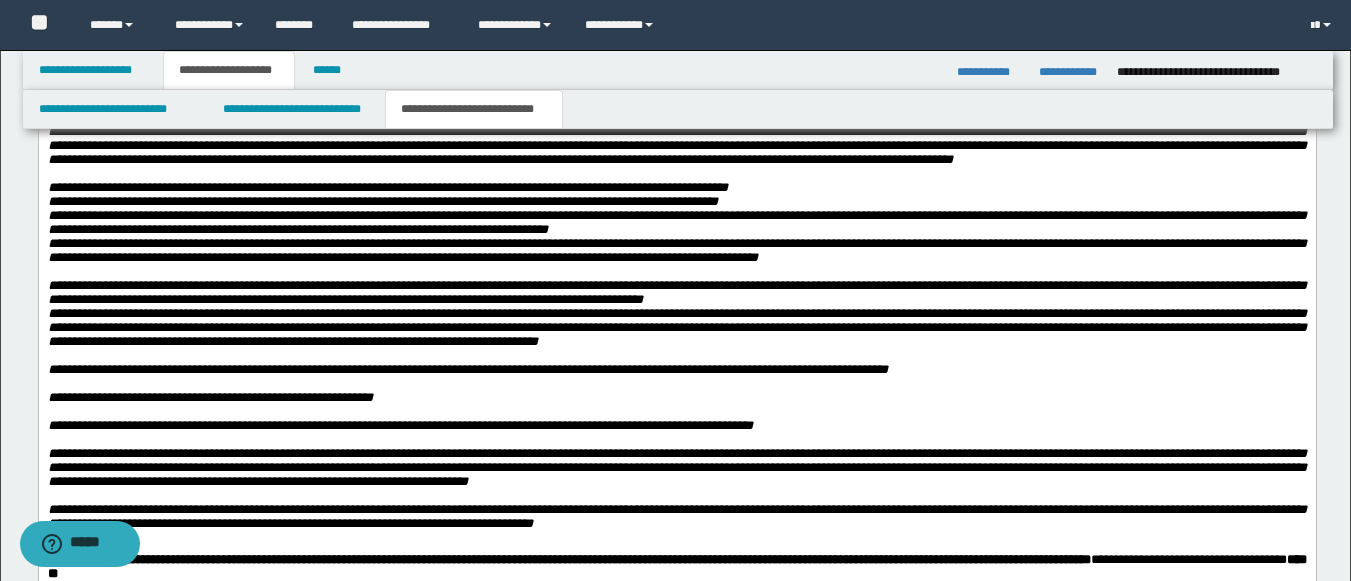 click at bounding box center (676, -171) 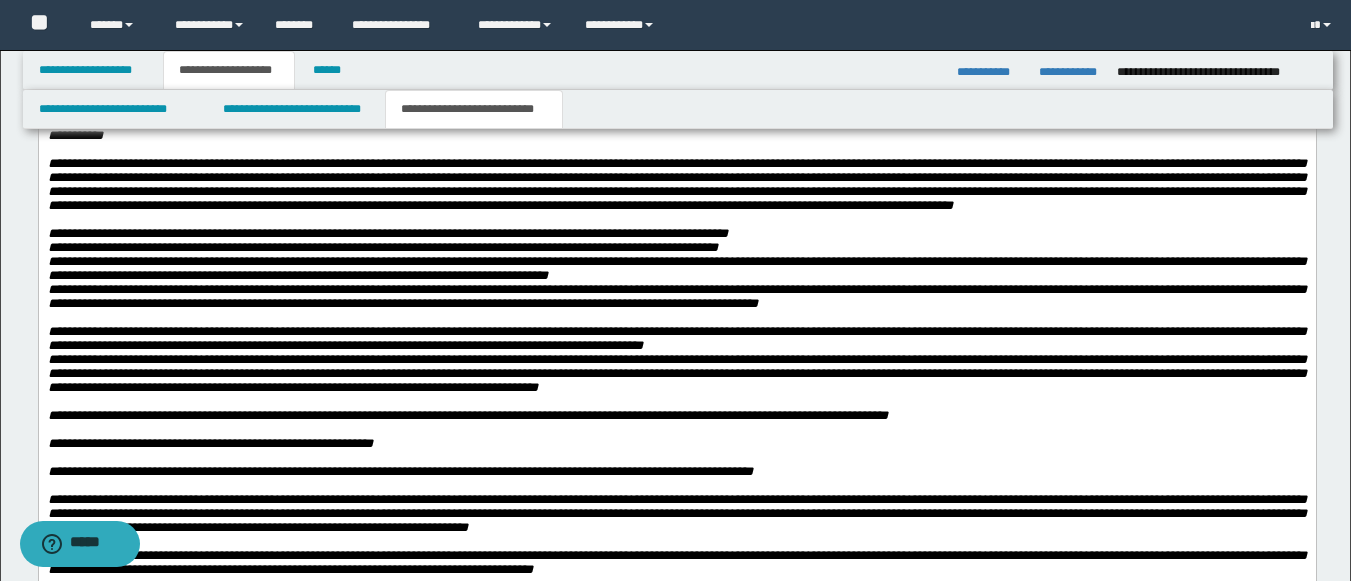 click at bounding box center [676, -378] 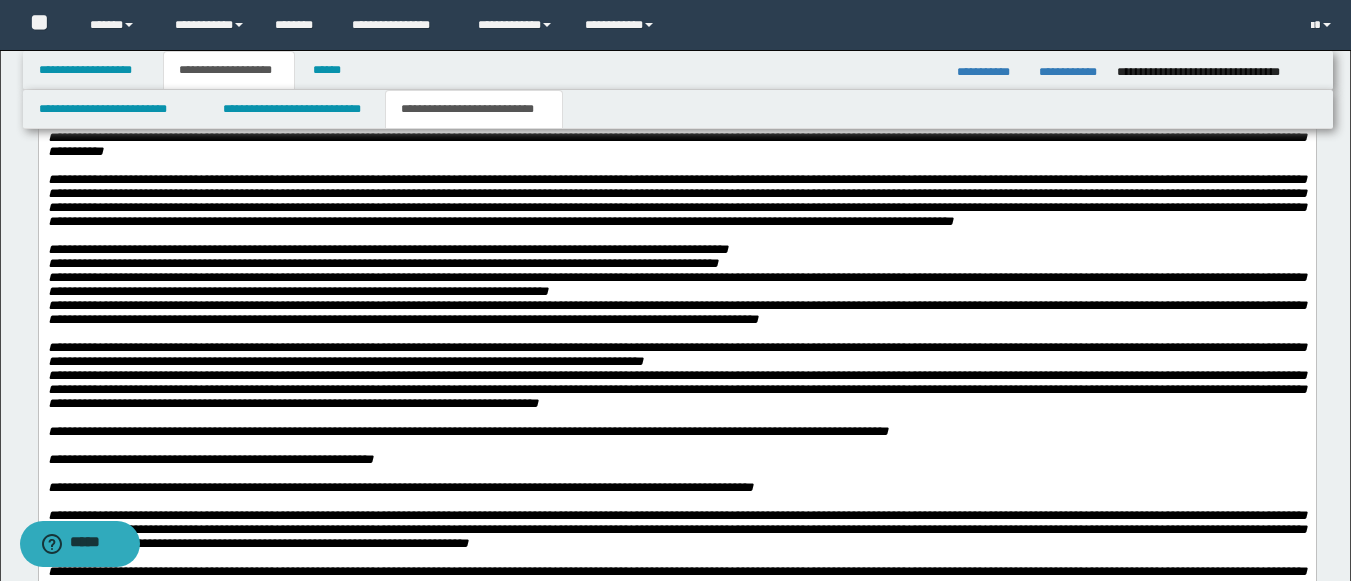 drag, startPoint x: 842, startPoint y: 490, endPoint x: 433, endPoint y: 129, distance: 545.5291 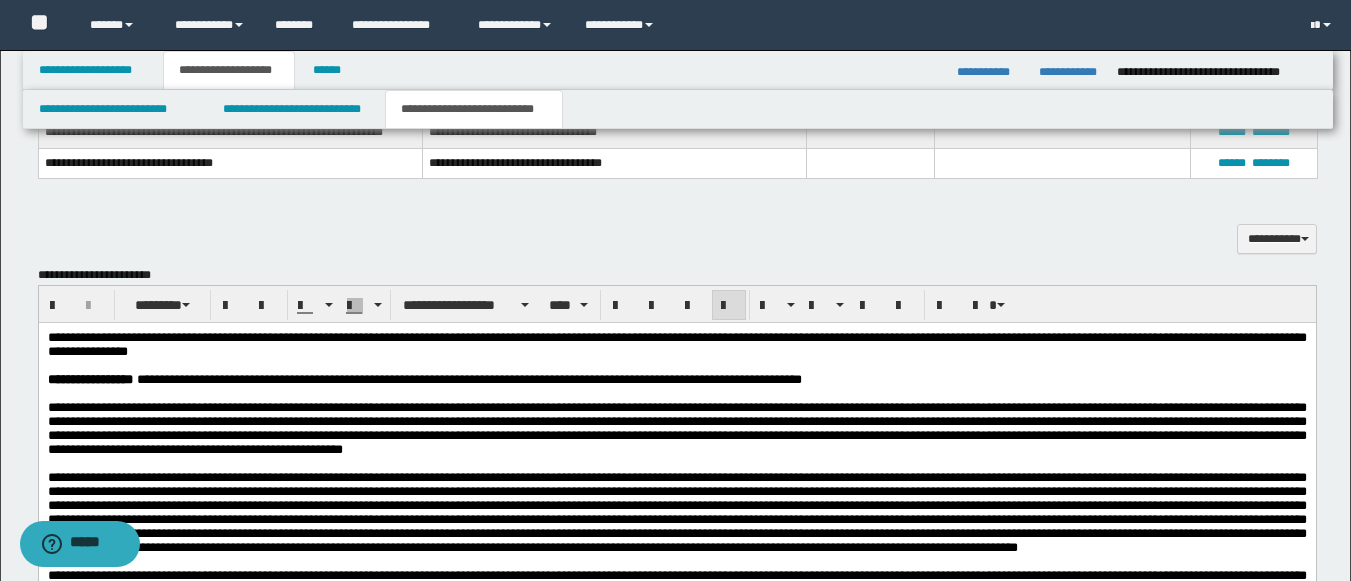 scroll, scrollTop: 778, scrollLeft: 0, axis: vertical 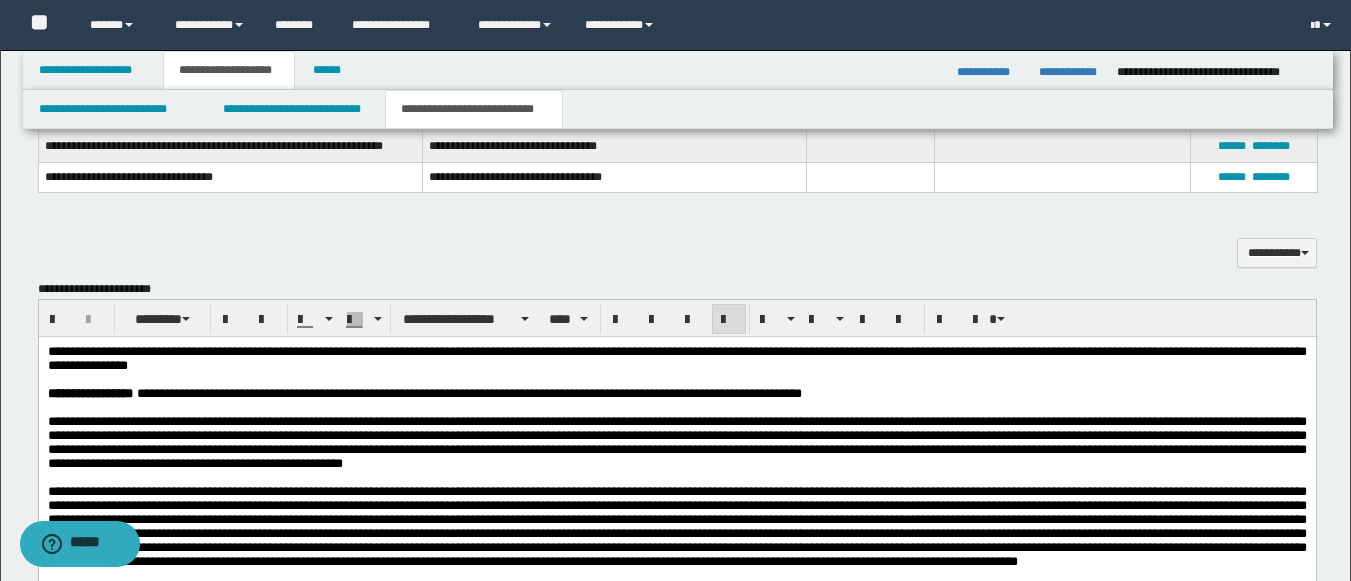 click at bounding box center (729, 320) 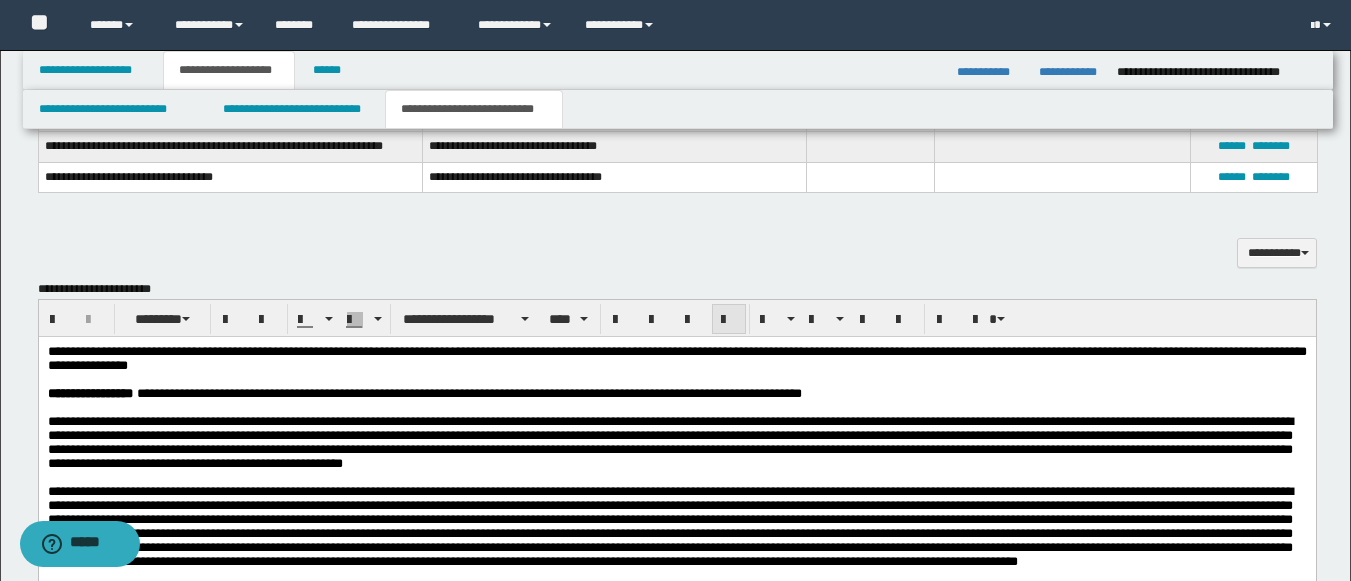 click at bounding box center [729, 320] 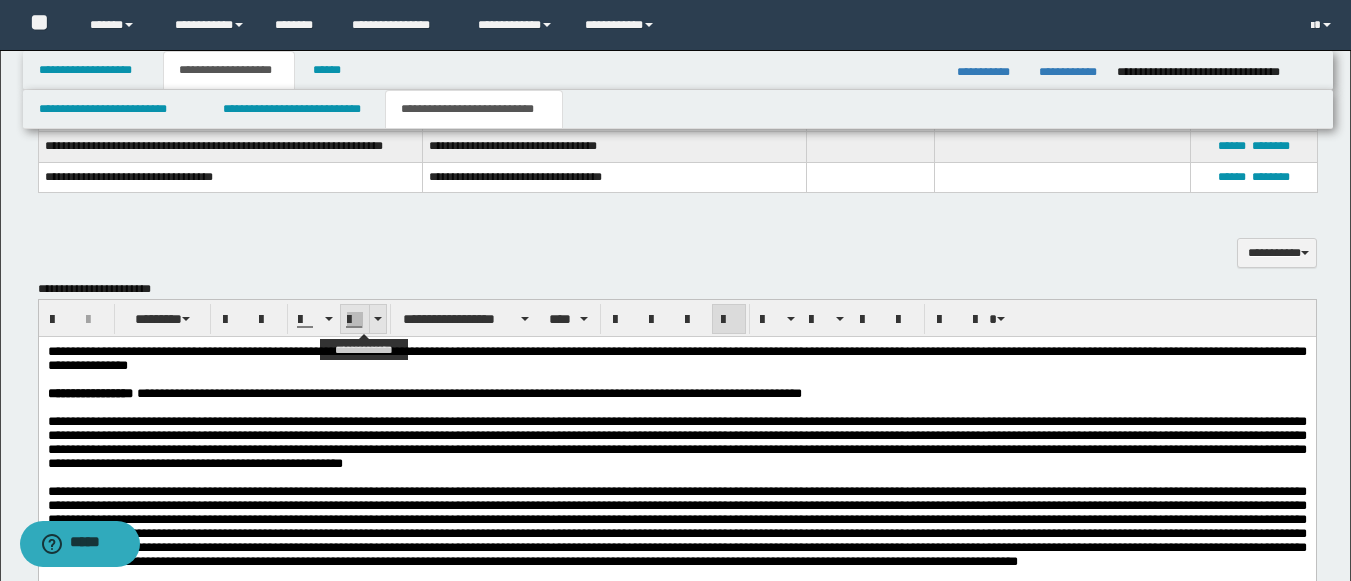 click at bounding box center [377, 319] 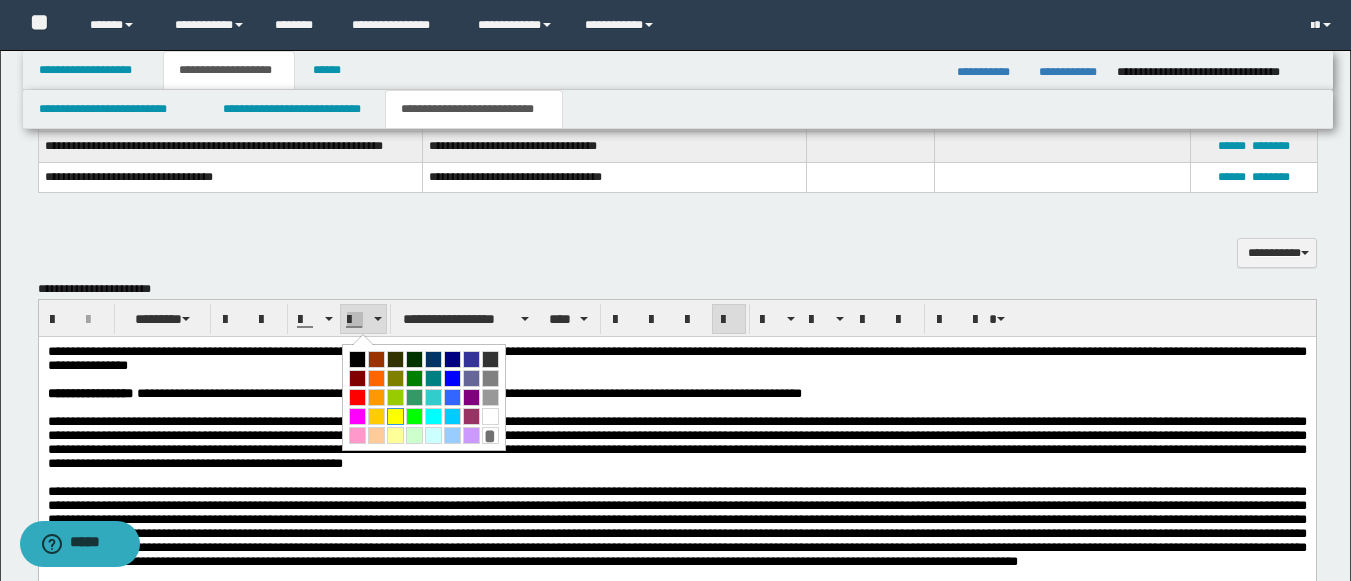 click at bounding box center (395, 416) 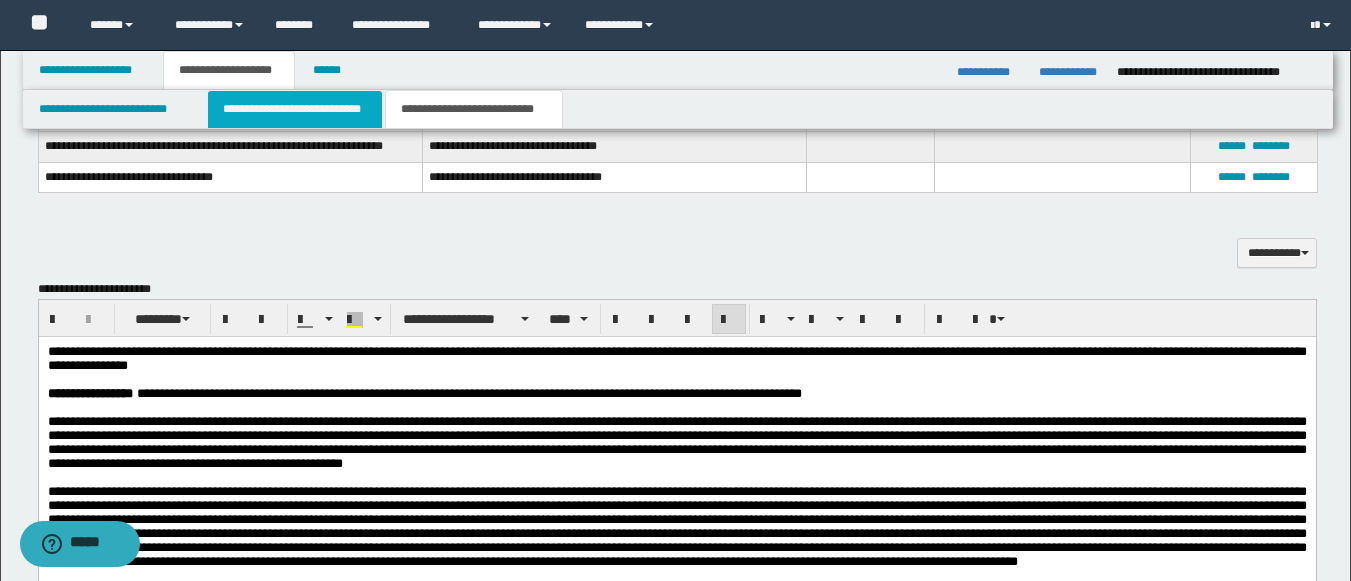 click on "**********" at bounding box center (295, 109) 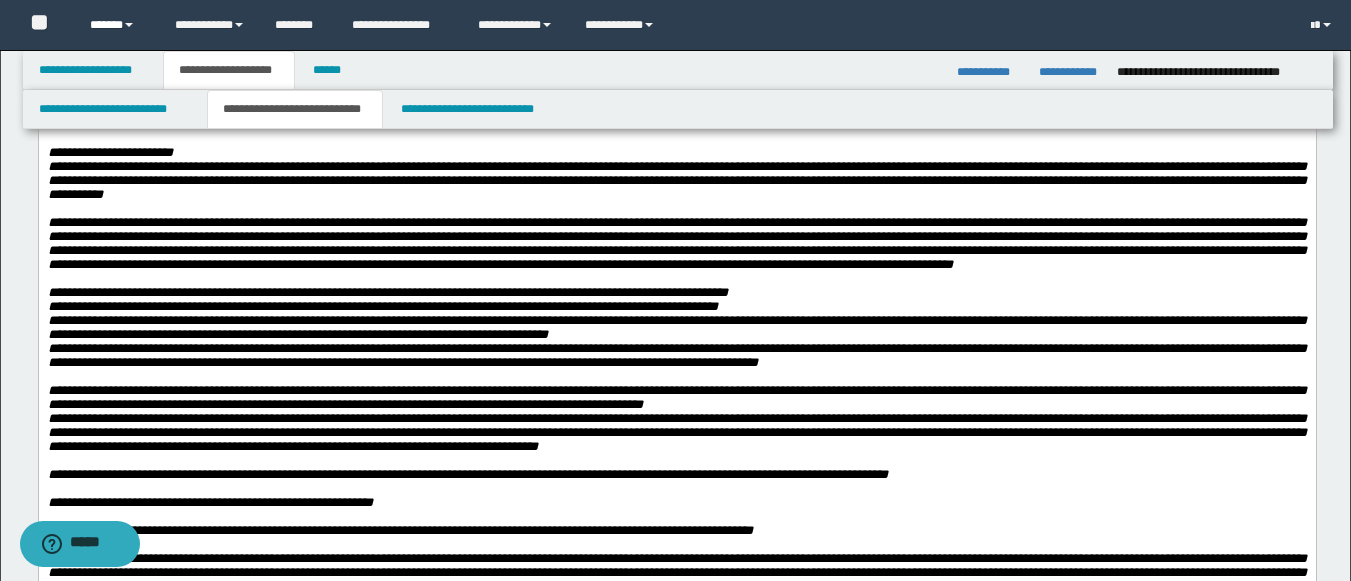 click on "******" at bounding box center (117, 25) 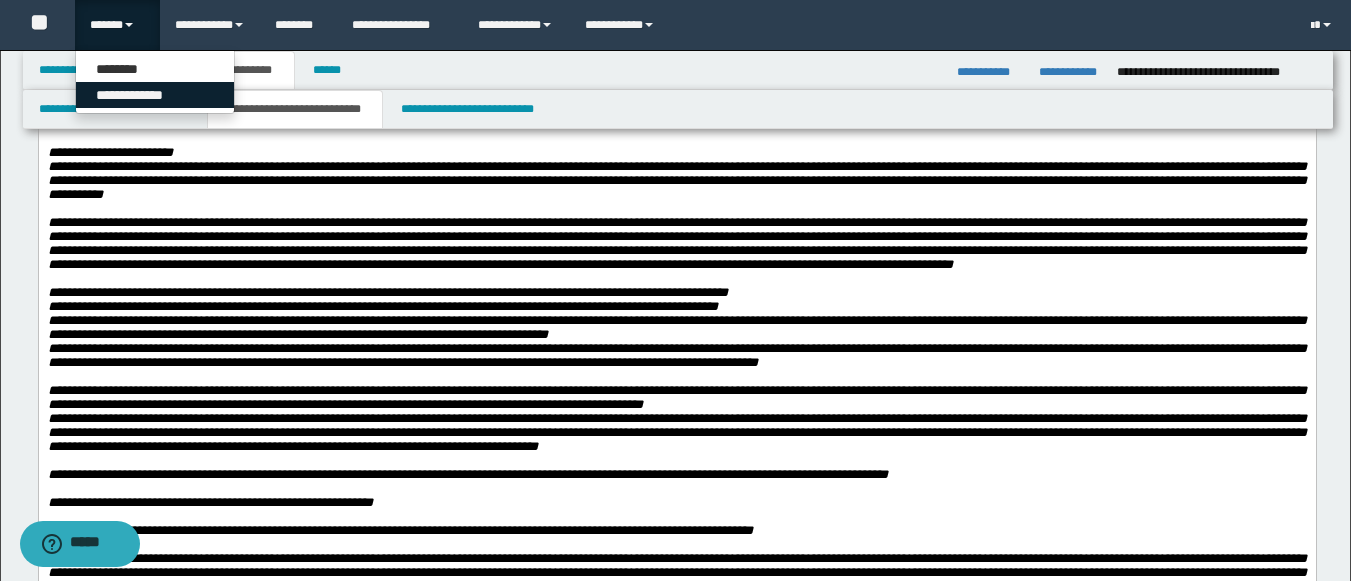 click on "**********" at bounding box center [155, 95] 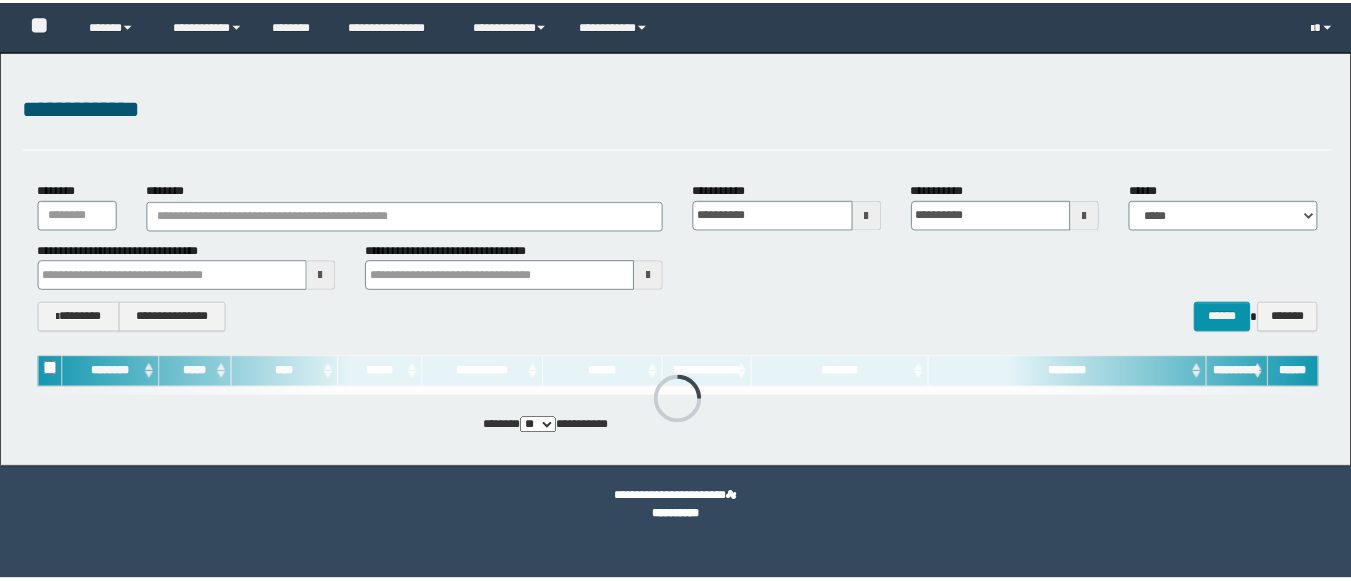 scroll, scrollTop: 0, scrollLeft: 0, axis: both 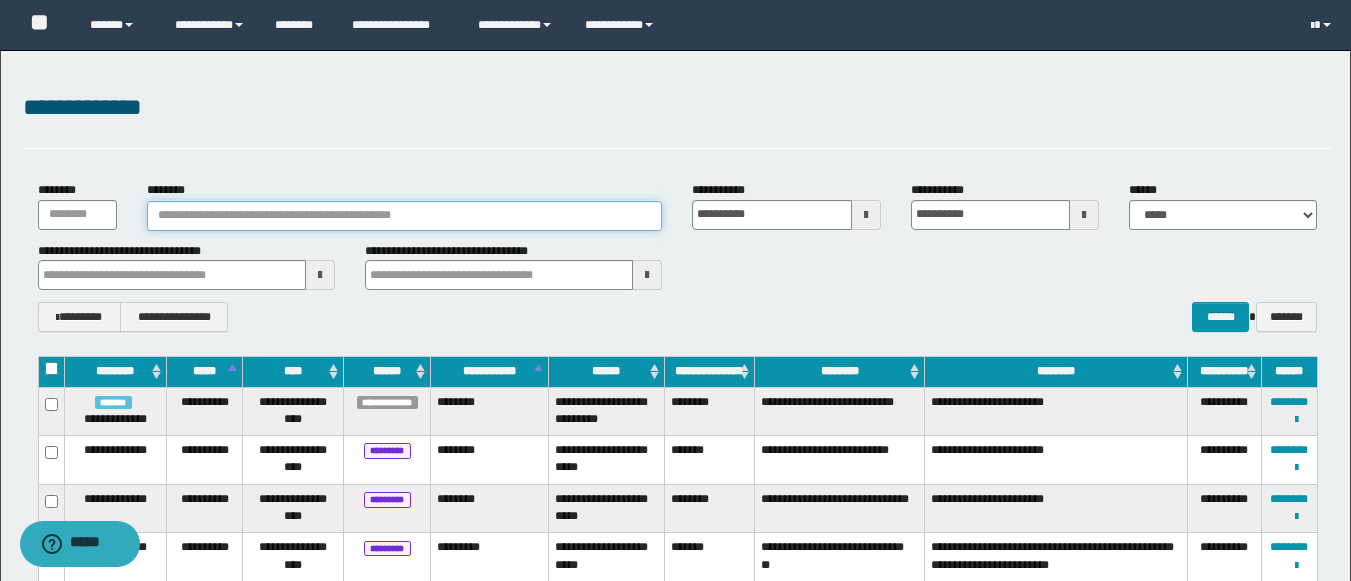 paste on "********" 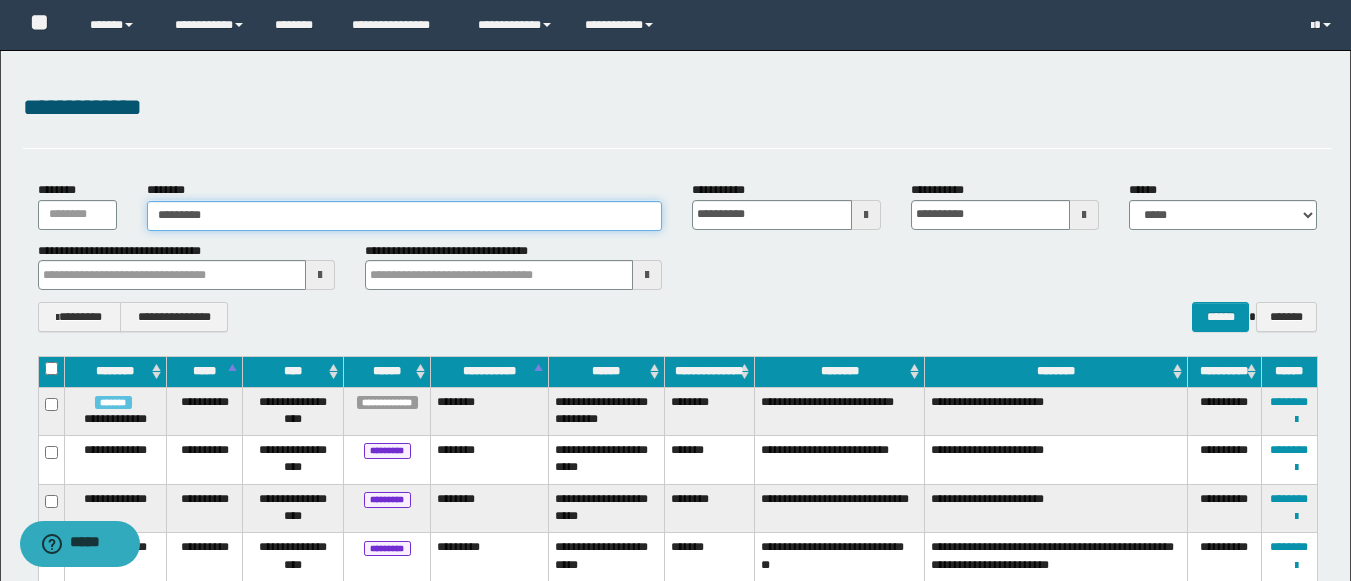click on "********" at bounding box center [405, 216] 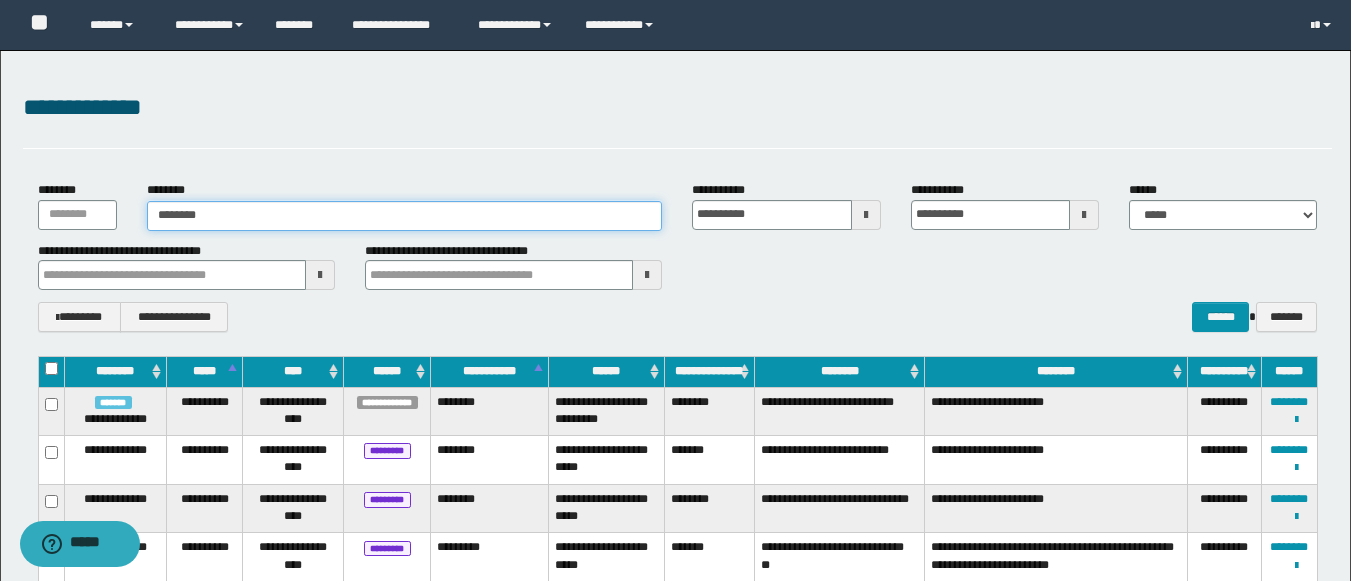 type on "********" 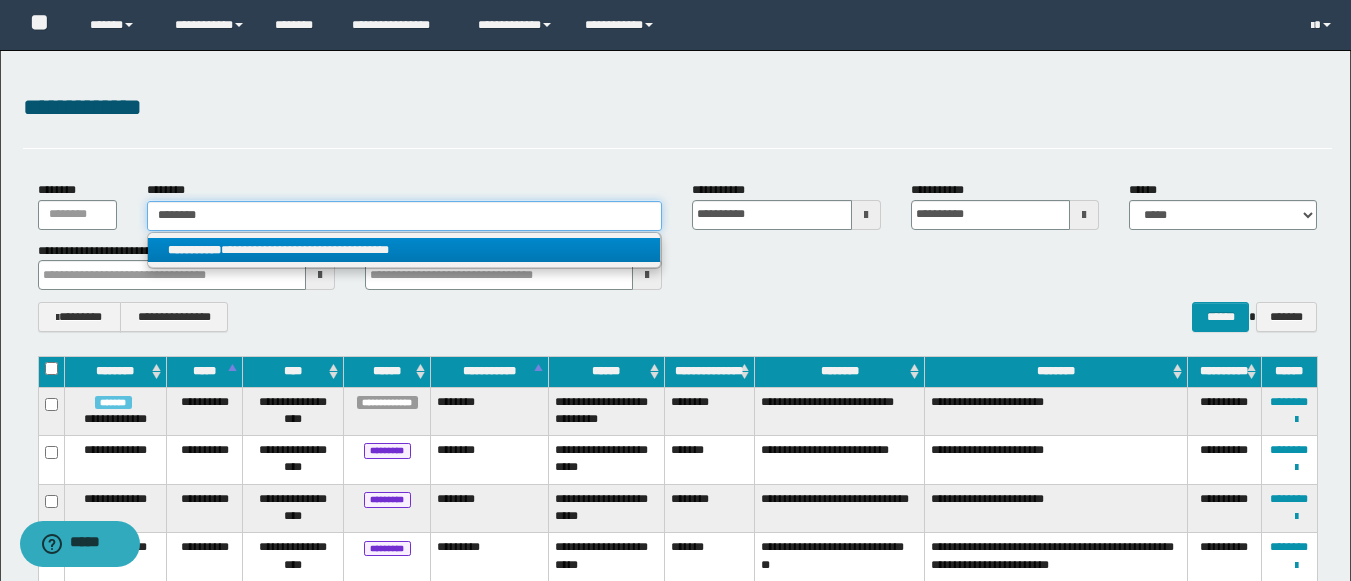 type on "********" 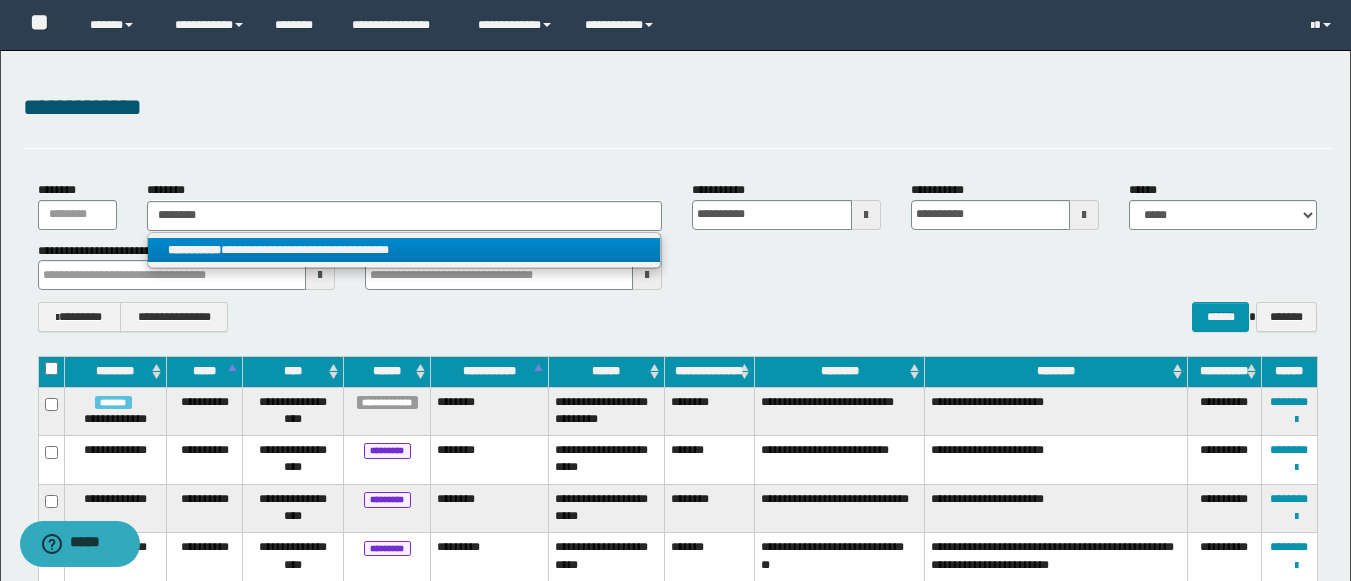 click on "**********" at bounding box center [404, 250] 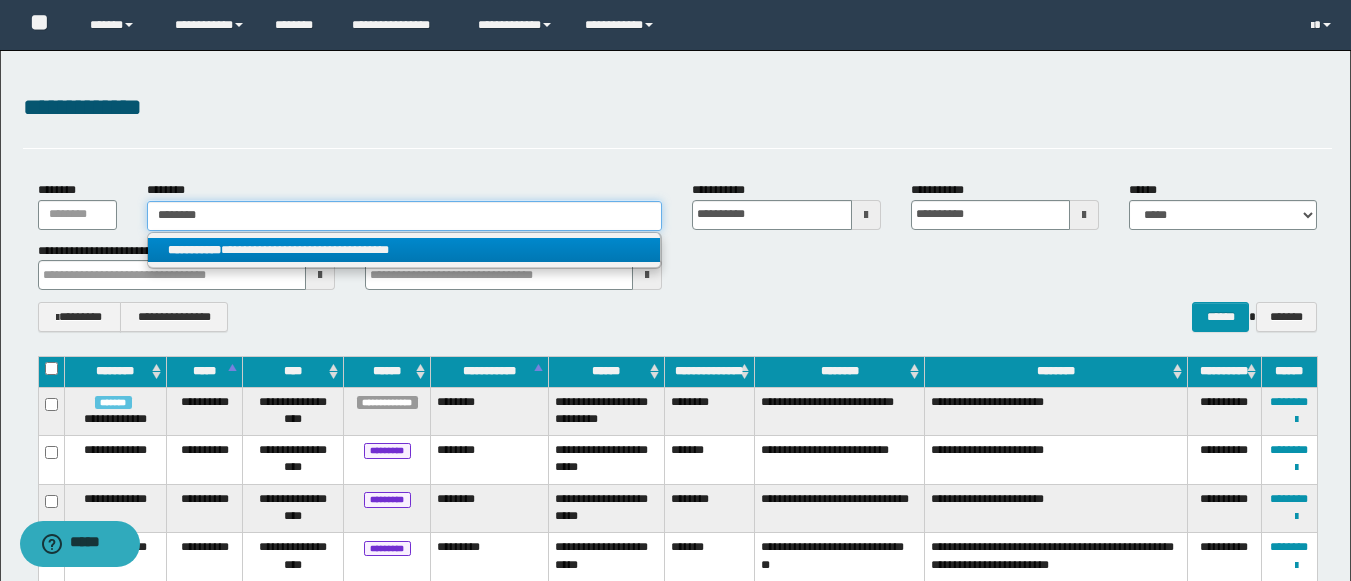 type 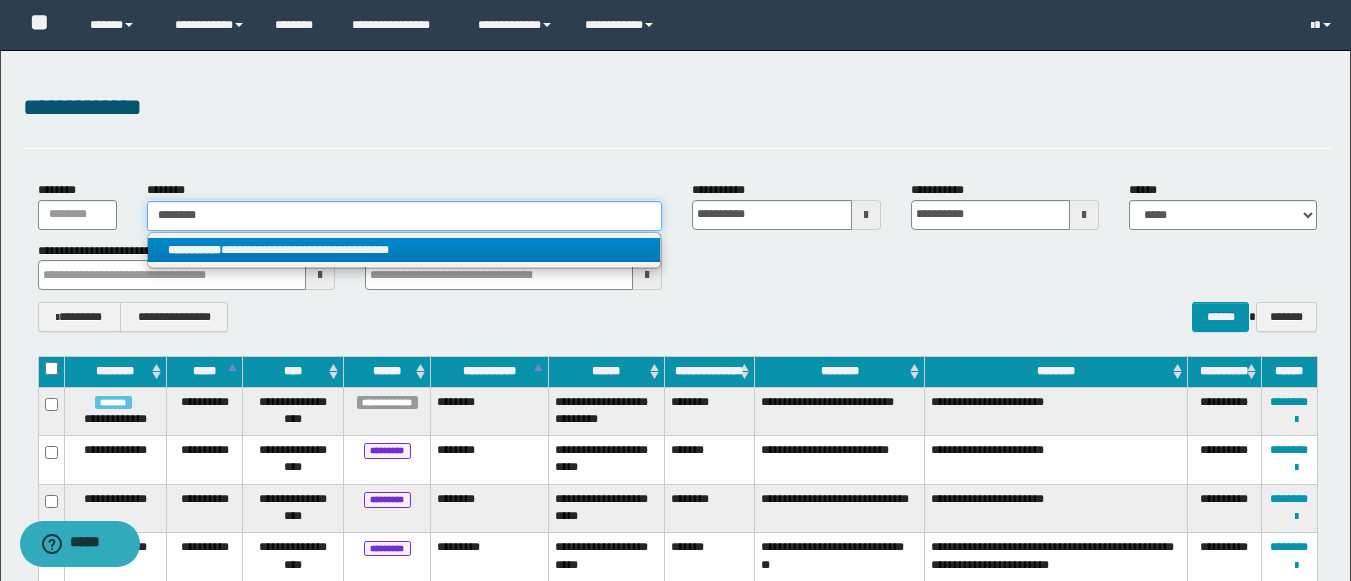 type on "**********" 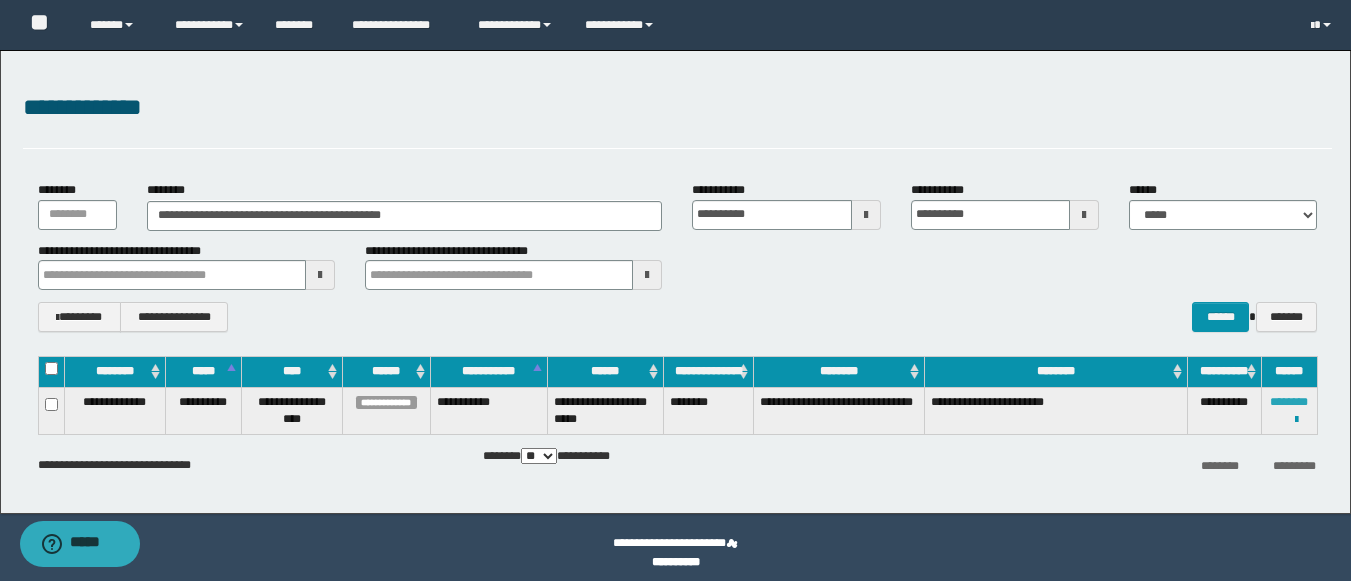 click on "********" at bounding box center [1289, 402] 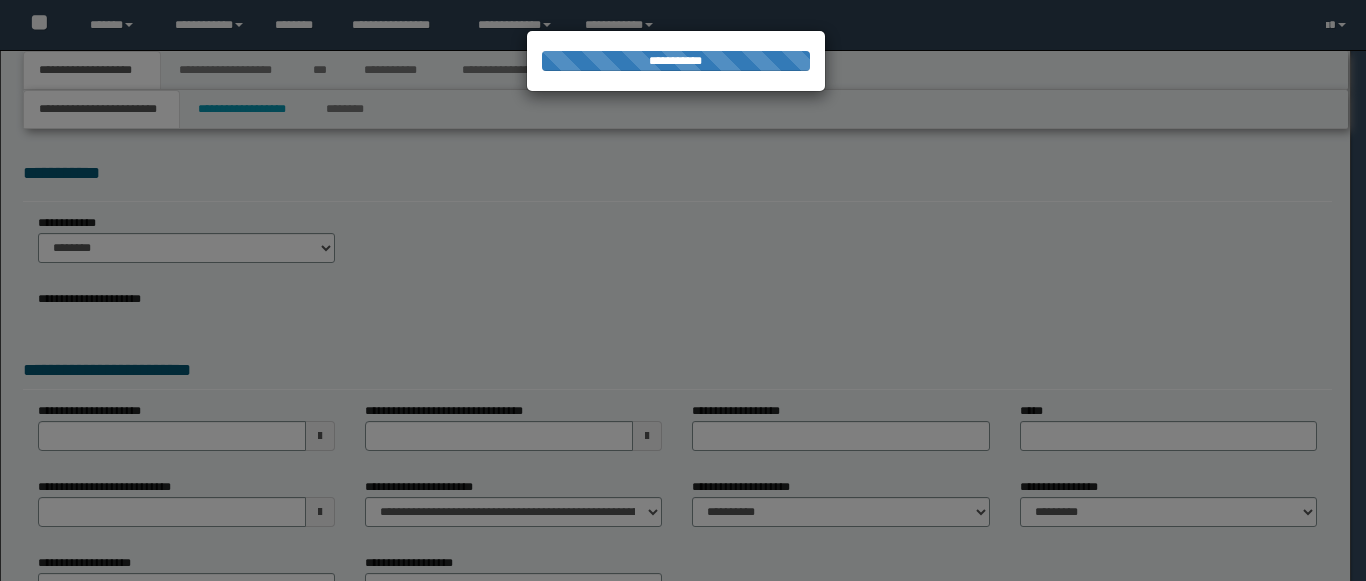 scroll, scrollTop: 0, scrollLeft: 0, axis: both 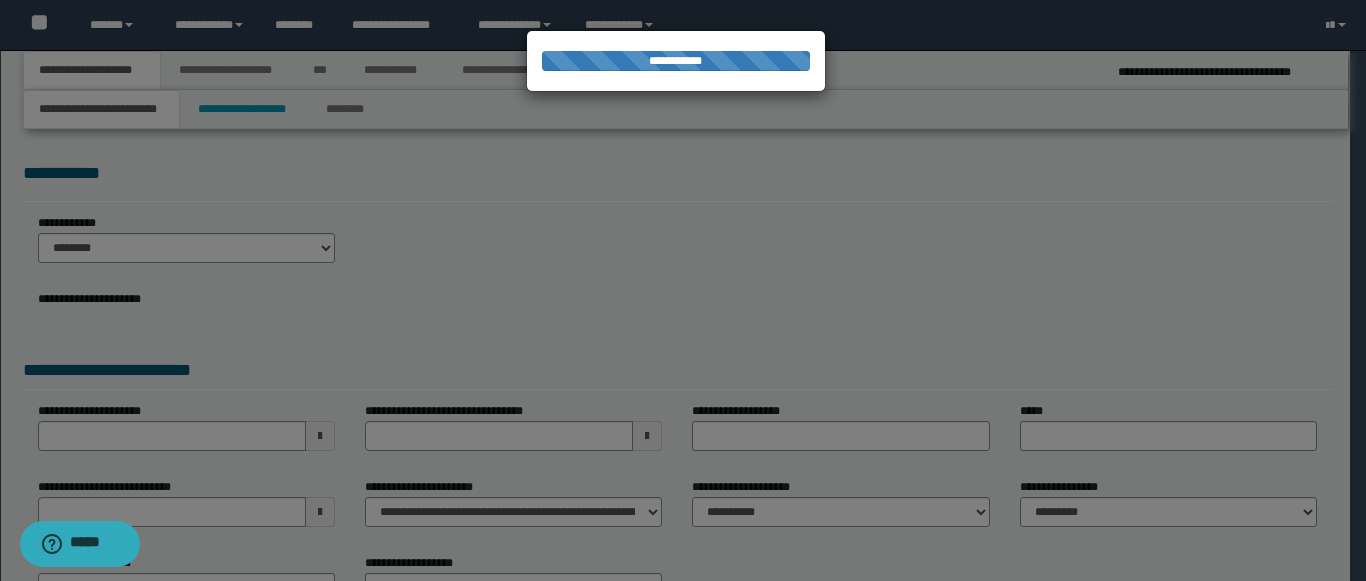 click at bounding box center [683, 290] 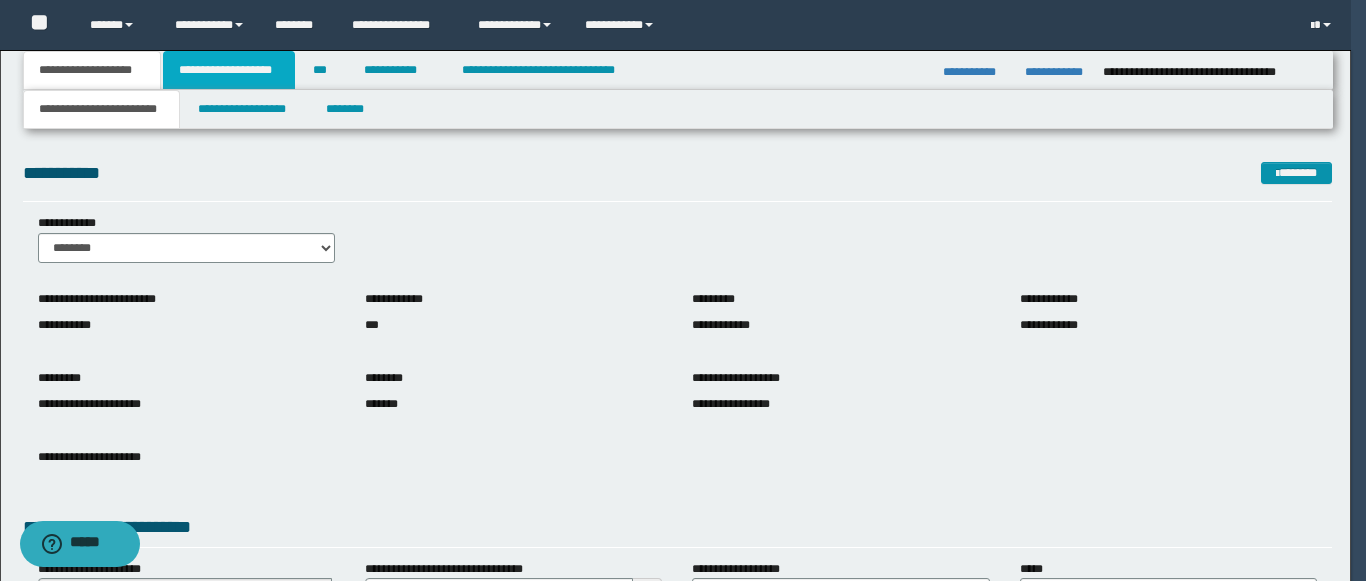 click on "**********" at bounding box center (229, 70) 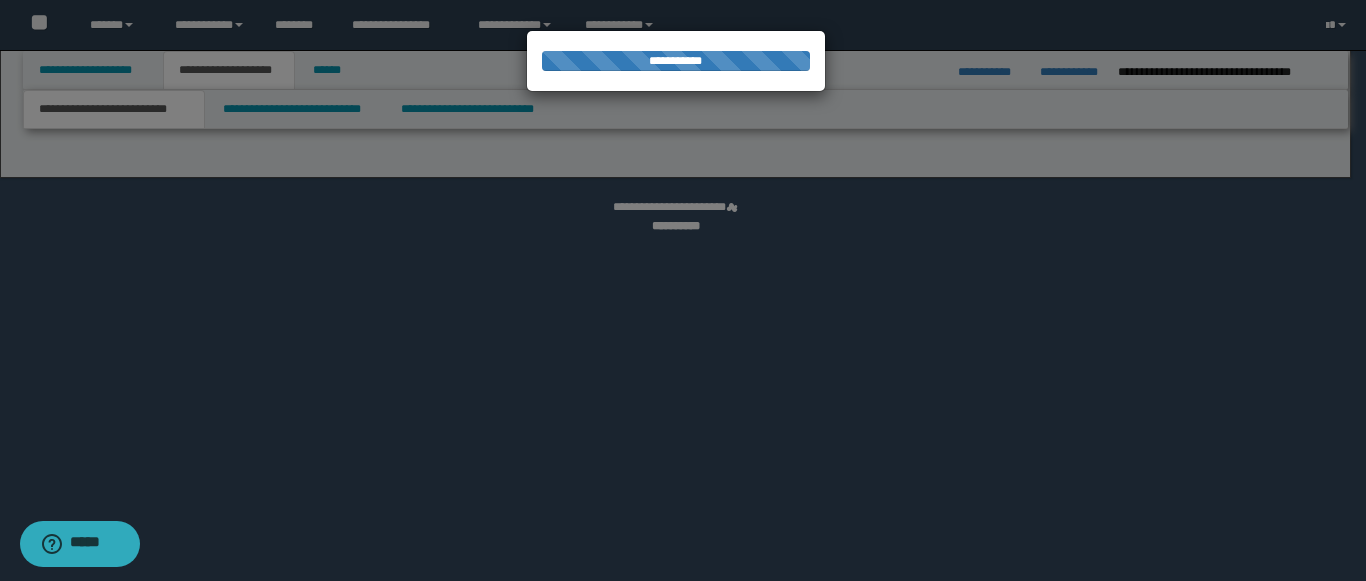 click at bounding box center [683, 290] 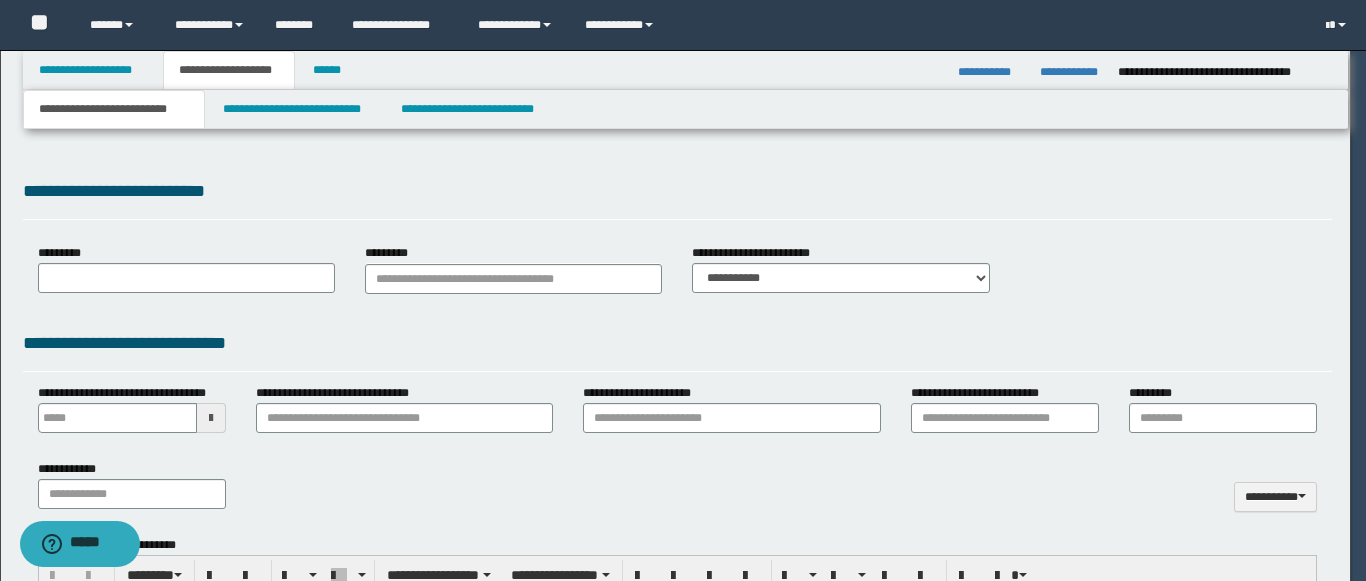 type 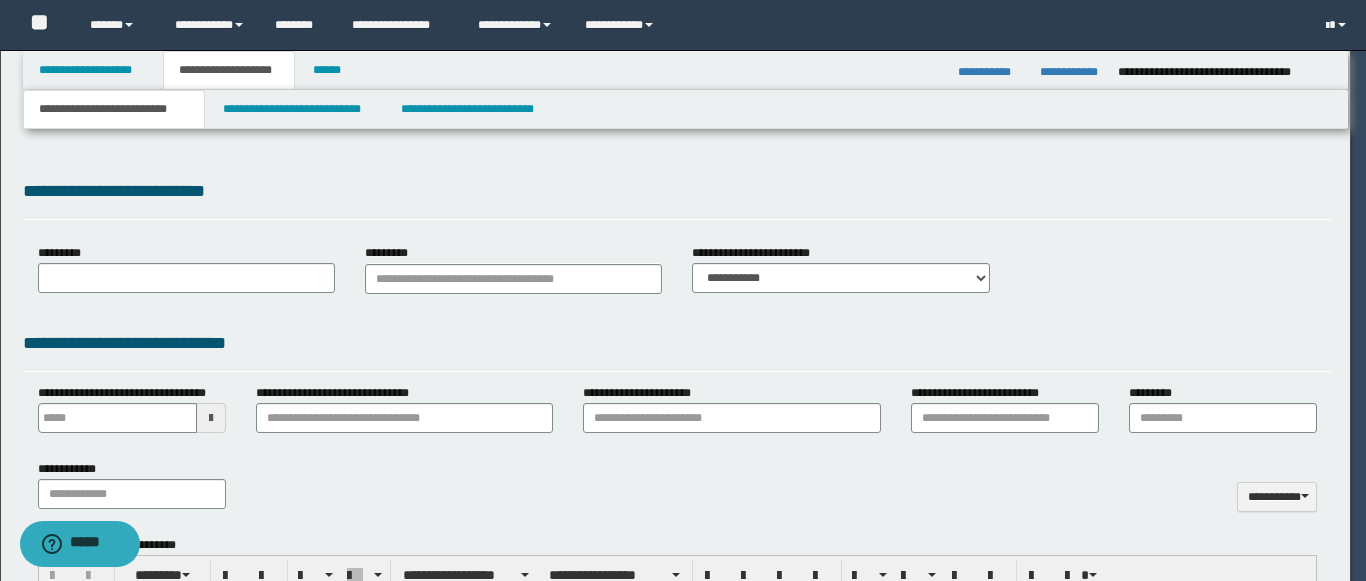 scroll, scrollTop: 0, scrollLeft: 0, axis: both 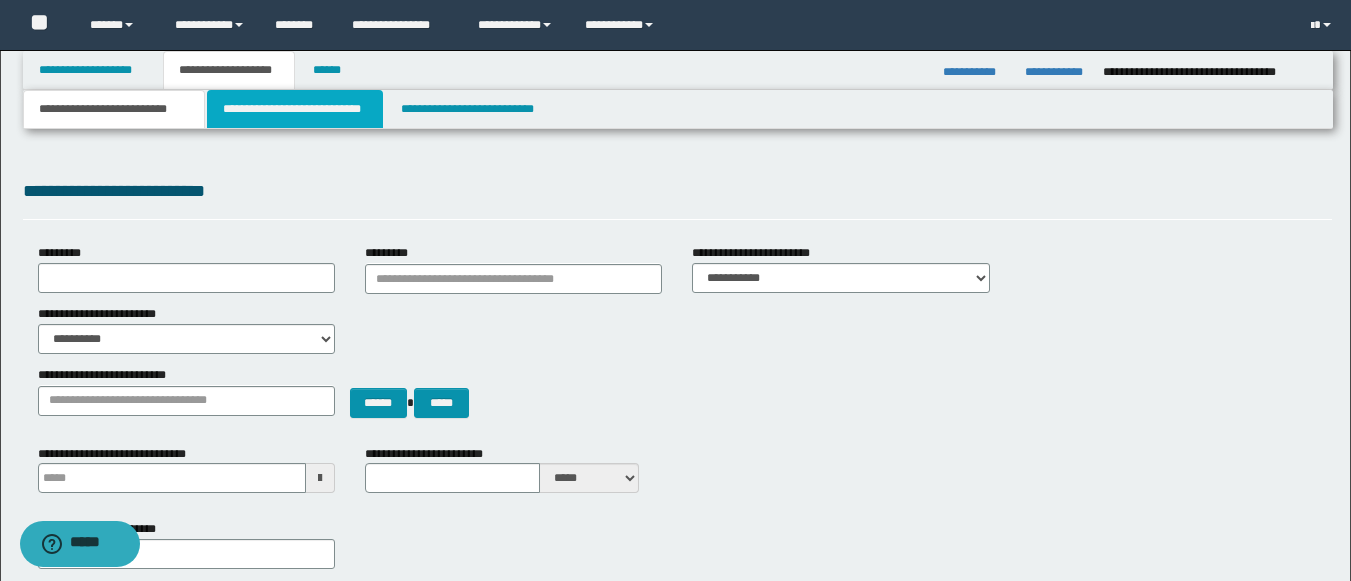 click on "**********" at bounding box center [295, 109] 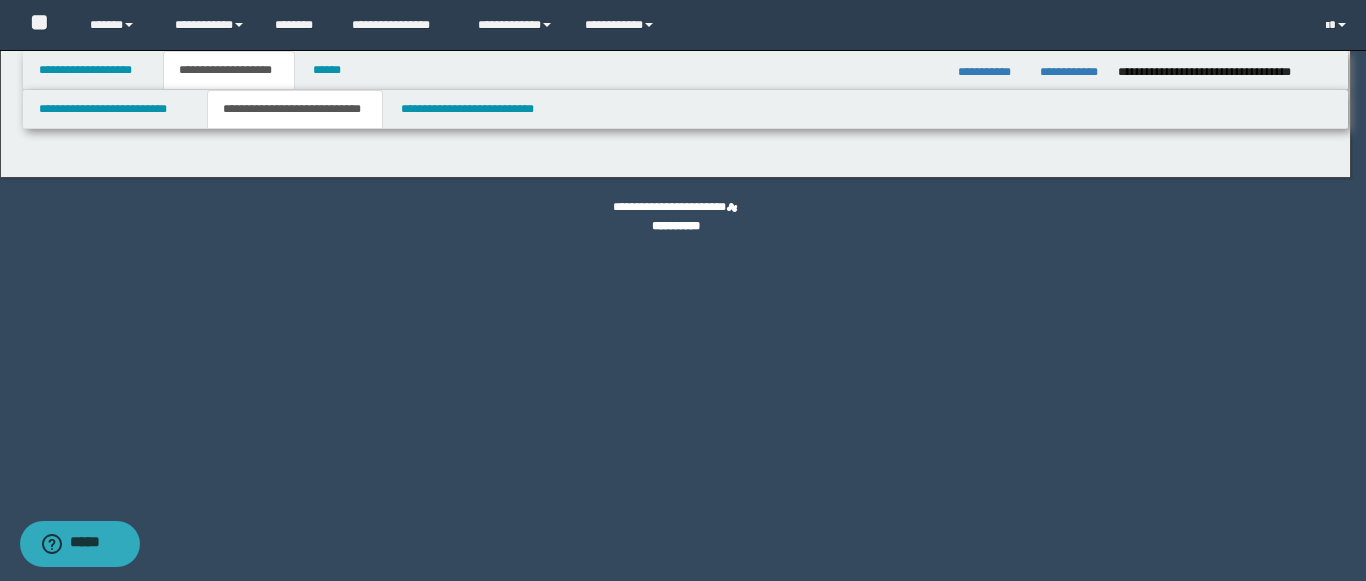 select on "*" 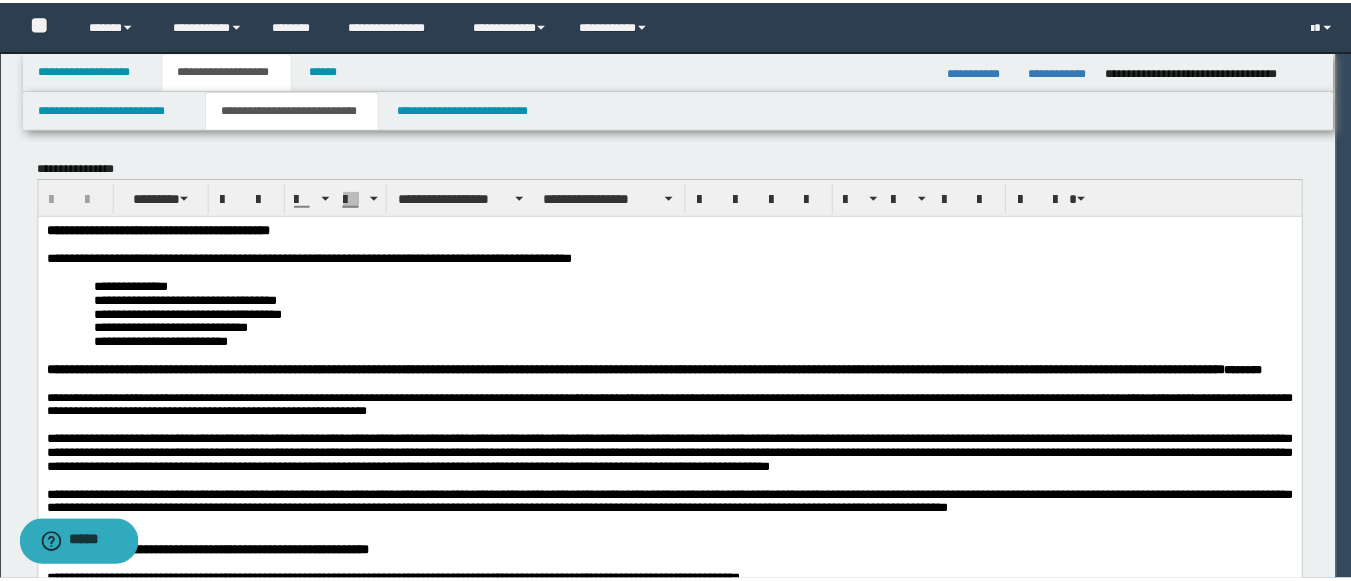 scroll, scrollTop: 0, scrollLeft: 0, axis: both 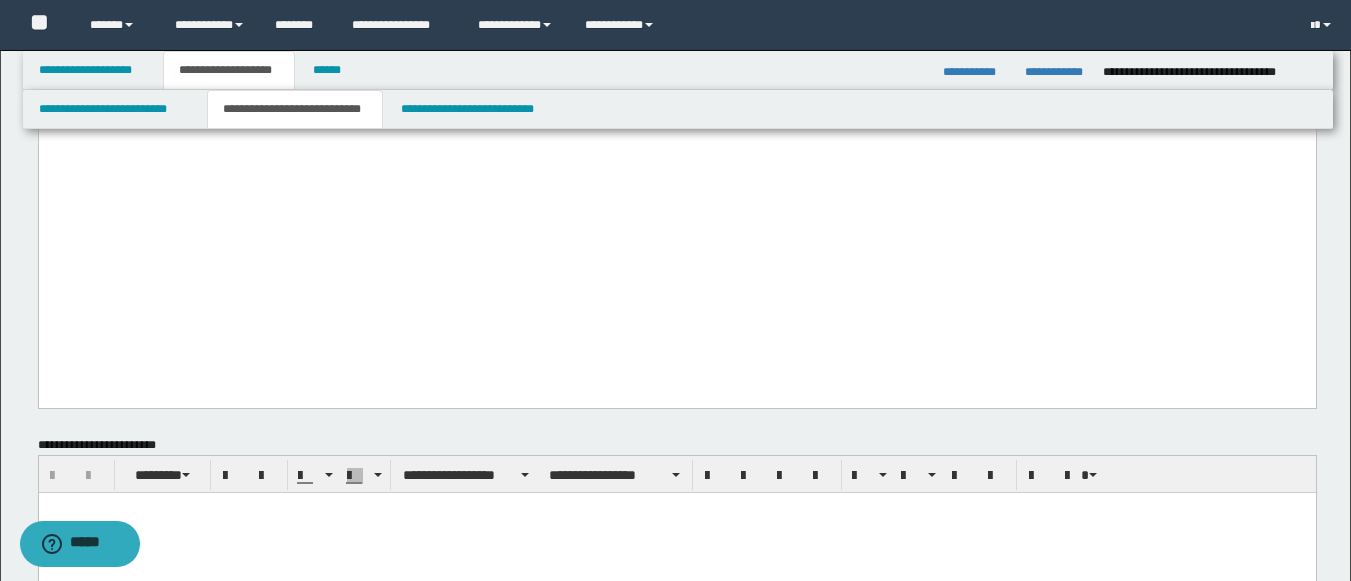 click on "**********" at bounding box center [676, 118] 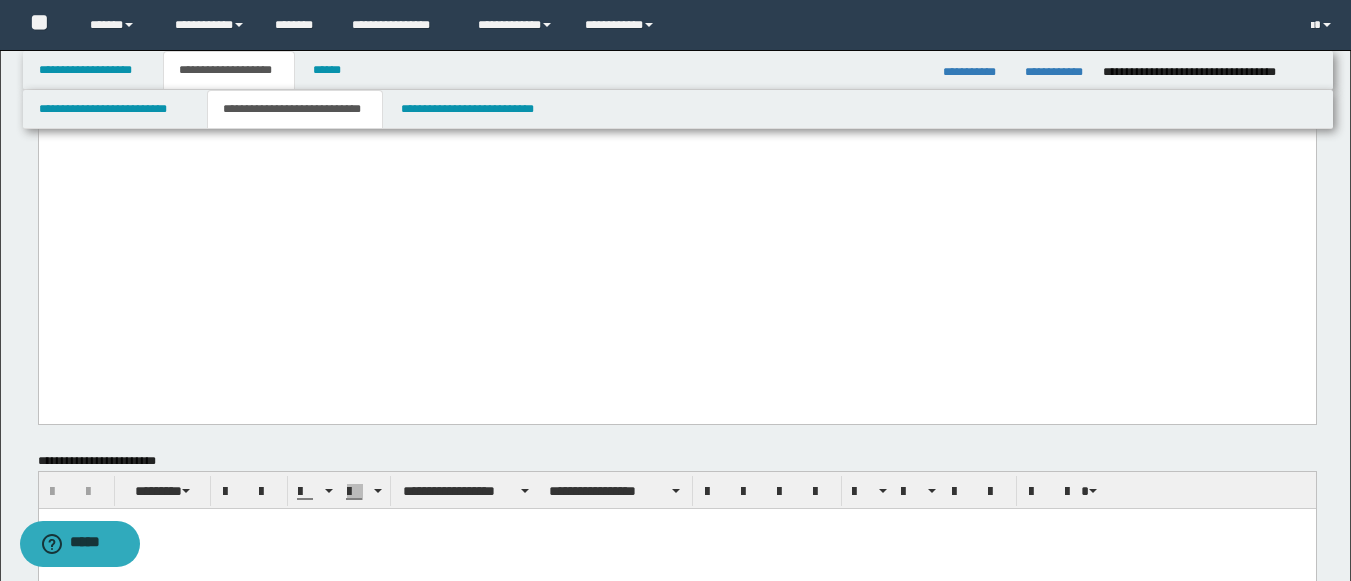 paste 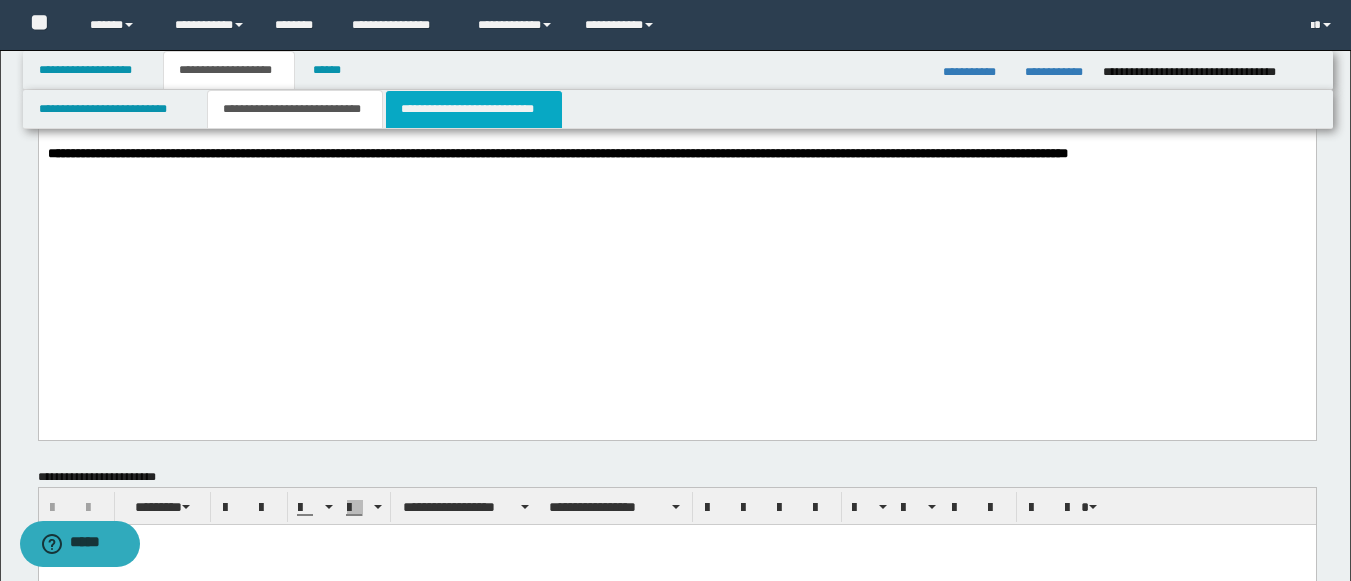 click on "**********" at bounding box center [474, 109] 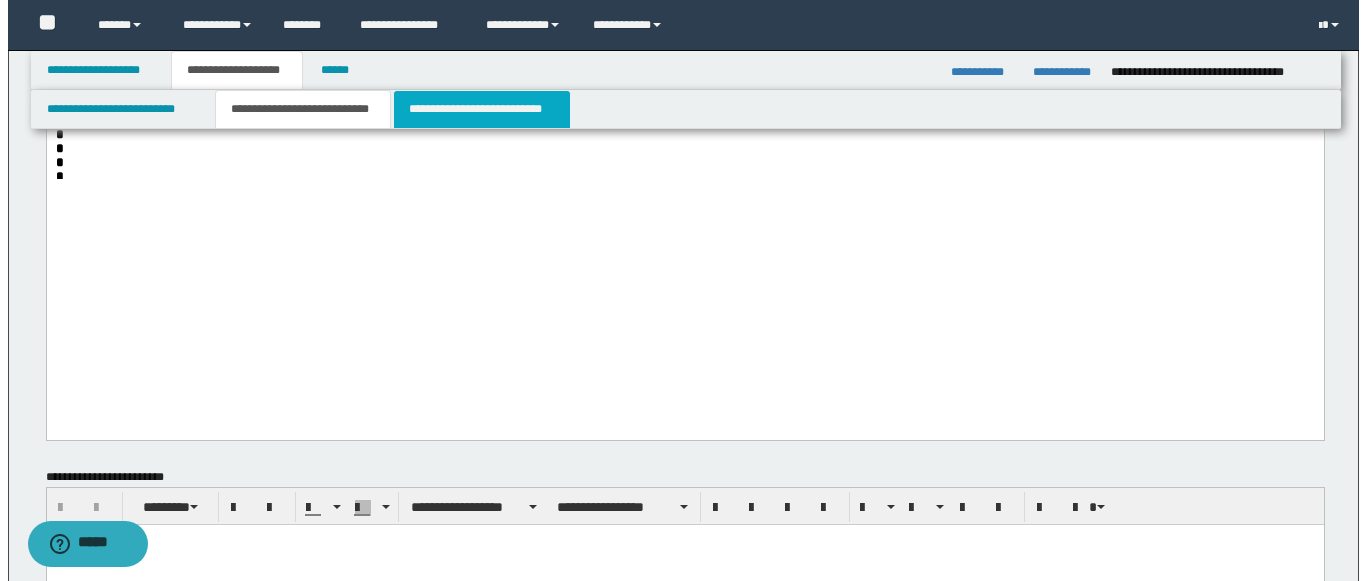 scroll, scrollTop: 0, scrollLeft: 0, axis: both 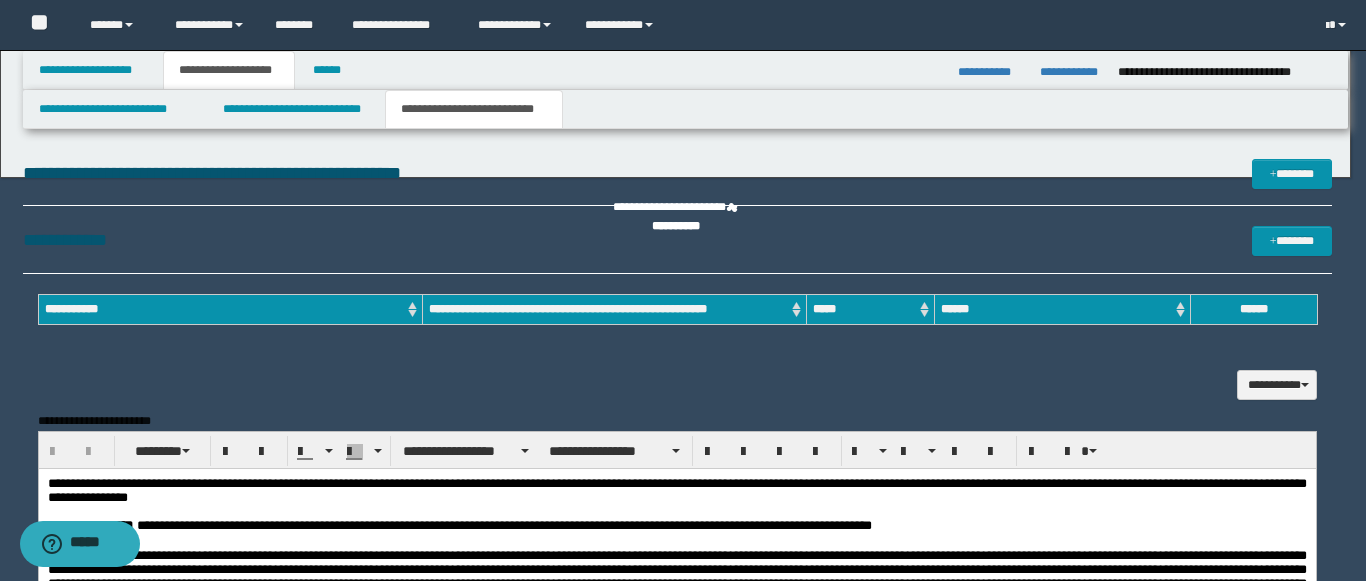 click on "**********" at bounding box center [683, 290] 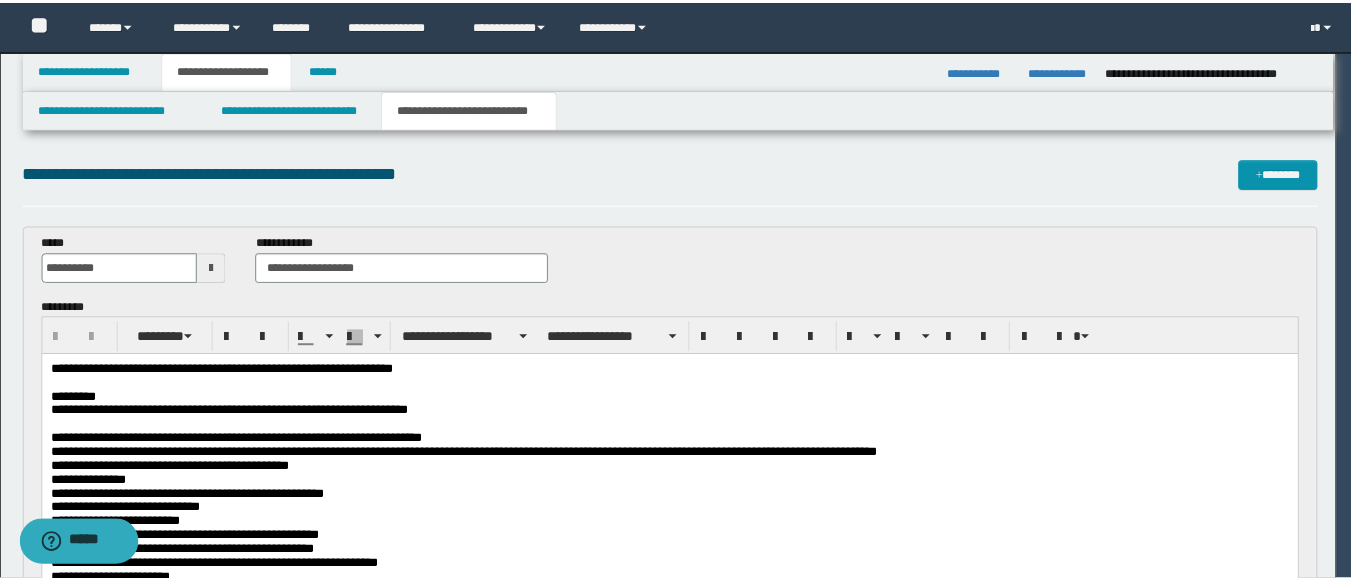 scroll, scrollTop: 0, scrollLeft: 0, axis: both 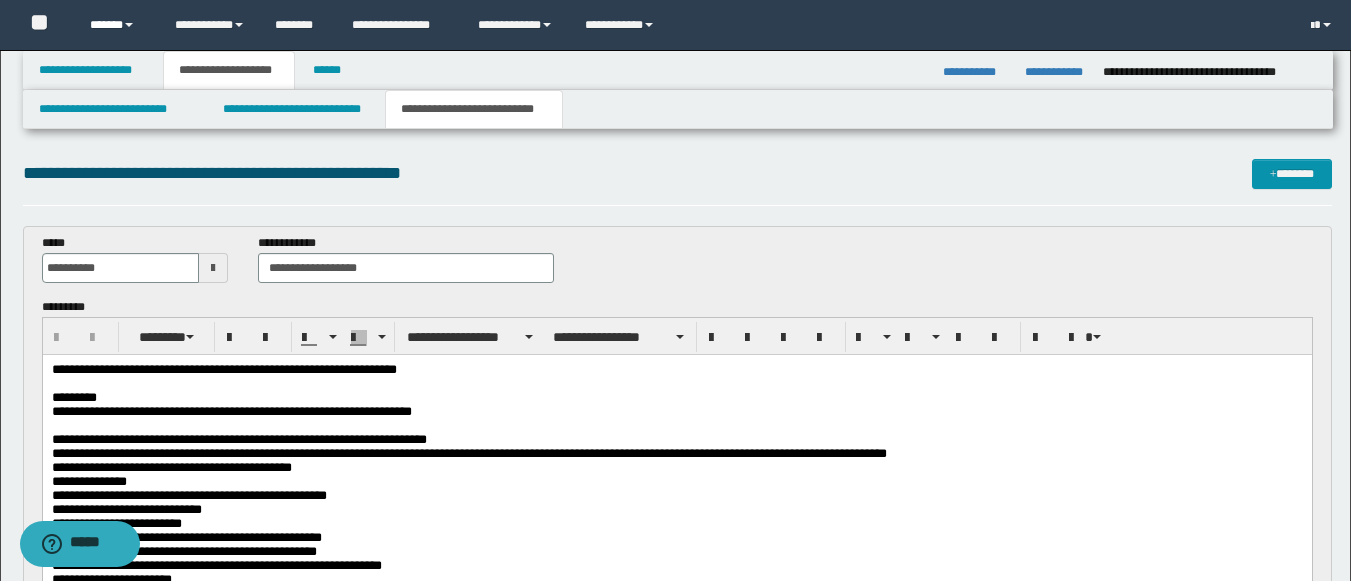 click on "******" at bounding box center [117, 25] 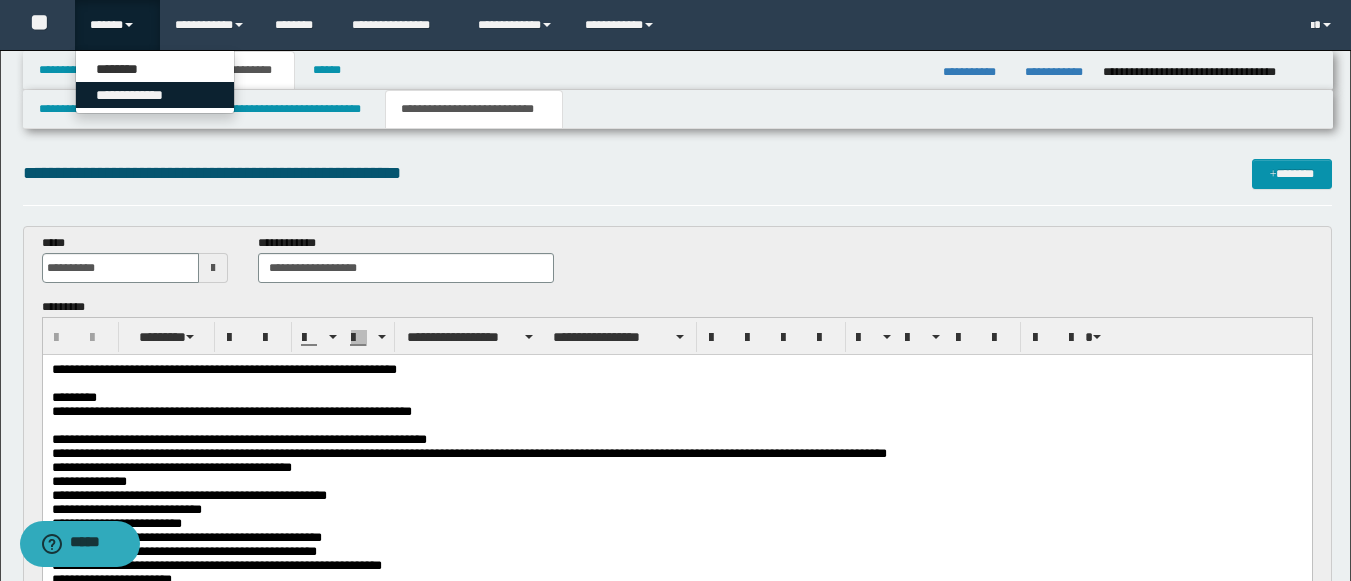 click on "**********" at bounding box center [155, 95] 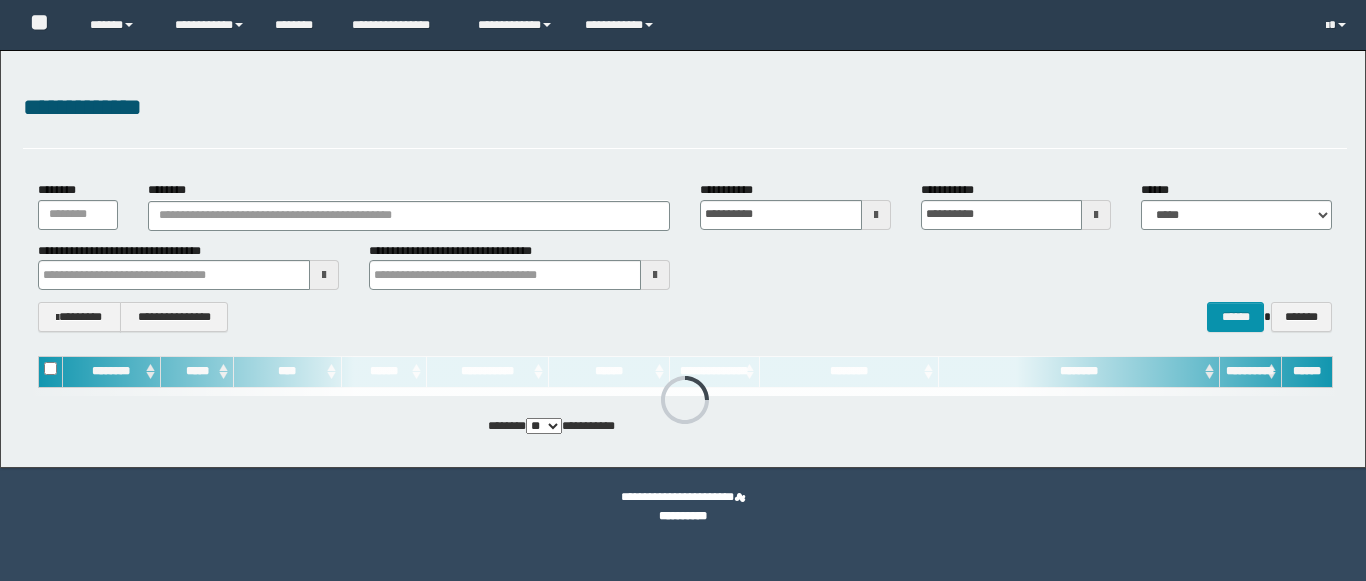 scroll, scrollTop: 0, scrollLeft: 0, axis: both 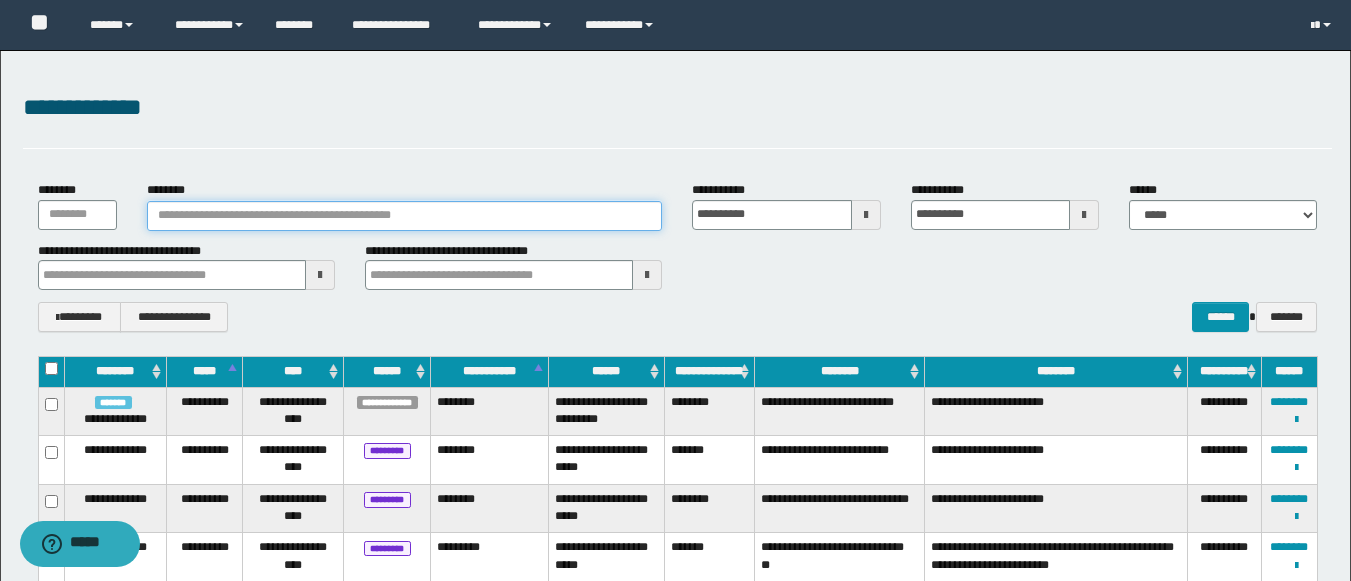 click on "********" at bounding box center (405, 216) 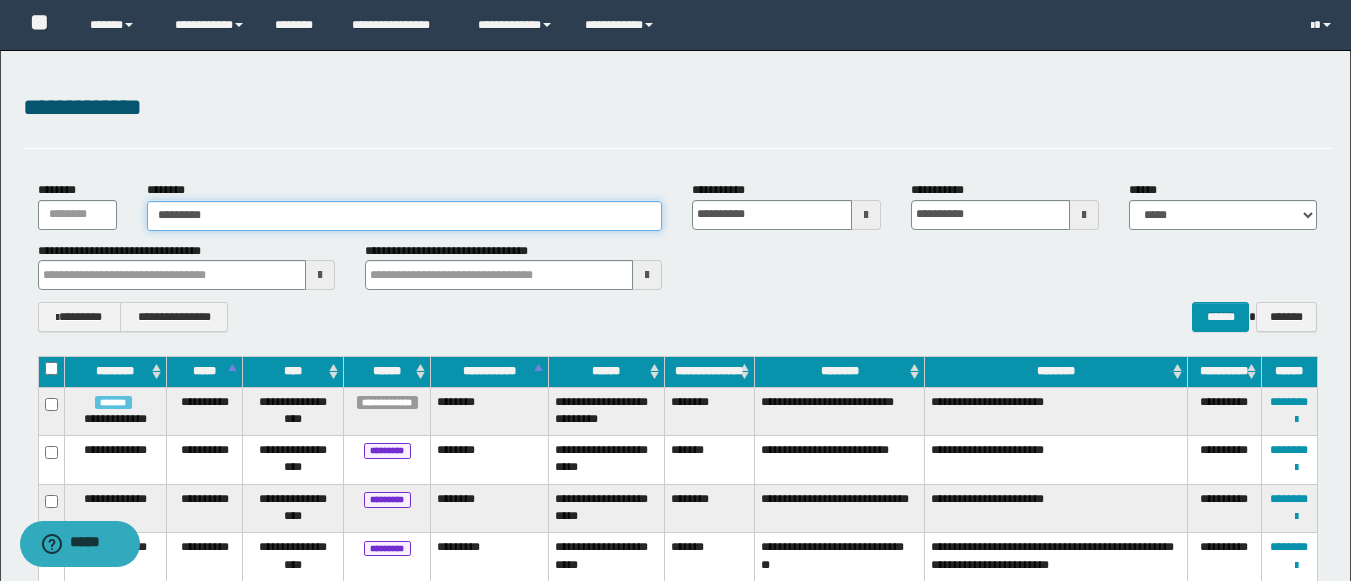 type on "********" 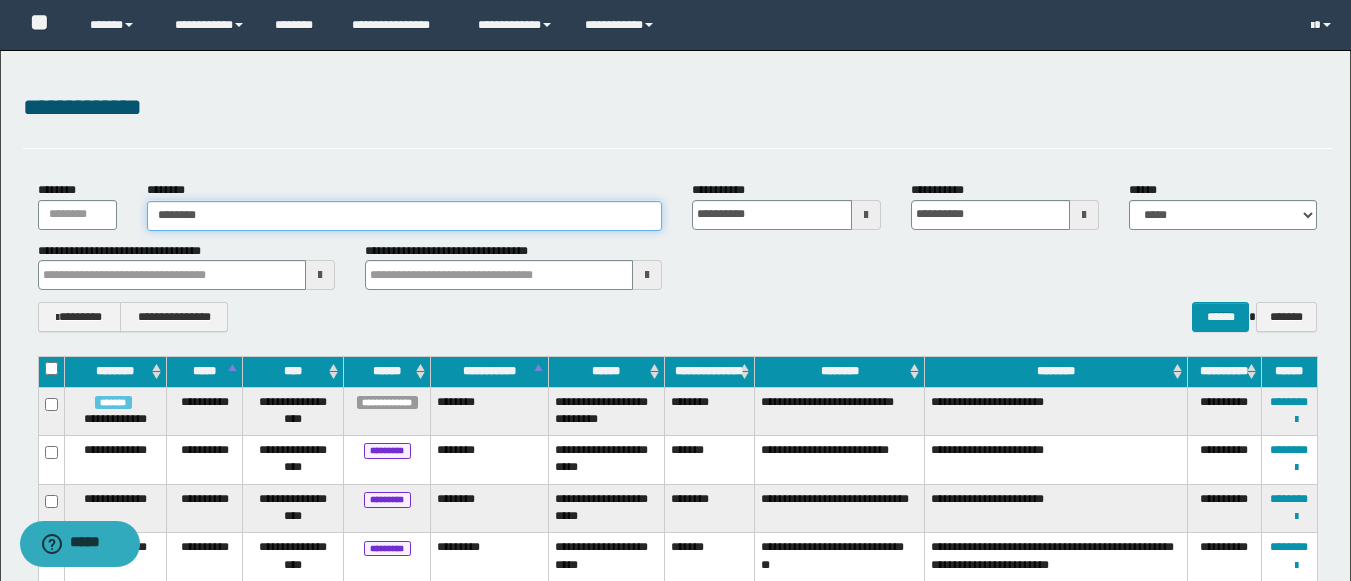 type on "********" 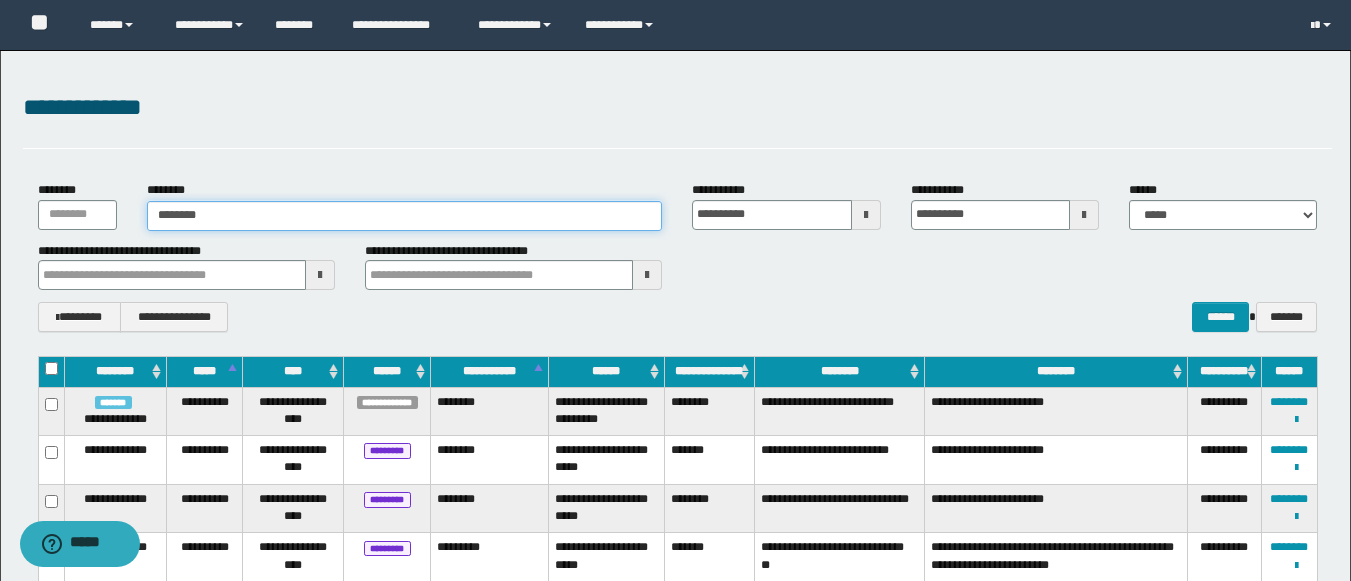 type on "********" 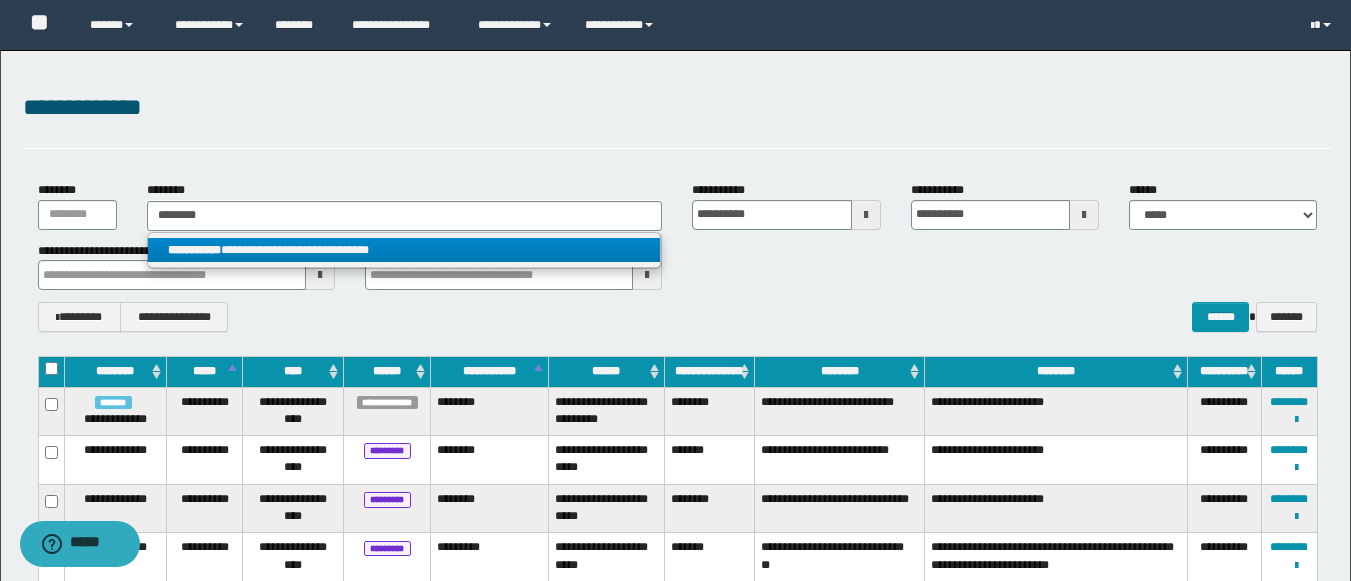 click on "**********" at bounding box center (404, 250) 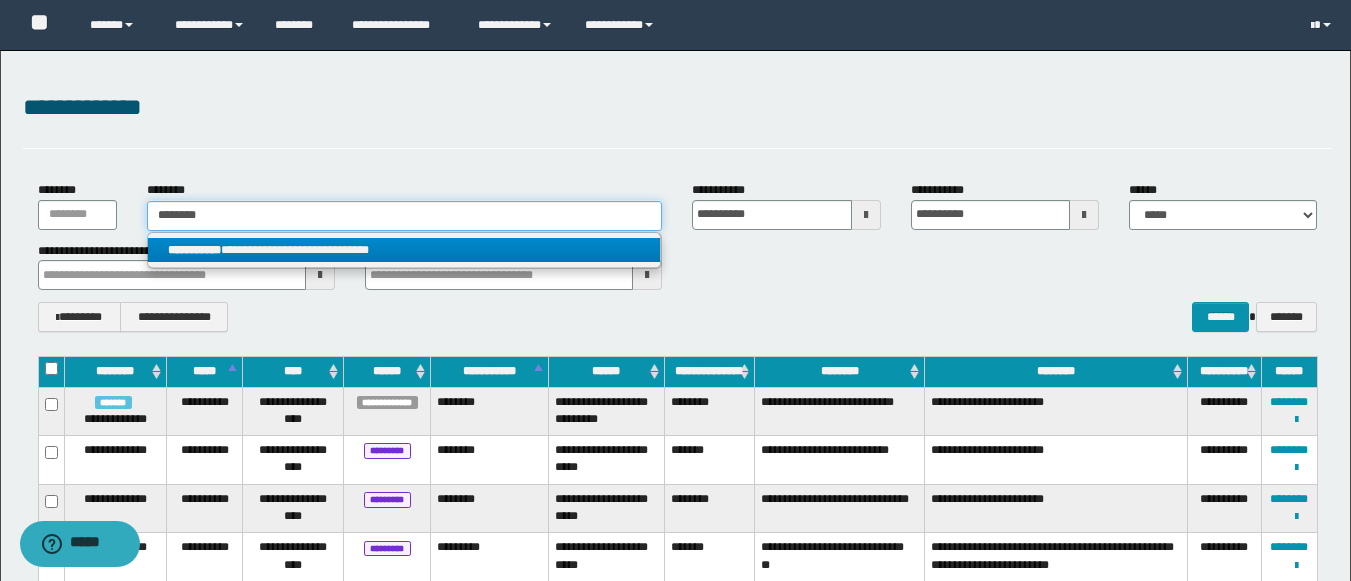 type 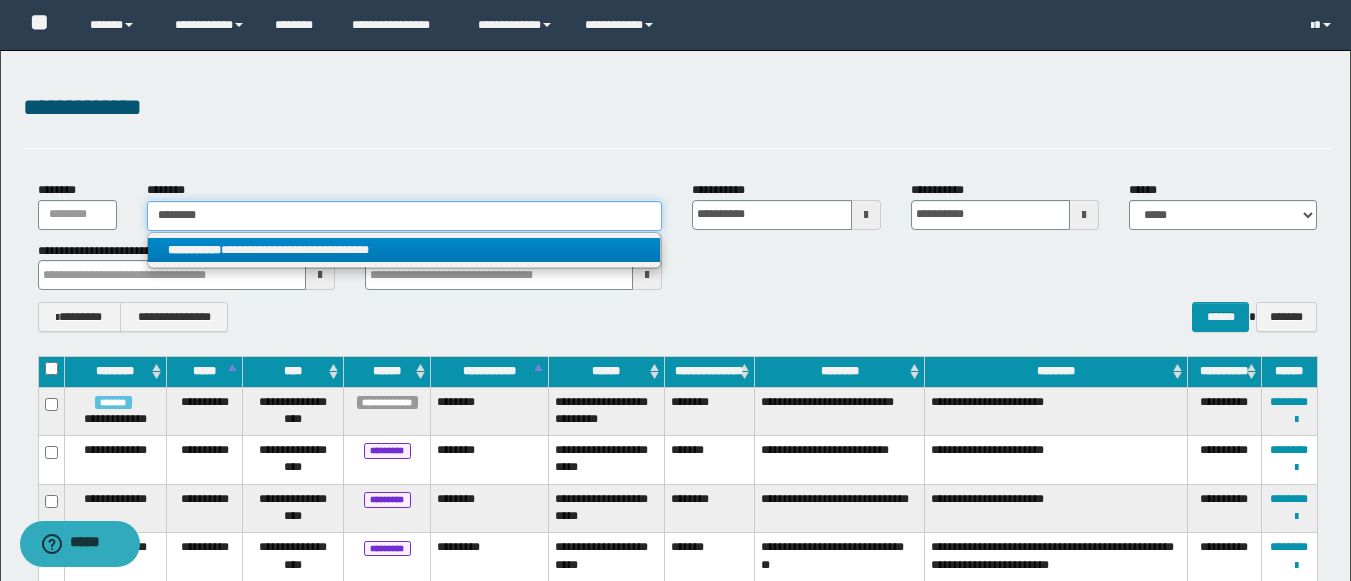 type on "**********" 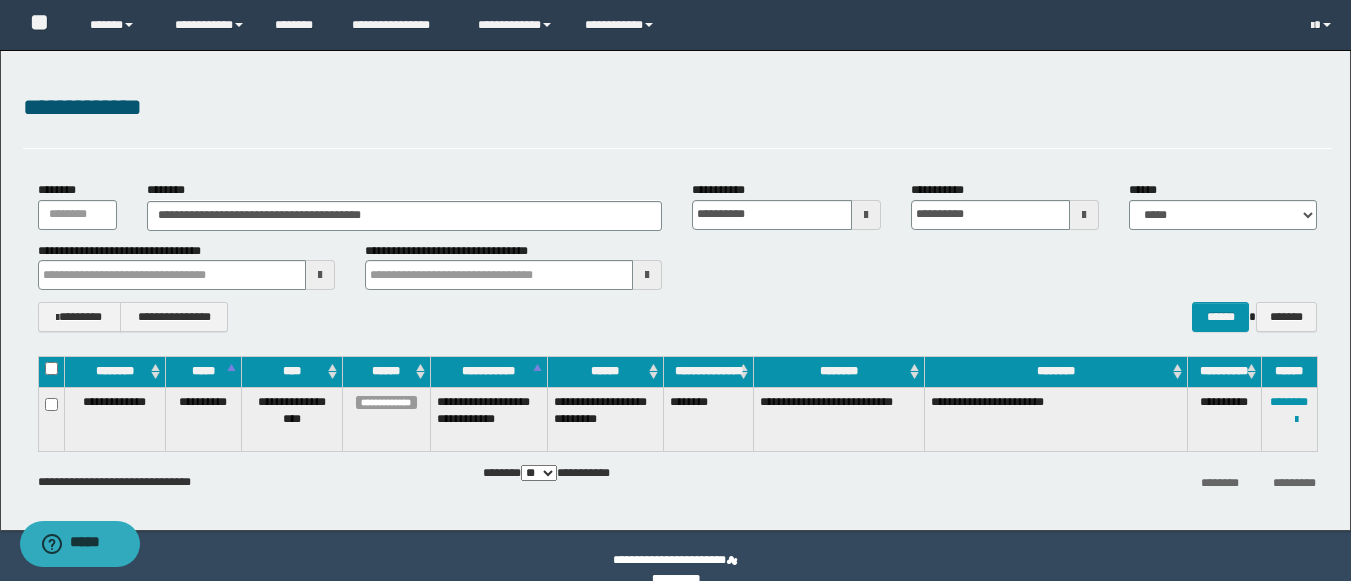 click on "**********" at bounding box center (1289, 419) 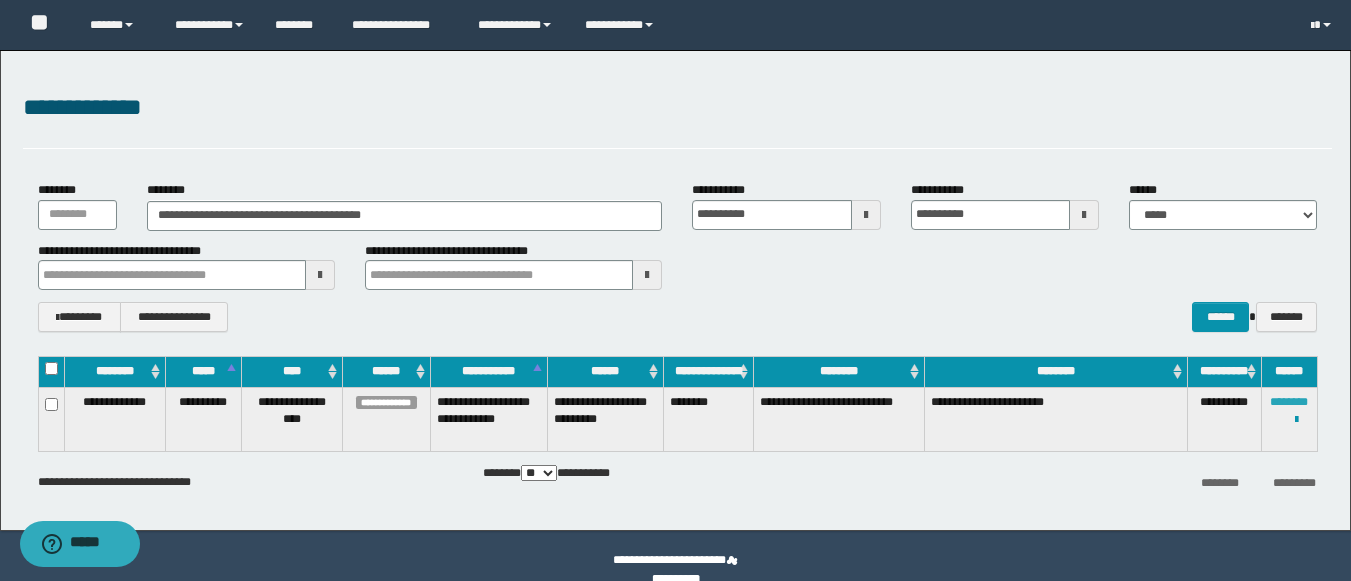 click on "********" at bounding box center (1289, 402) 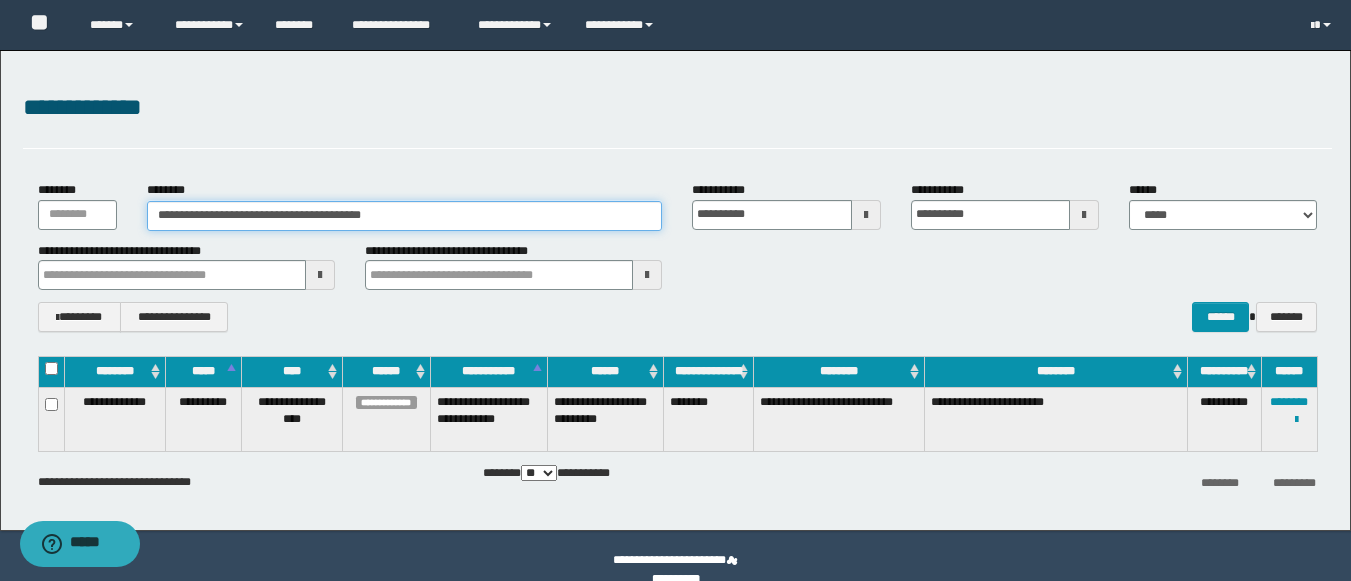 drag, startPoint x: 472, startPoint y: 214, endPoint x: 0, endPoint y: 179, distance: 473.2959 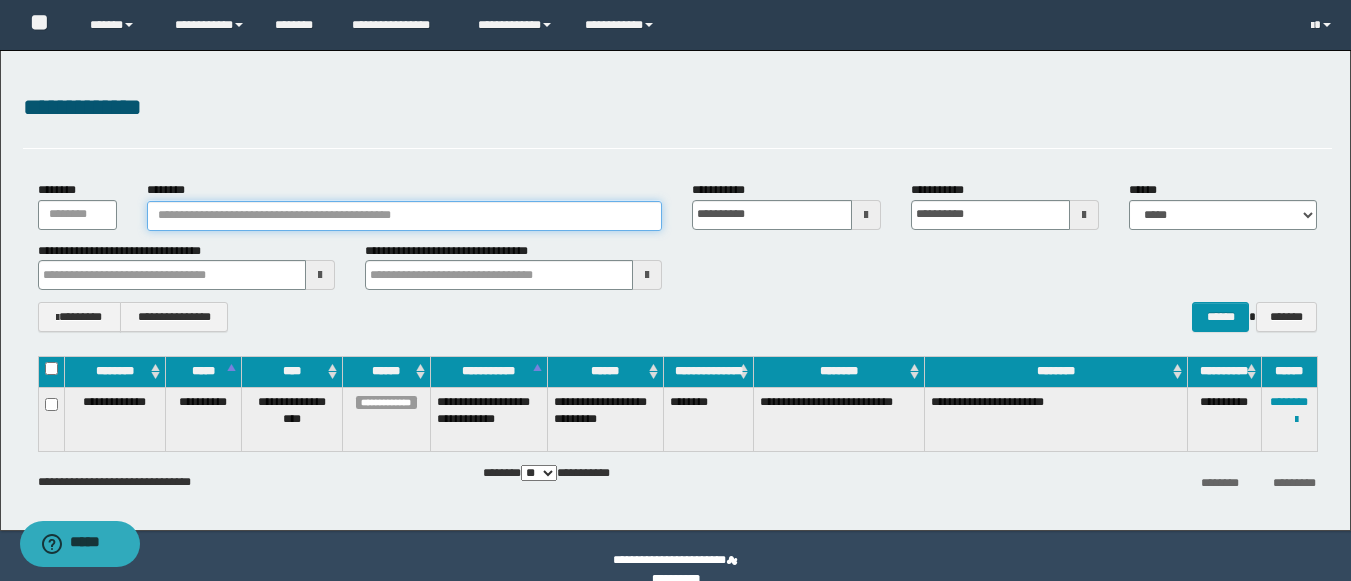 paste on "********" 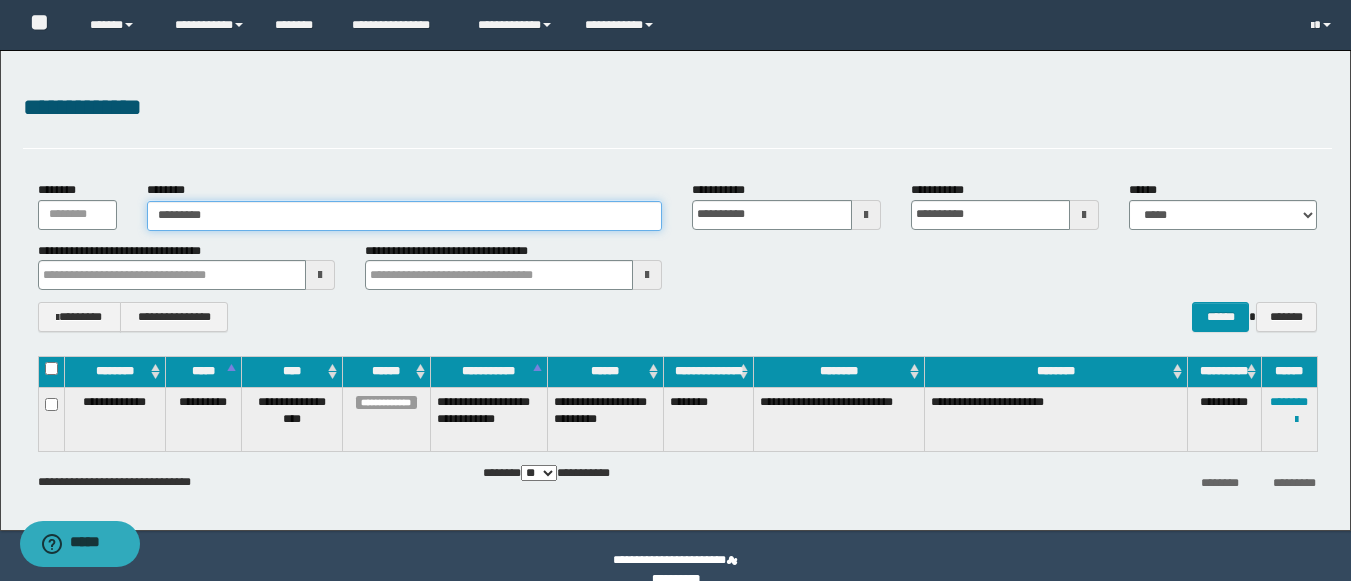 type on "********" 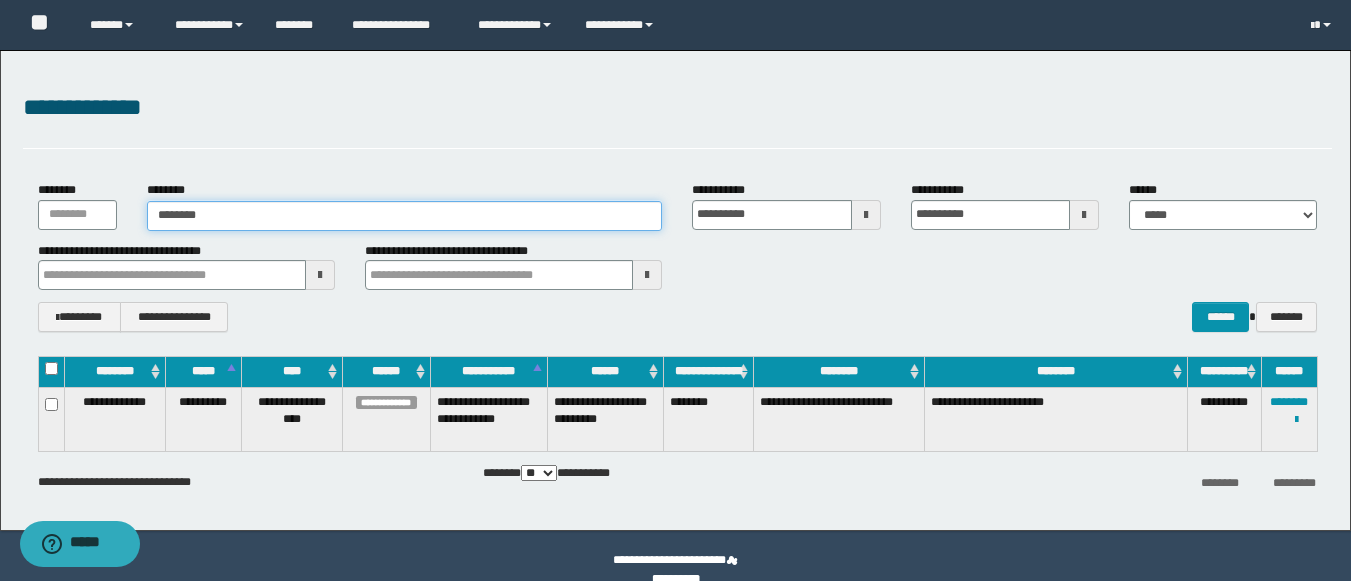 type on "********" 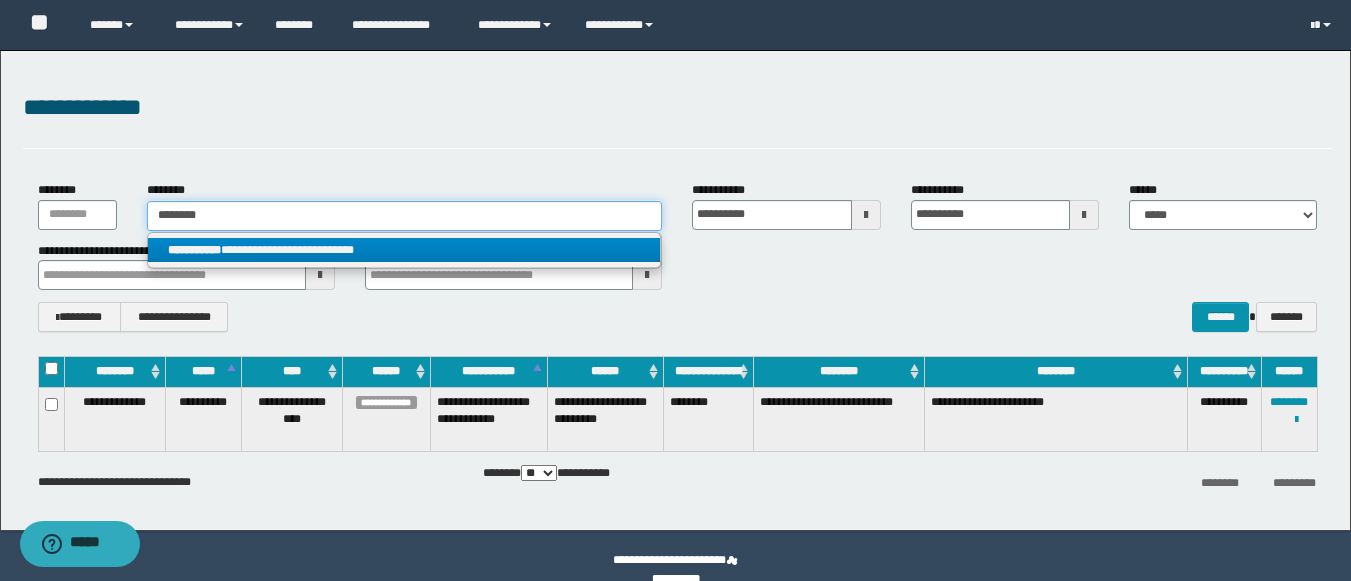 type on "********" 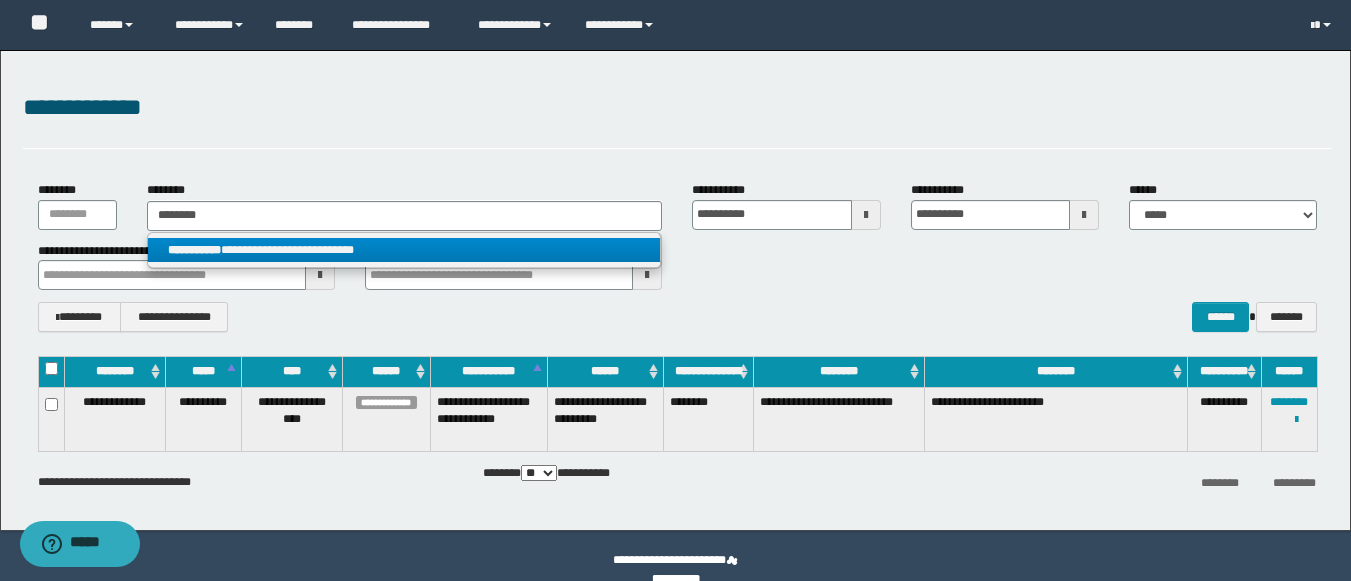 click on "**********" at bounding box center (404, 250) 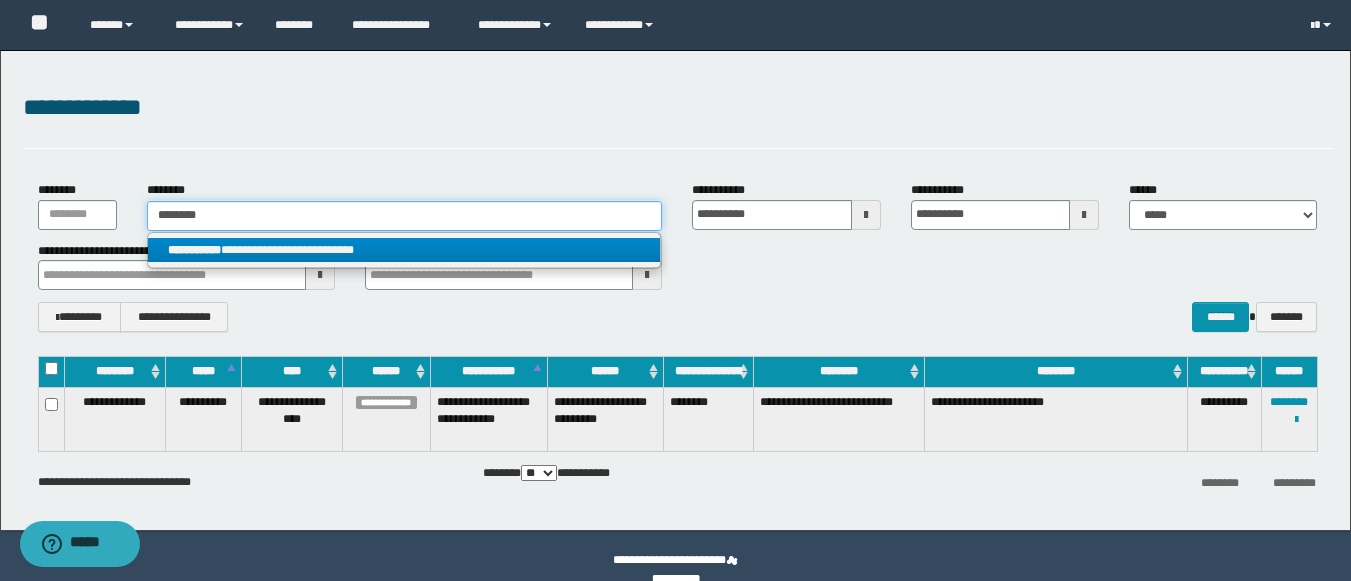 type 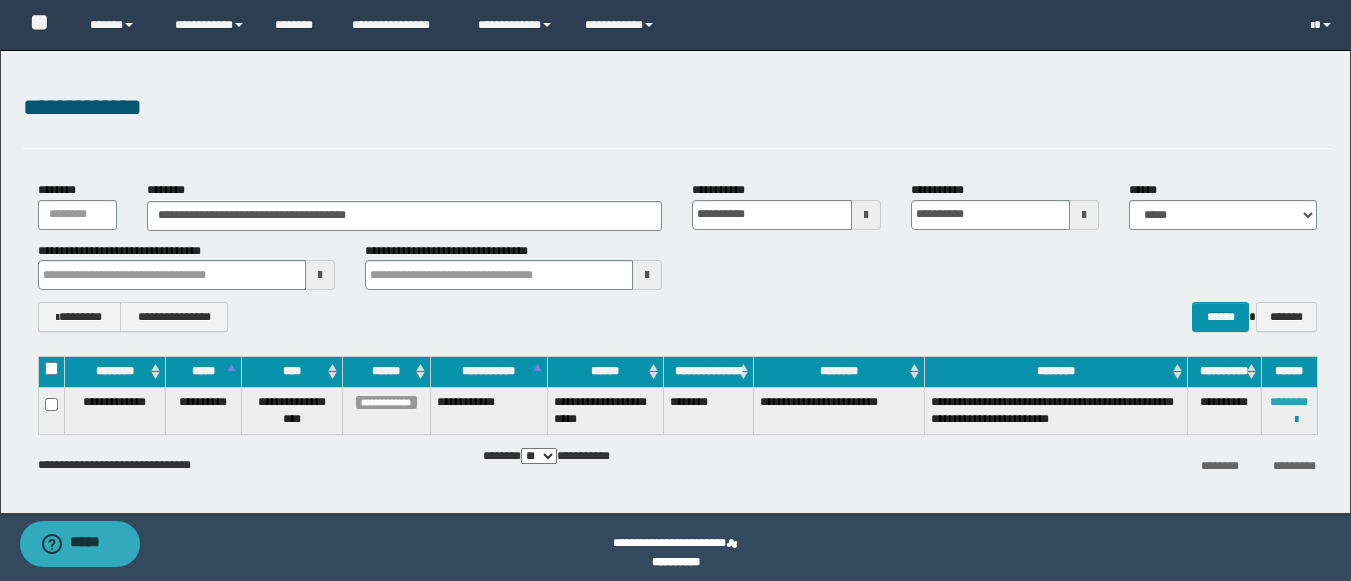 click on "********" at bounding box center [1289, 402] 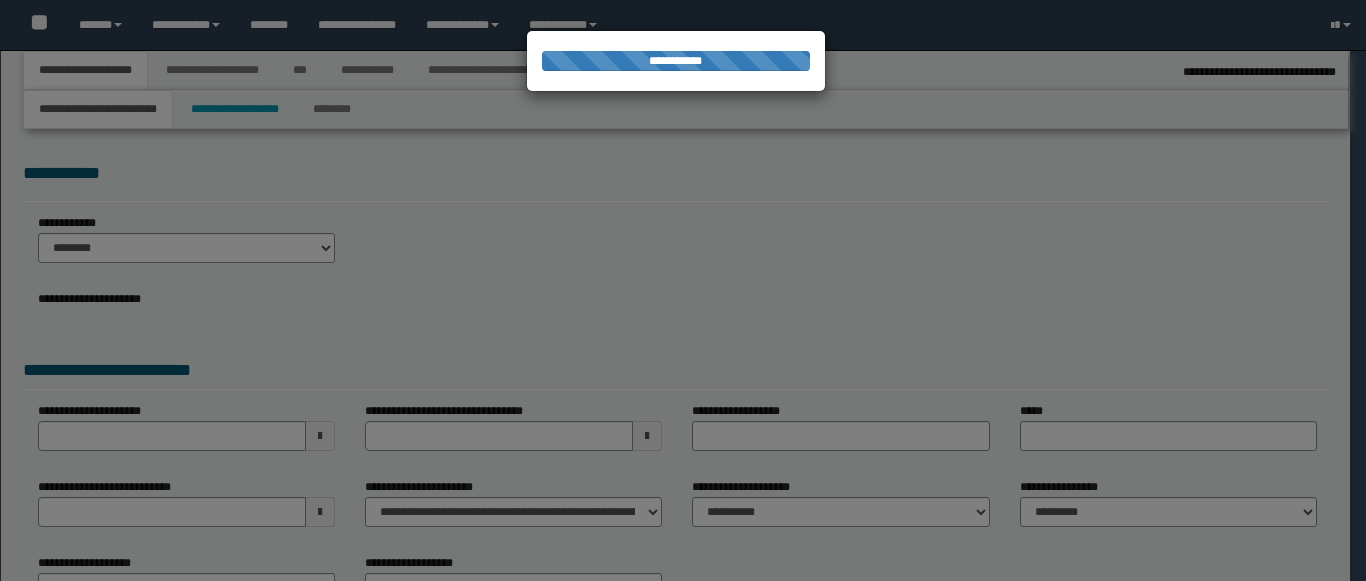 select on "*" 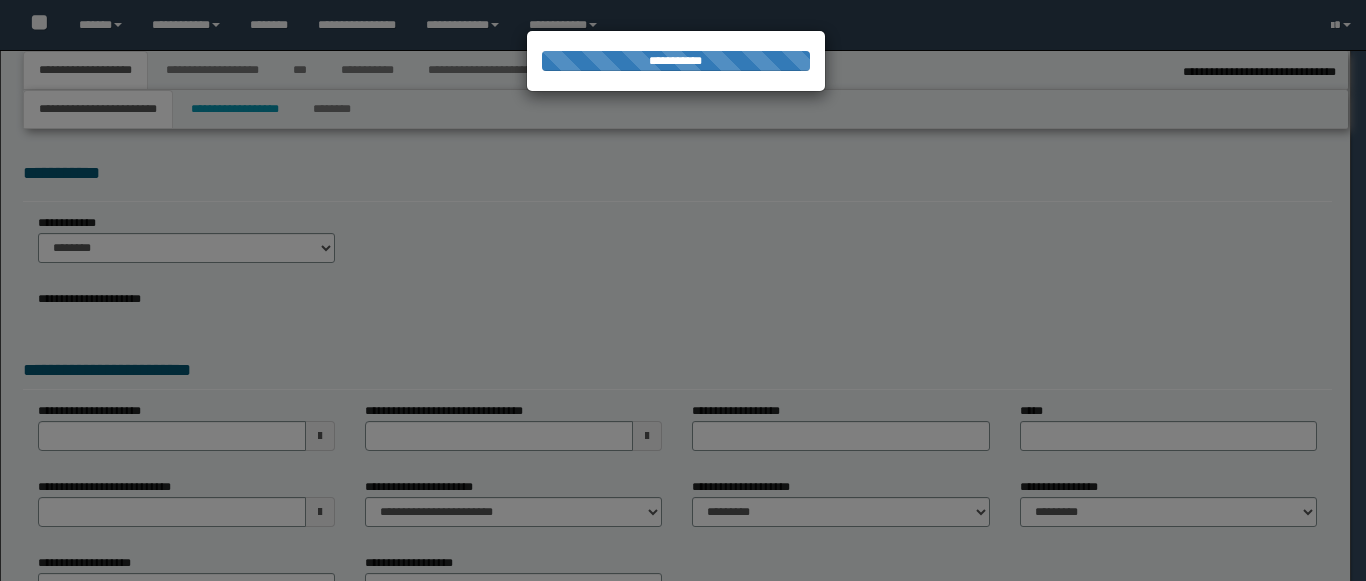select on "*" 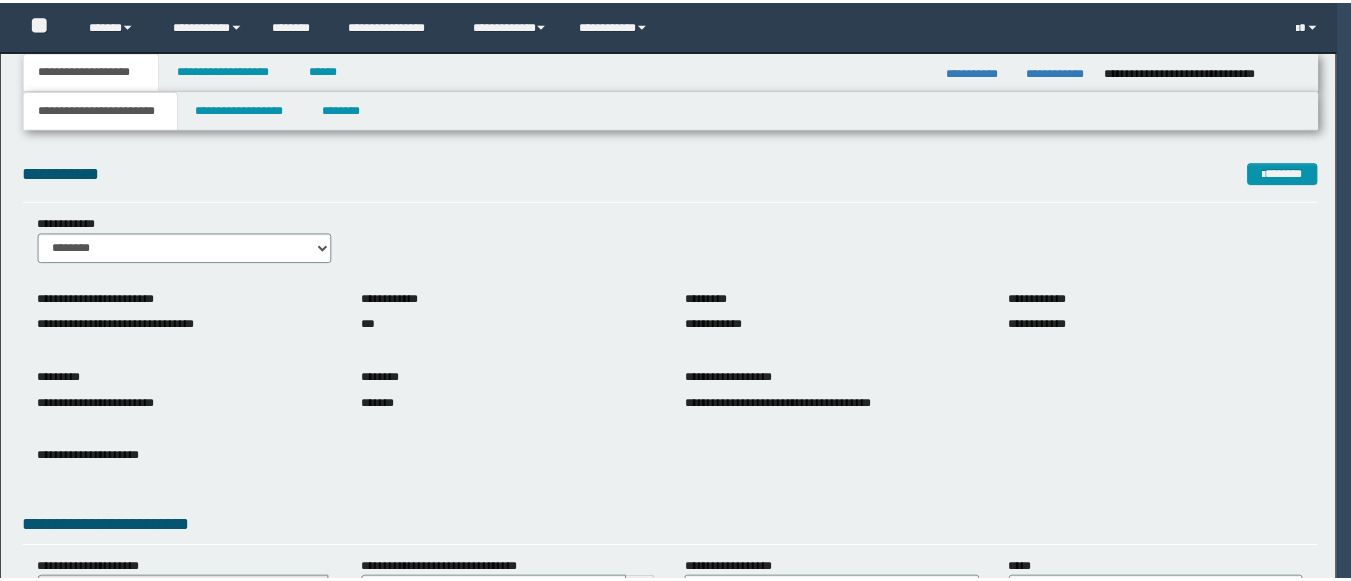 scroll, scrollTop: 0, scrollLeft: 0, axis: both 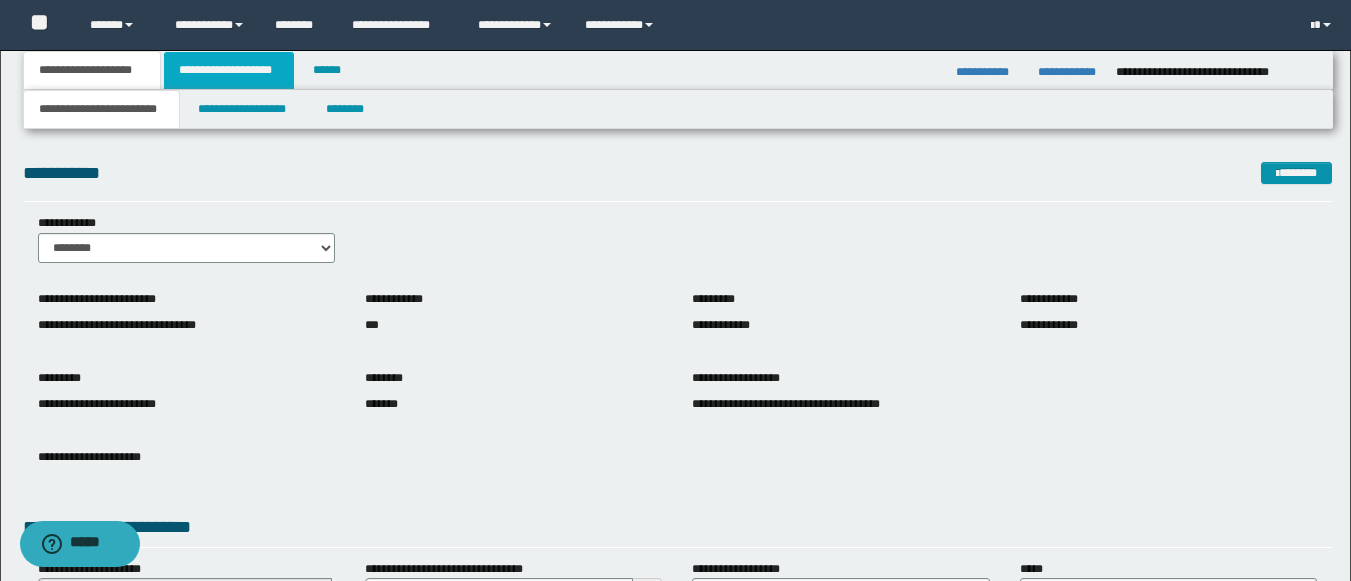 click on "**********" at bounding box center [229, 70] 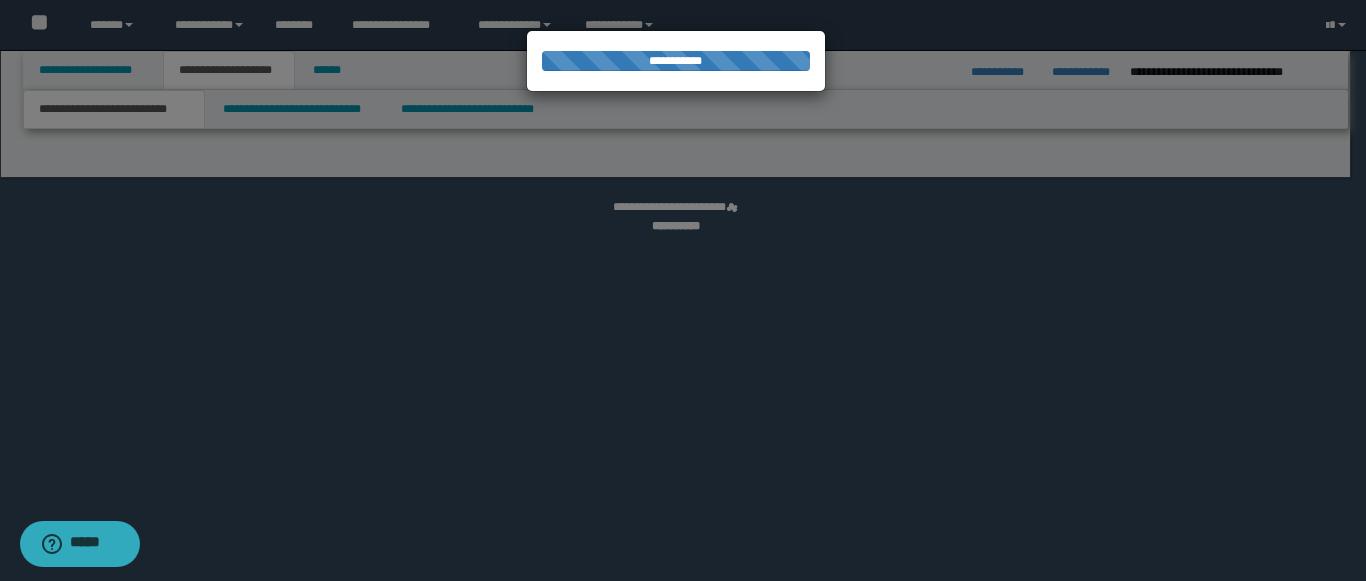 click at bounding box center (683, 290) 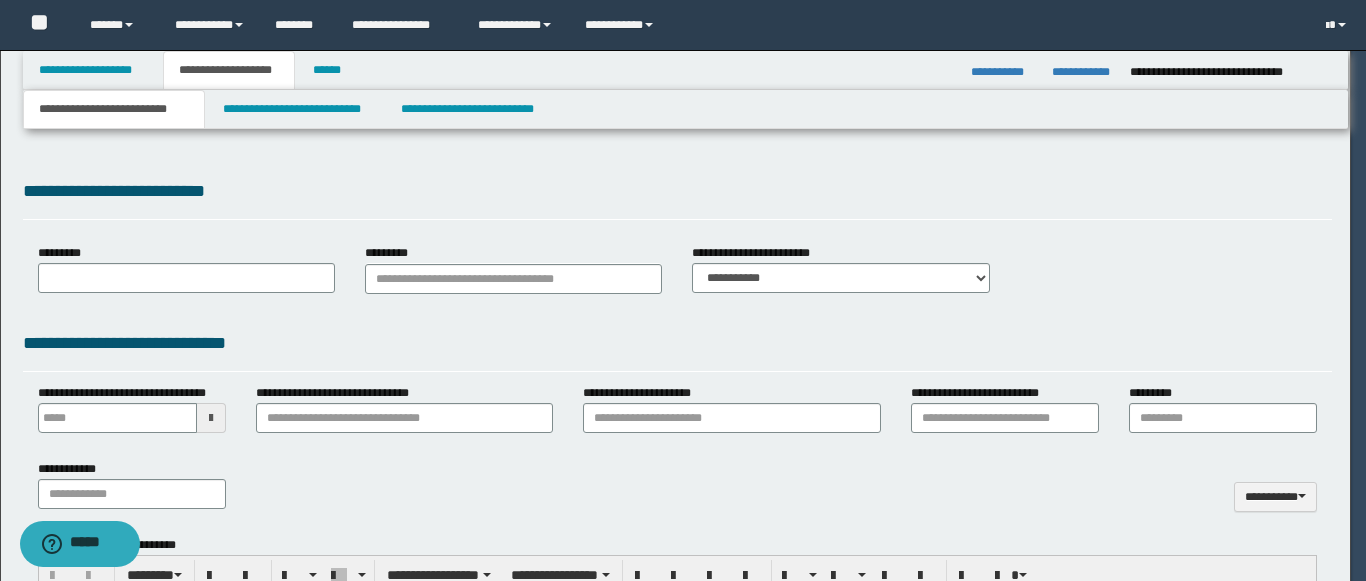 type 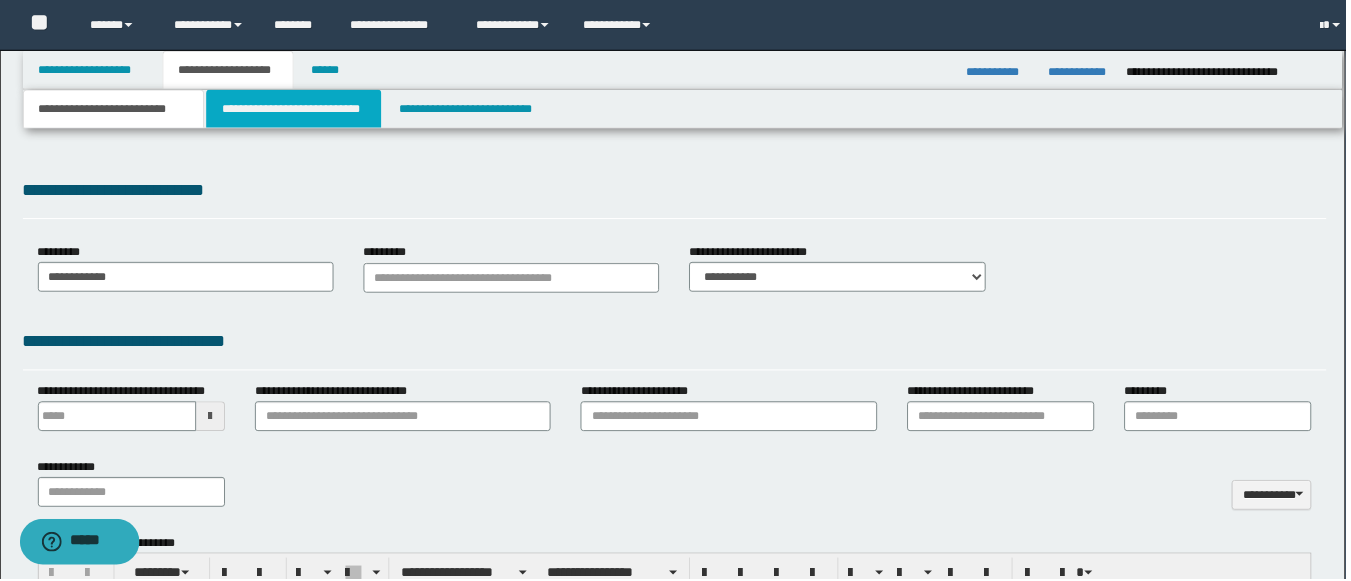 click on "**********" at bounding box center (295, 109) 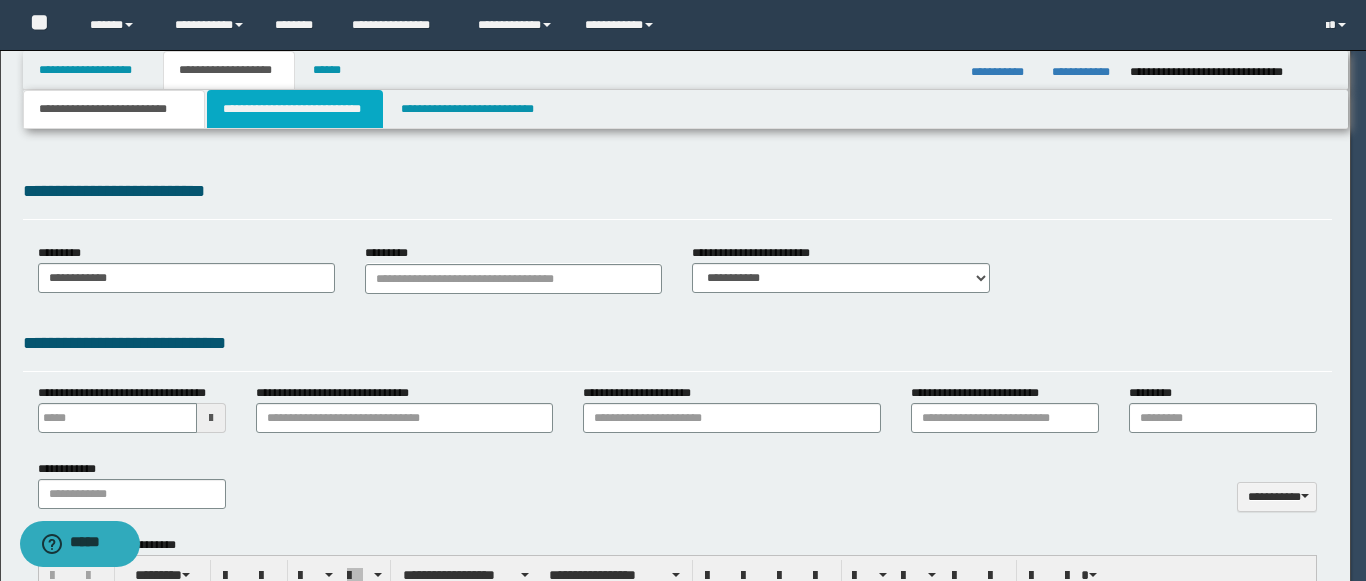 scroll, scrollTop: 0, scrollLeft: 0, axis: both 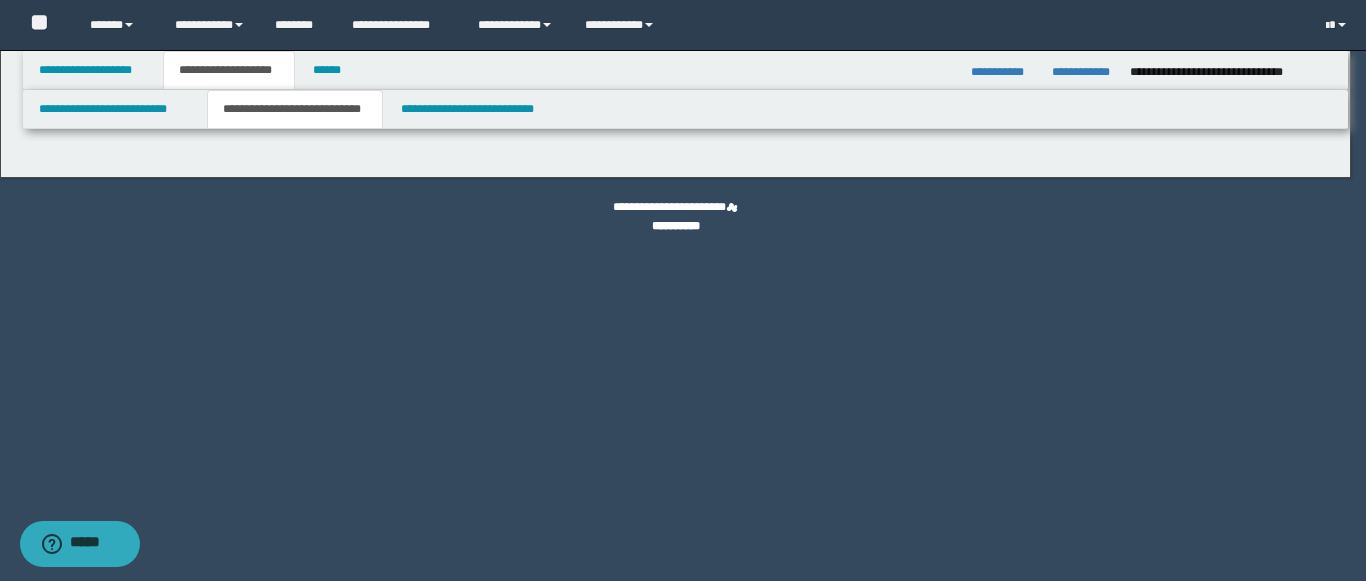 select on "*" 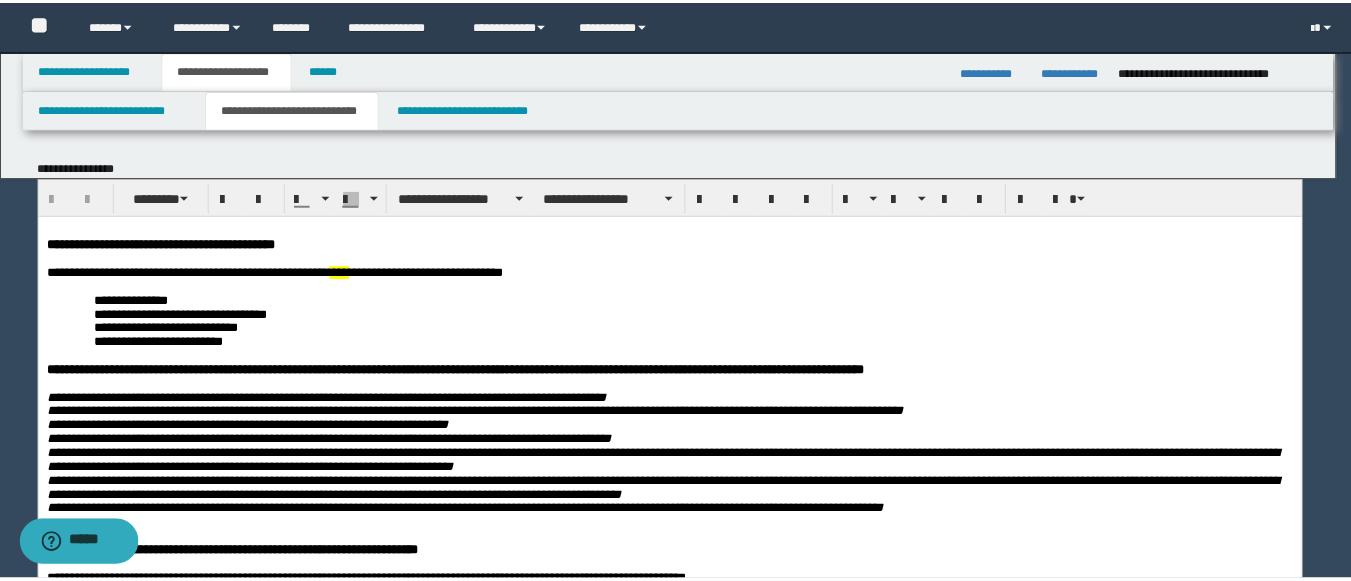 scroll, scrollTop: 0, scrollLeft: 0, axis: both 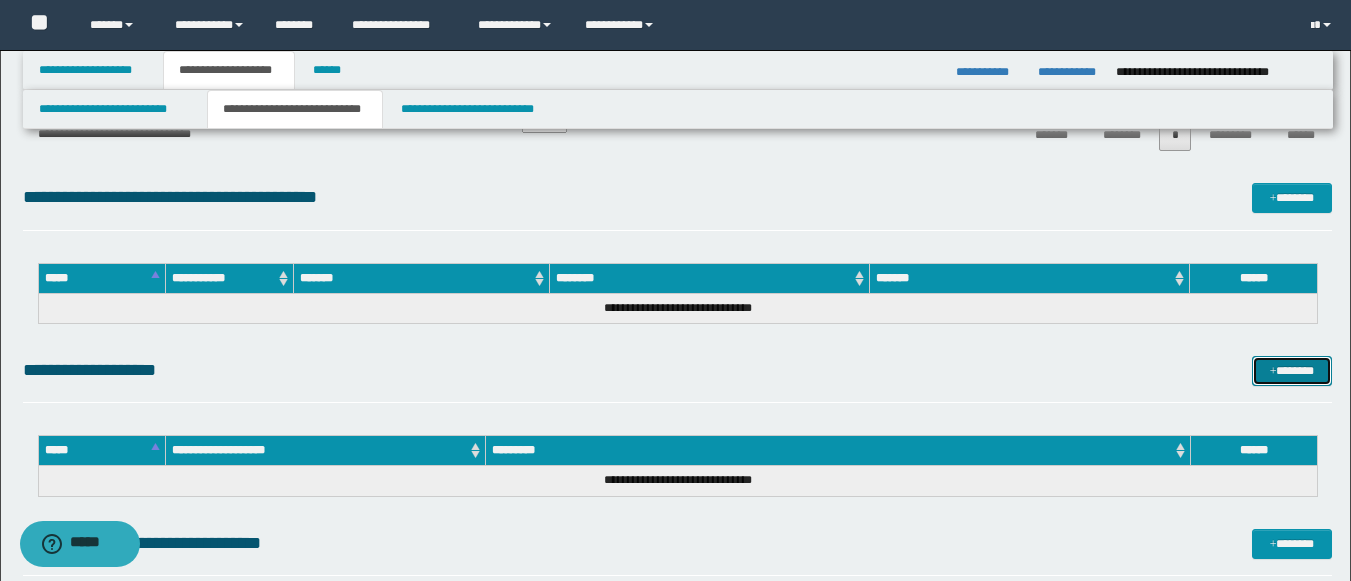click on "*******" at bounding box center [1292, 371] 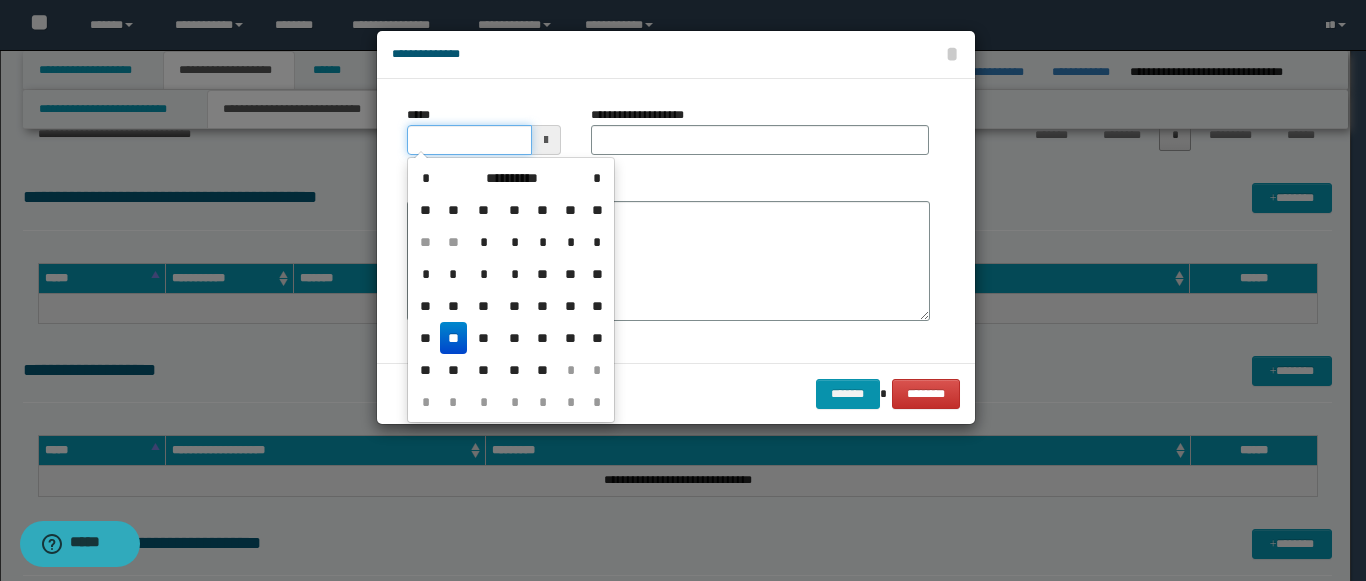 click on "*****" at bounding box center [469, 140] 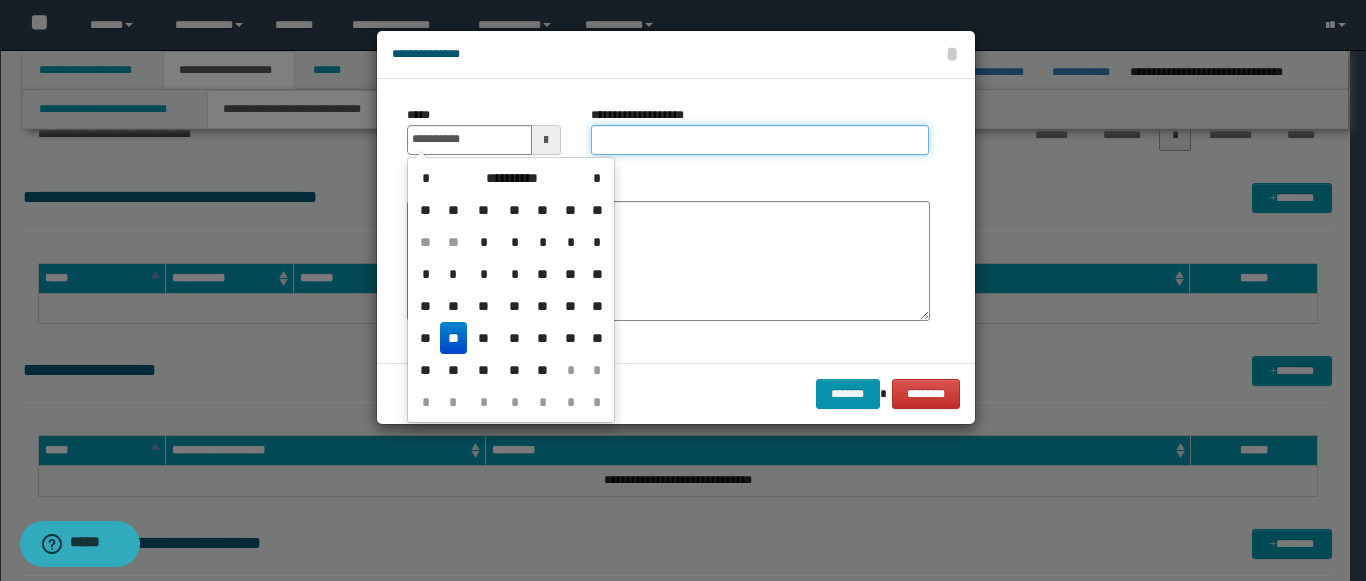 type on "**********" 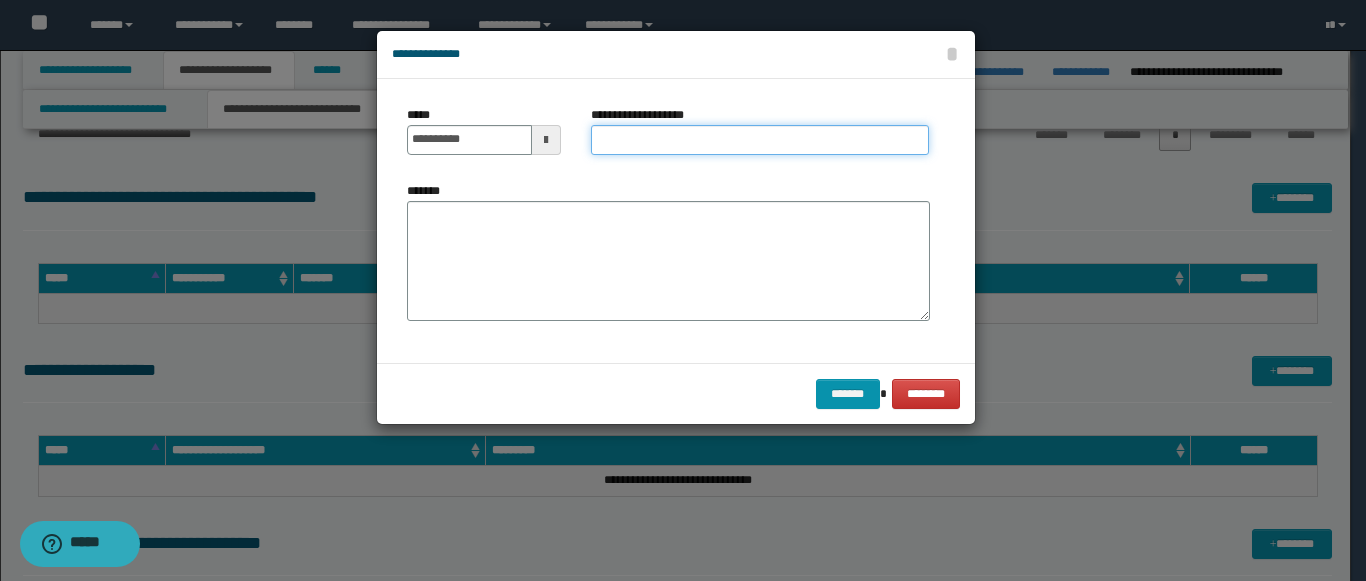 paste on "**********" 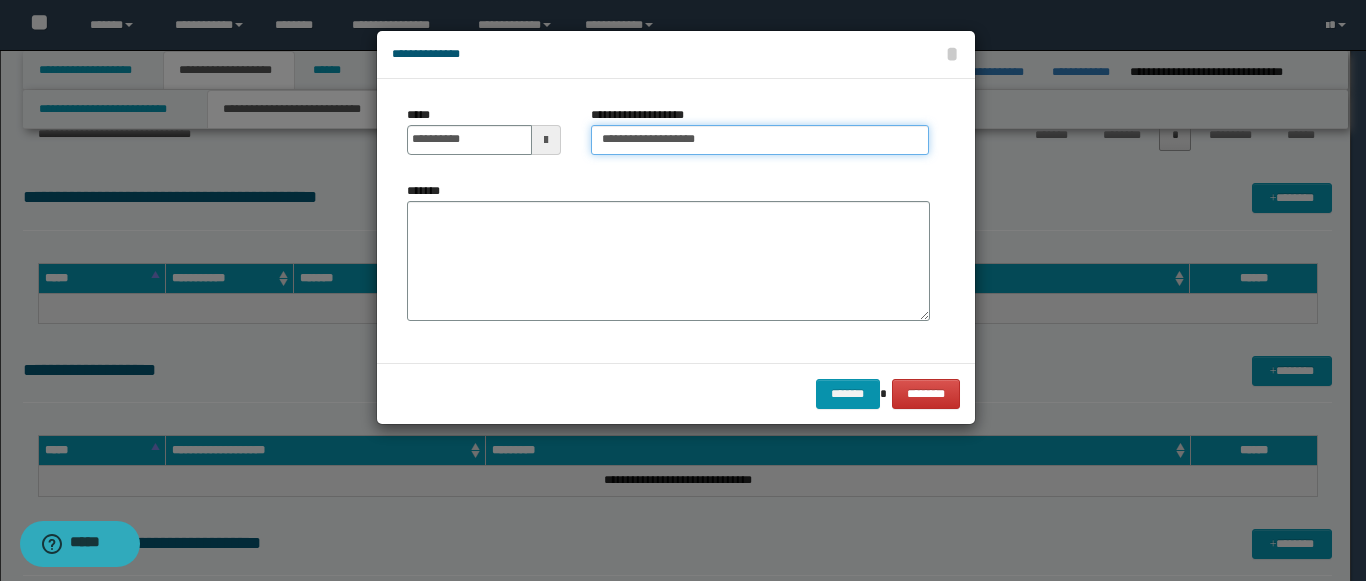 type on "**********" 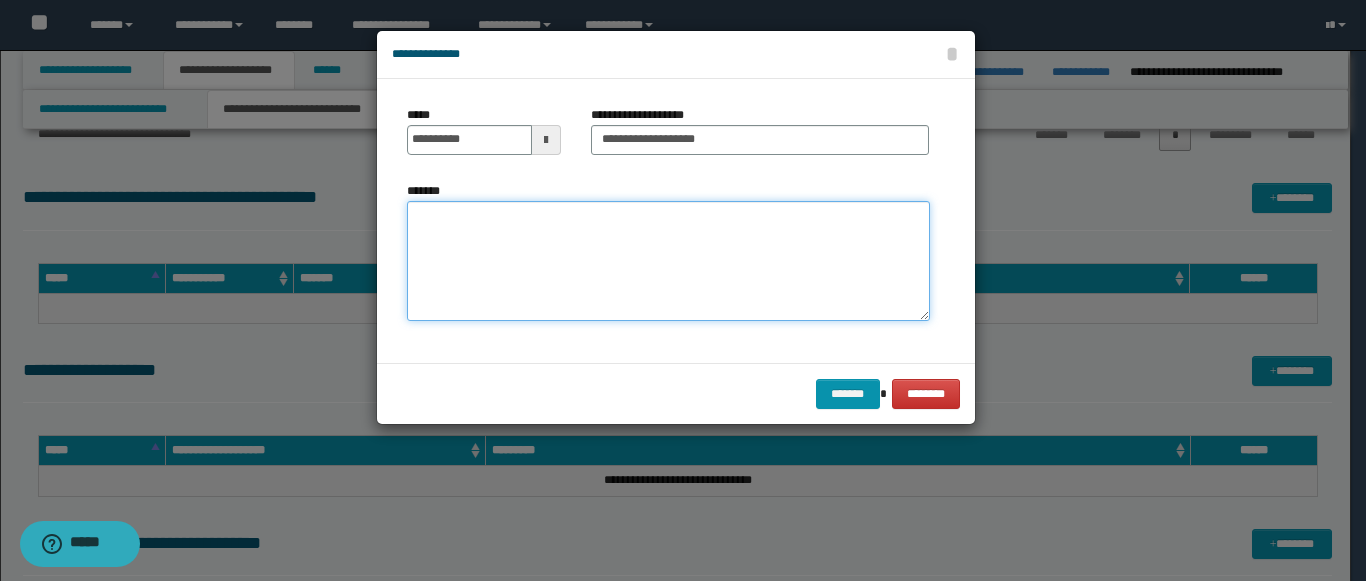 click on "*******" at bounding box center [668, 261] 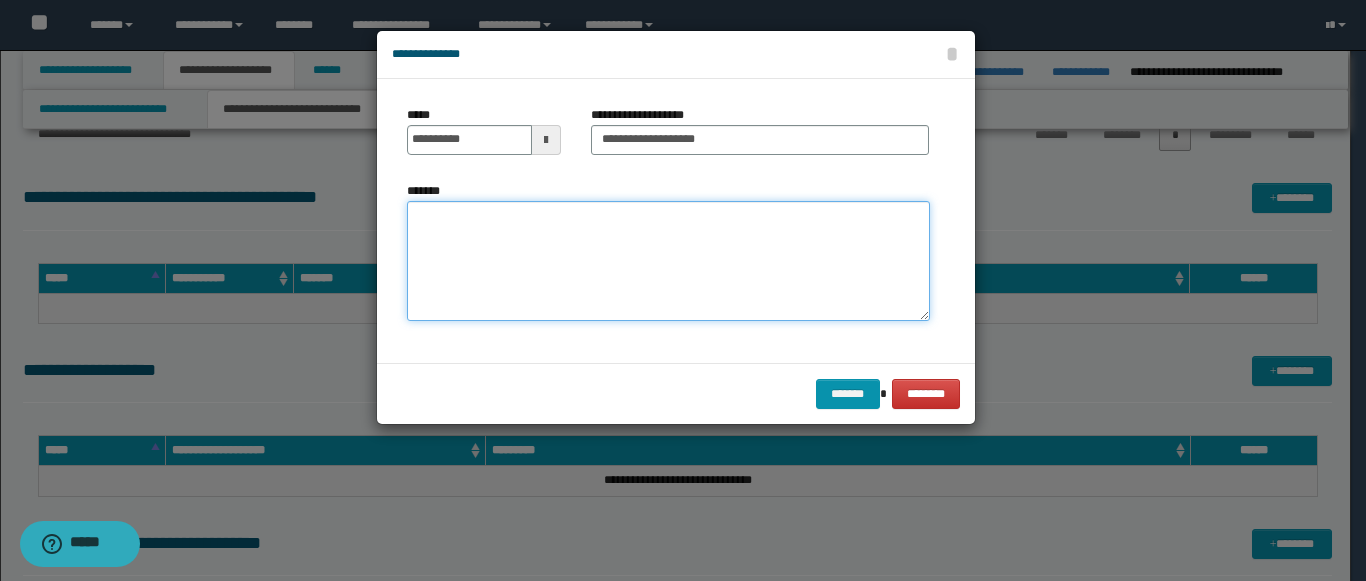 paste on "**********" 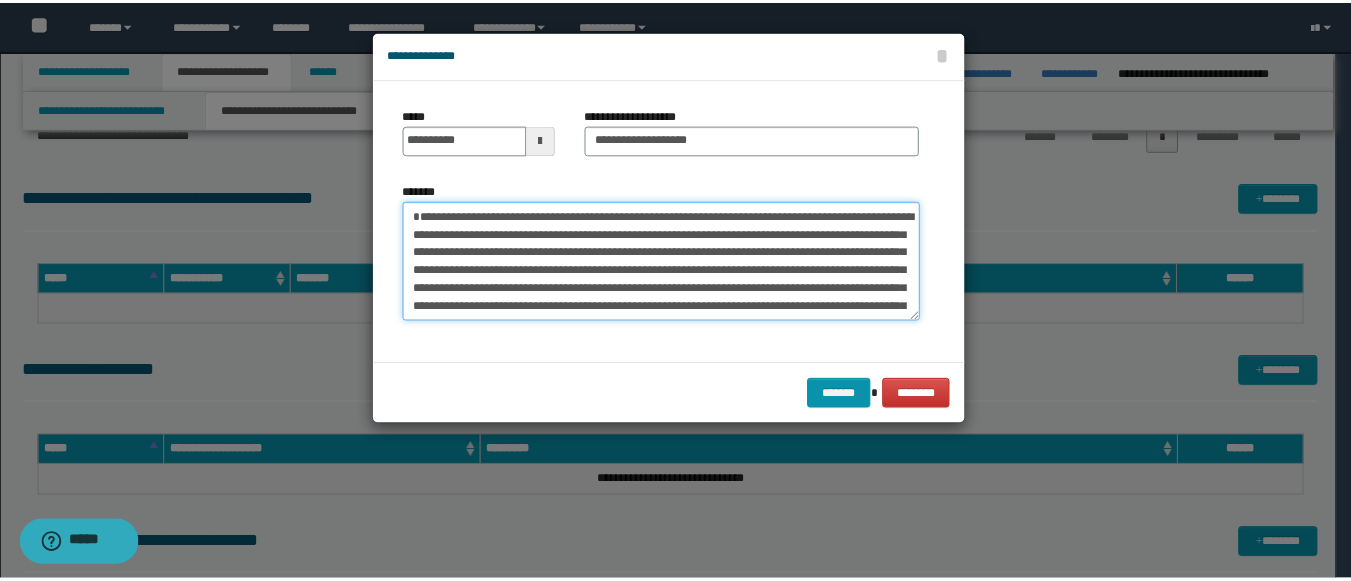 scroll, scrollTop: 30, scrollLeft: 0, axis: vertical 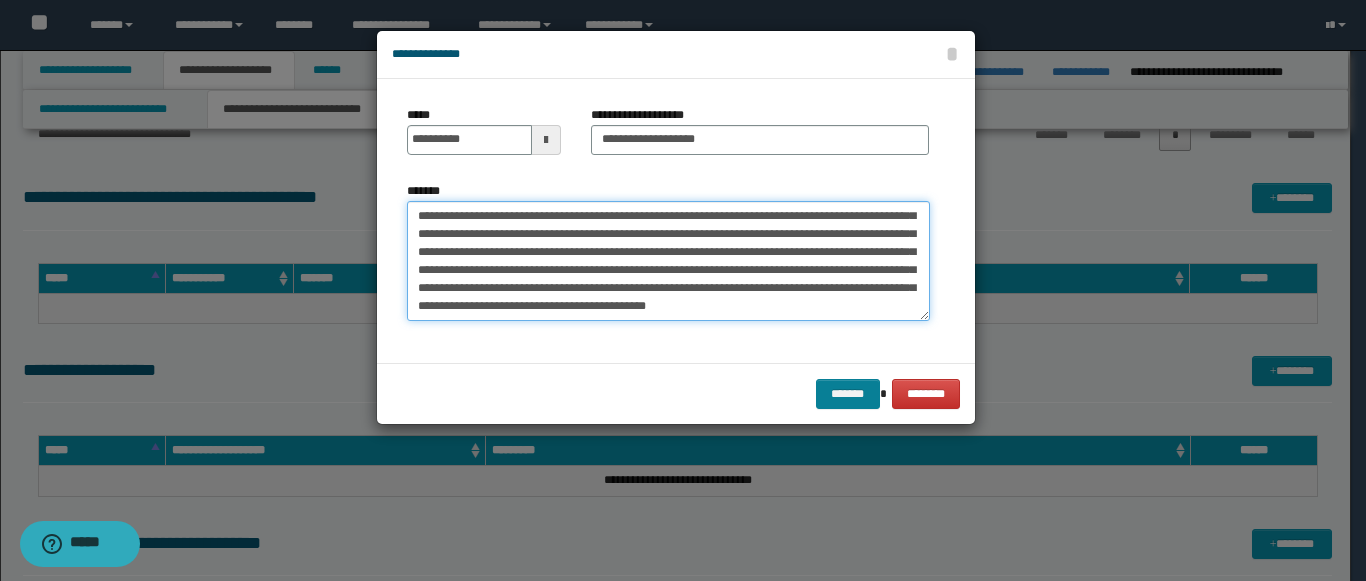 type on "**********" 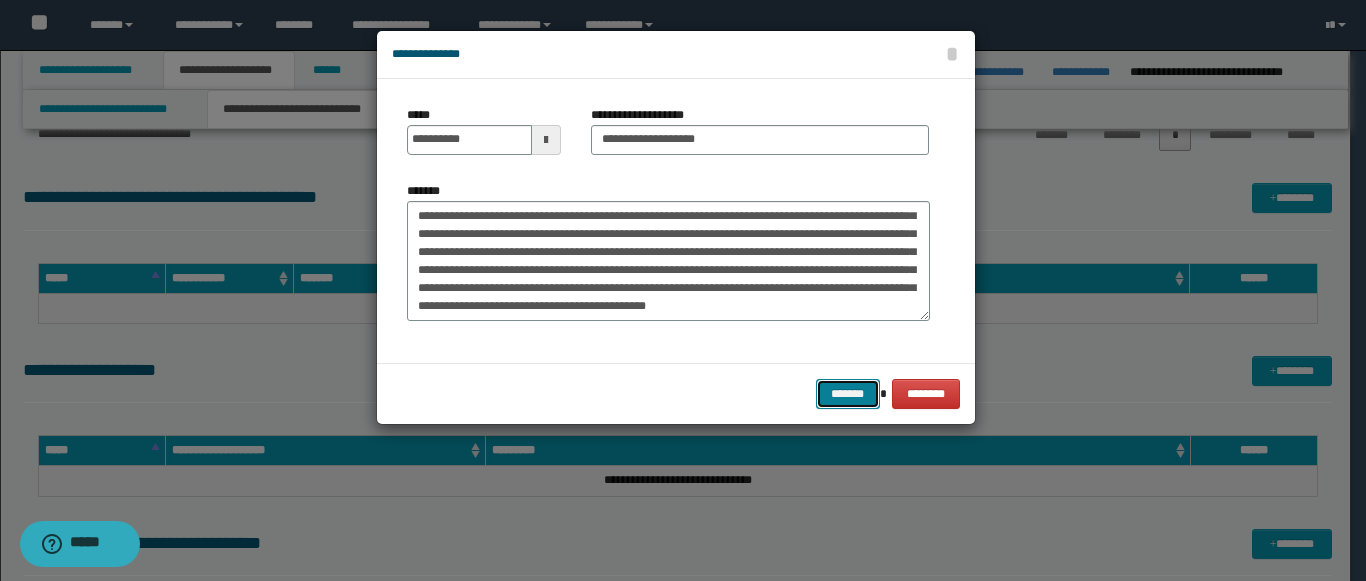 click on "*******" at bounding box center [848, 394] 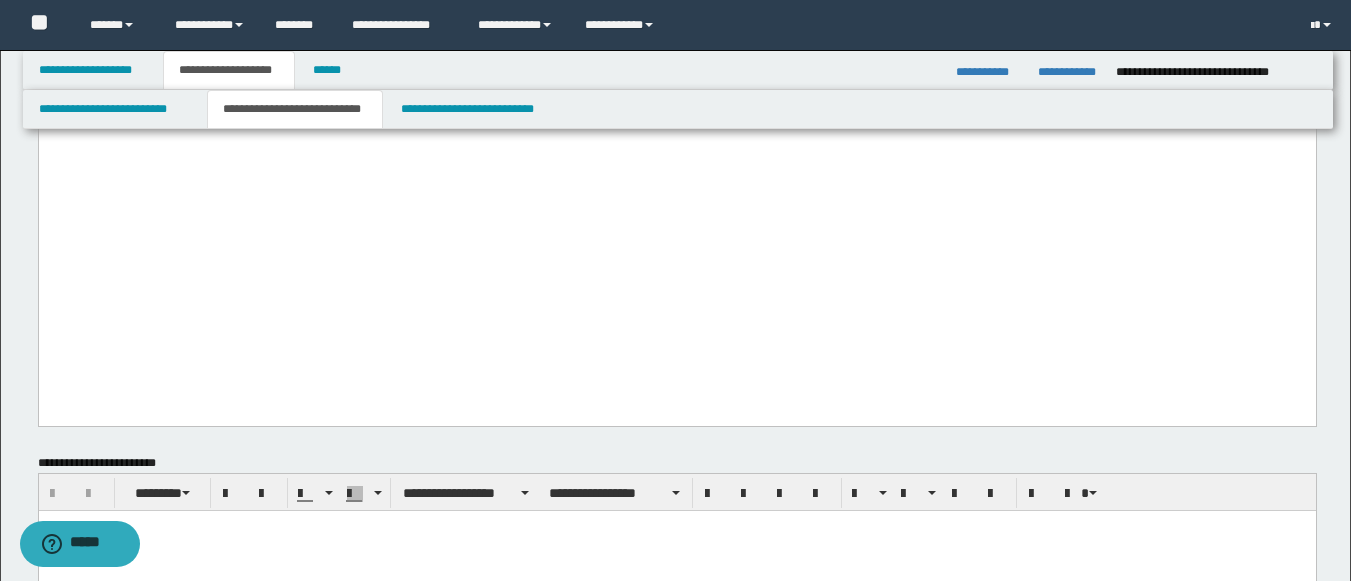 scroll, scrollTop: 2576, scrollLeft: 0, axis: vertical 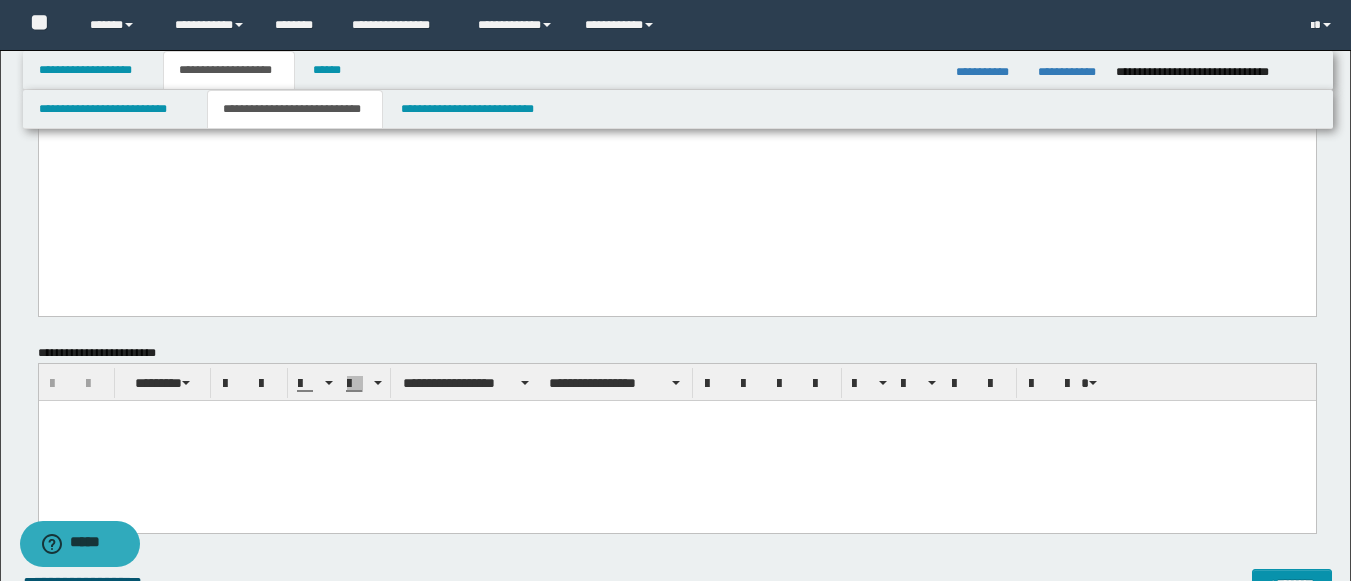 click on "**********" at bounding box center [676, -1245] 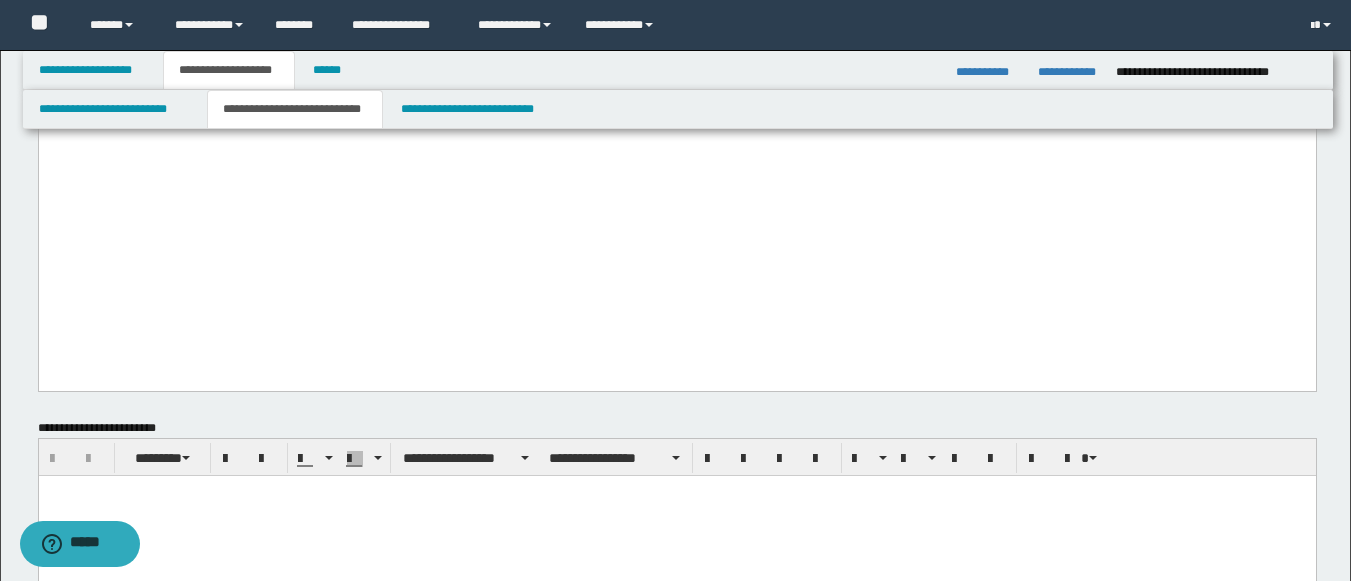 scroll, scrollTop: 2527, scrollLeft: 0, axis: vertical 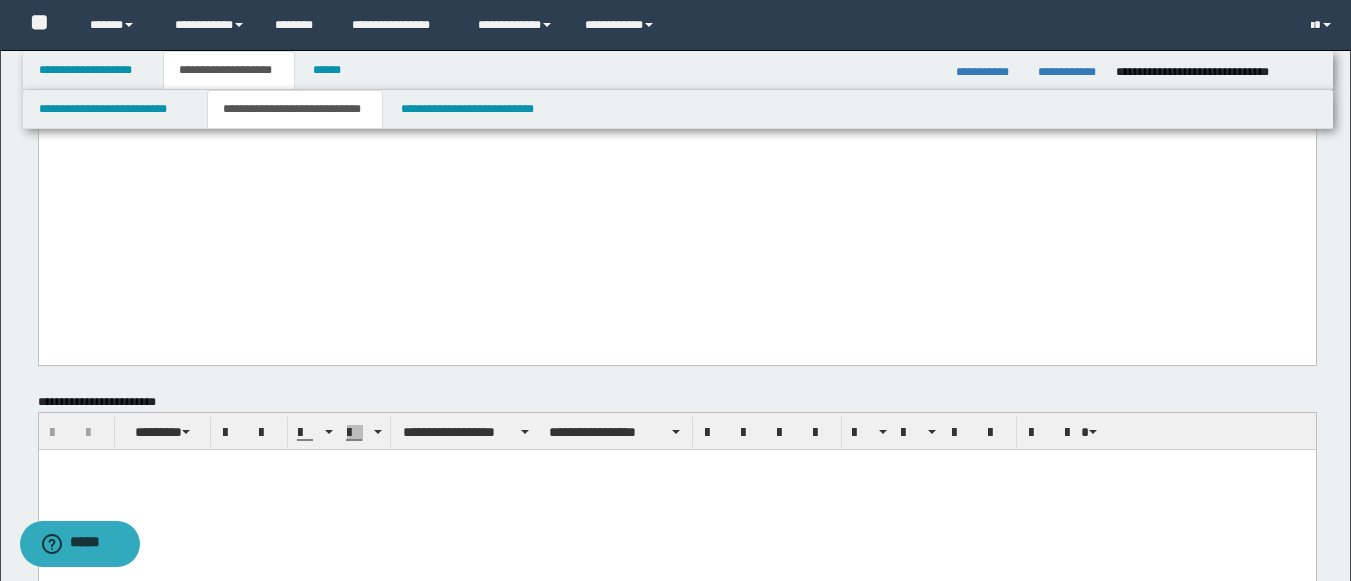 click on "**********" at bounding box center [676, -146] 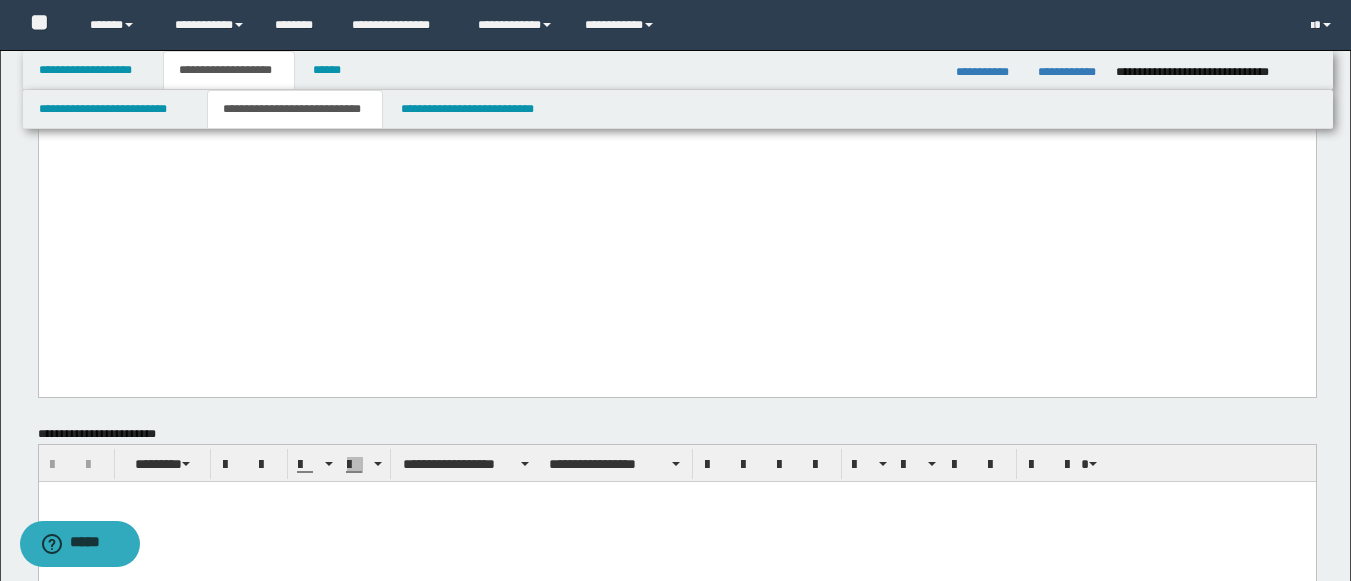 paste 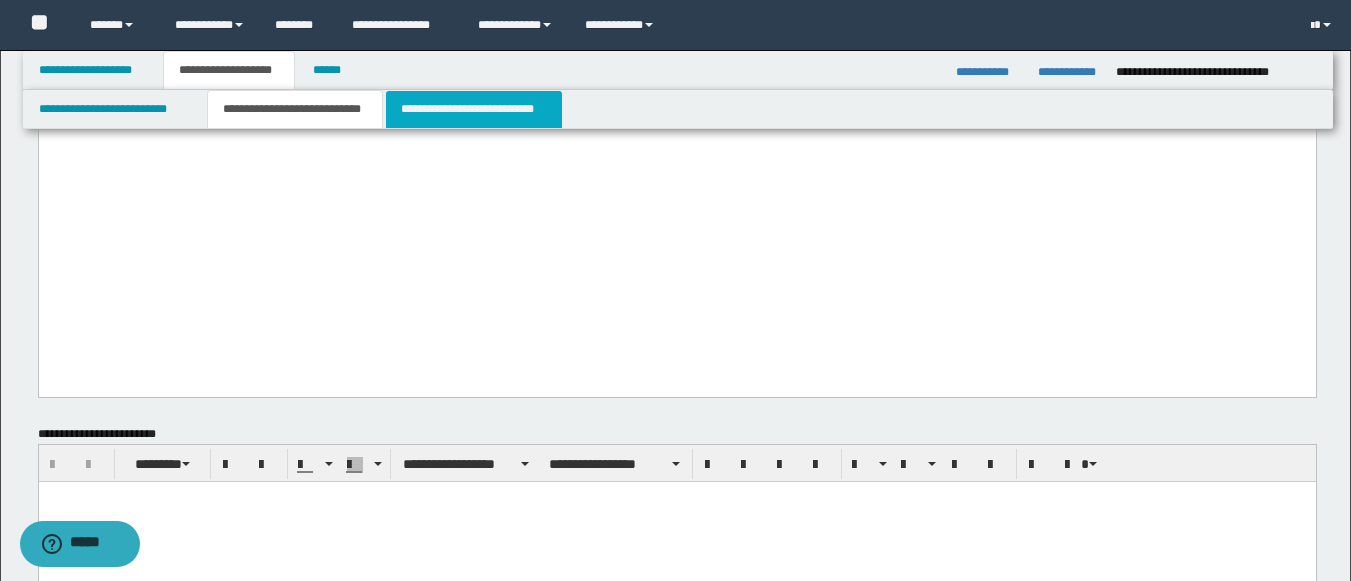 click on "**********" at bounding box center (474, 109) 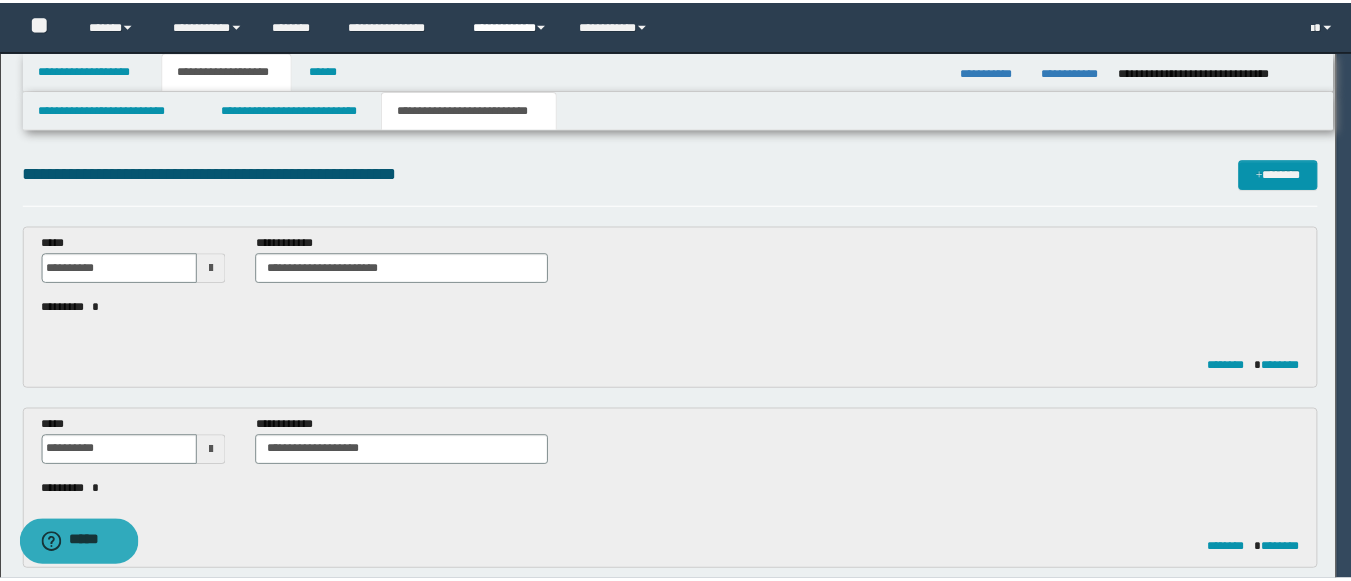 scroll, scrollTop: 0, scrollLeft: 0, axis: both 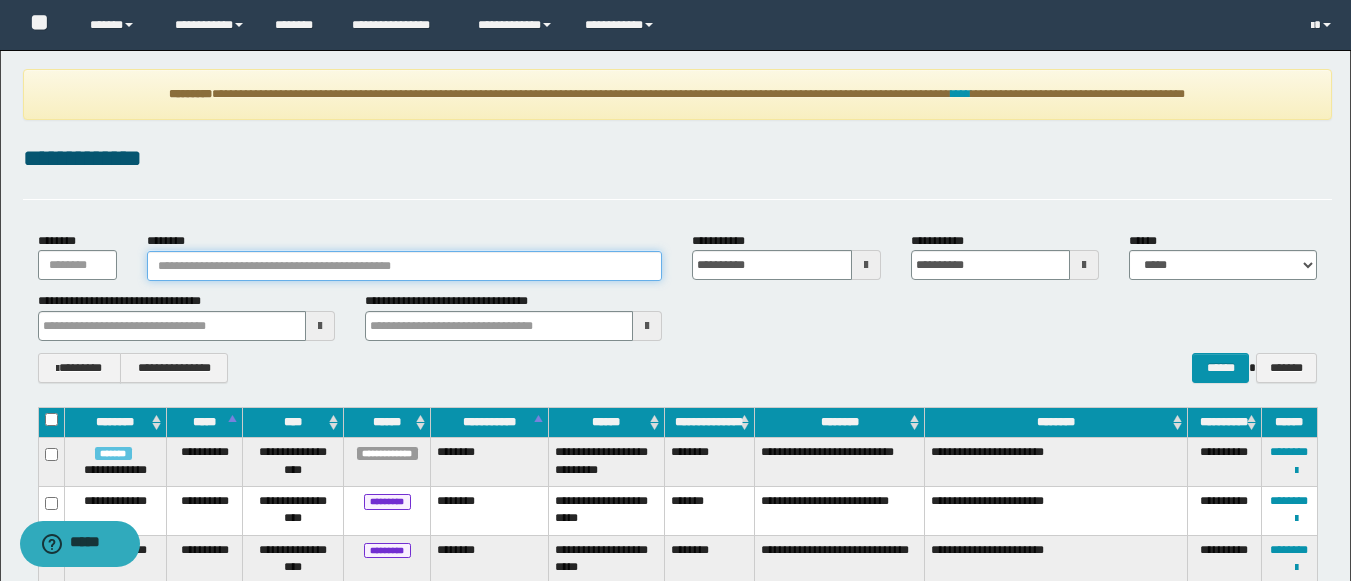 click on "********" at bounding box center [405, 266] 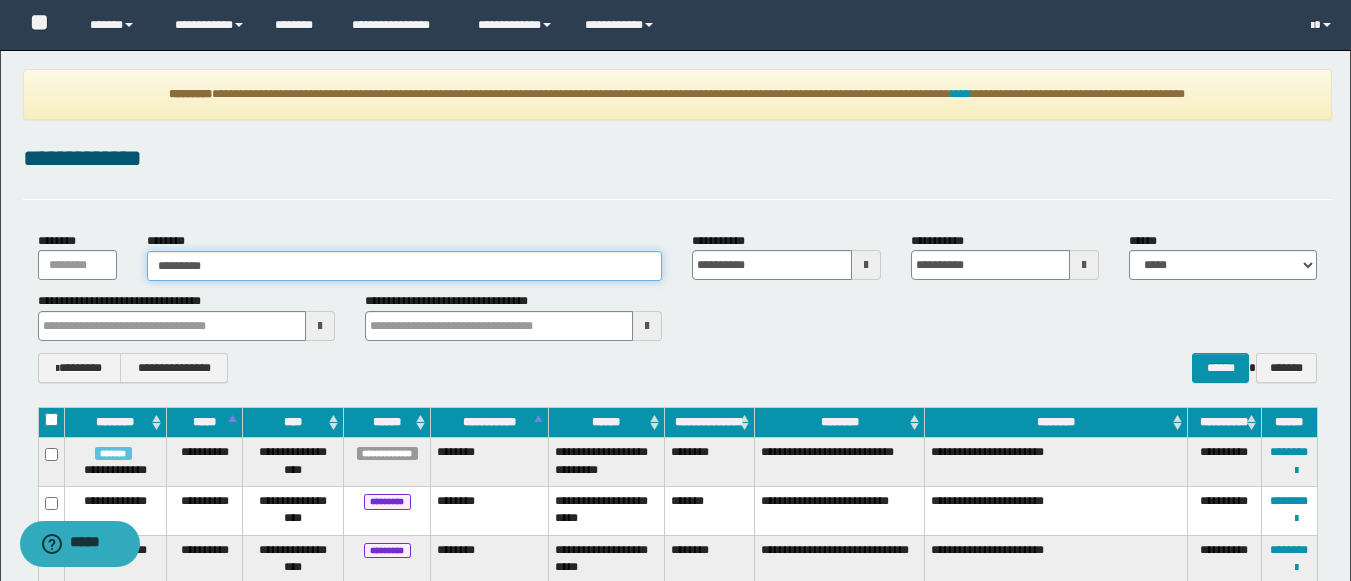 type on "********" 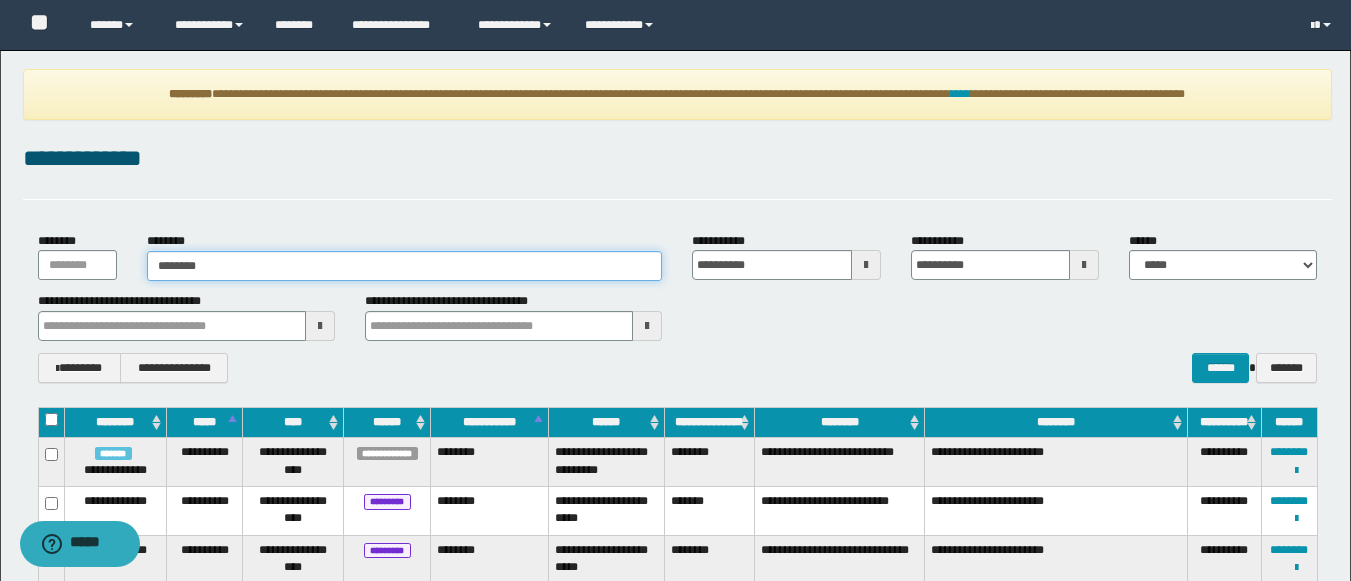 type on "********" 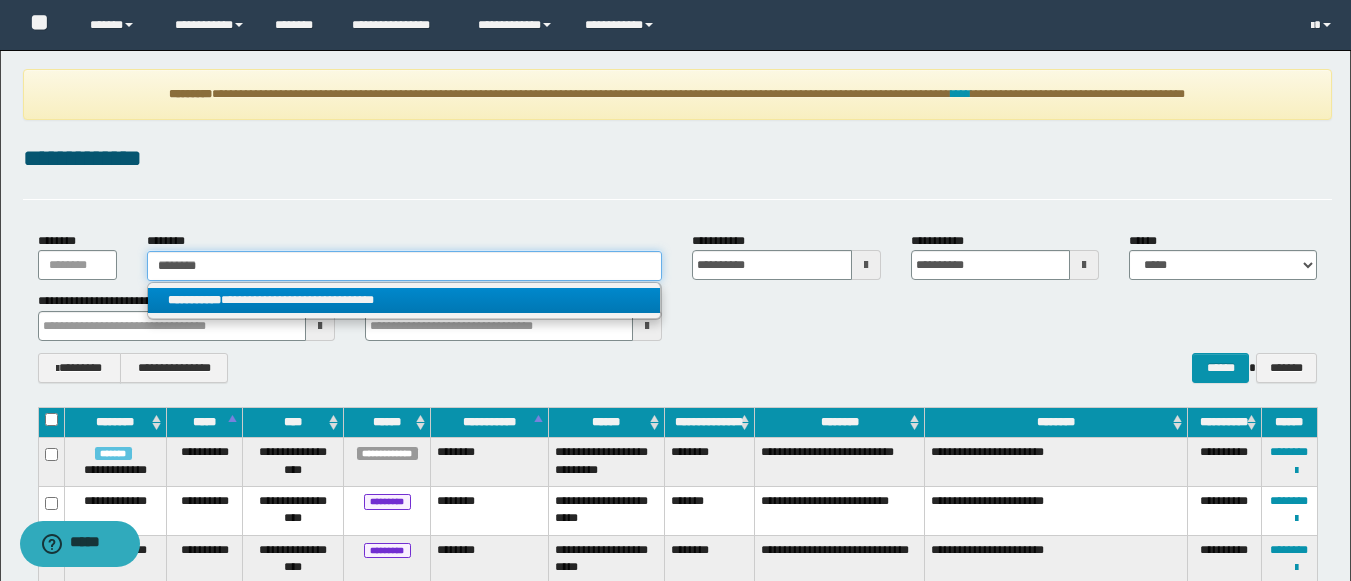 type on "********" 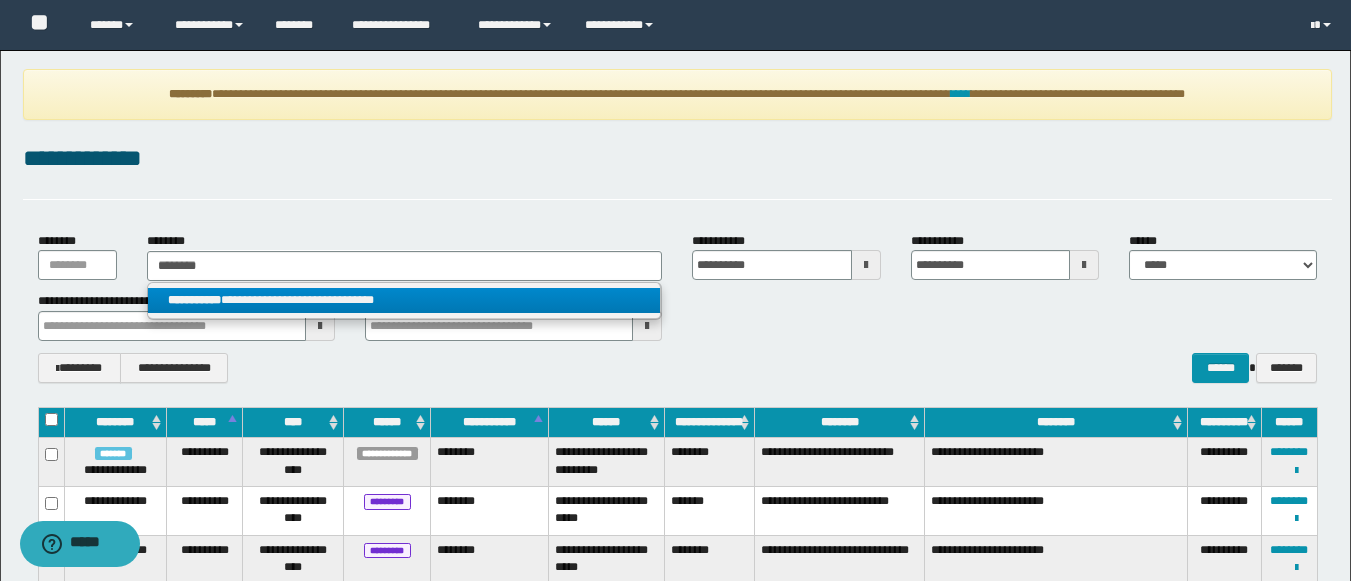 click on "**********" at bounding box center [404, 300] 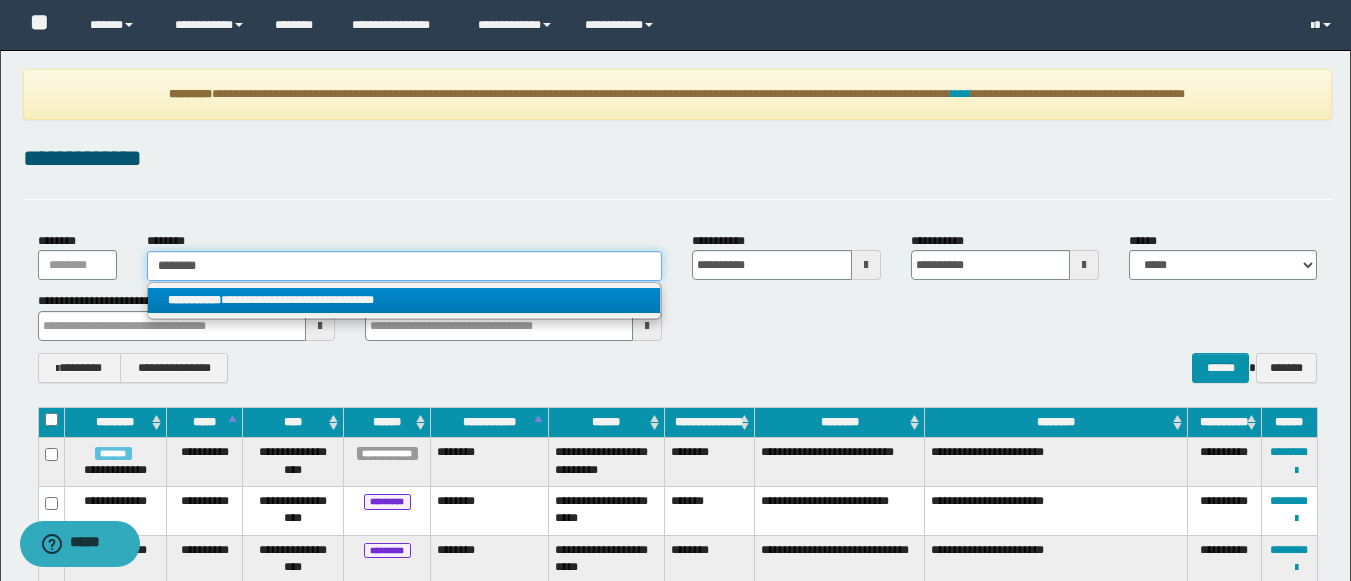 type 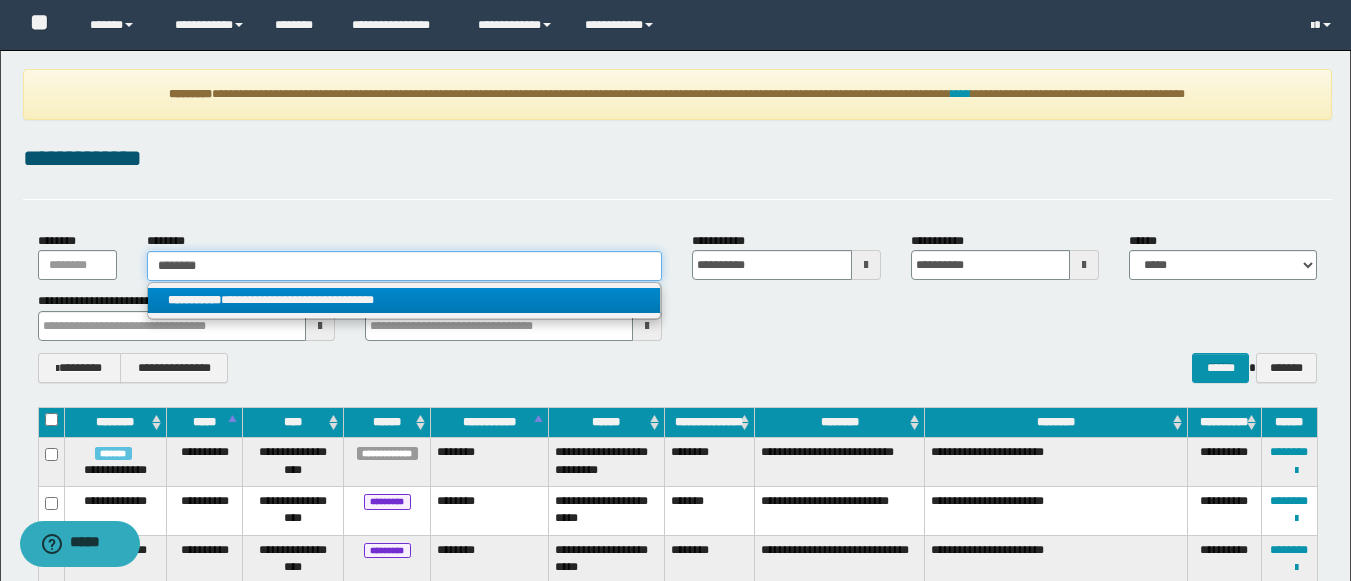 type on "**********" 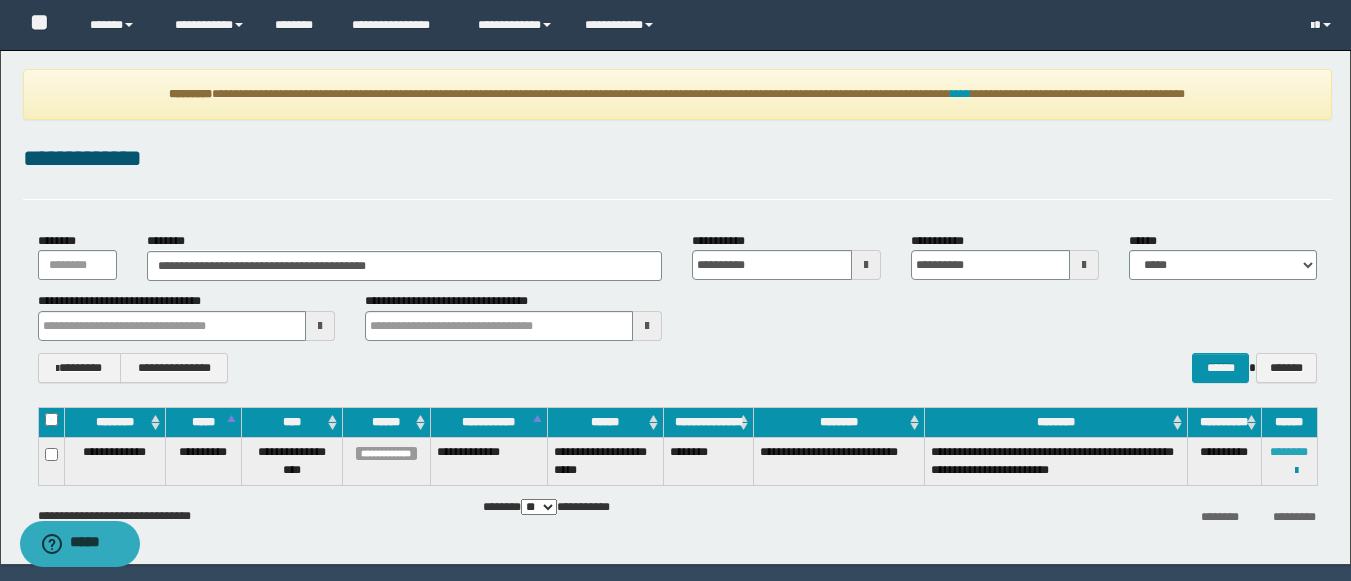click on "********" at bounding box center (1289, 452) 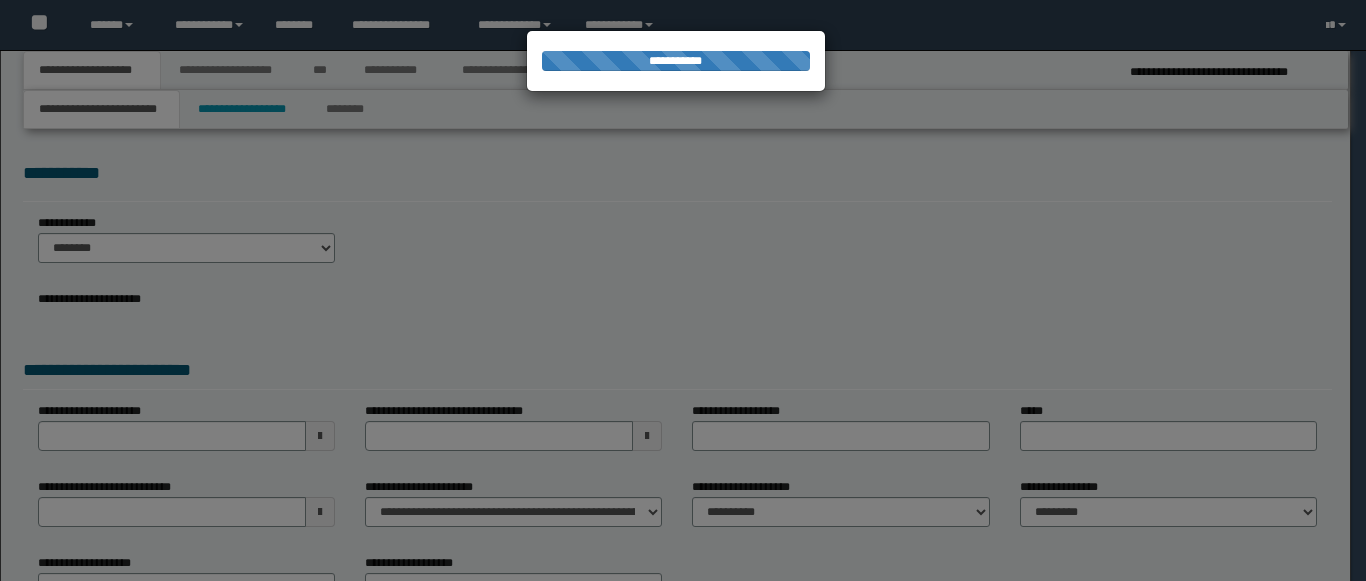 scroll, scrollTop: 0, scrollLeft: 0, axis: both 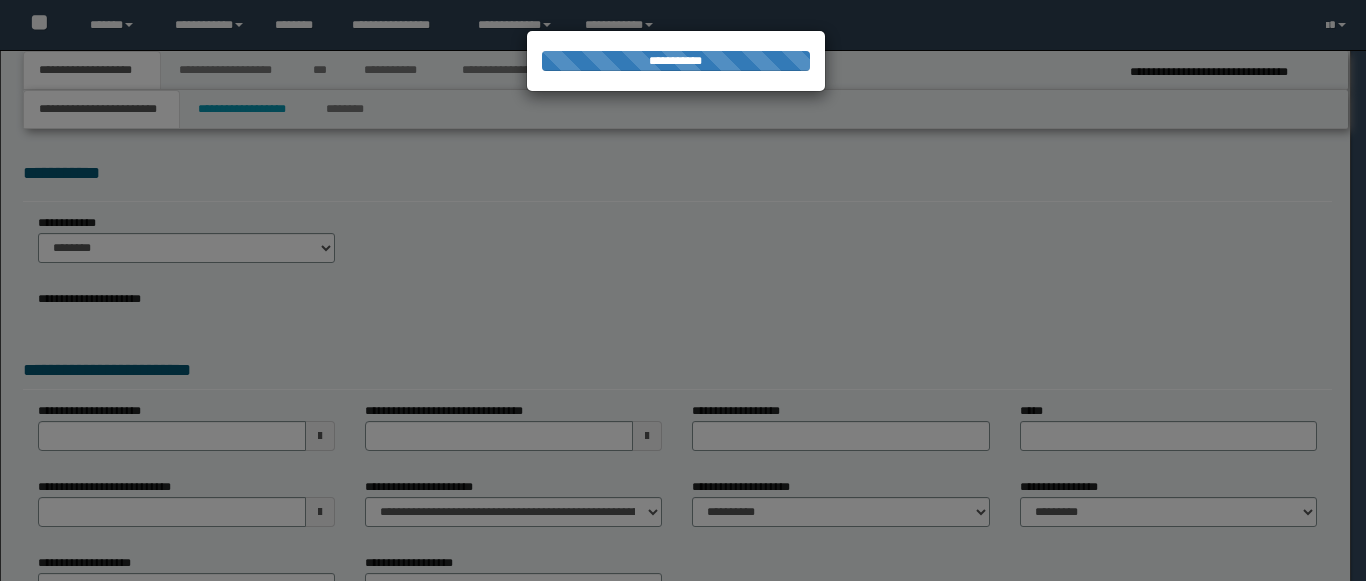 select on "*" 